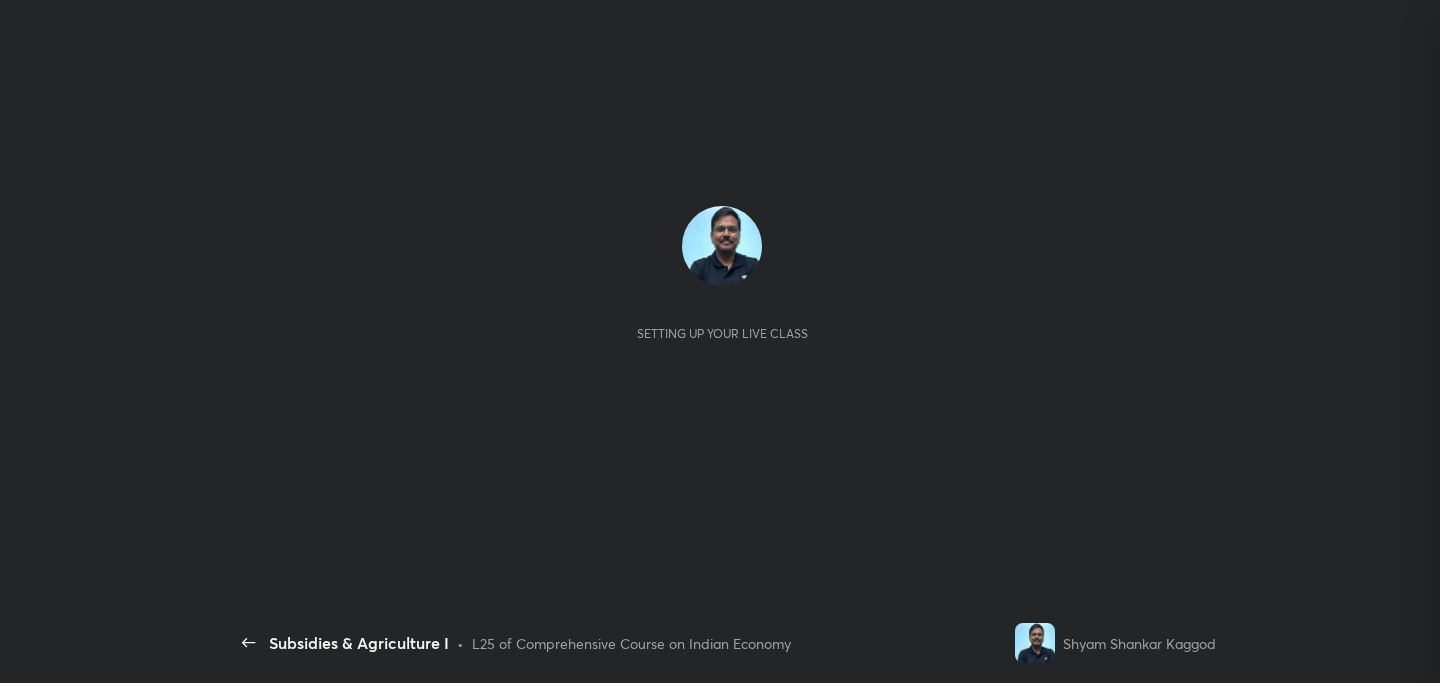 scroll, scrollTop: 0, scrollLeft: 0, axis: both 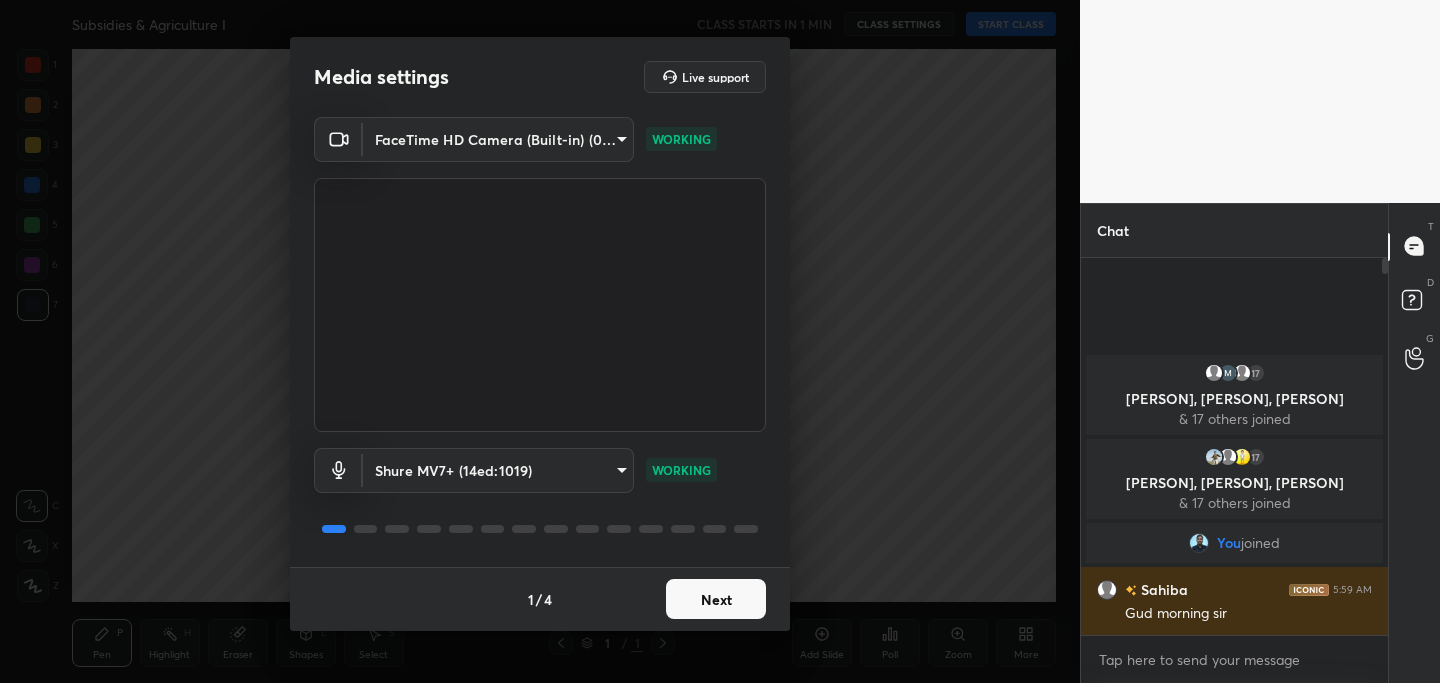 click on "Next" at bounding box center [716, 599] 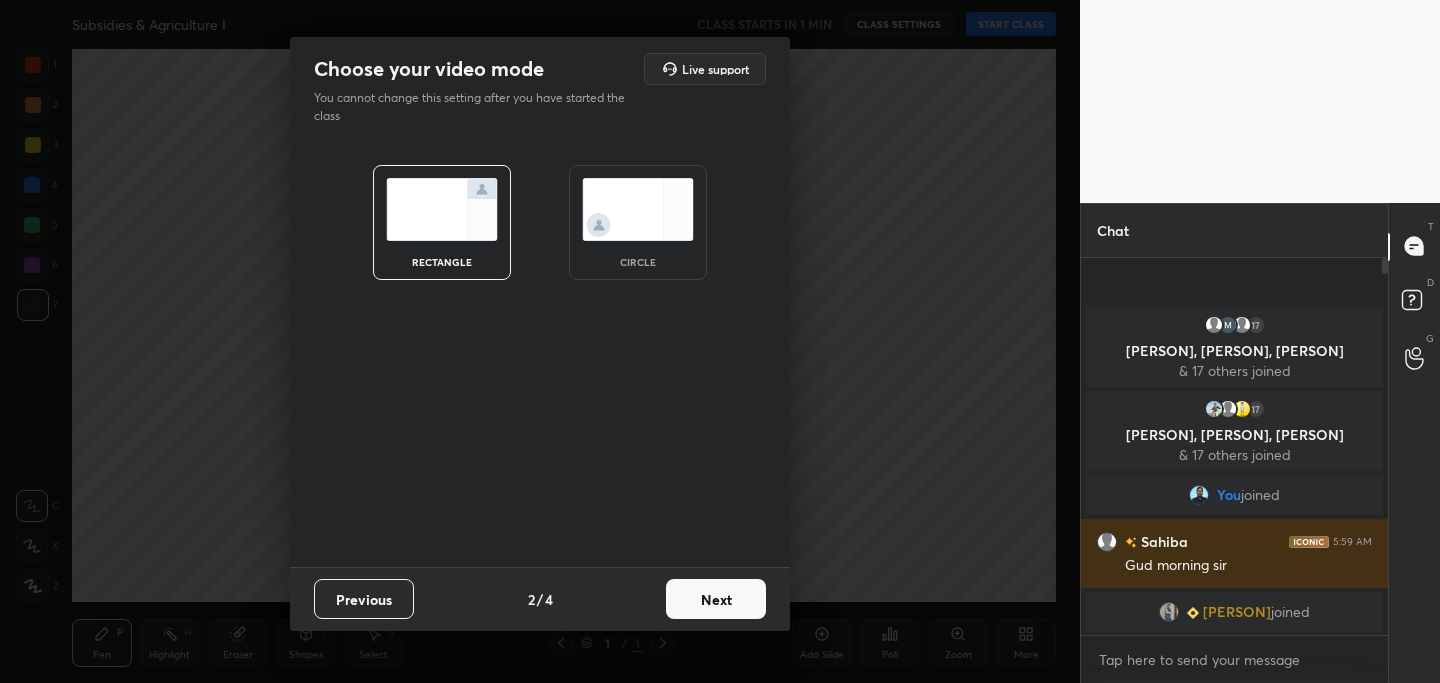 click on "Next" at bounding box center (716, 599) 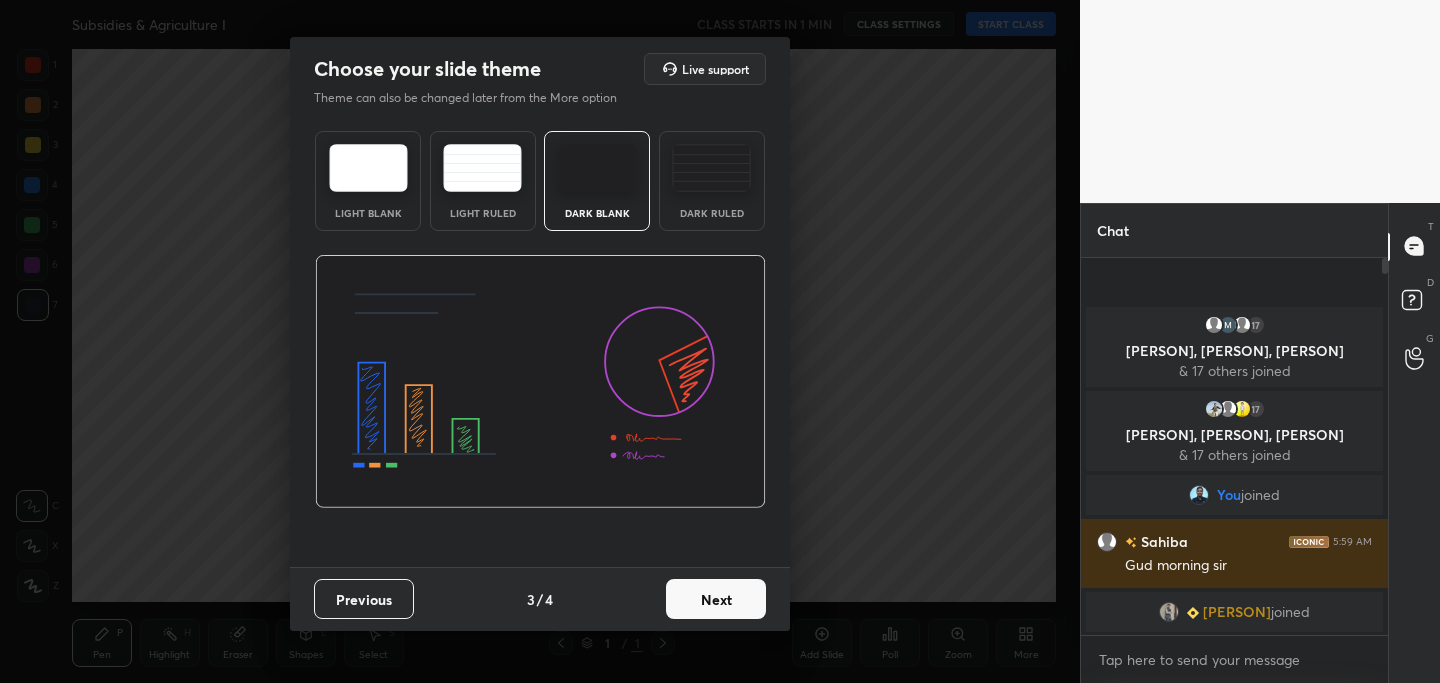 click on "Next" at bounding box center (716, 599) 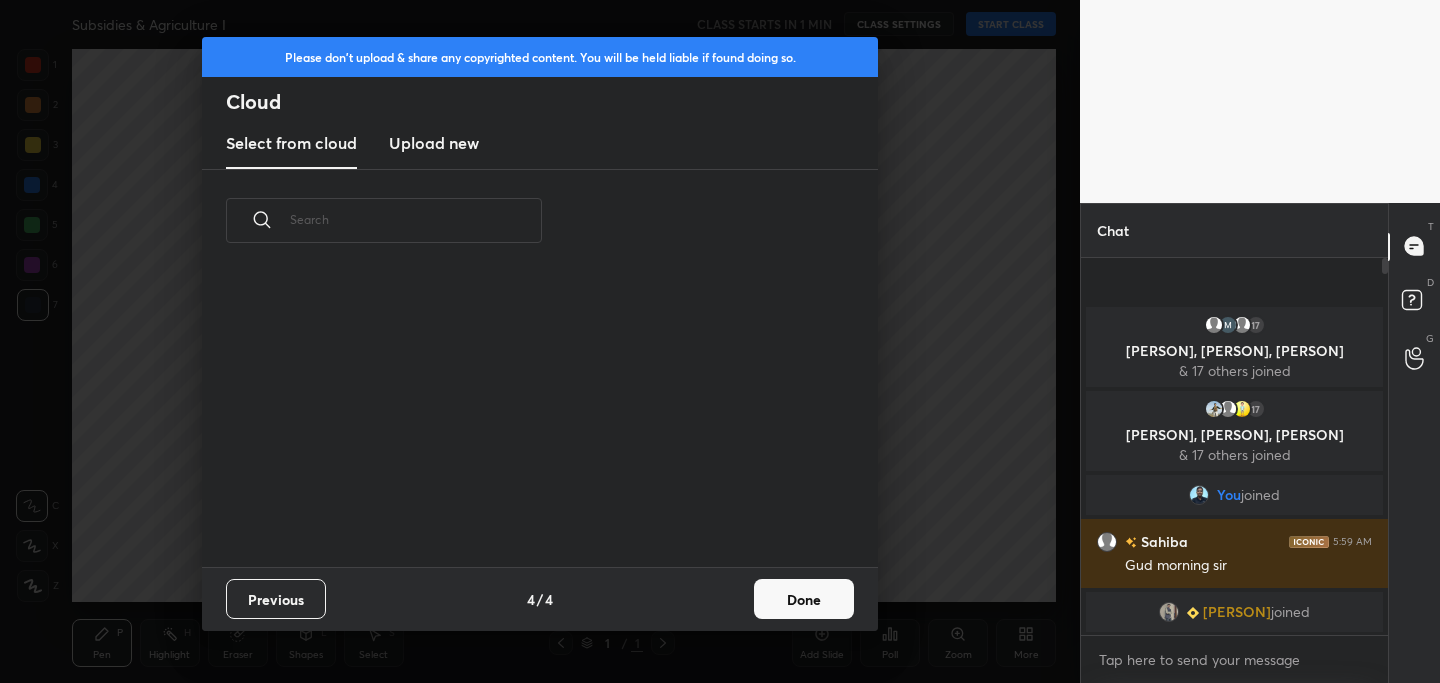 scroll, scrollTop: 7, scrollLeft: 11, axis: both 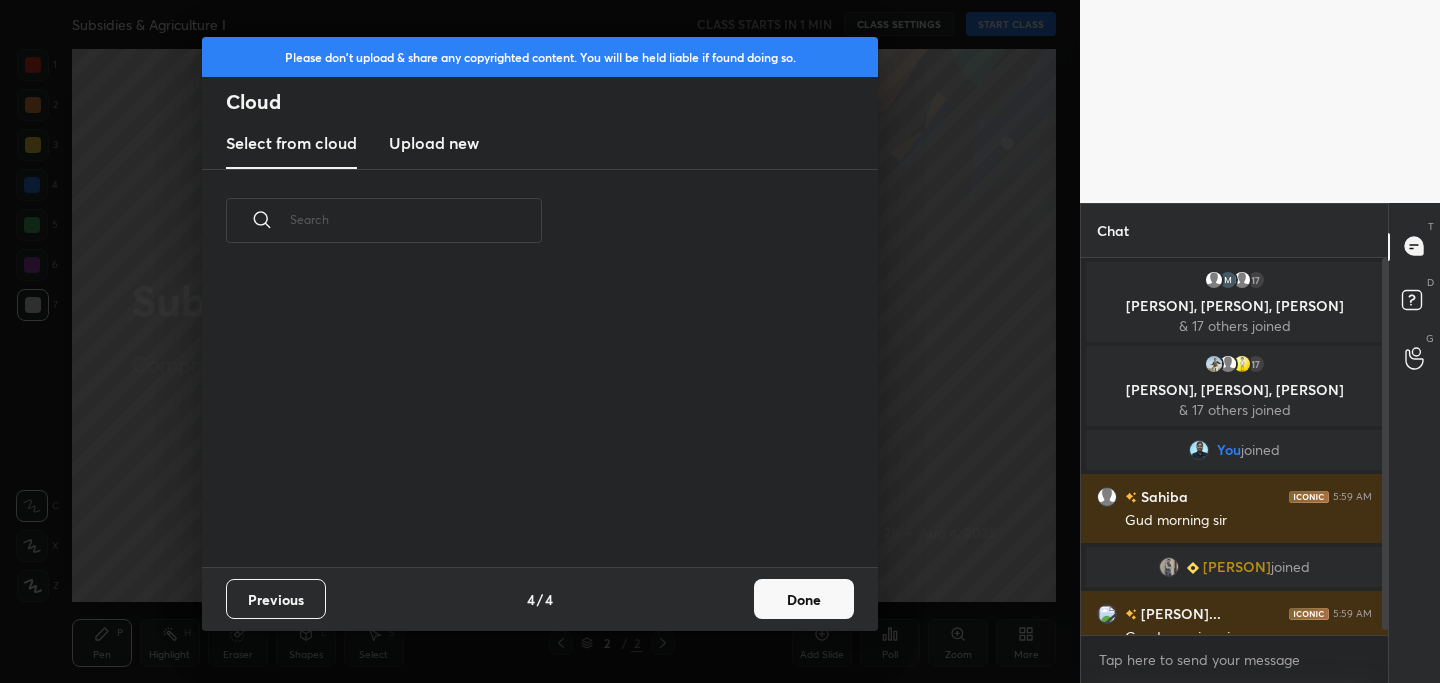 click on "Upload new" at bounding box center (434, 143) 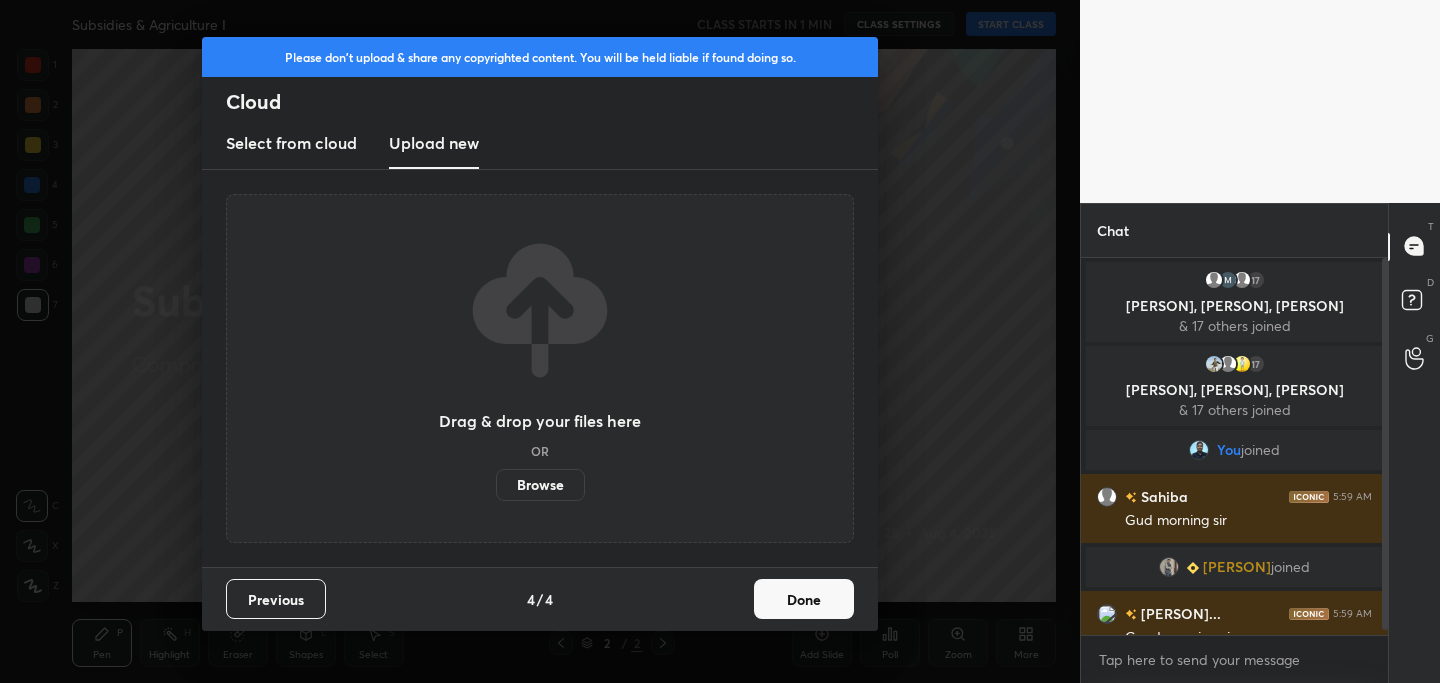 click on "Browse" at bounding box center [540, 485] 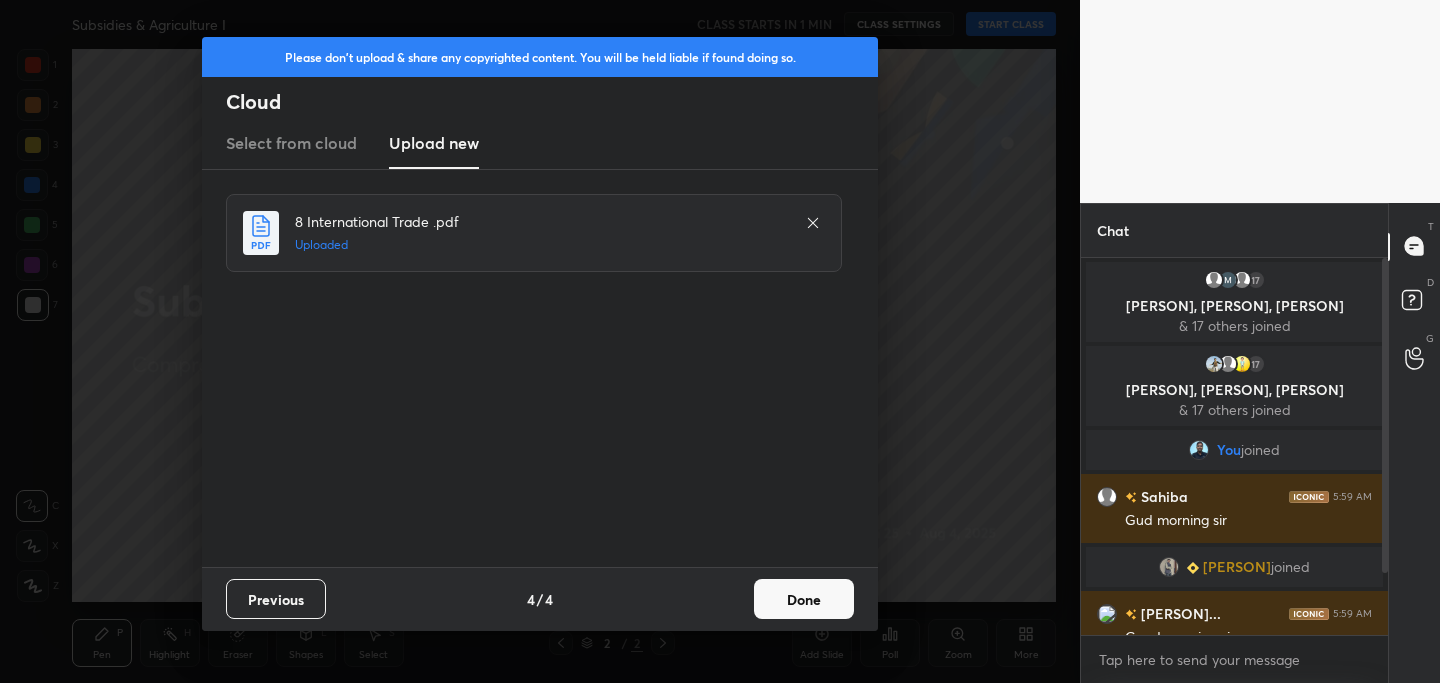 click on "Done" at bounding box center [804, 599] 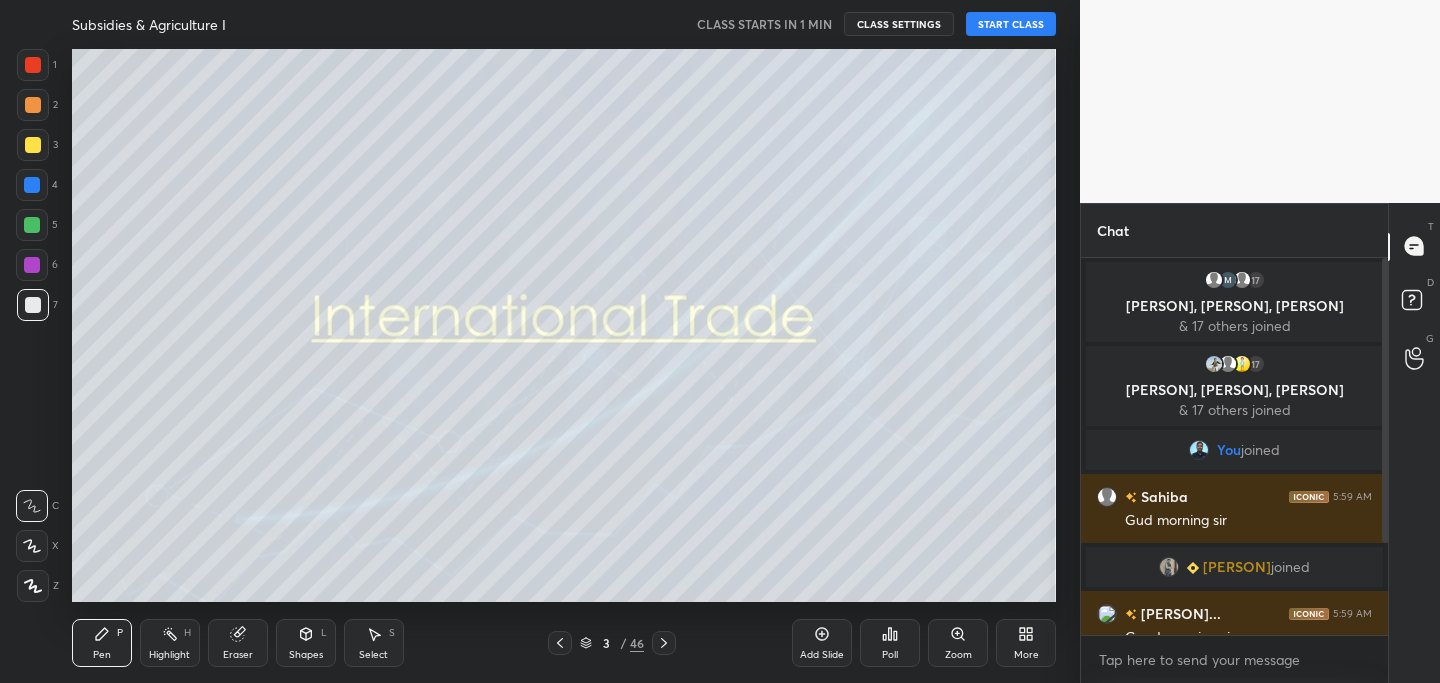click on "START CLASS" at bounding box center [1011, 24] 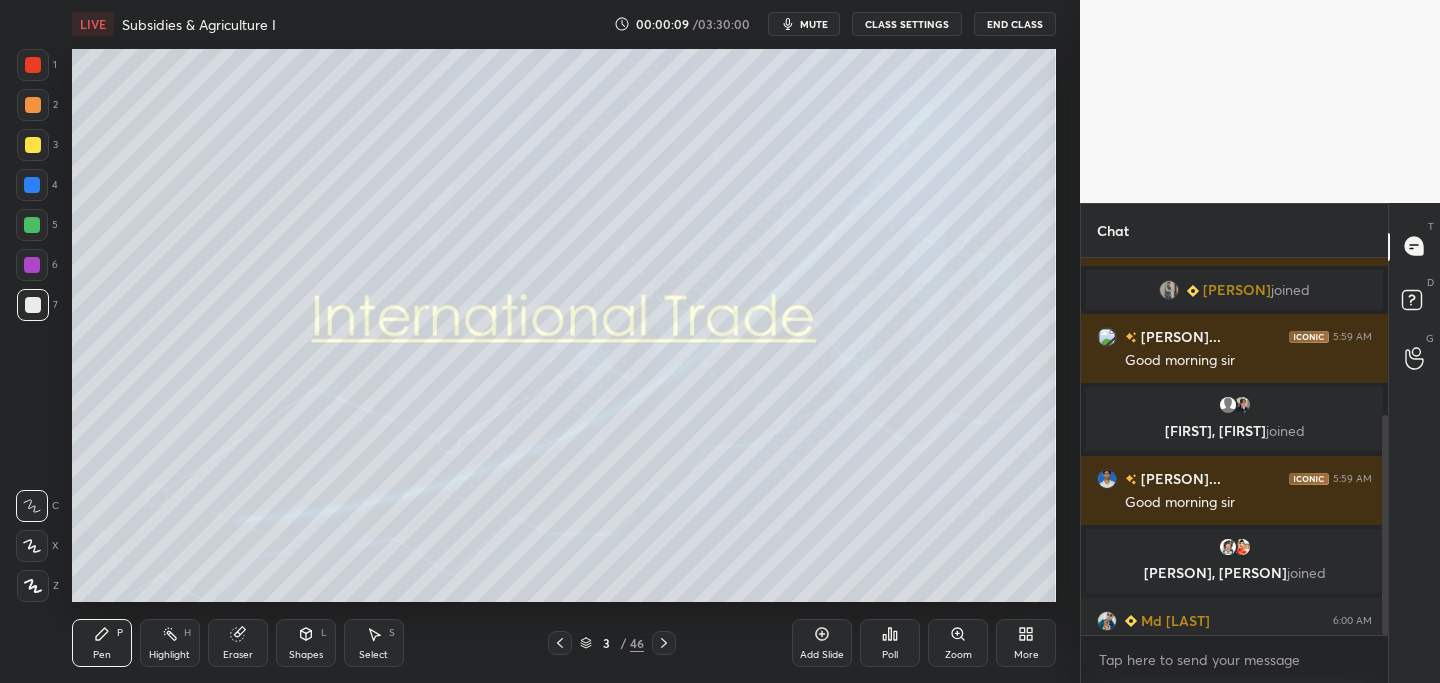 scroll, scrollTop: 270, scrollLeft: 0, axis: vertical 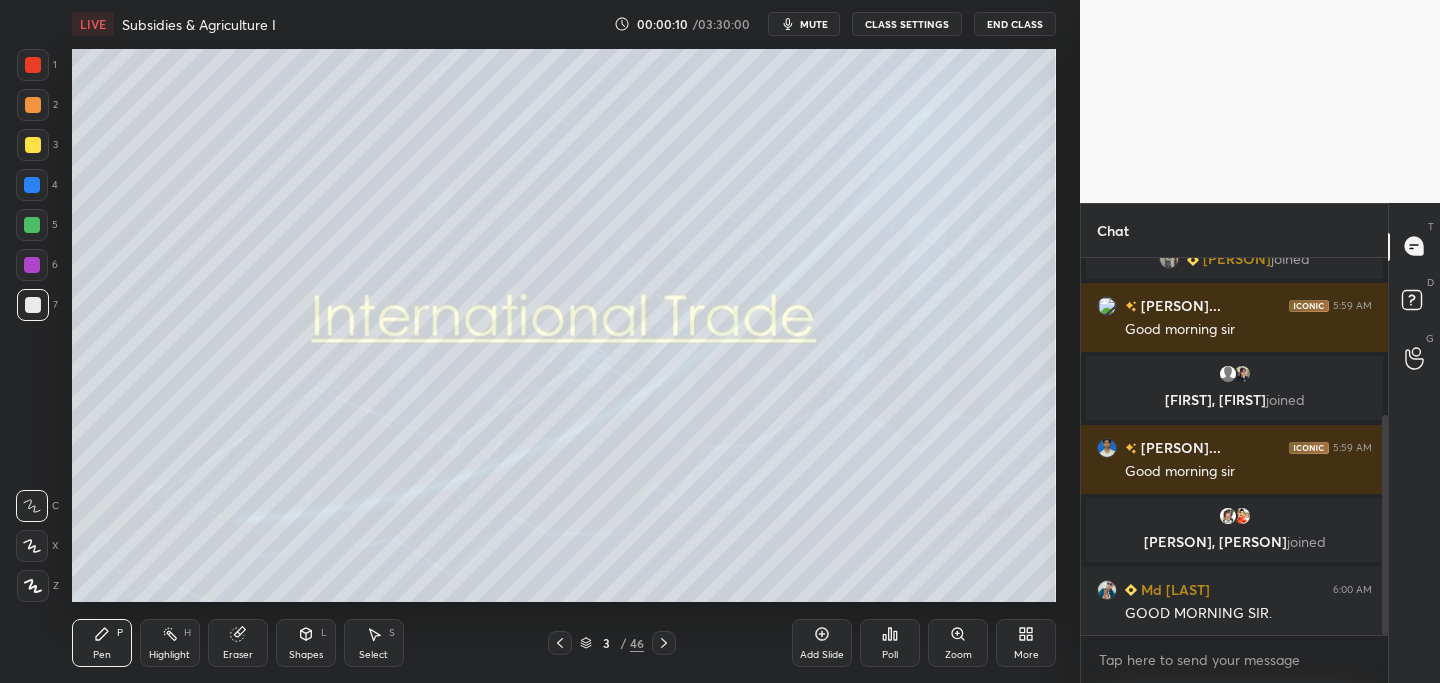 click at bounding box center (33, 145) 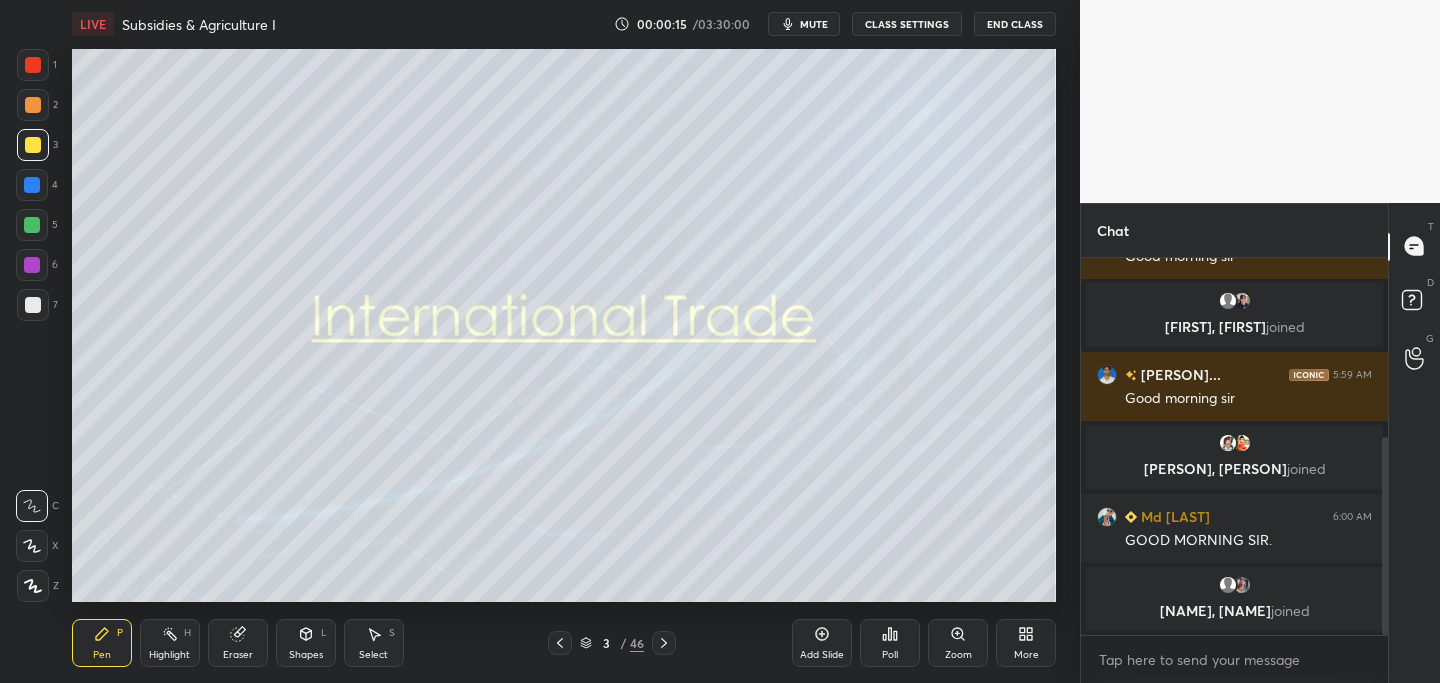 scroll, scrollTop: 365, scrollLeft: 0, axis: vertical 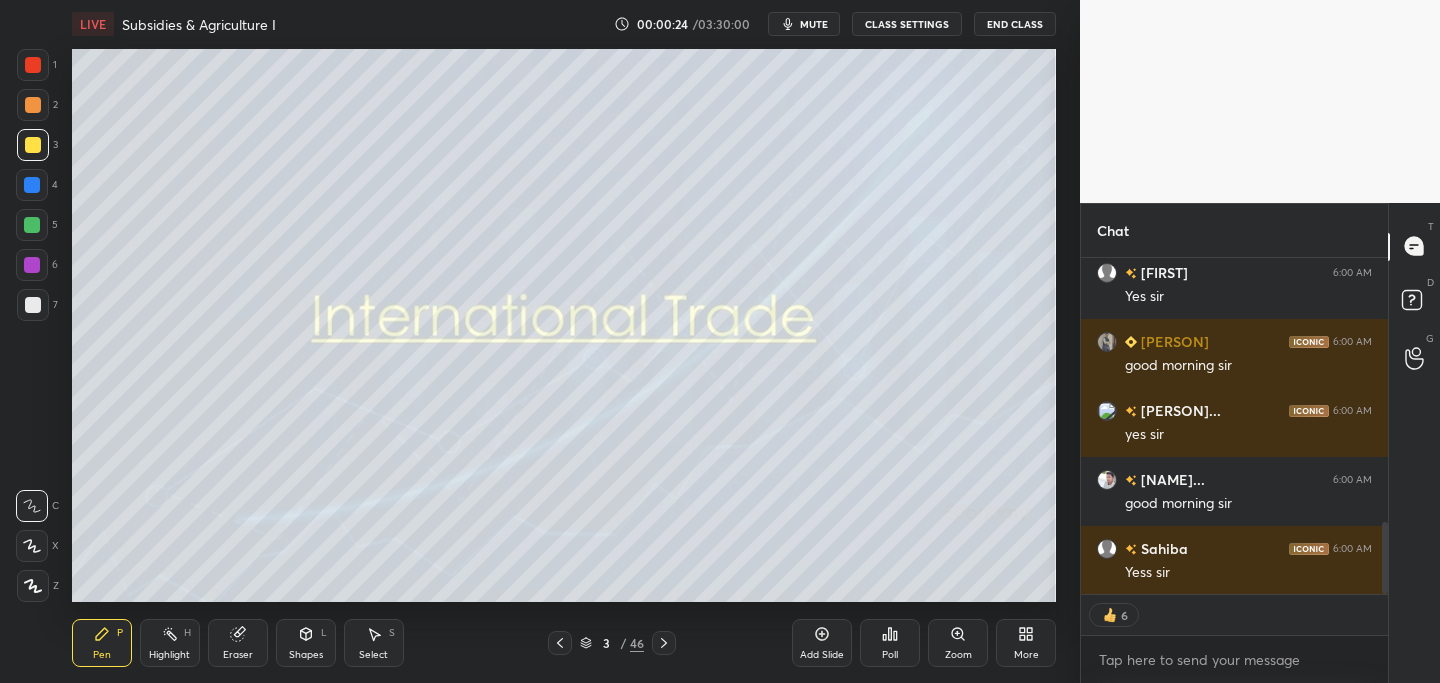 click at bounding box center (33, 145) 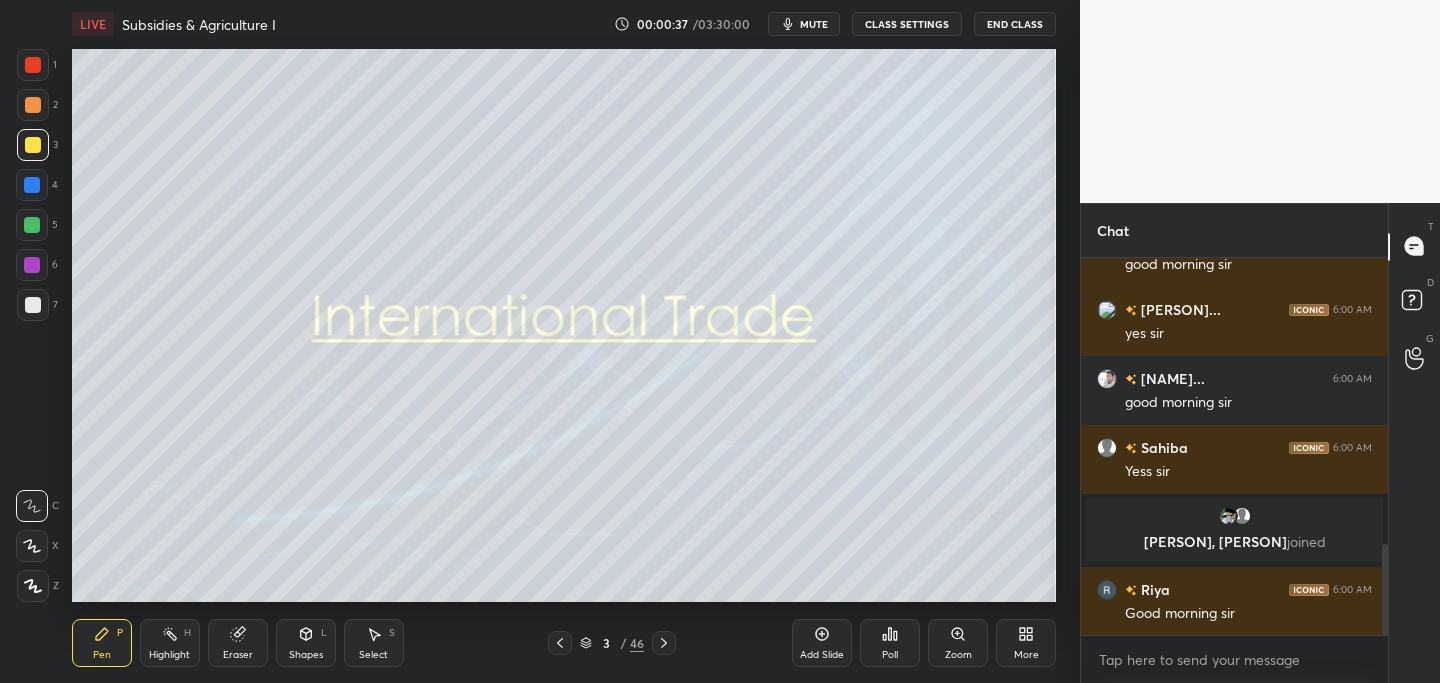 scroll, scrollTop: 1255, scrollLeft: 0, axis: vertical 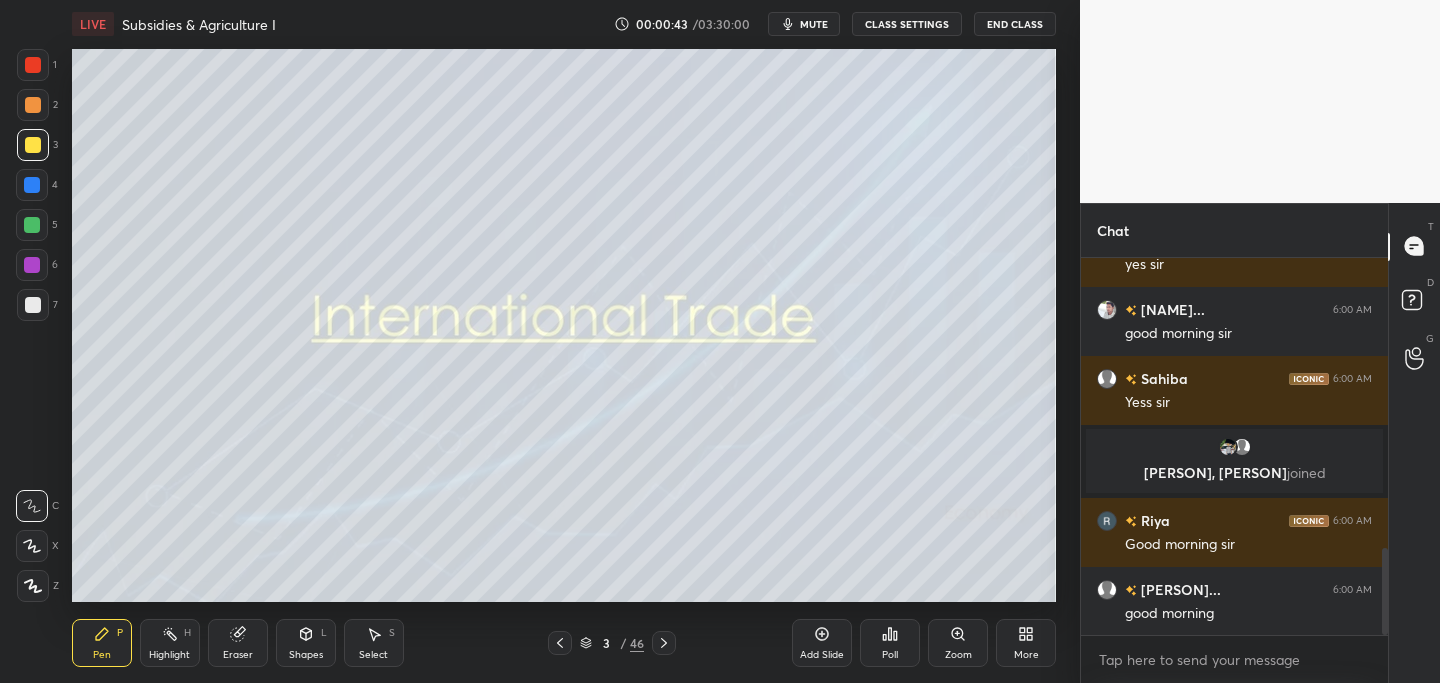 click 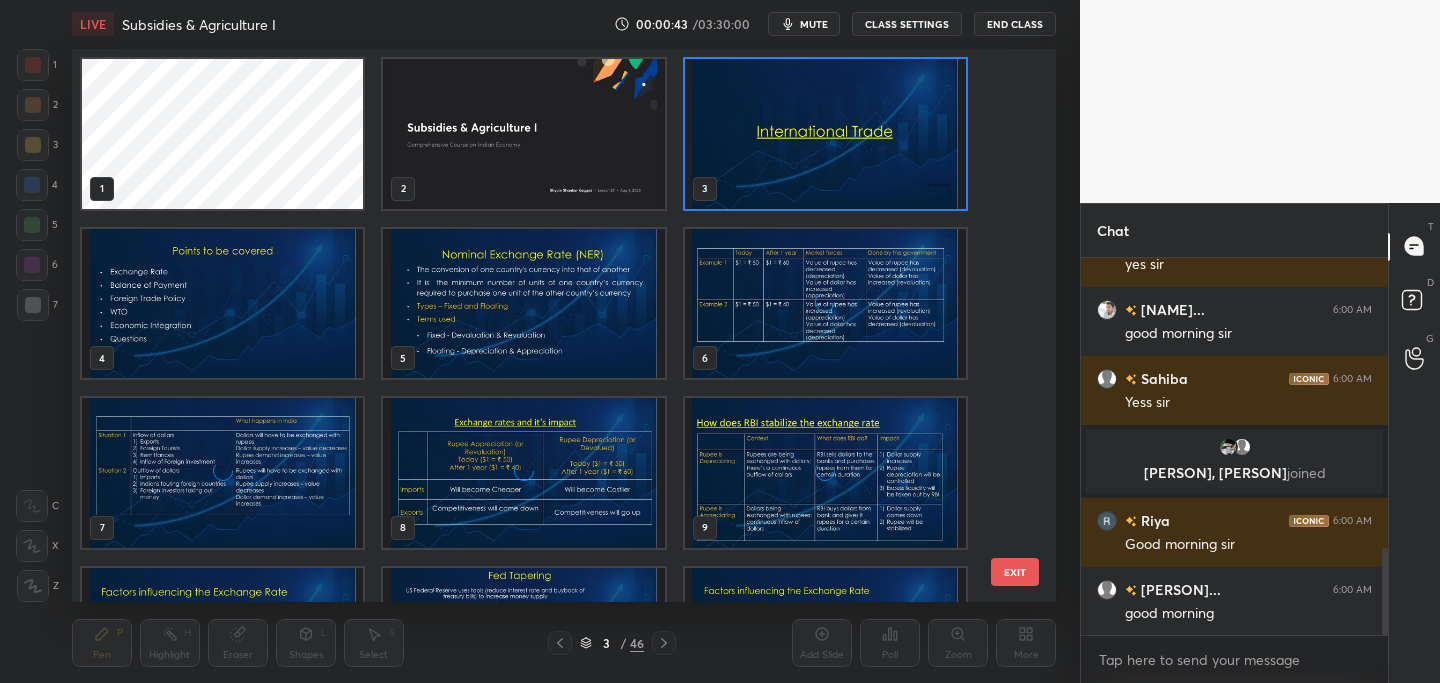 scroll, scrollTop: 7, scrollLeft: 10, axis: both 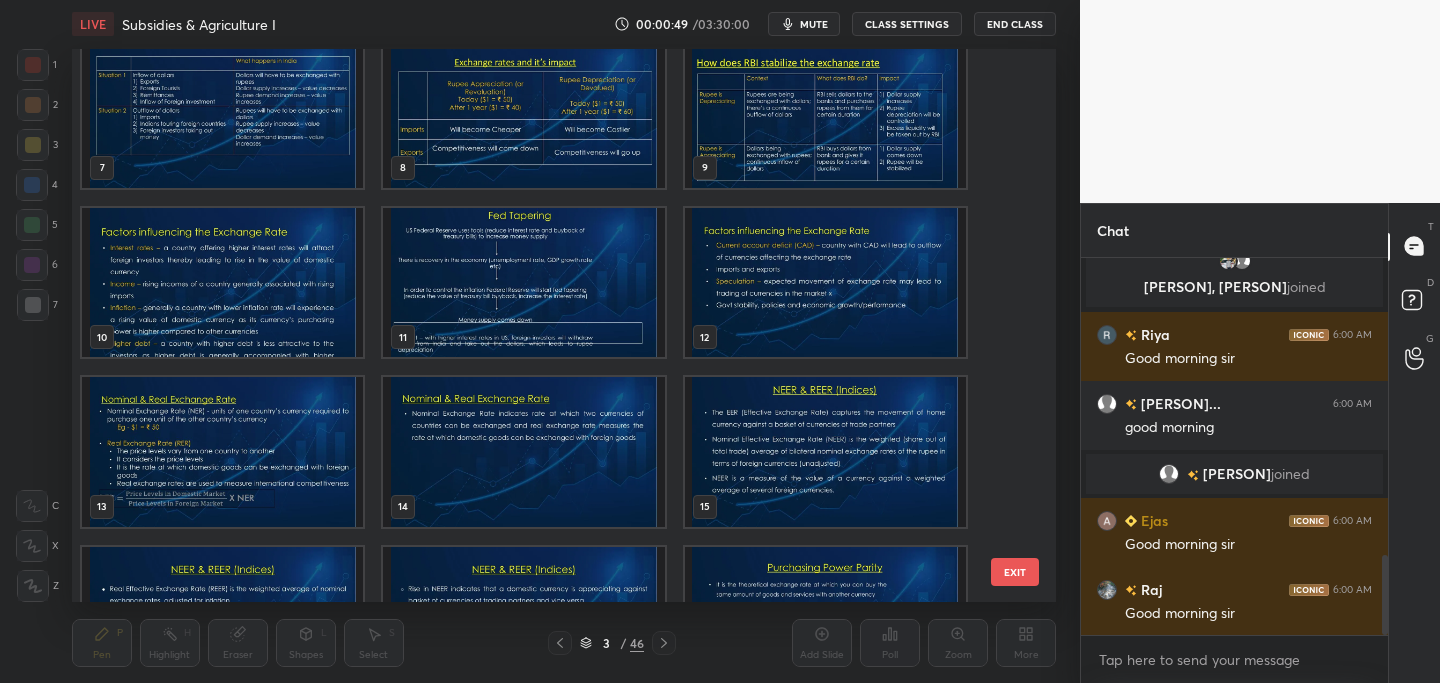click on "7 8 9 10 11 12 13 14 15 16 17 18 19 20 21 EXIT" at bounding box center [564, 326] 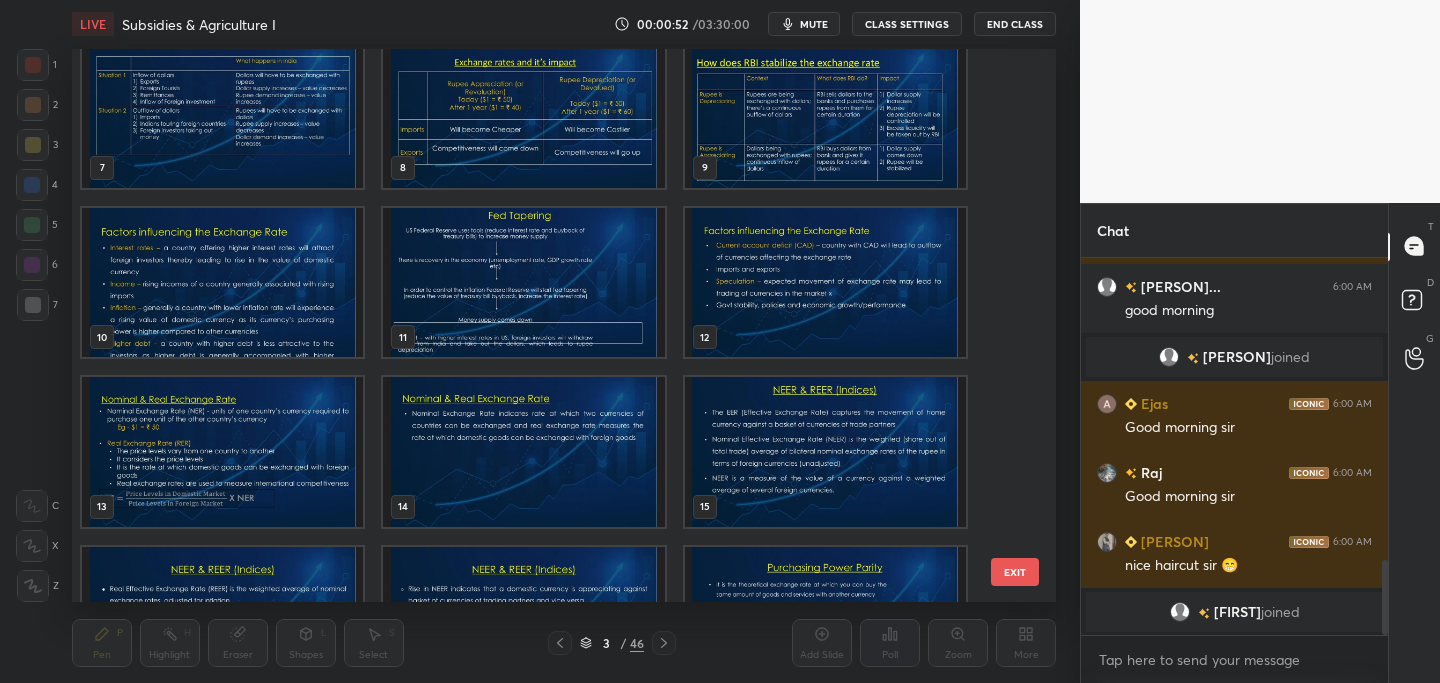 scroll, scrollTop: 1541, scrollLeft: 0, axis: vertical 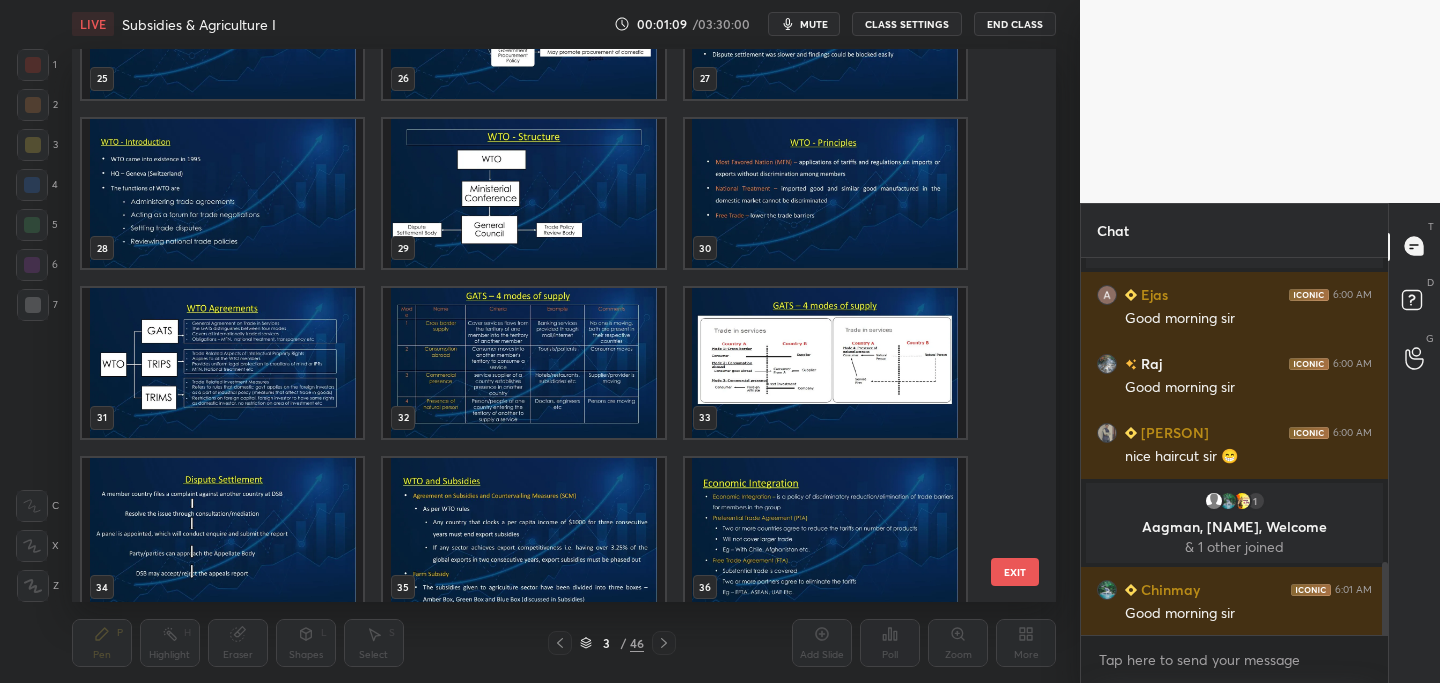 click at bounding box center [222, 363] 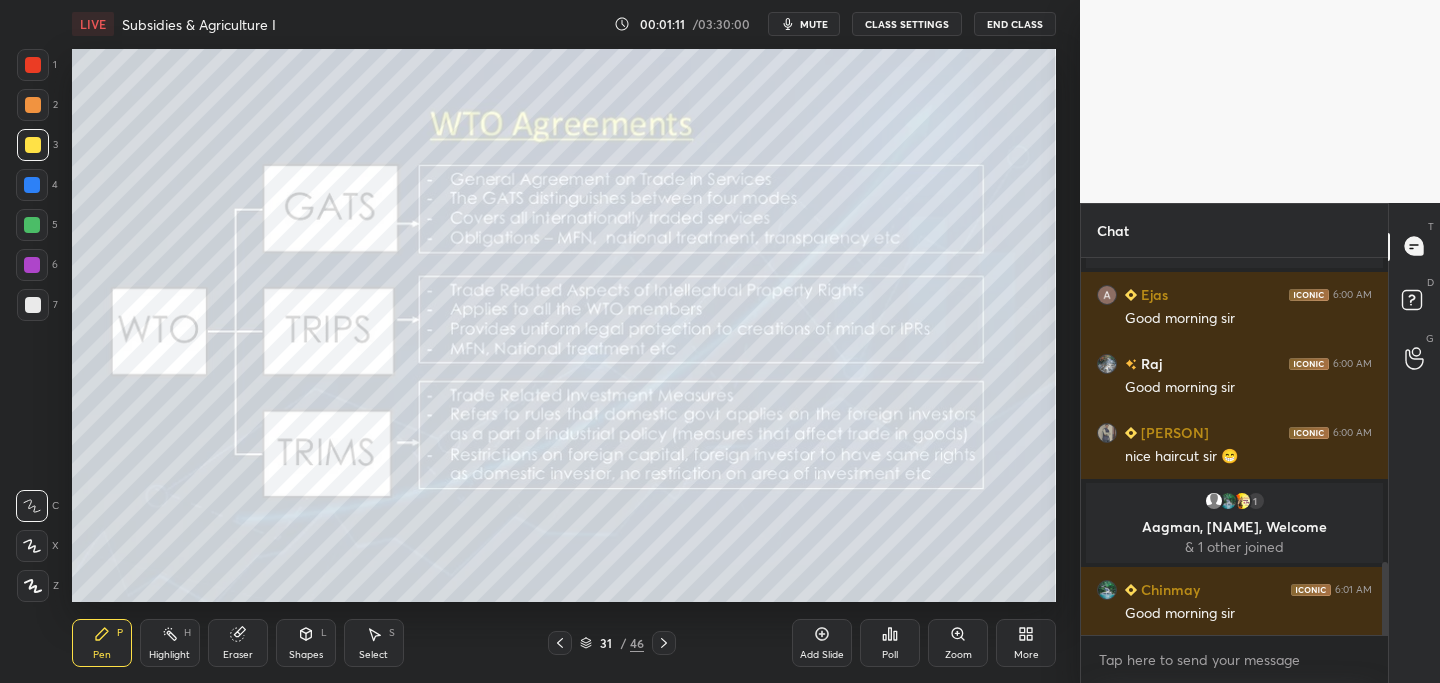 drag, startPoint x: 826, startPoint y: 638, endPoint x: 806, endPoint y: 645, distance: 21.189621 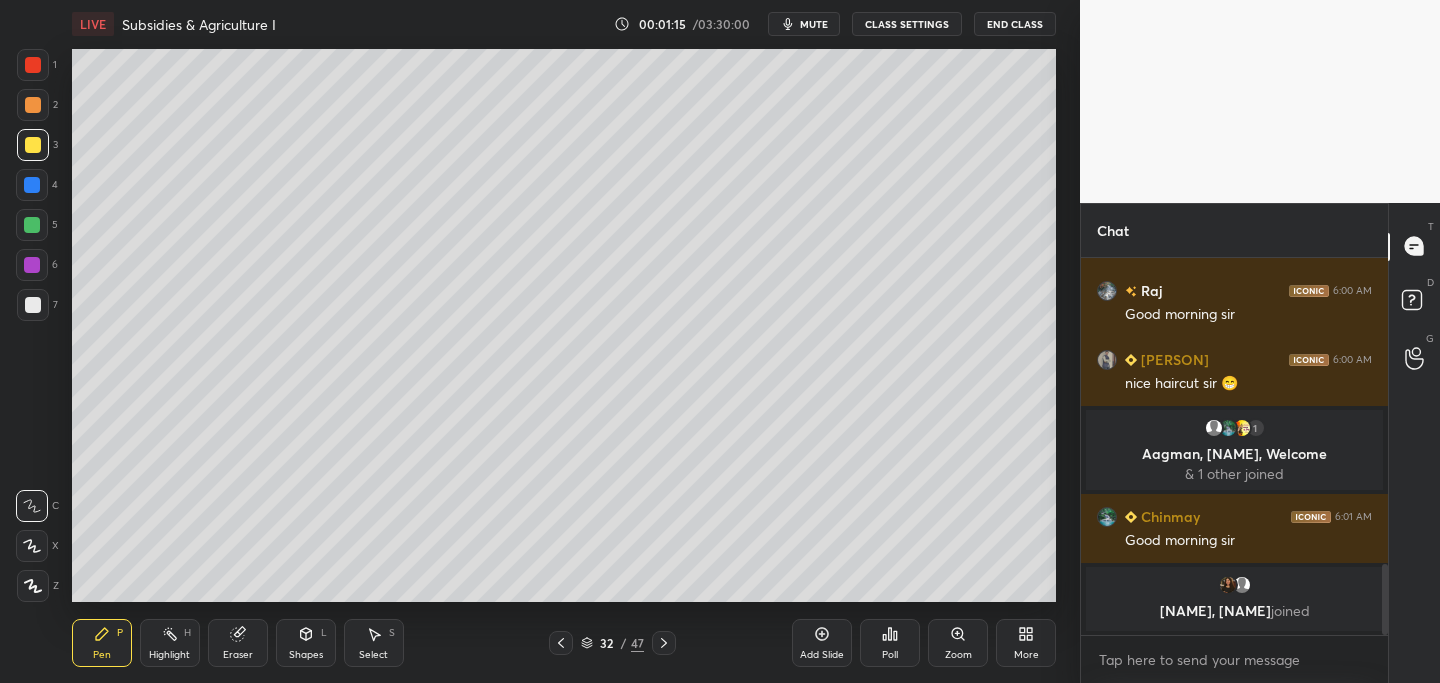 drag, startPoint x: 38, startPoint y: 584, endPoint x: 47, endPoint y: 552, distance: 33.24154 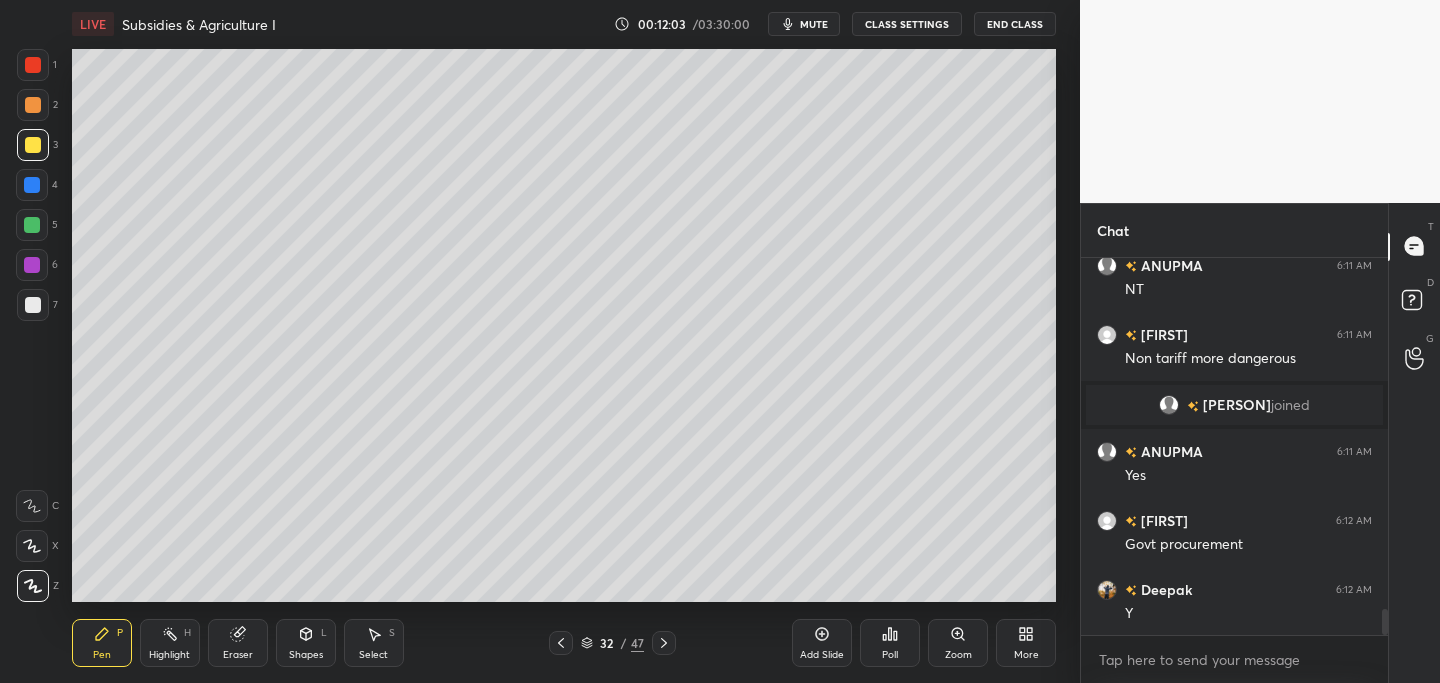scroll, scrollTop: 5210, scrollLeft: 0, axis: vertical 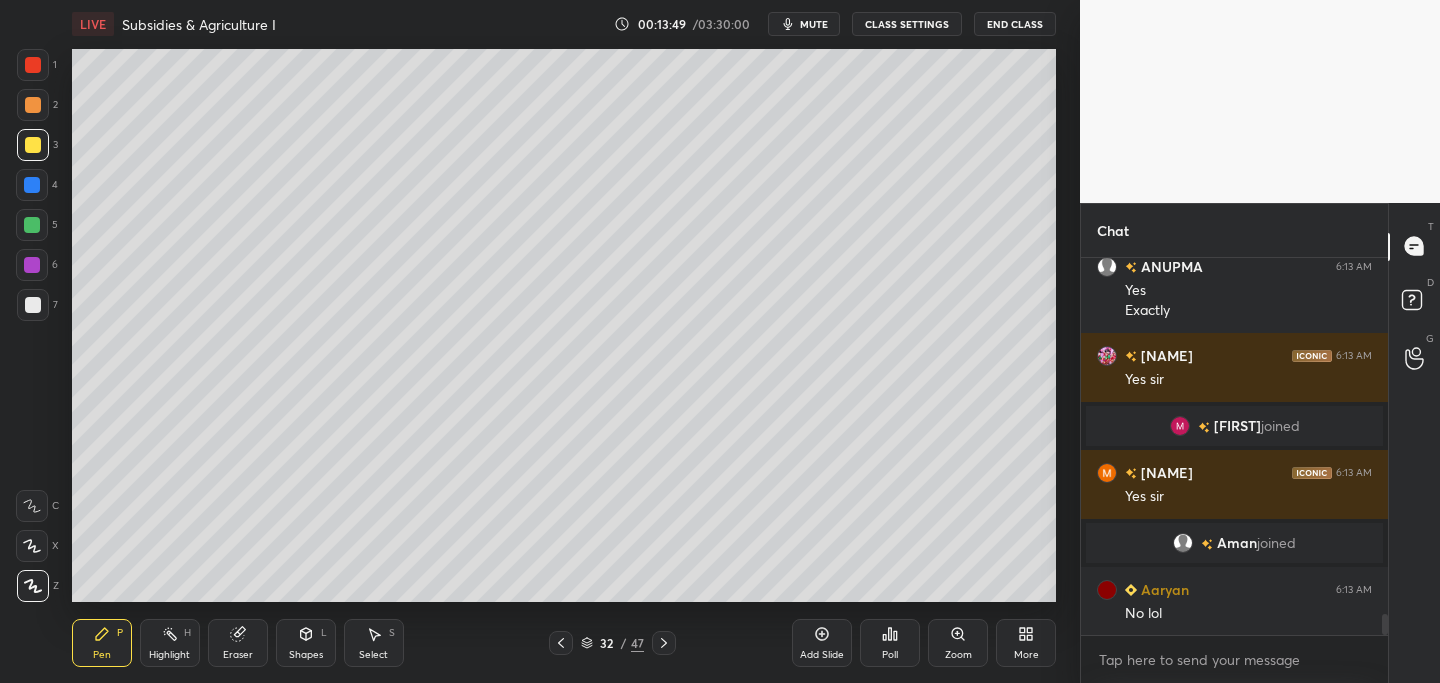 click 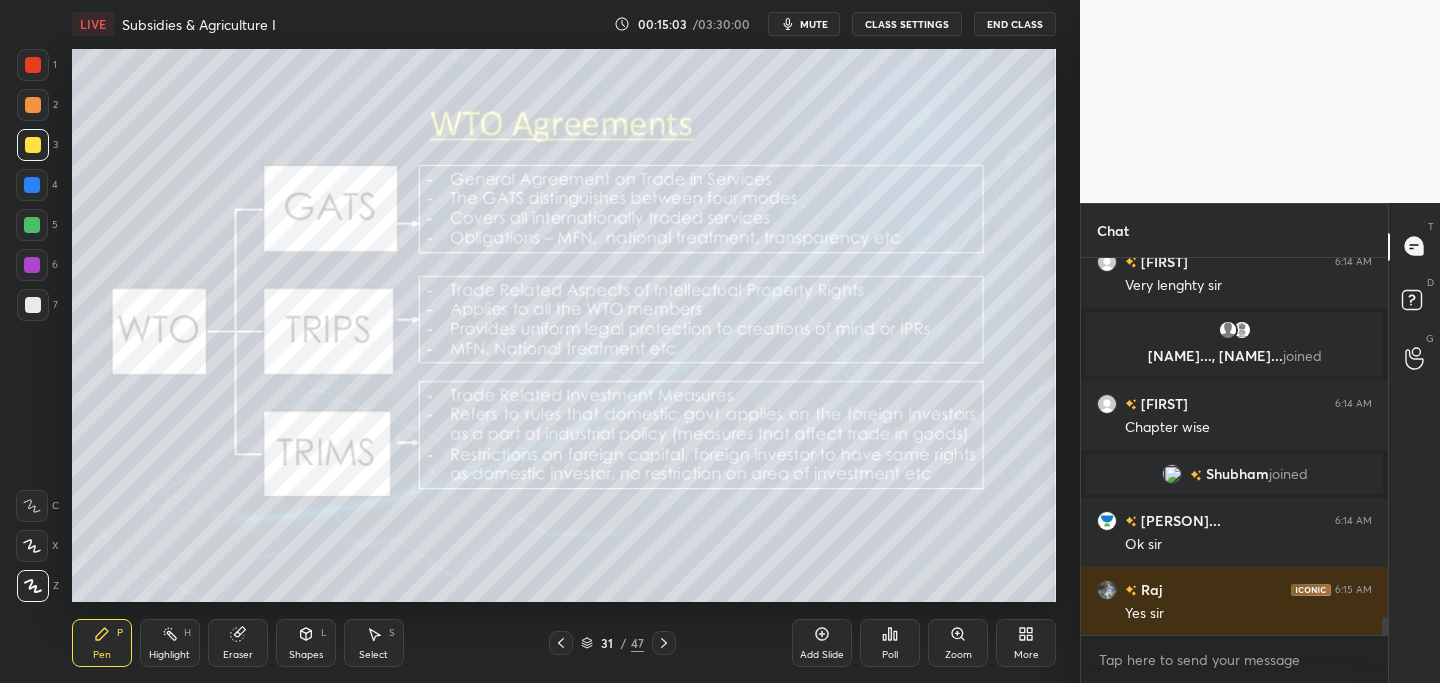 scroll, scrollTop: 7818, scrollLeft: 0, axis: vertical 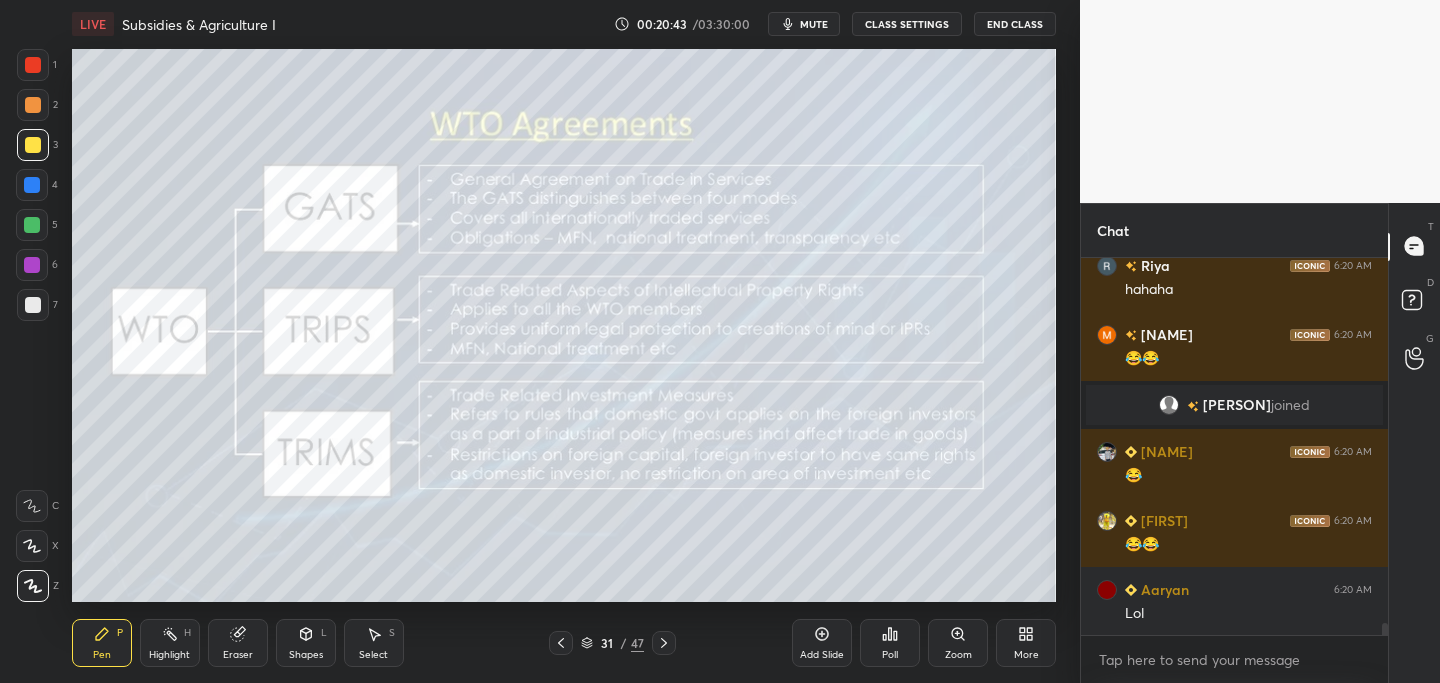 click 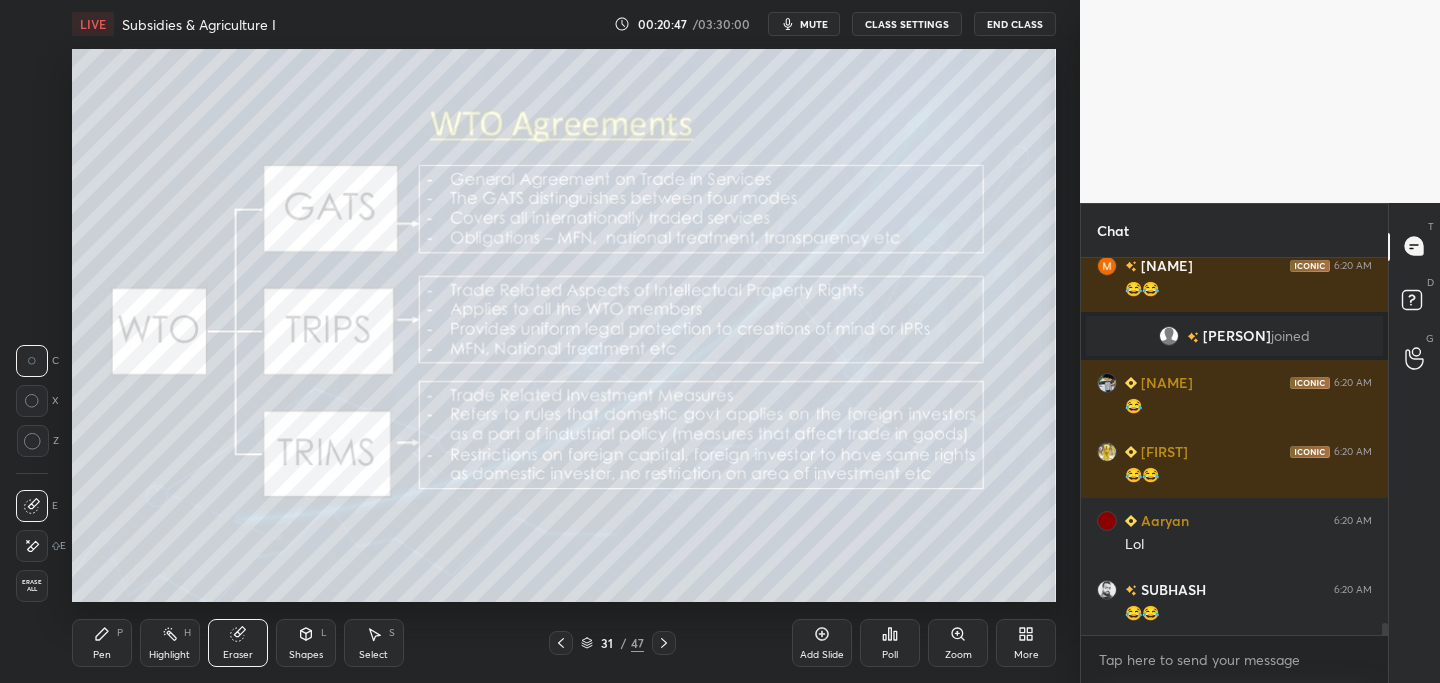 scroll, scrollTop: 11664, scrollLeft: 0, axis: vertical 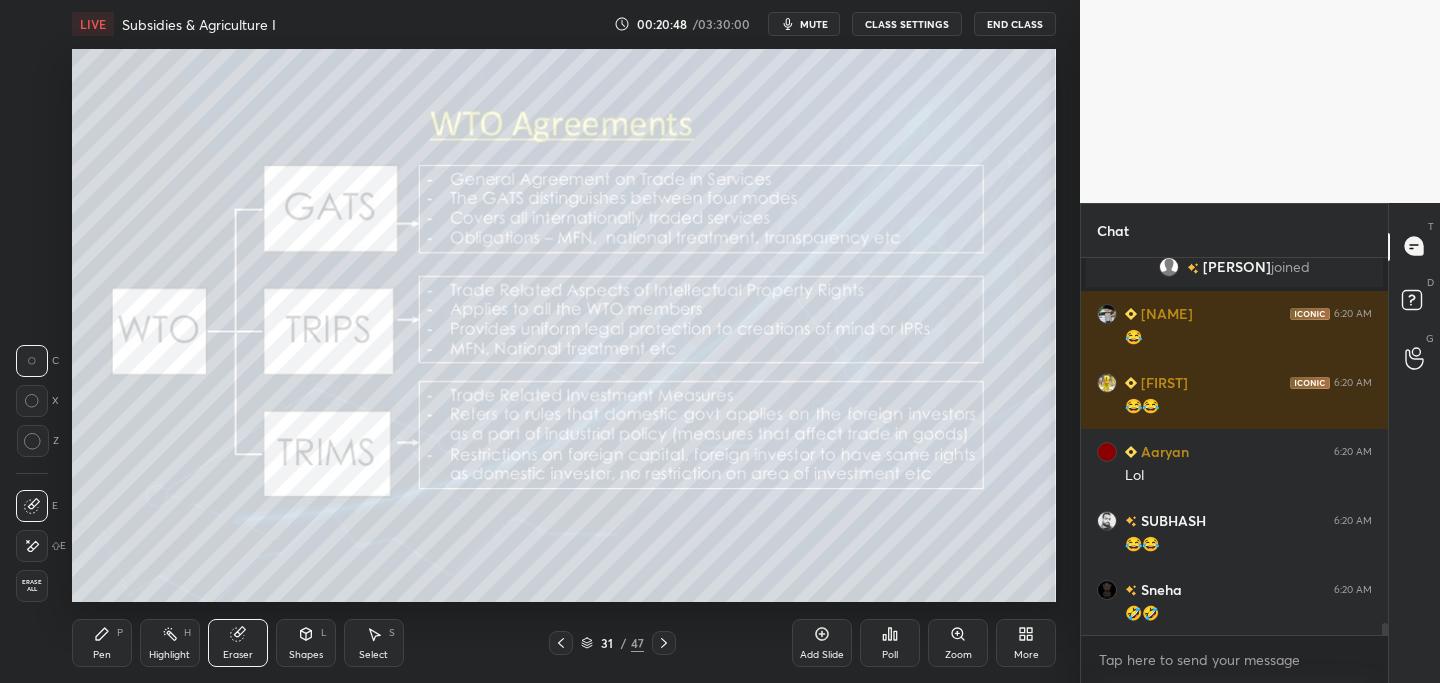 click 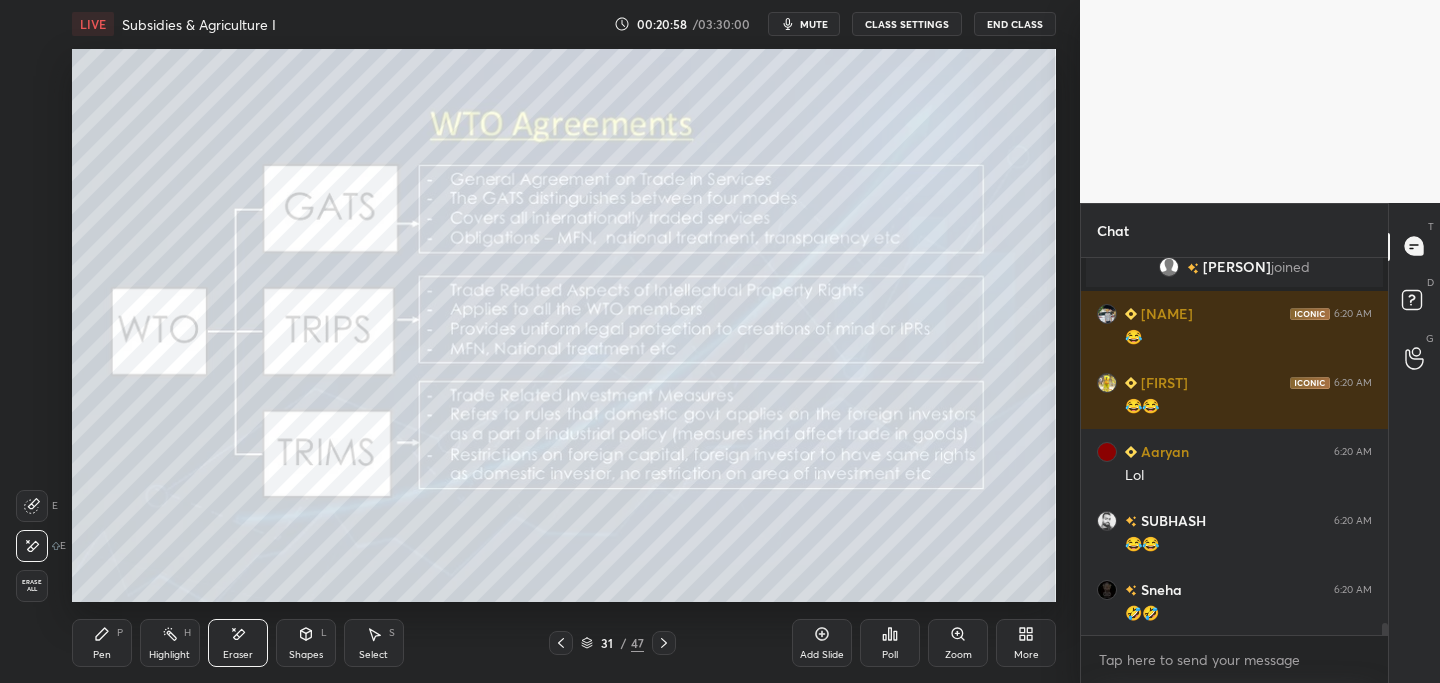 click on "Pen P" at bounding box center [102, 643] 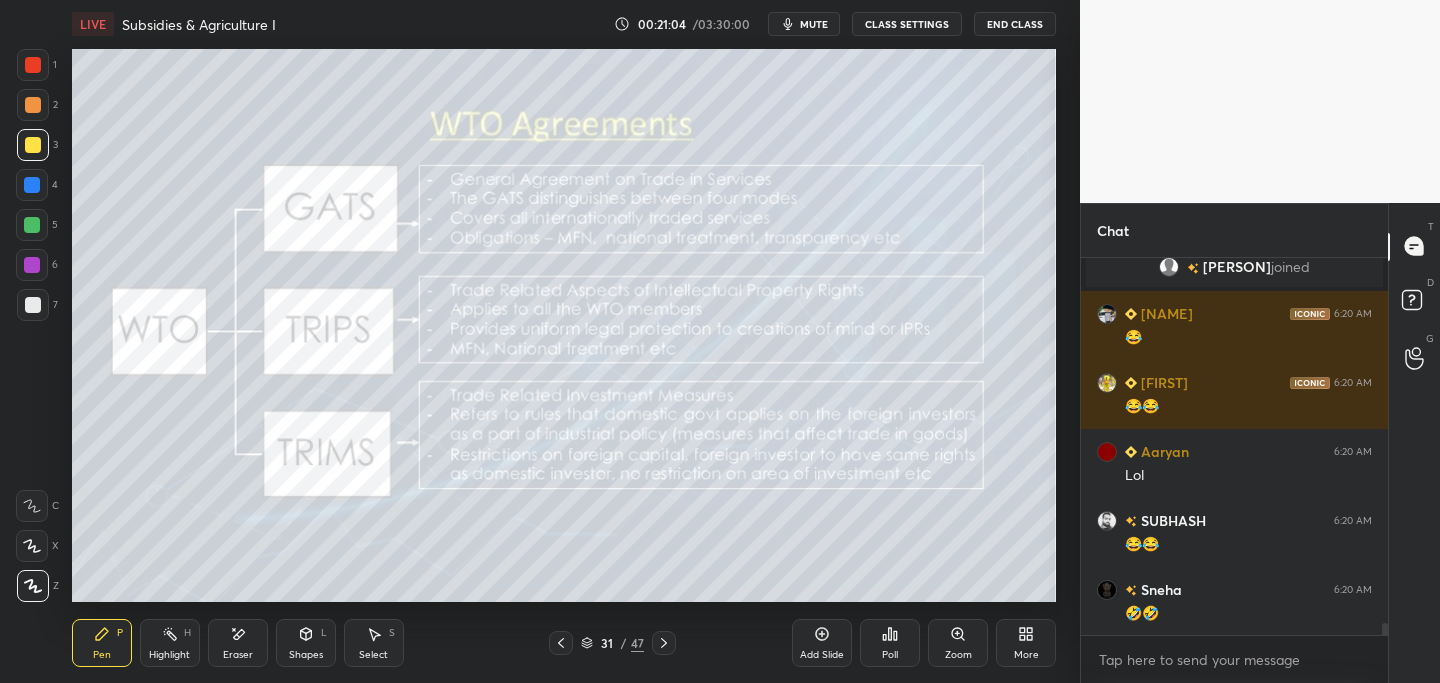 scroll, scrollTop: 11733, scrollLeft: 0, axis: vertical 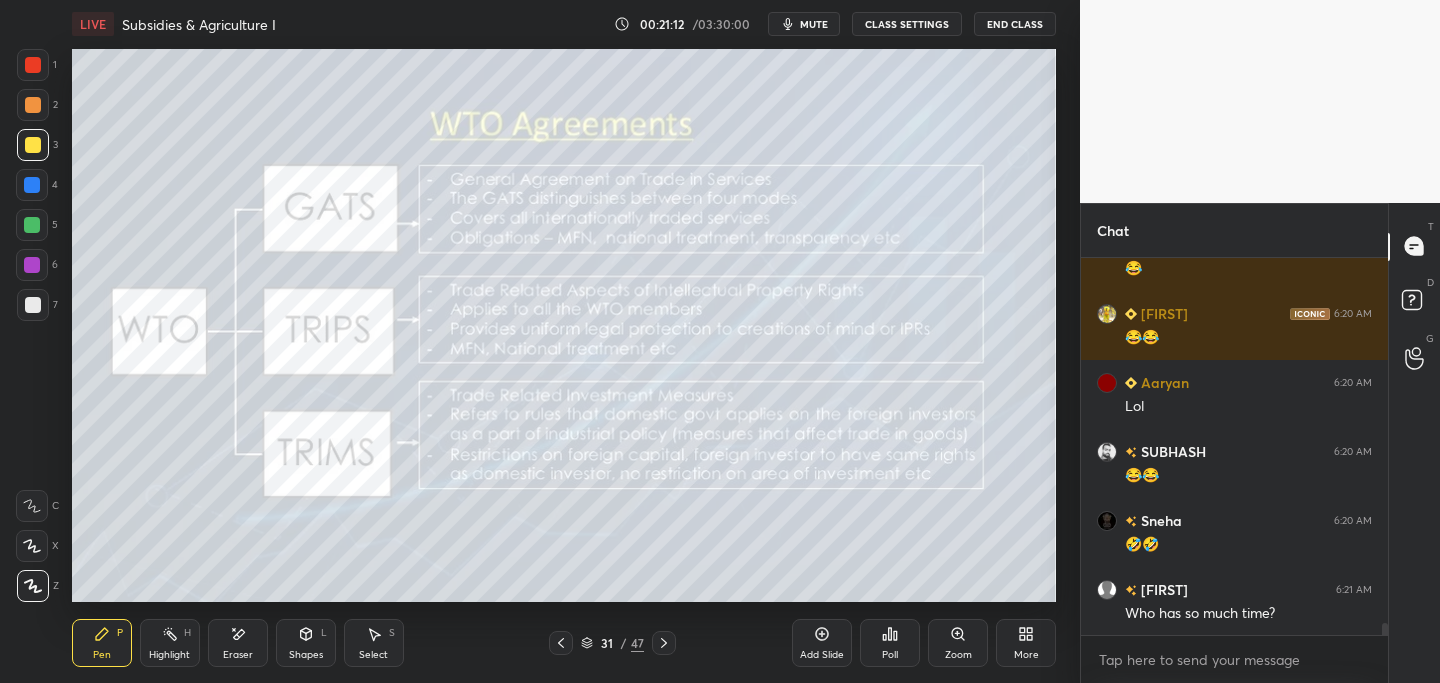 click at bounding box center [32, 225] 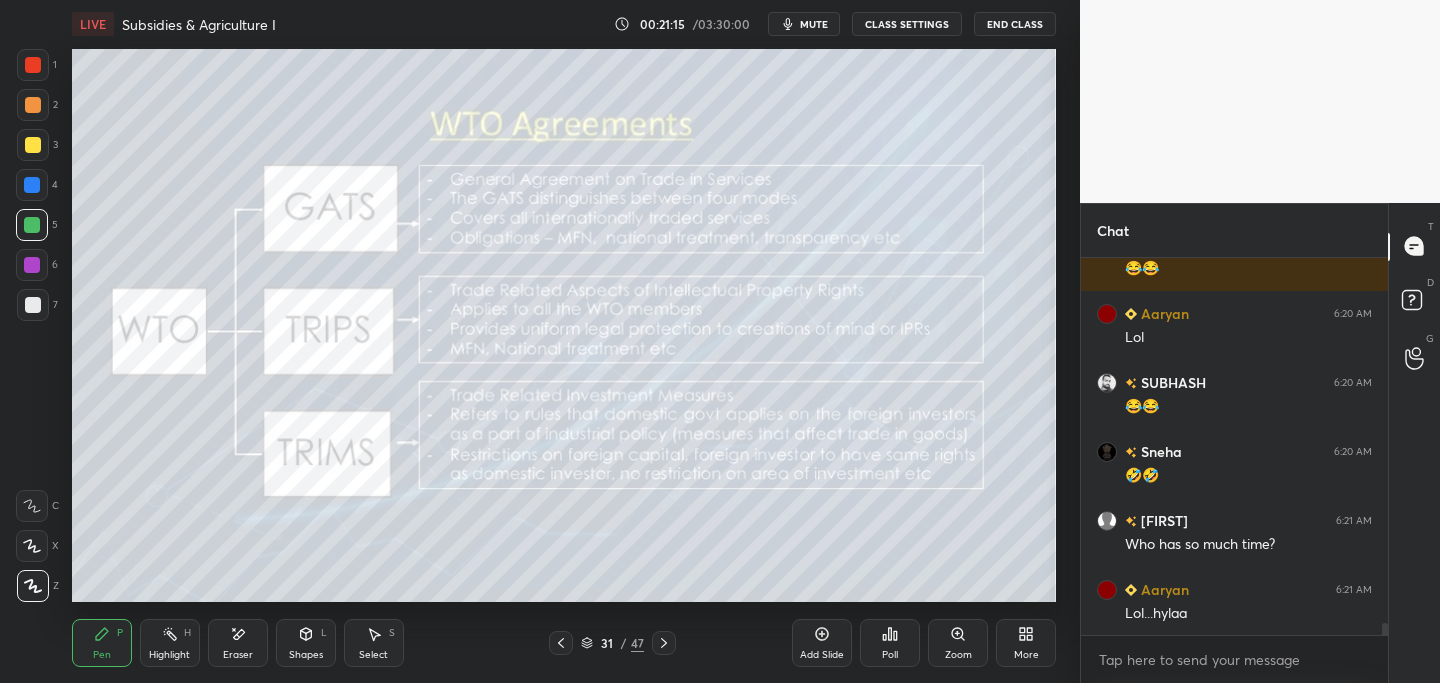 scroll, scrollTop: 11871, scrollLeft: 0, axis: vertical 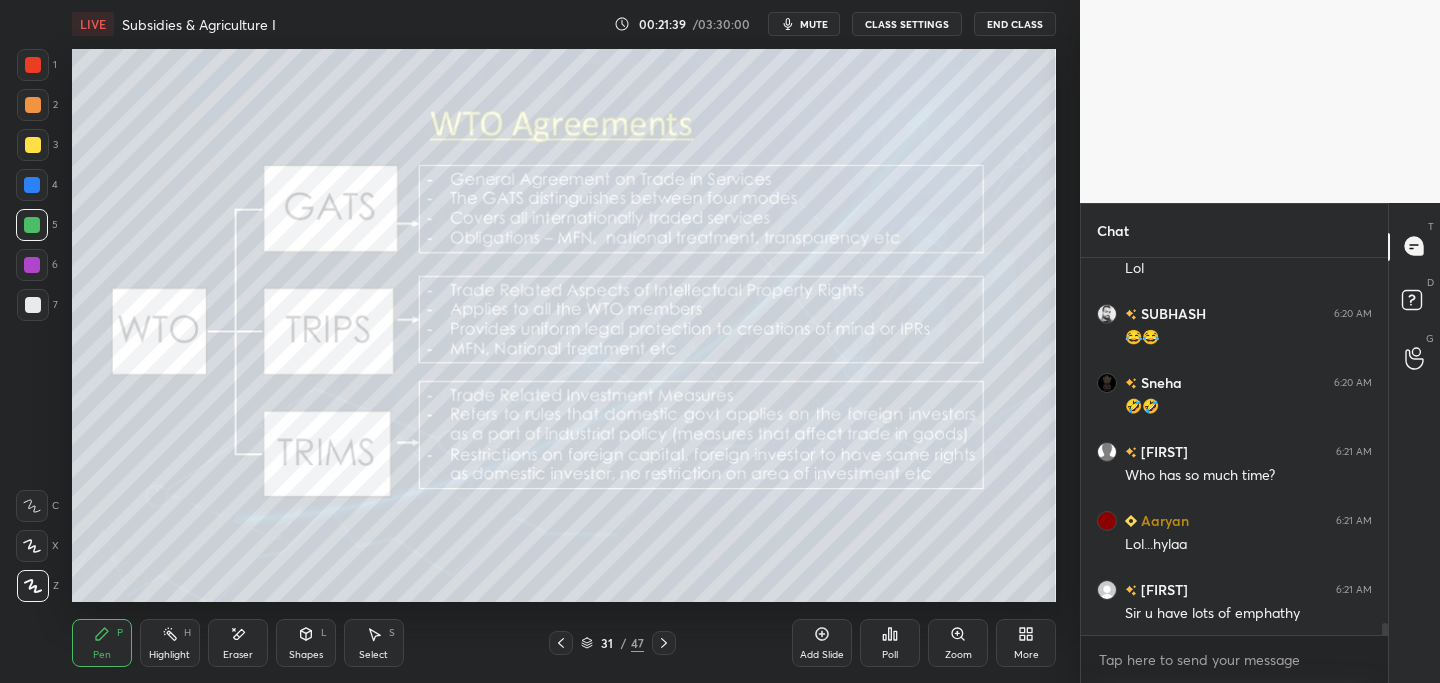 click at bounding box center [33, 145] 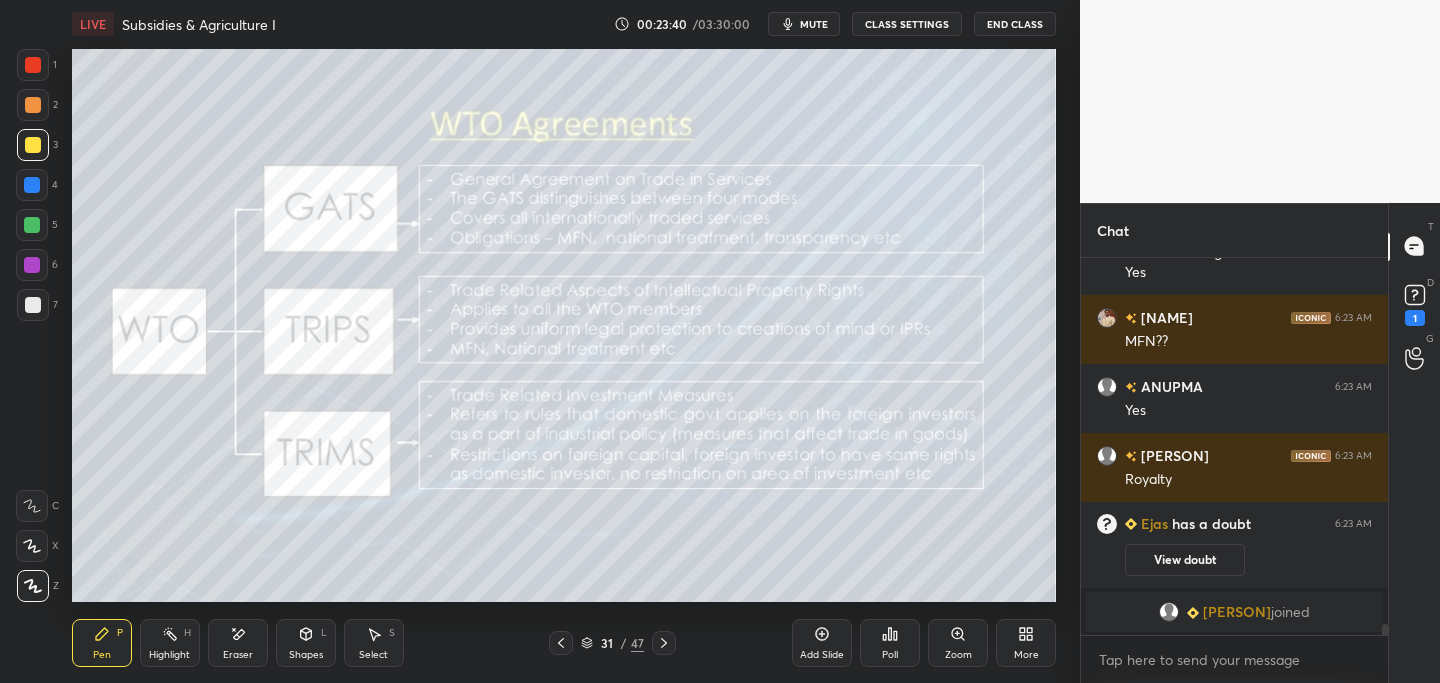 scroll, scrollTop: 12486, scrollLeft: 0, axis: vertical 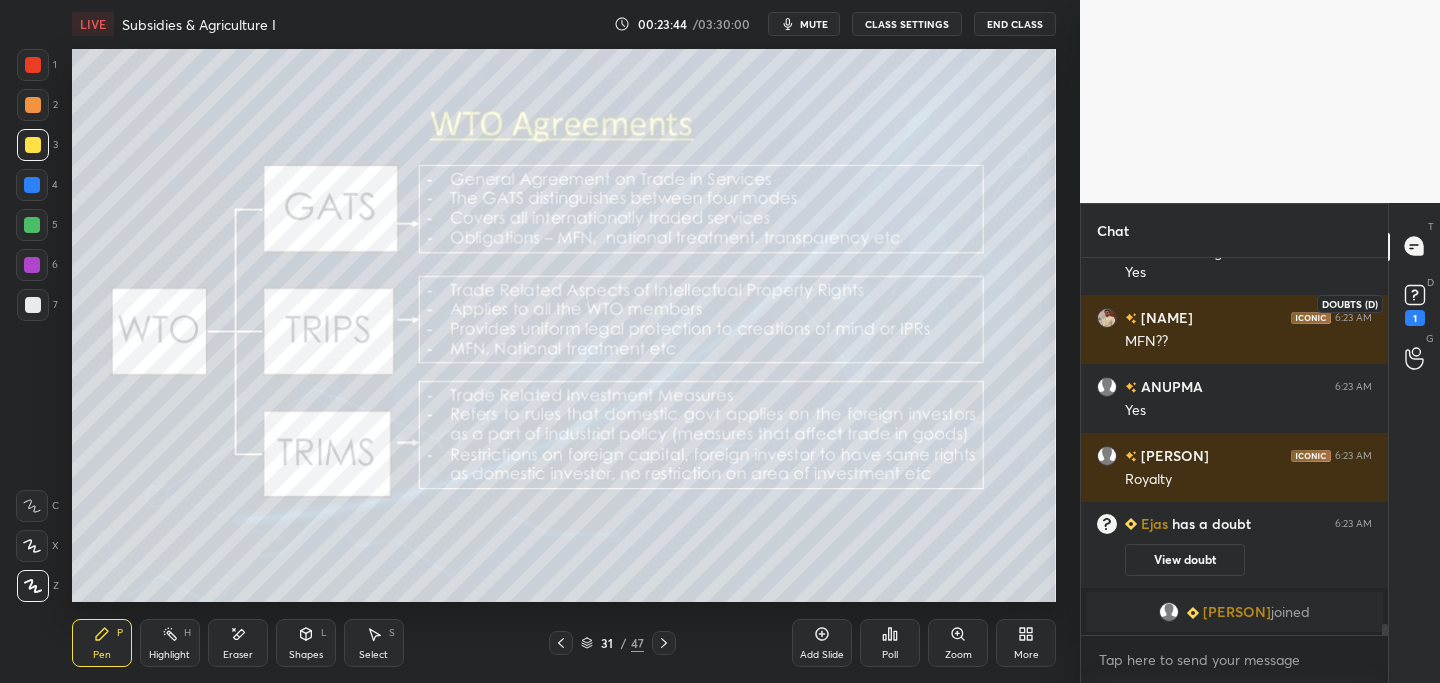 click 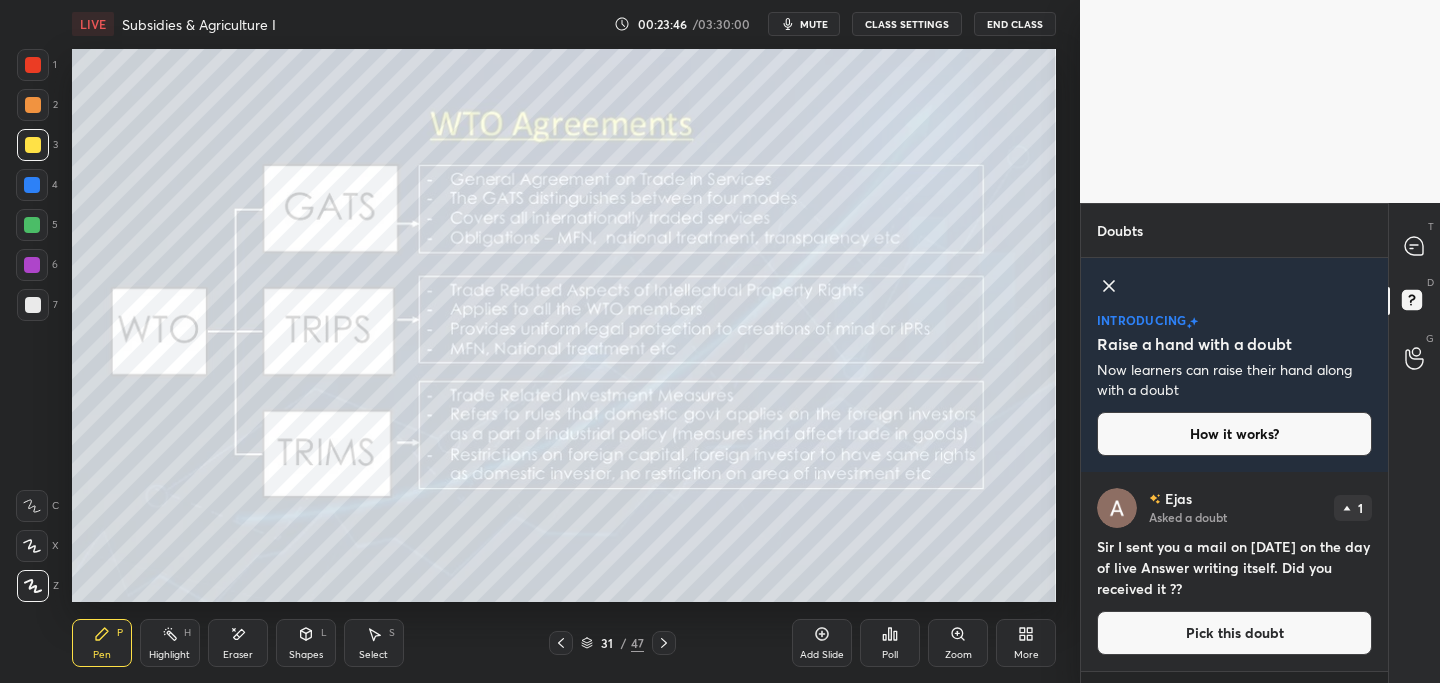 click 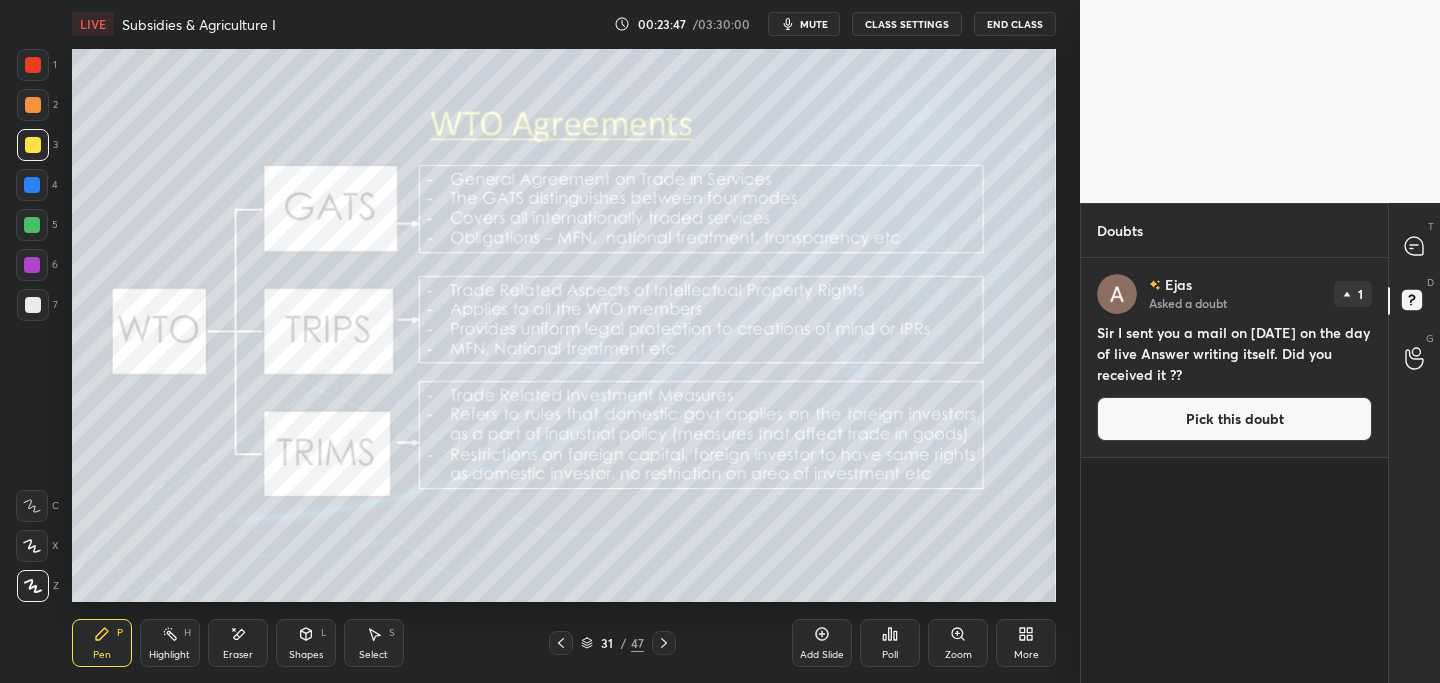 scroll, scrollTop: 7, scrollLeft: 7, axis: both 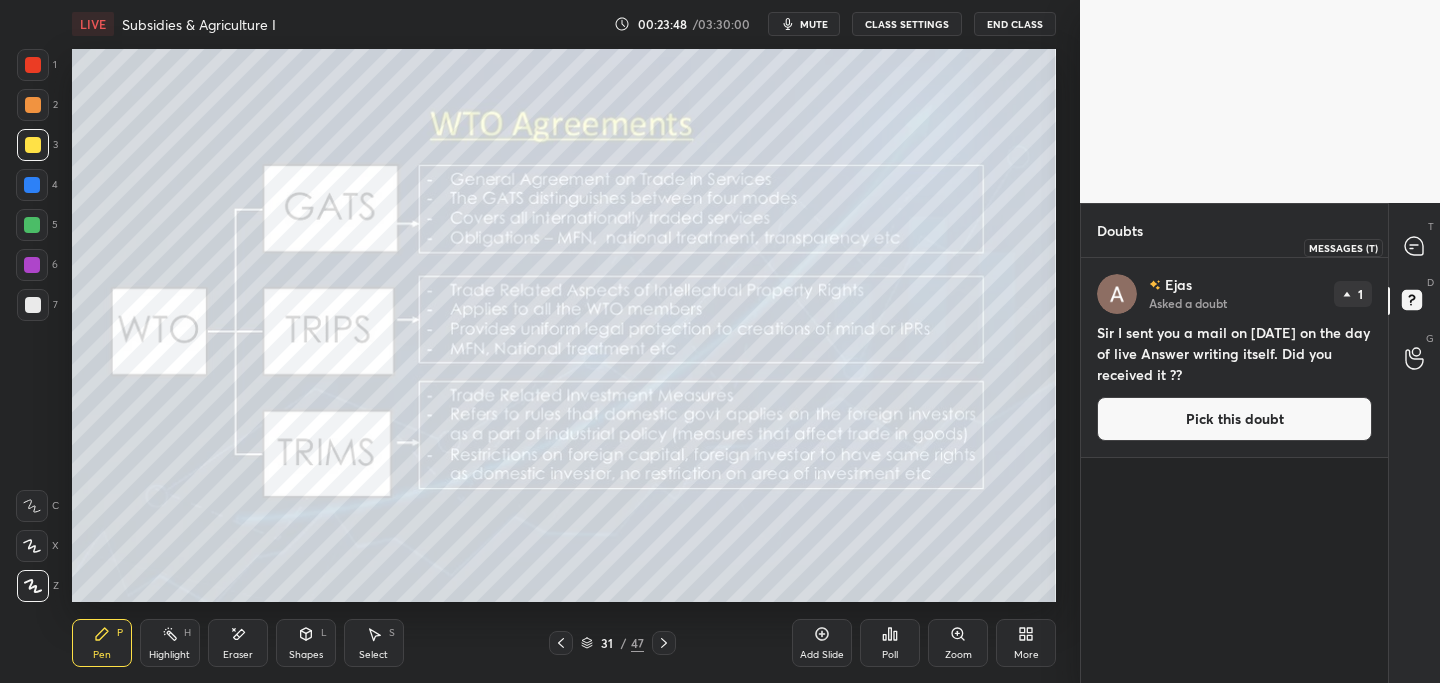 click 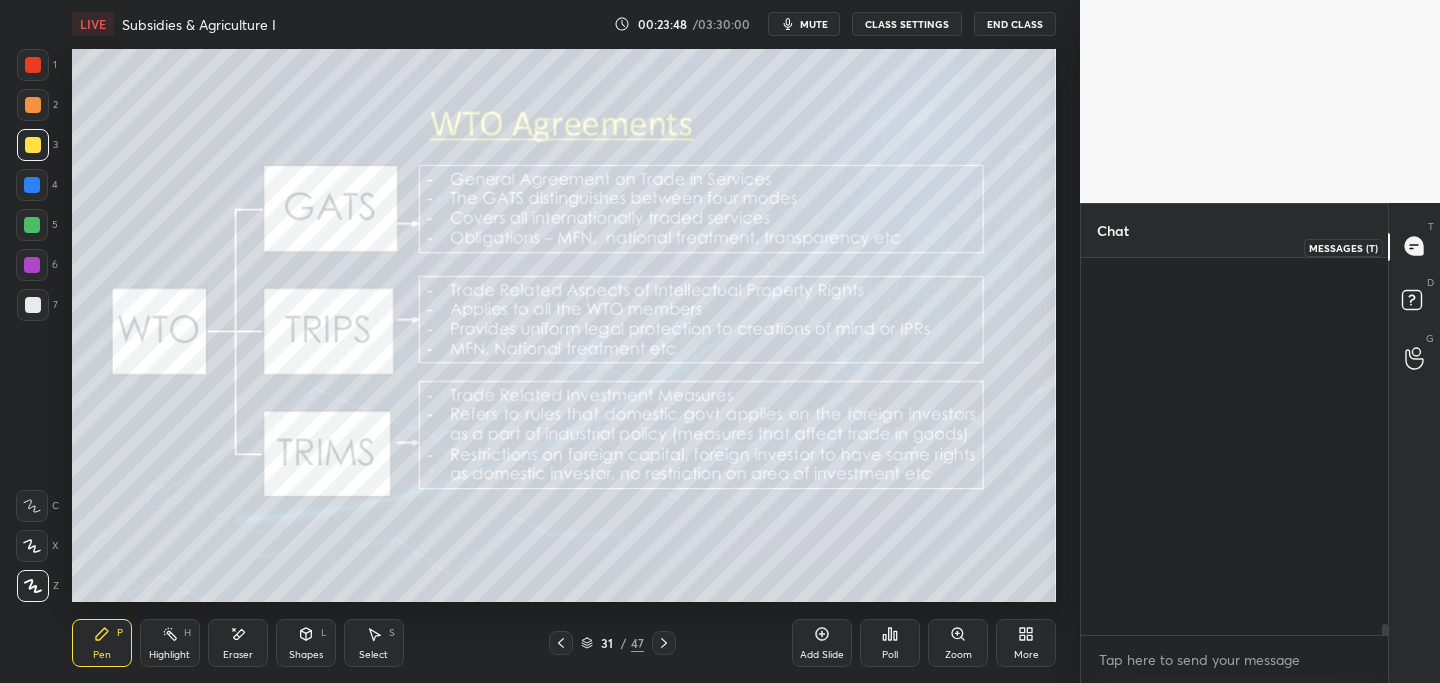 scroll, scrollTop: 12857, scrollLeft: 0, axis: vertical 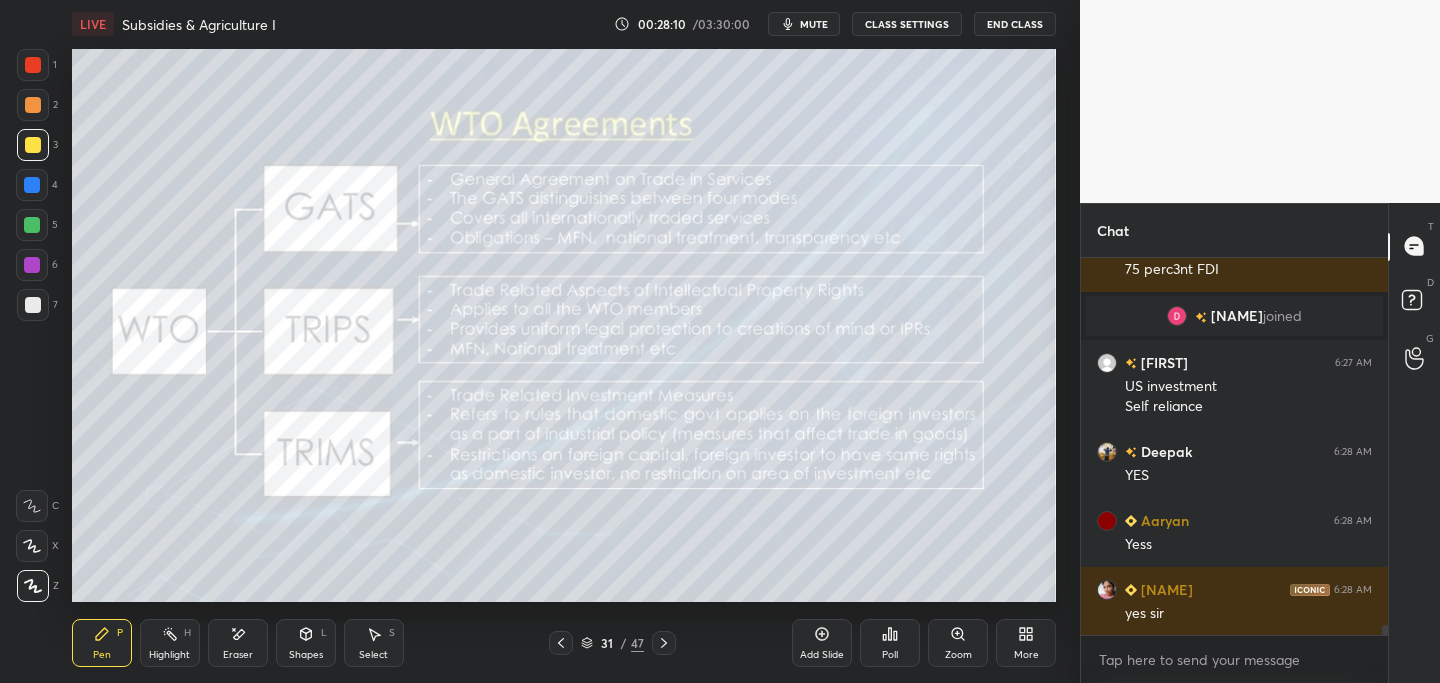 click 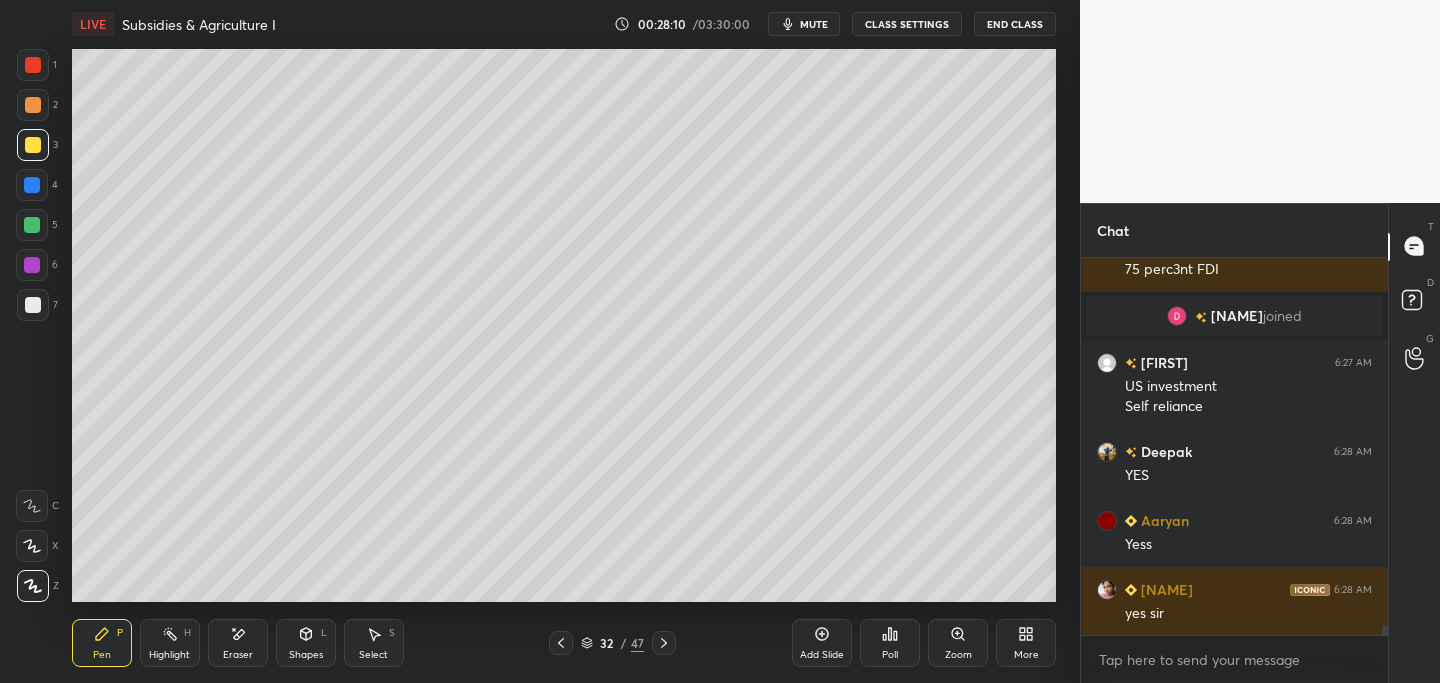 scroll, scrollTop: 330, scrollLeft: 301, axis: both 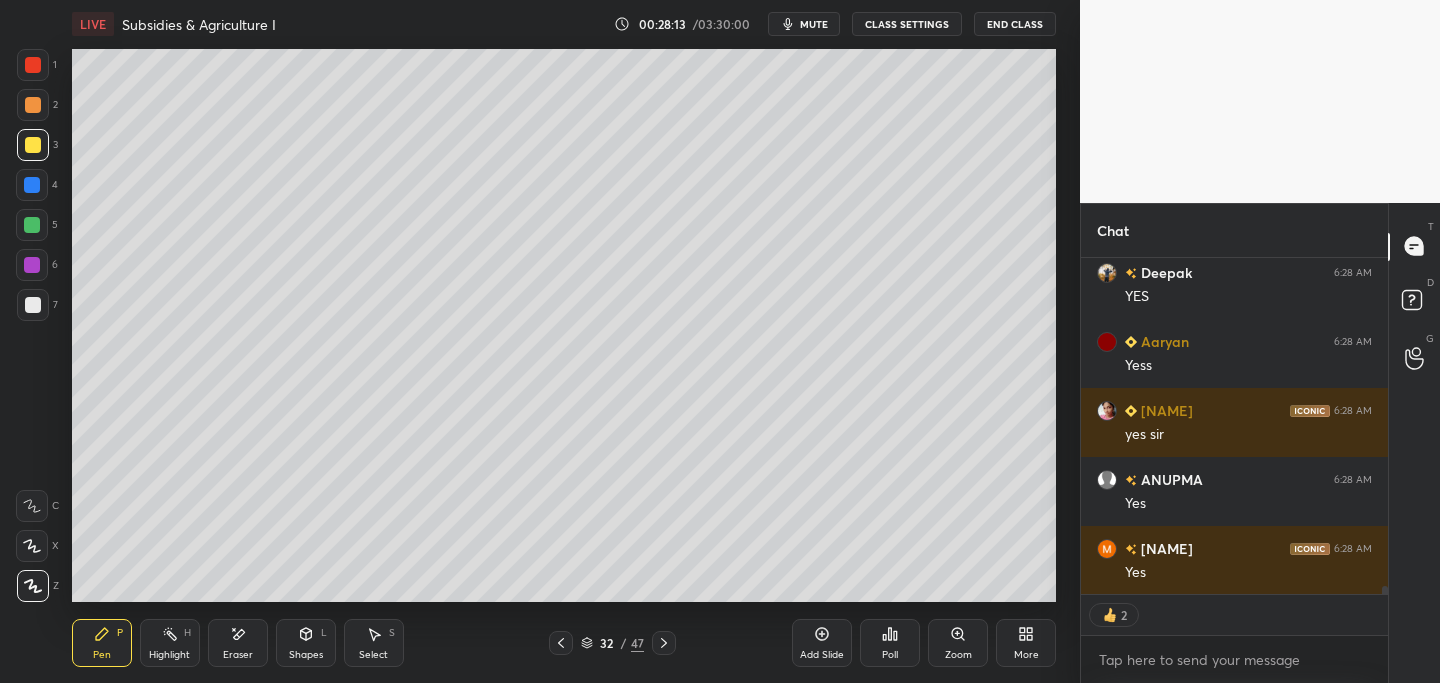 click 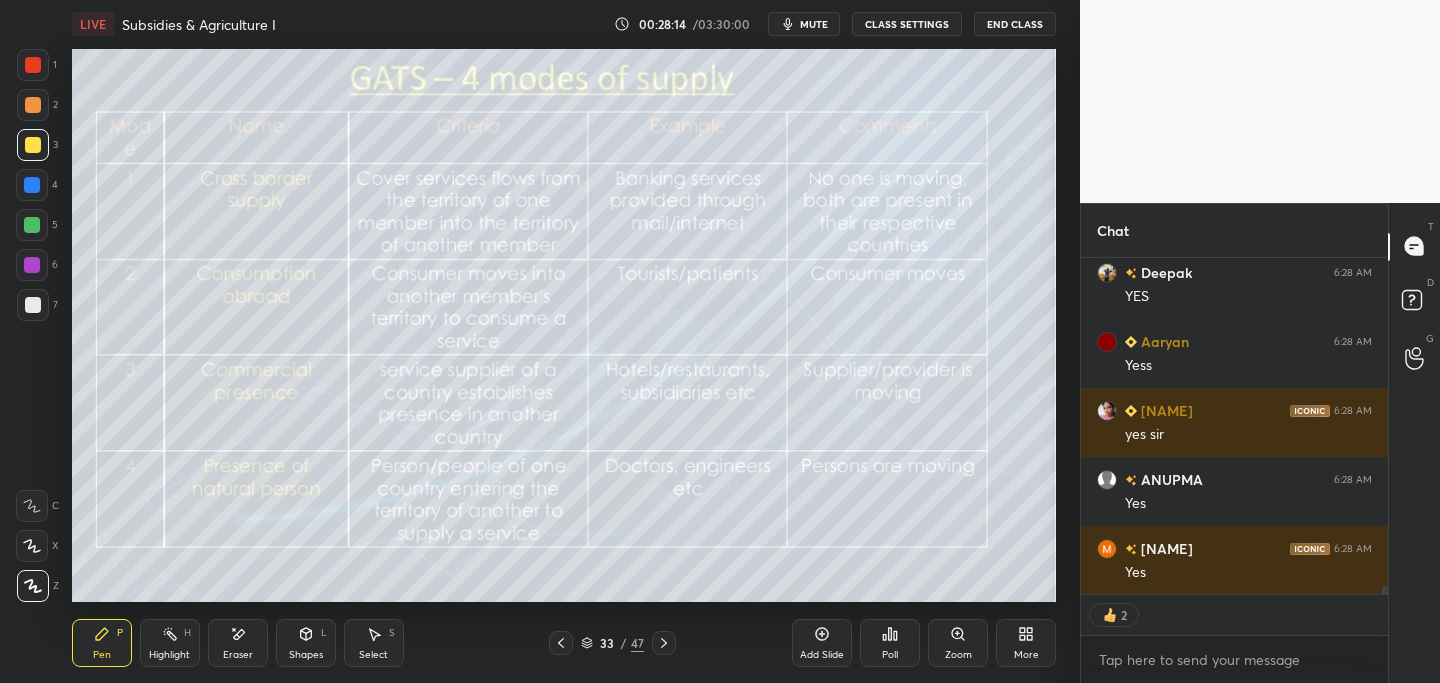 scroll, scrollTop: 14236, scrollLeft: 0, axis: vertical 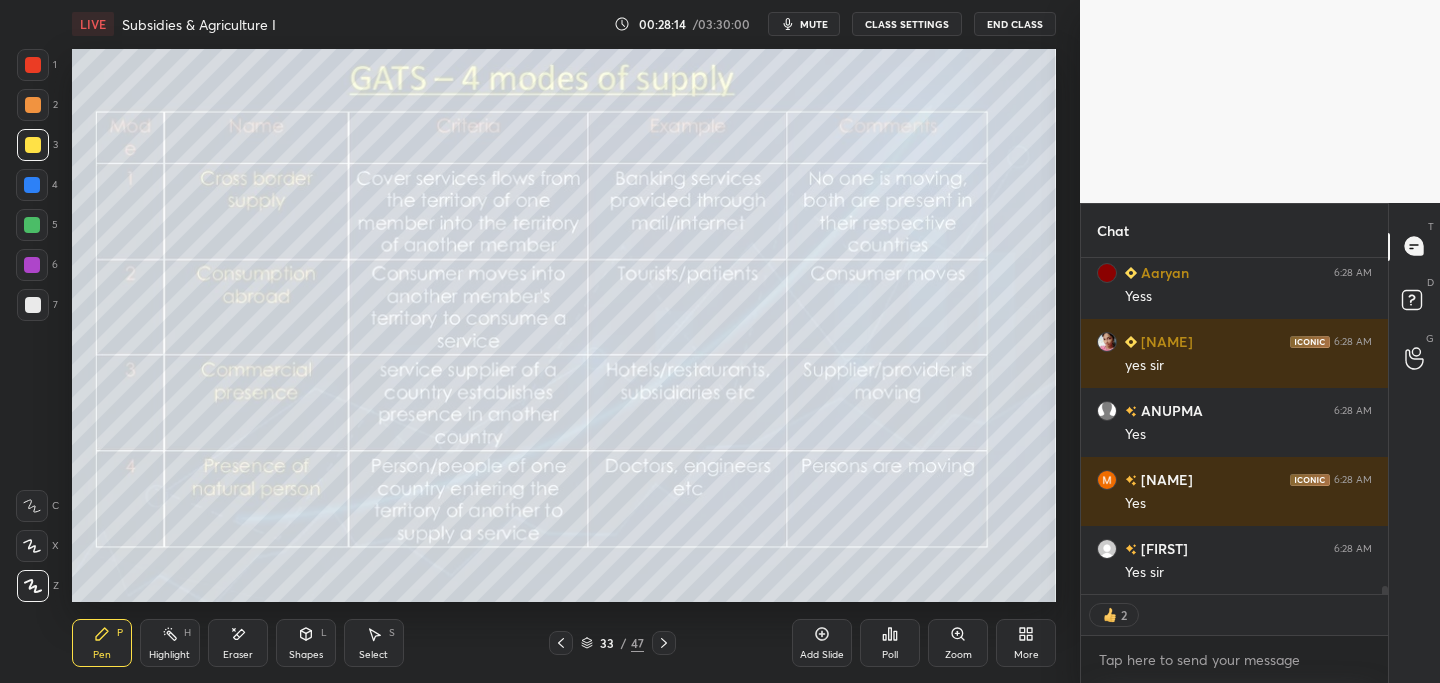 click 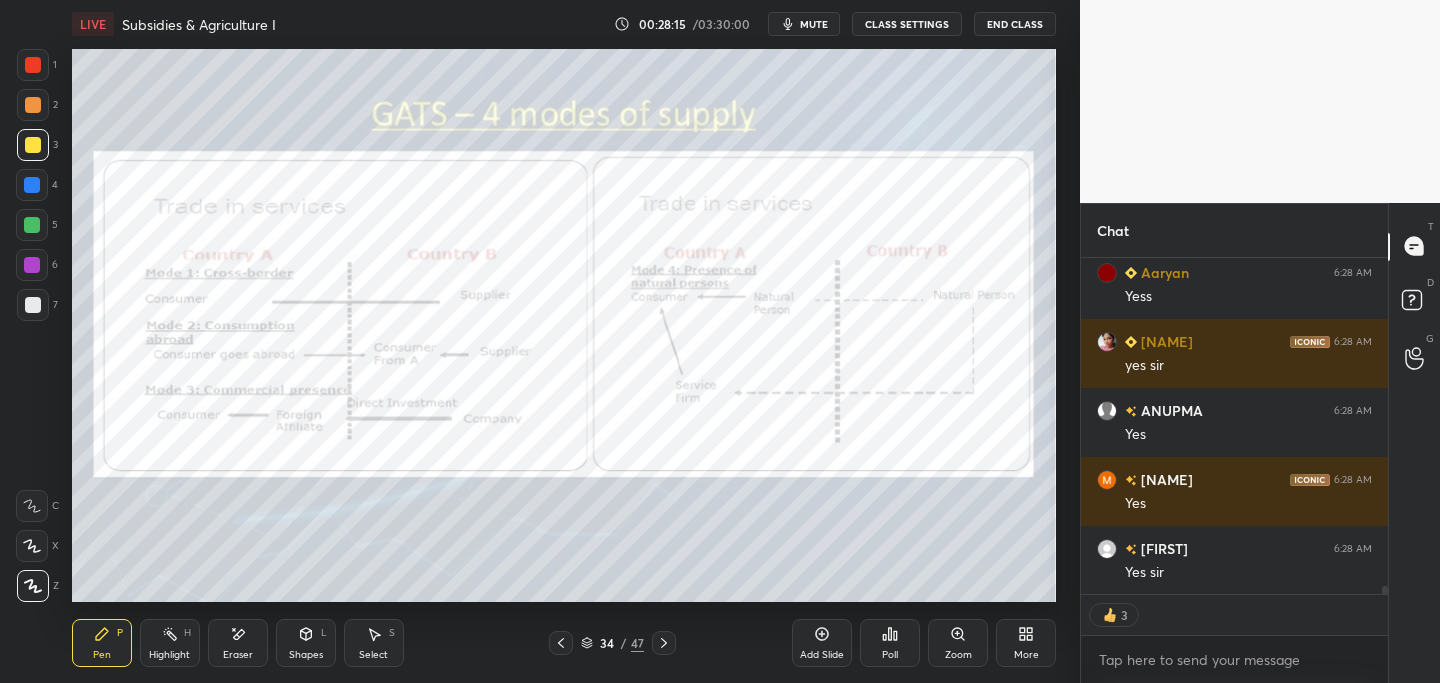 click 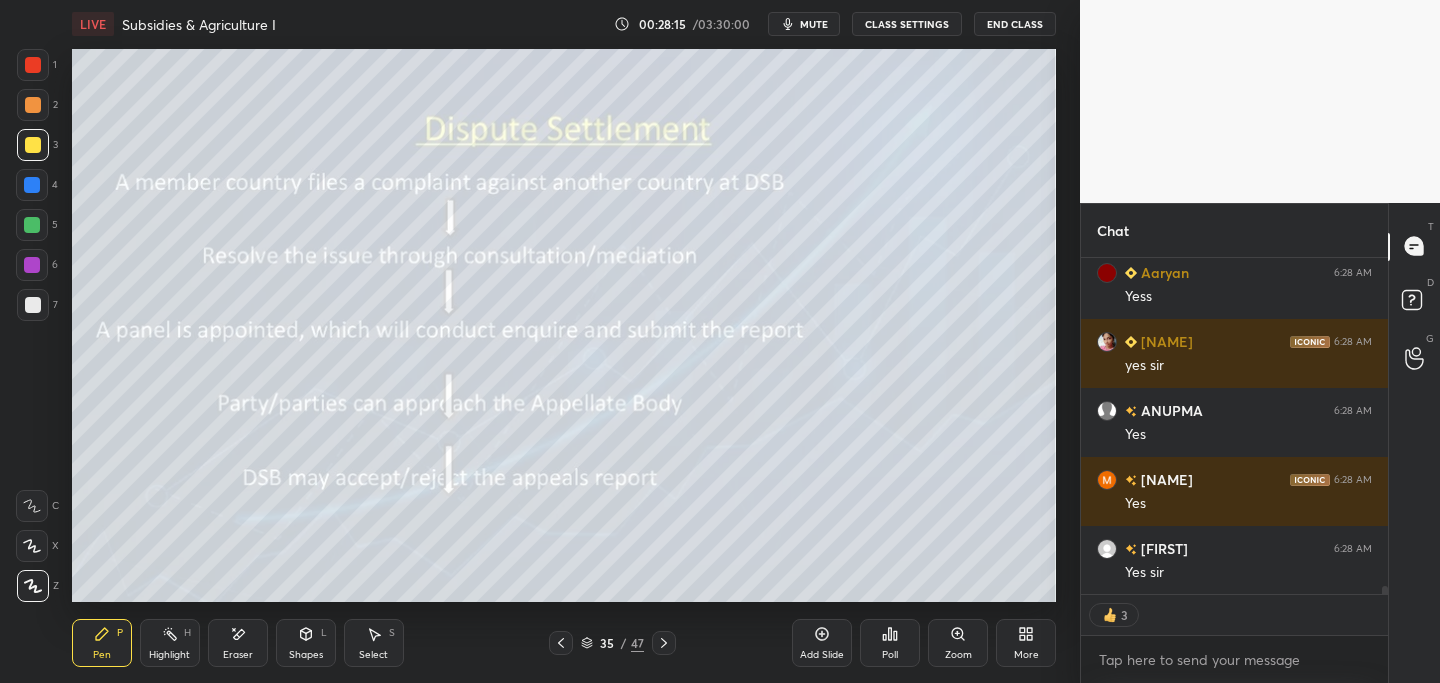 scroll, scrollTop: 14305, scrollLeft: 0, axis: vertical 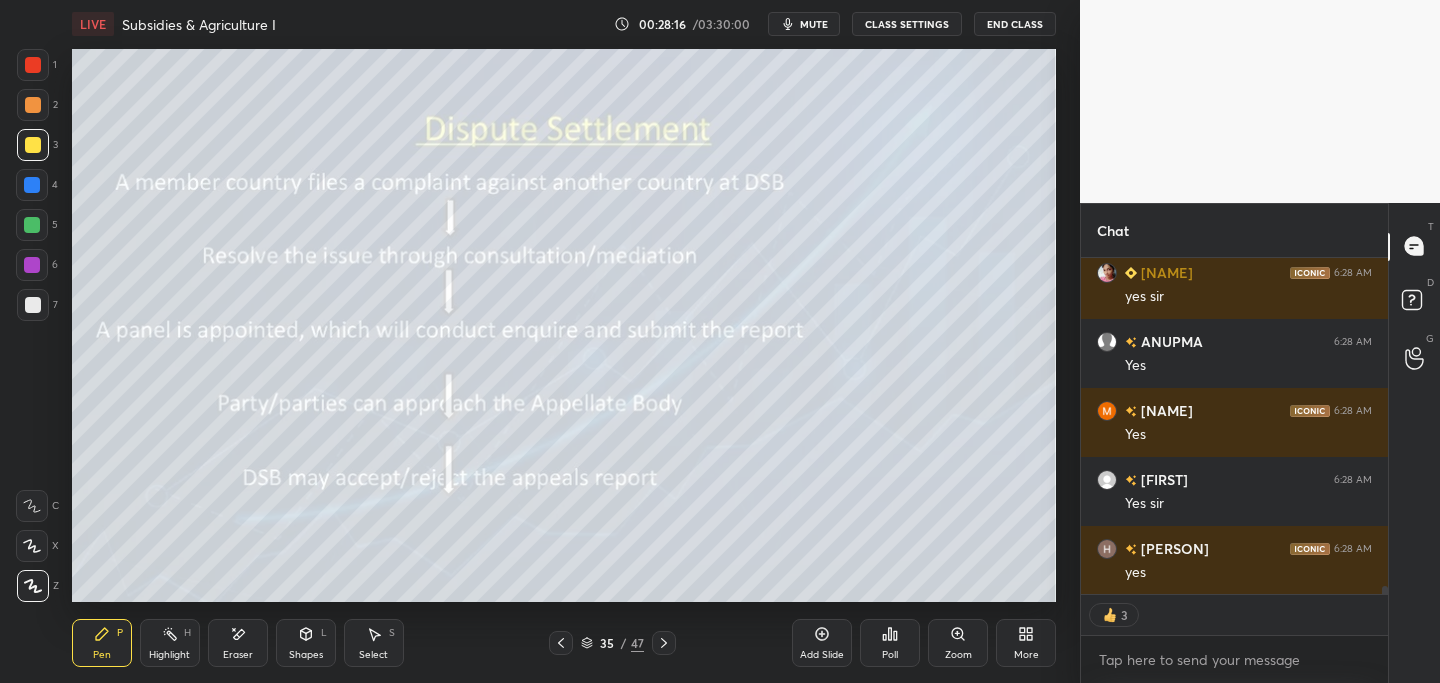 click 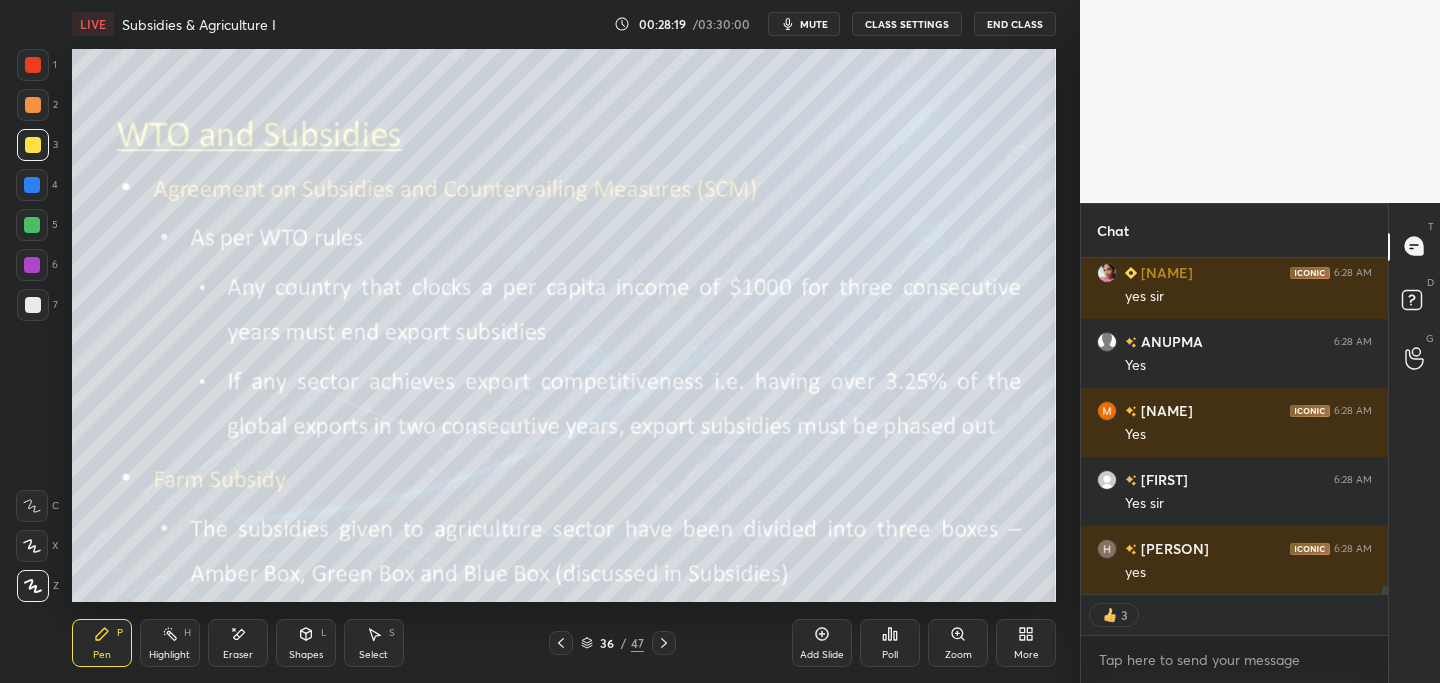 scroll, scrollTop: 14374, scrollLeft: 0, axis: vertical 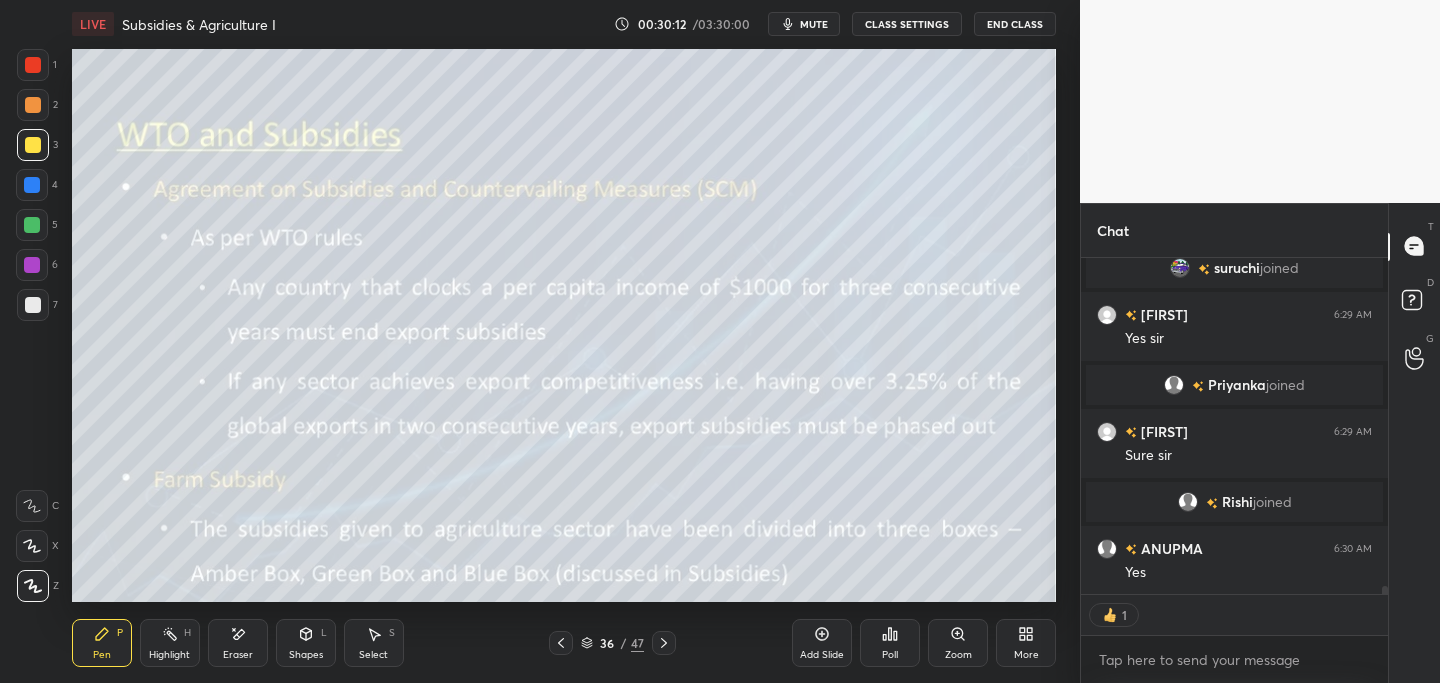 click 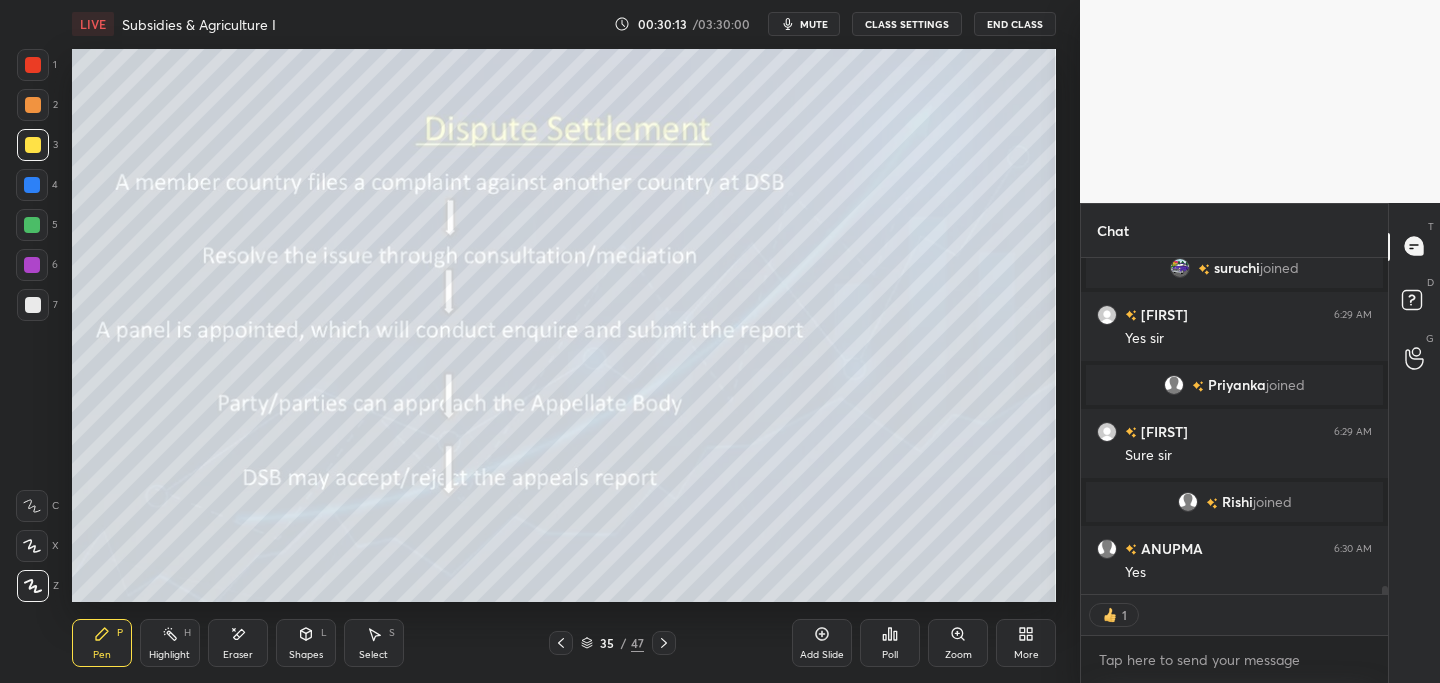 scroll, scrollTop: 7, scrollLeft: 7, axis: both 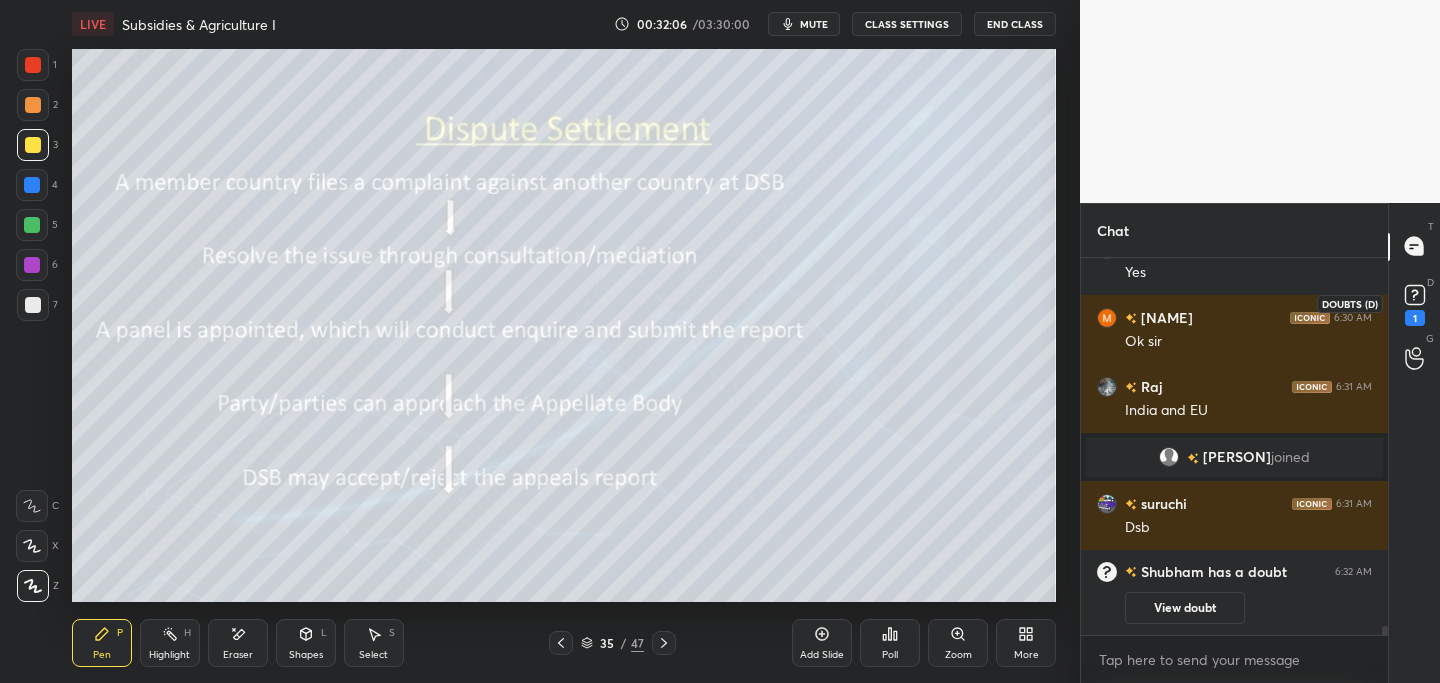 click 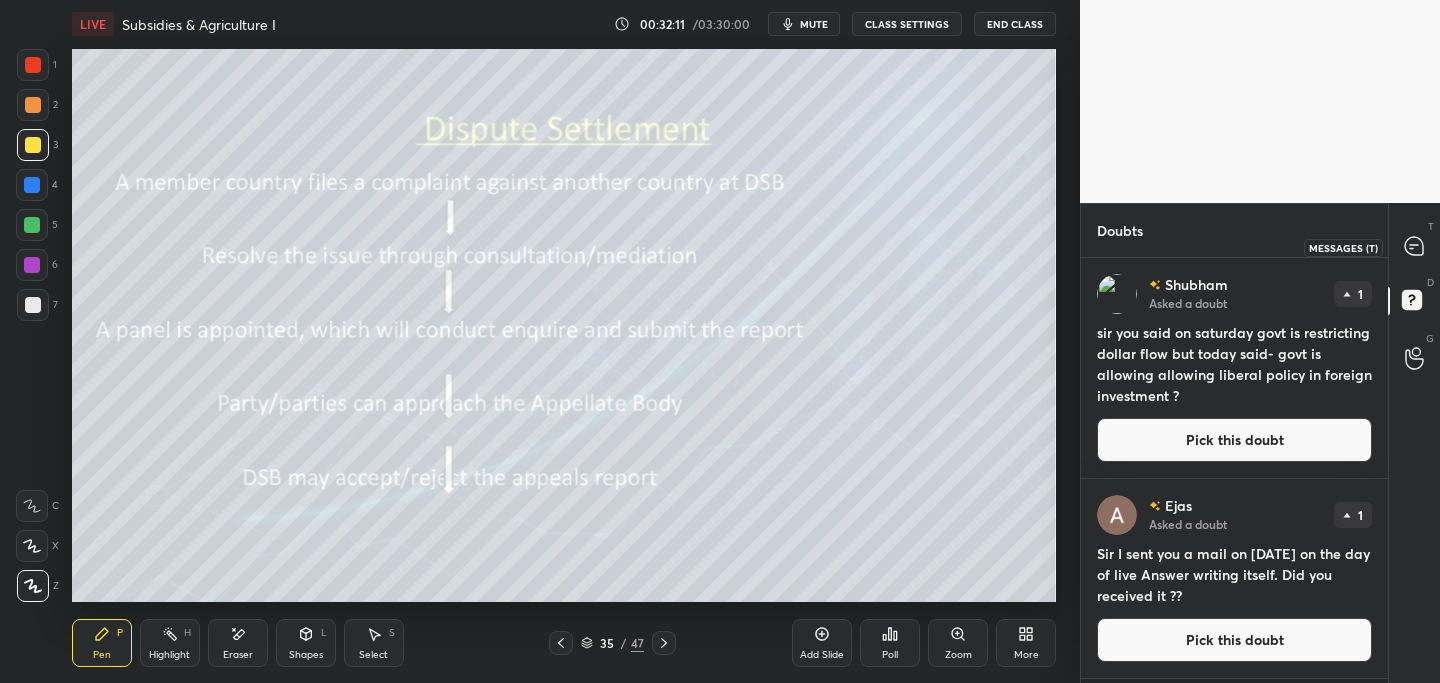 click 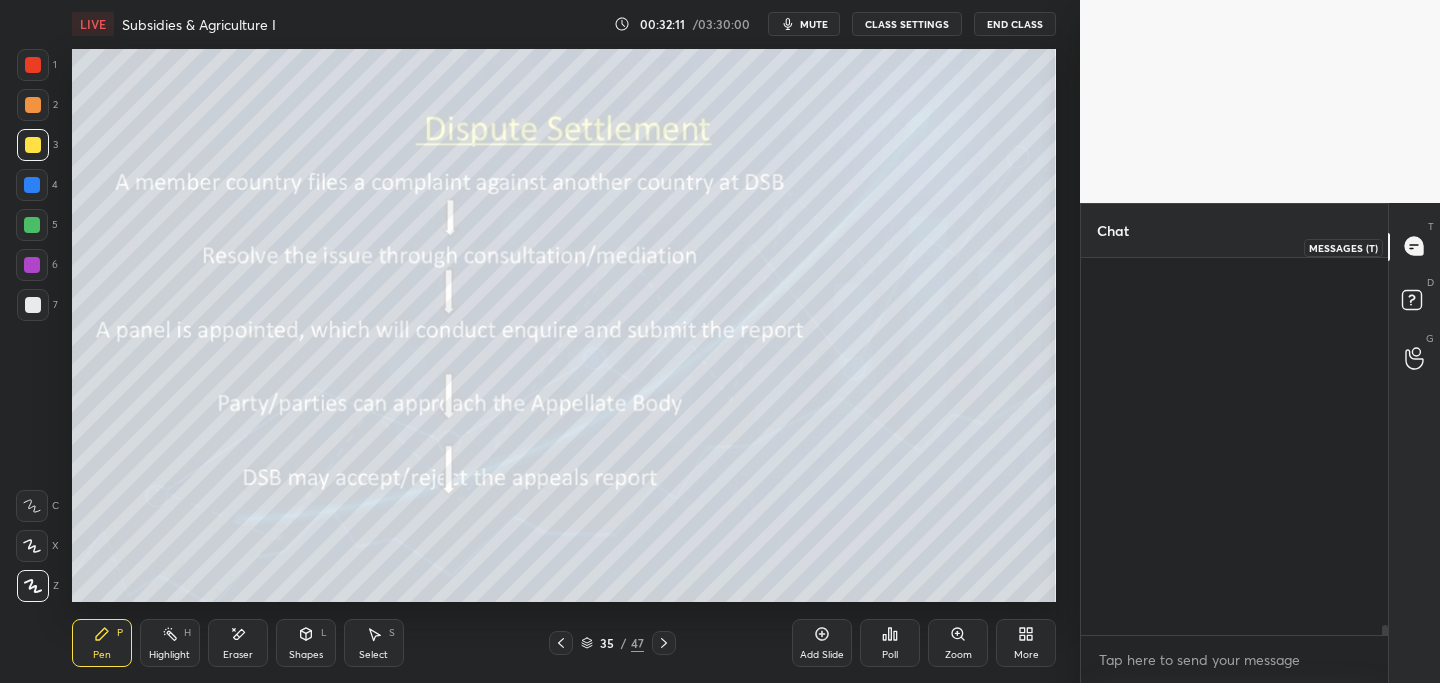 scroll, scrollTop: 15191, scrollLeft: 0, axis: vertical 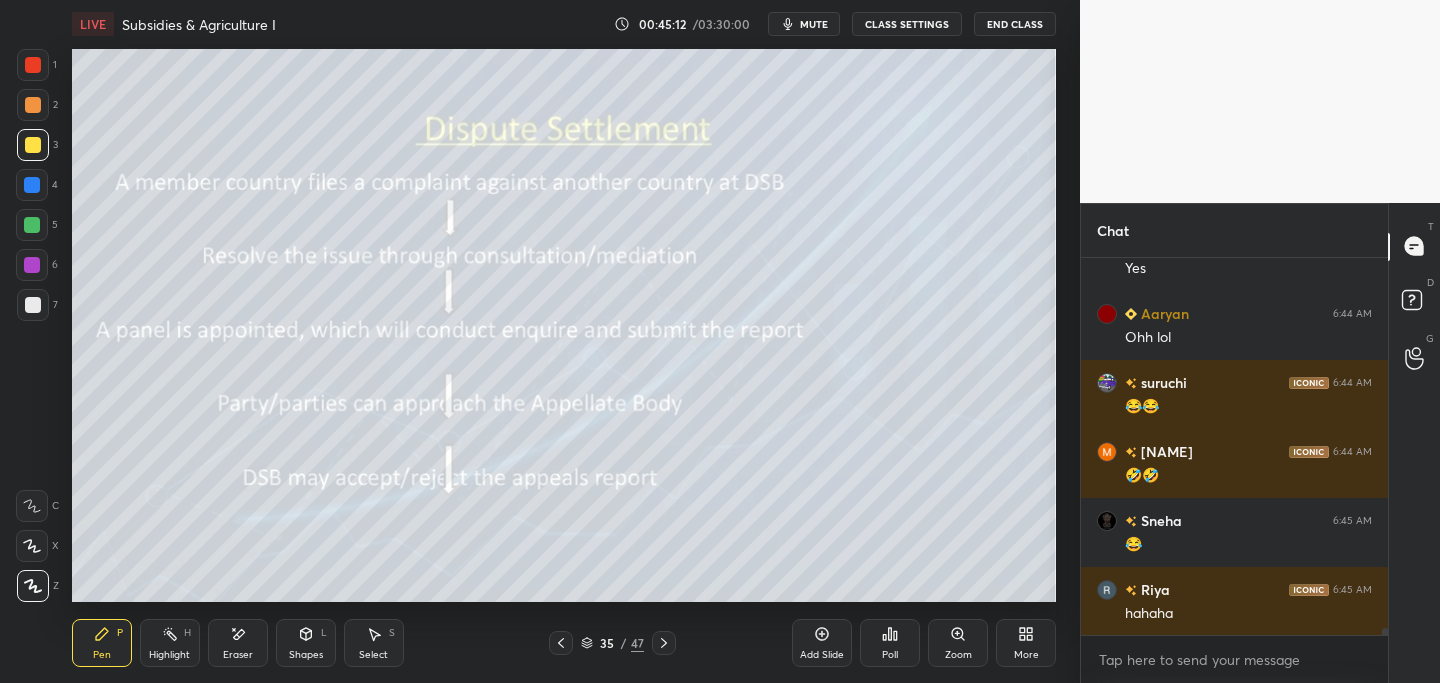 click 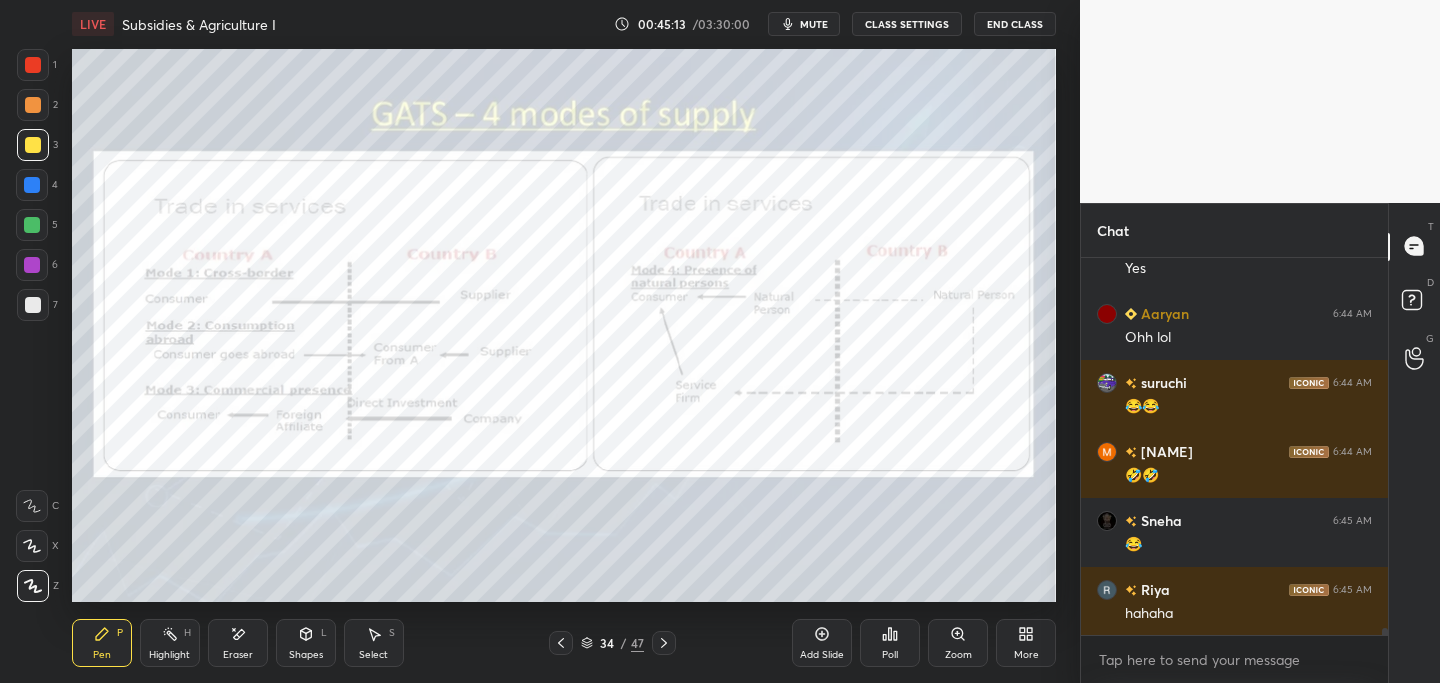 scroll, scrollTop: 20926, scrollLeft: 0, axis: vertical 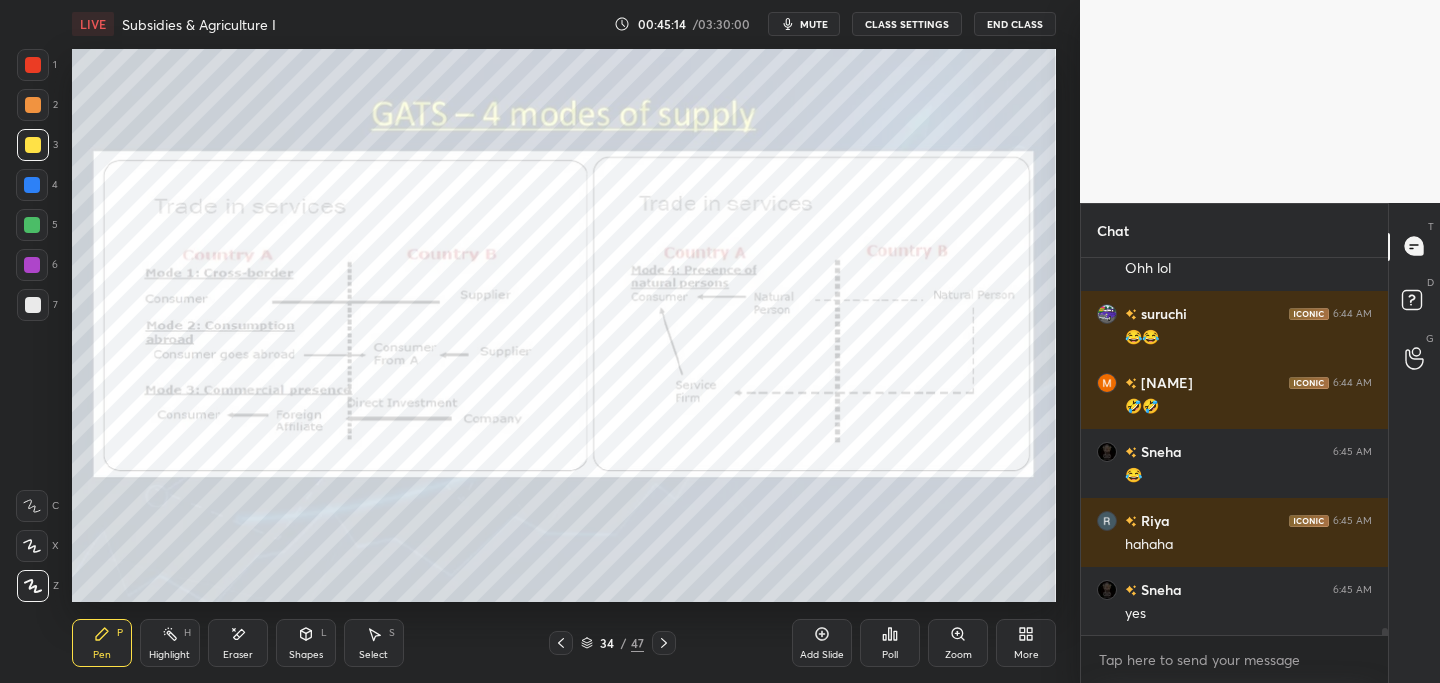 click 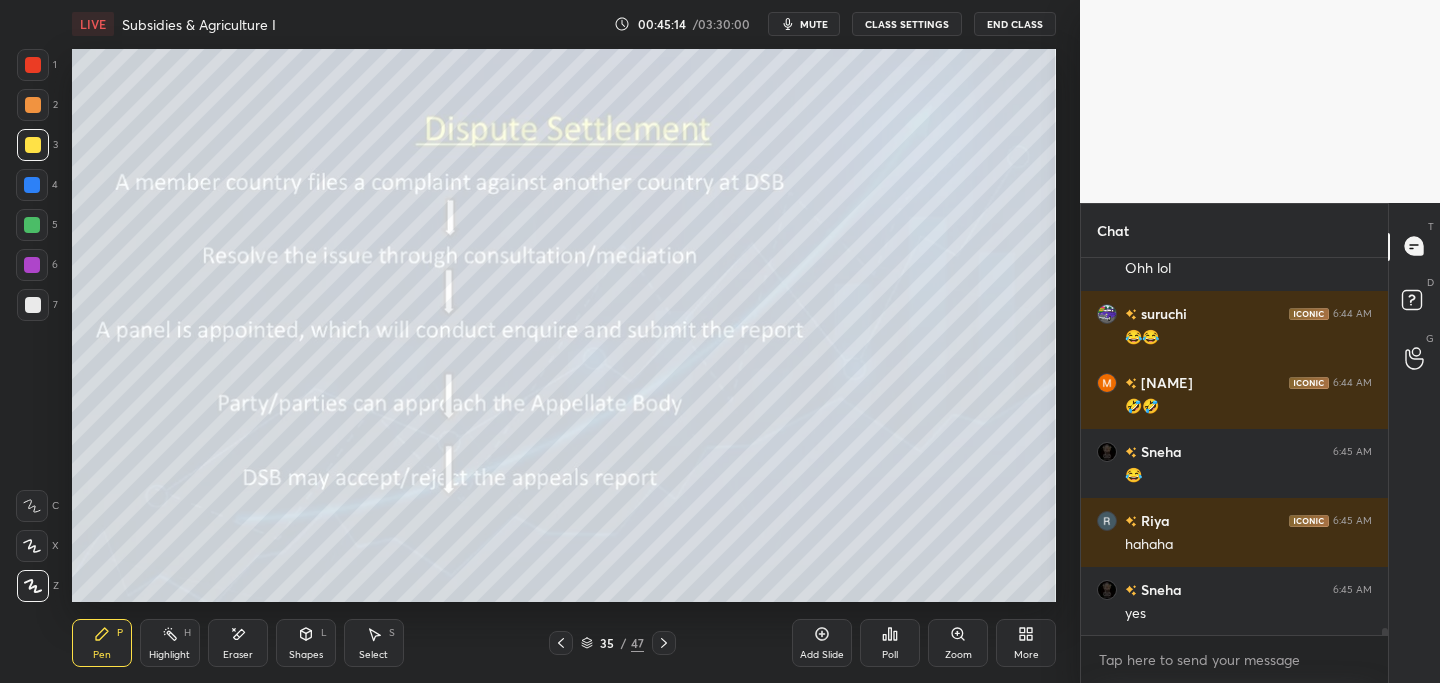 click 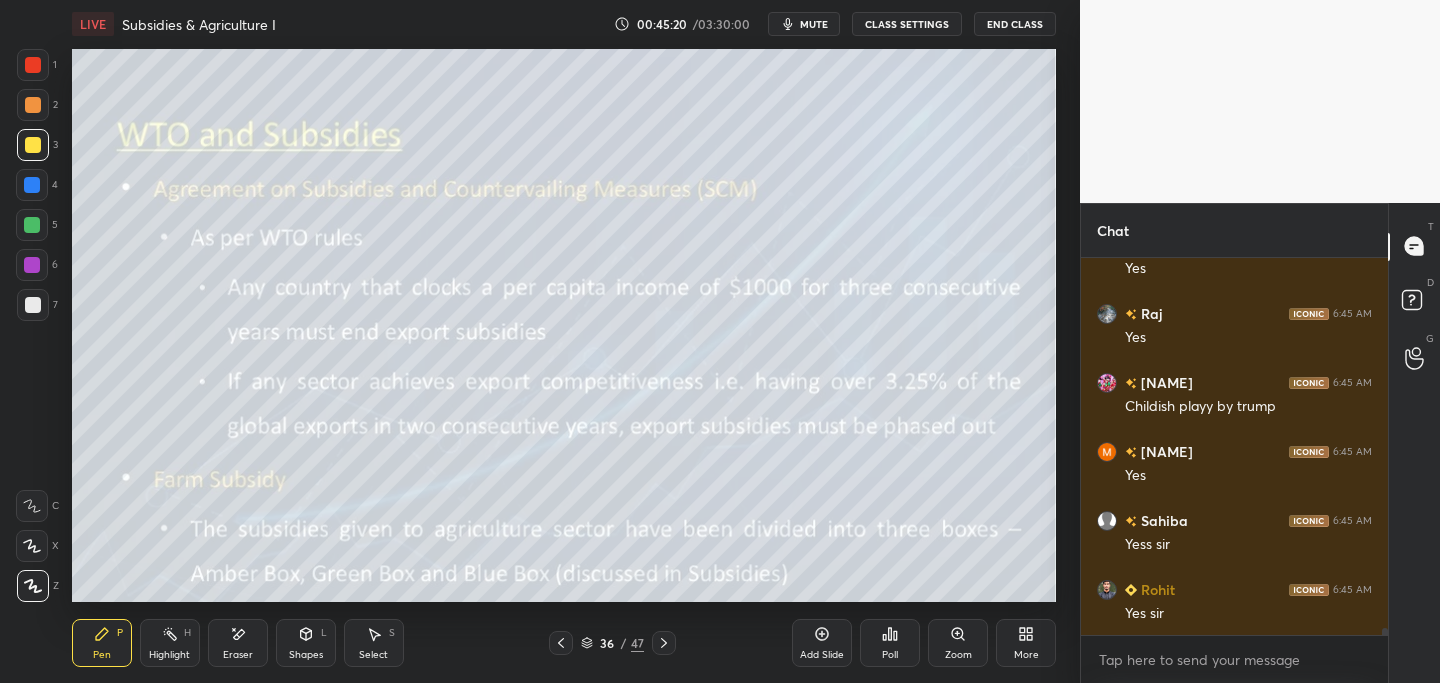 scroll, scrollTop: 21547, scrollLeft: 0, axis: vertical 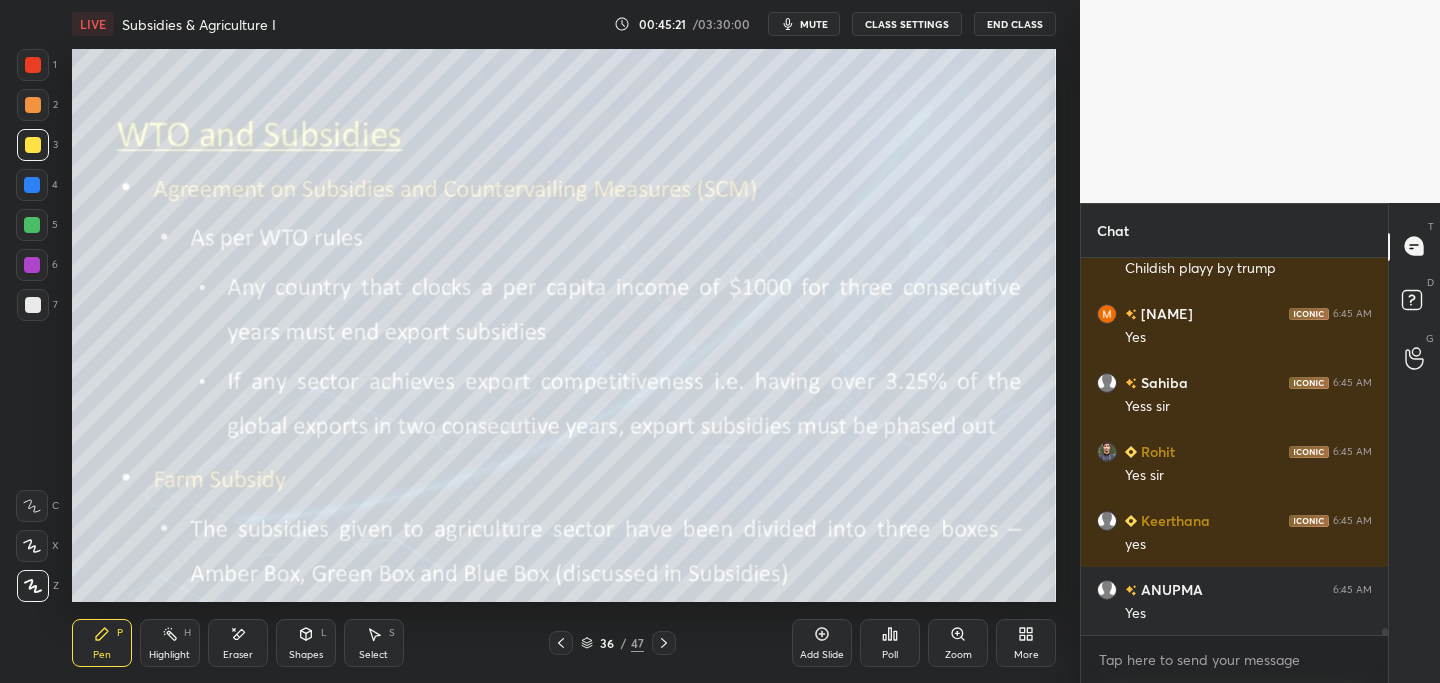 drag, startPoint x: 669, startPoint y: 641, endPoint x: 658, endPoint y: 645, distance: 11.7046995 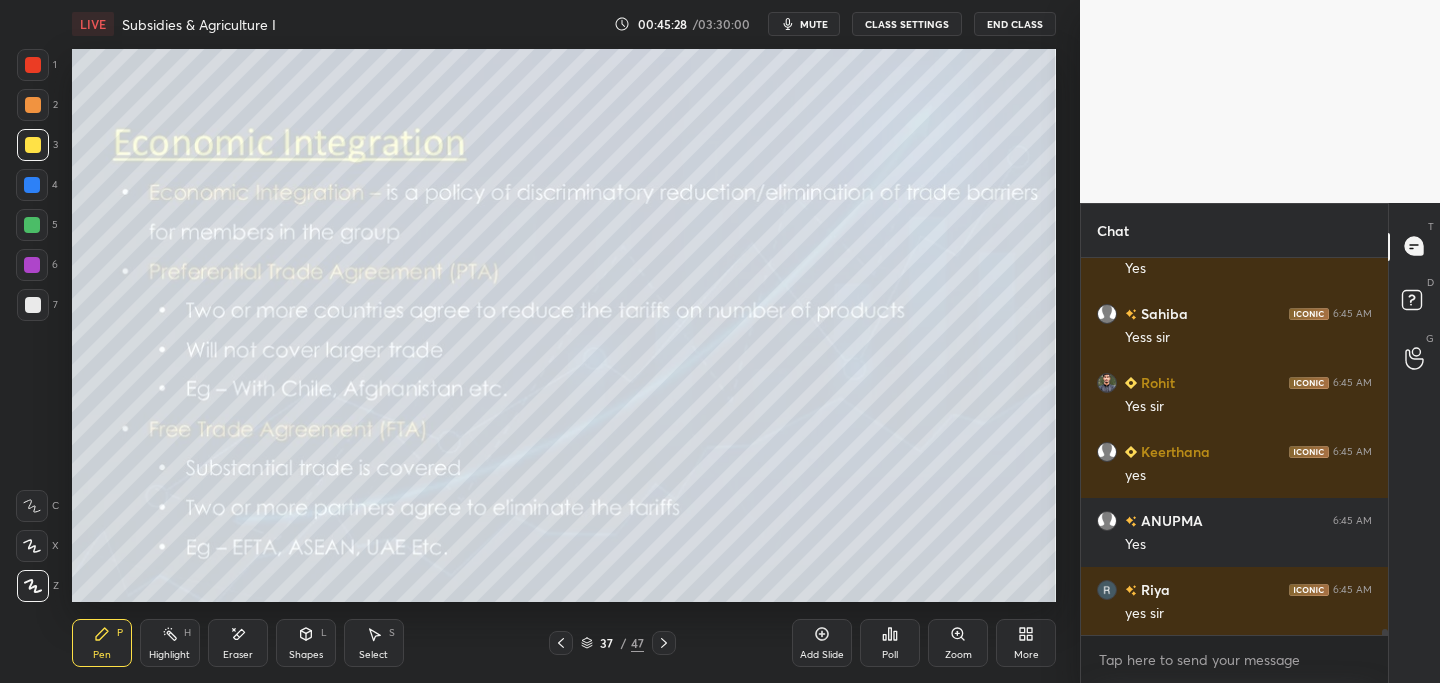 scroll, scrollTop: 21685, scrollLeft: 0, axis: vertical 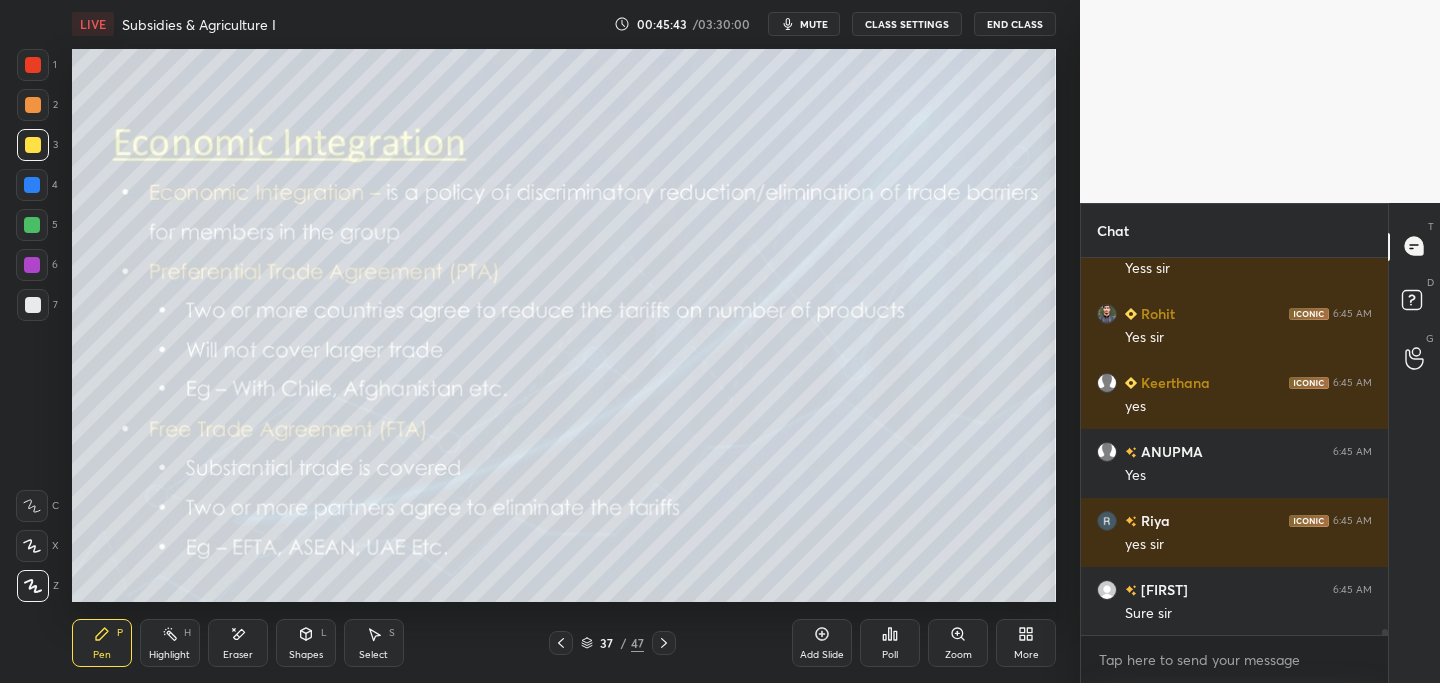 click on "1 2 3 4 5 6 7 C X Z E E Erase all   H H LIVE Subsidies & Agriculture I 00:45:43 /  03:30:00 mute CLASS SETTINGS End Class Setting up your live class Poll for   secs No correct answer Start poll Back Subsidies & Agriculture I • L25 of Comprehensive Course on Indian Economy [PERSON] [PERSON] P Highlight H Eraser Shapes L Select S 37 / 47 Add Slide Poll Zoom More" at bounding box center [540, 341] 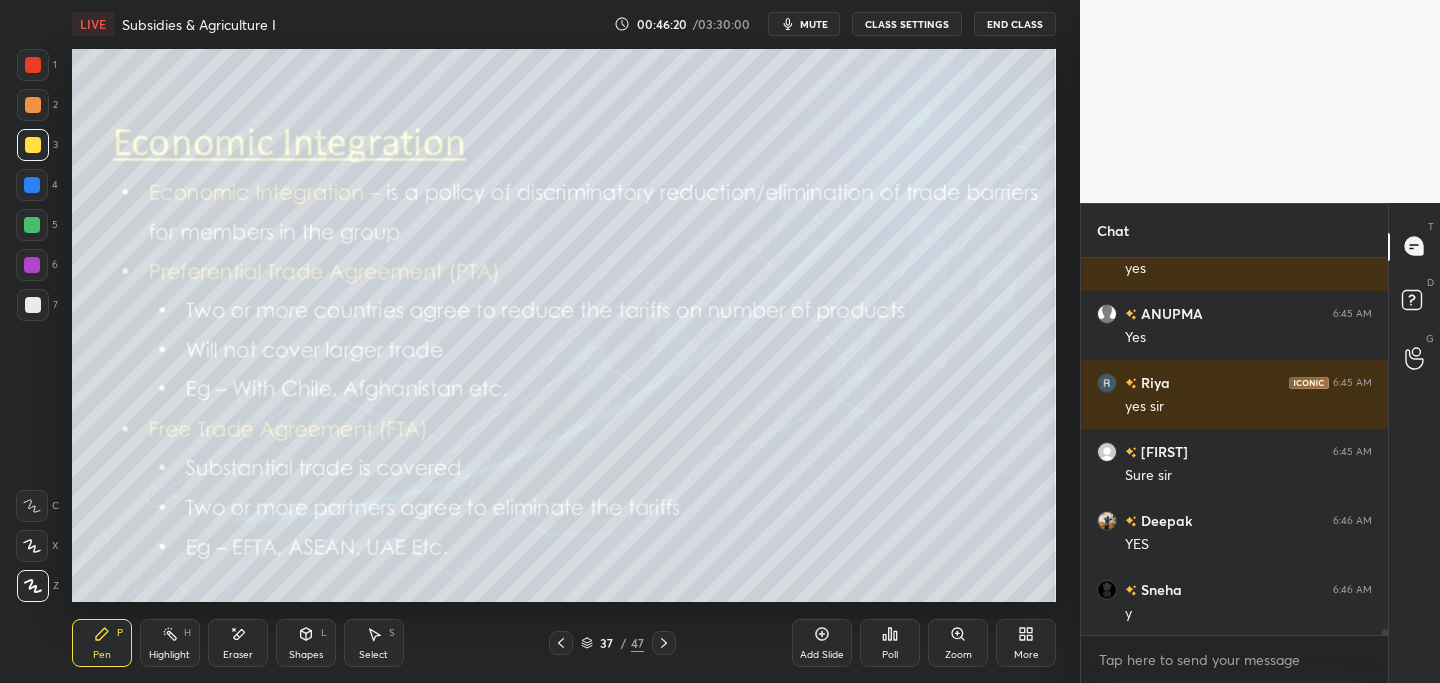 scroll, scrollTop: 22099, scrollLeft: 0, axis: vertical 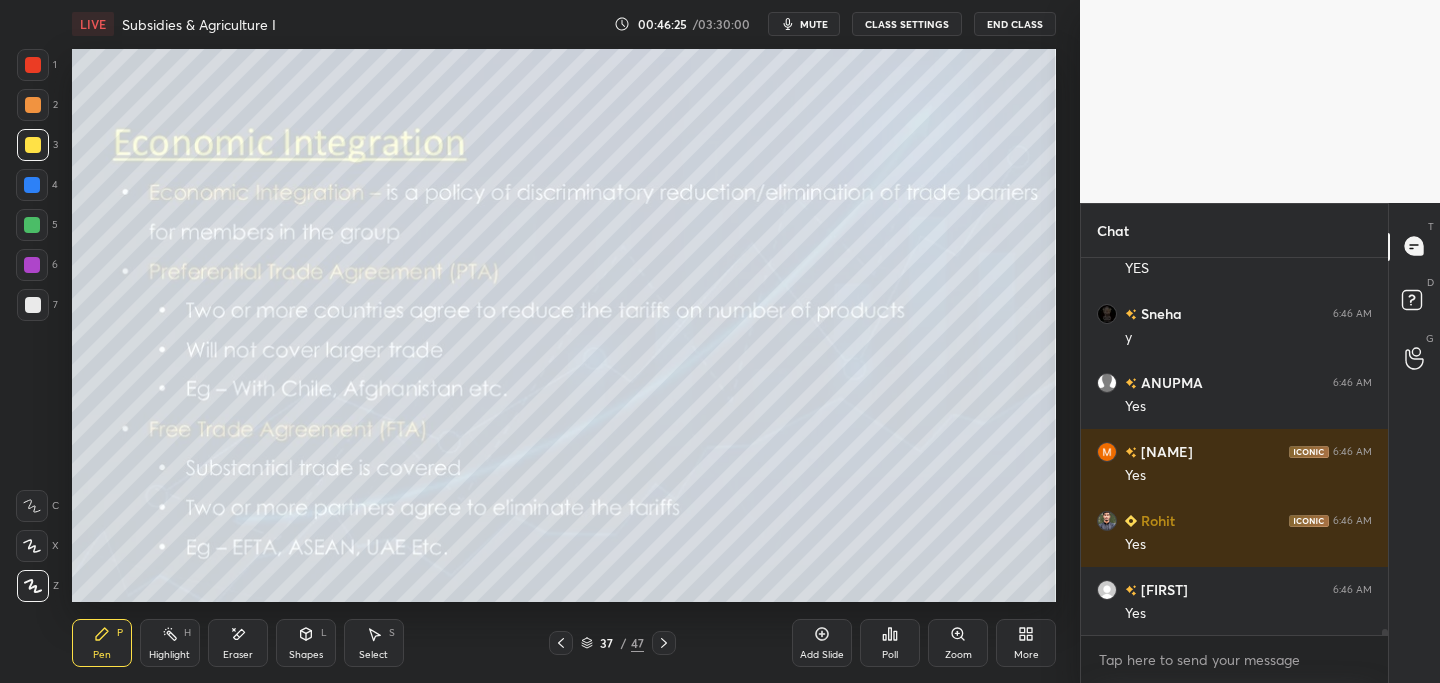 click at bounding box center (32, 225) 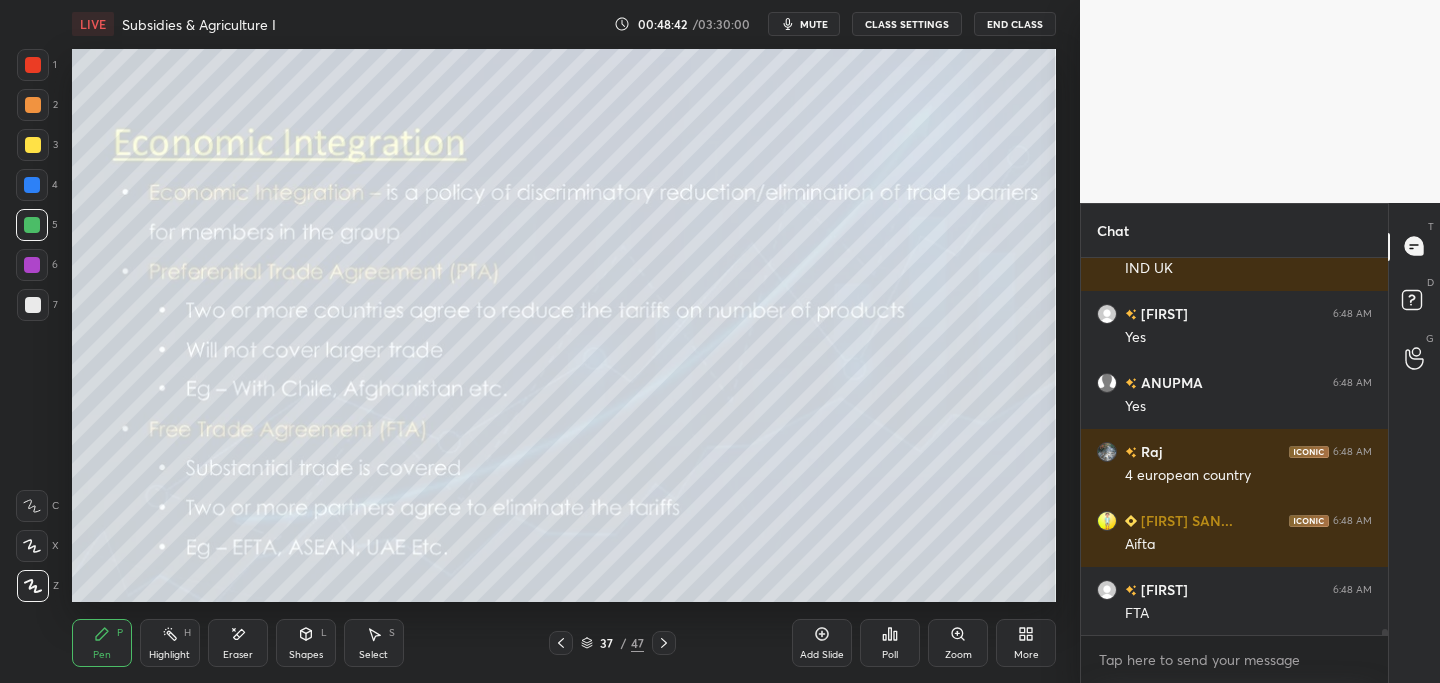 scroll, scrollTop: 23485, scrollLeft: 0, axis: vertical 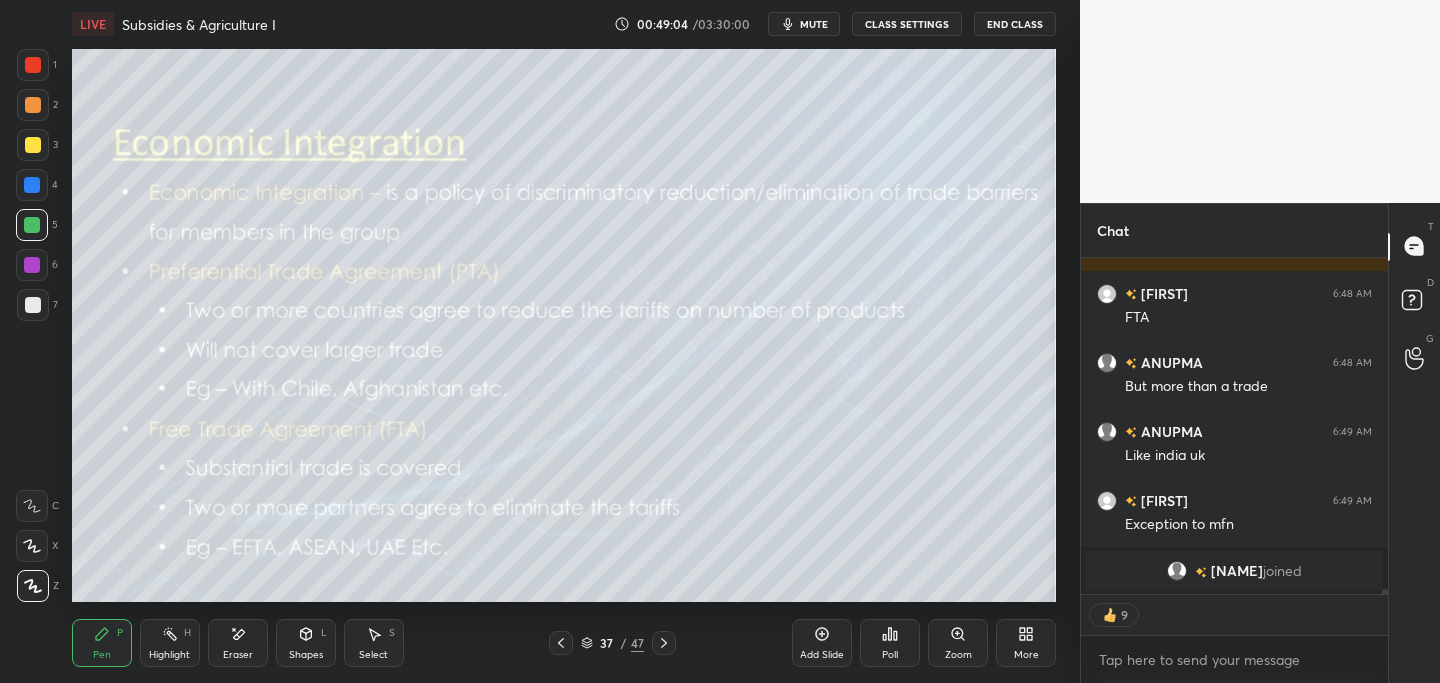 click at bounding box center [33, 145] 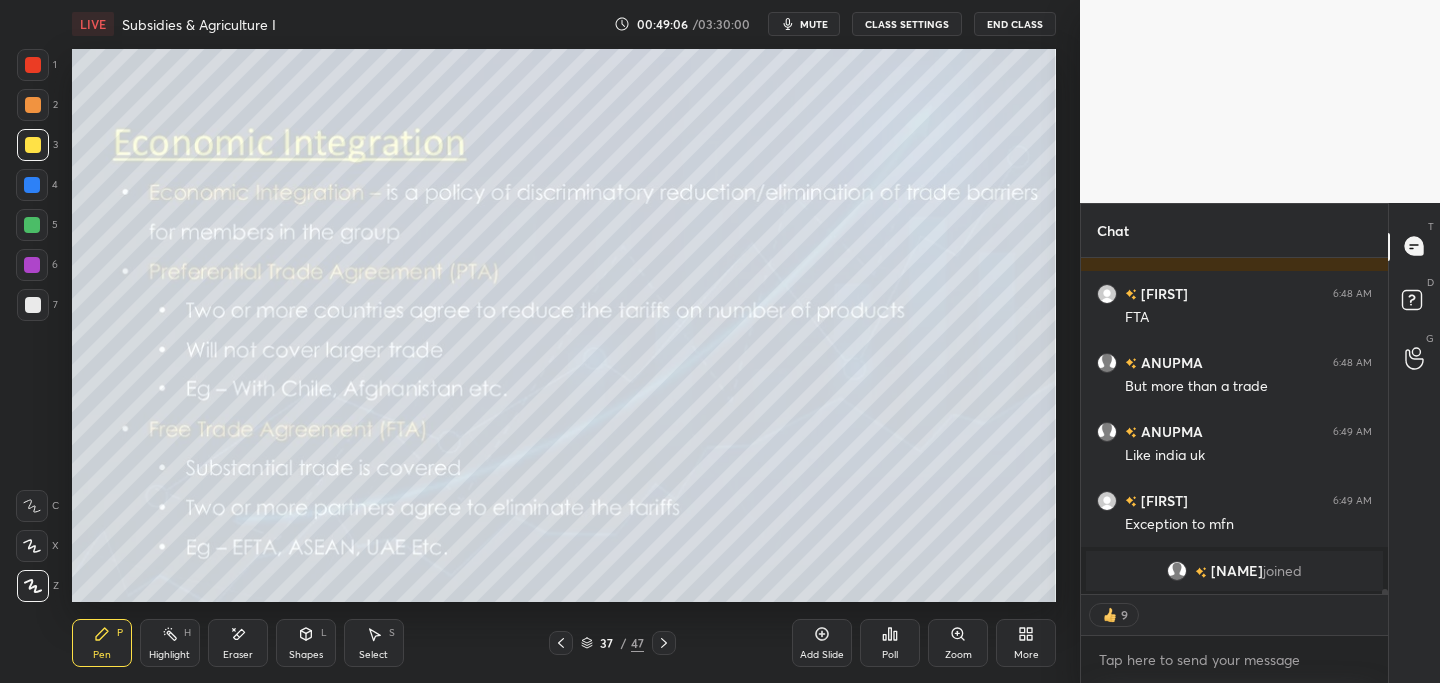 scroll, scrollTop: 7, scrollLeft: 7, axis: both 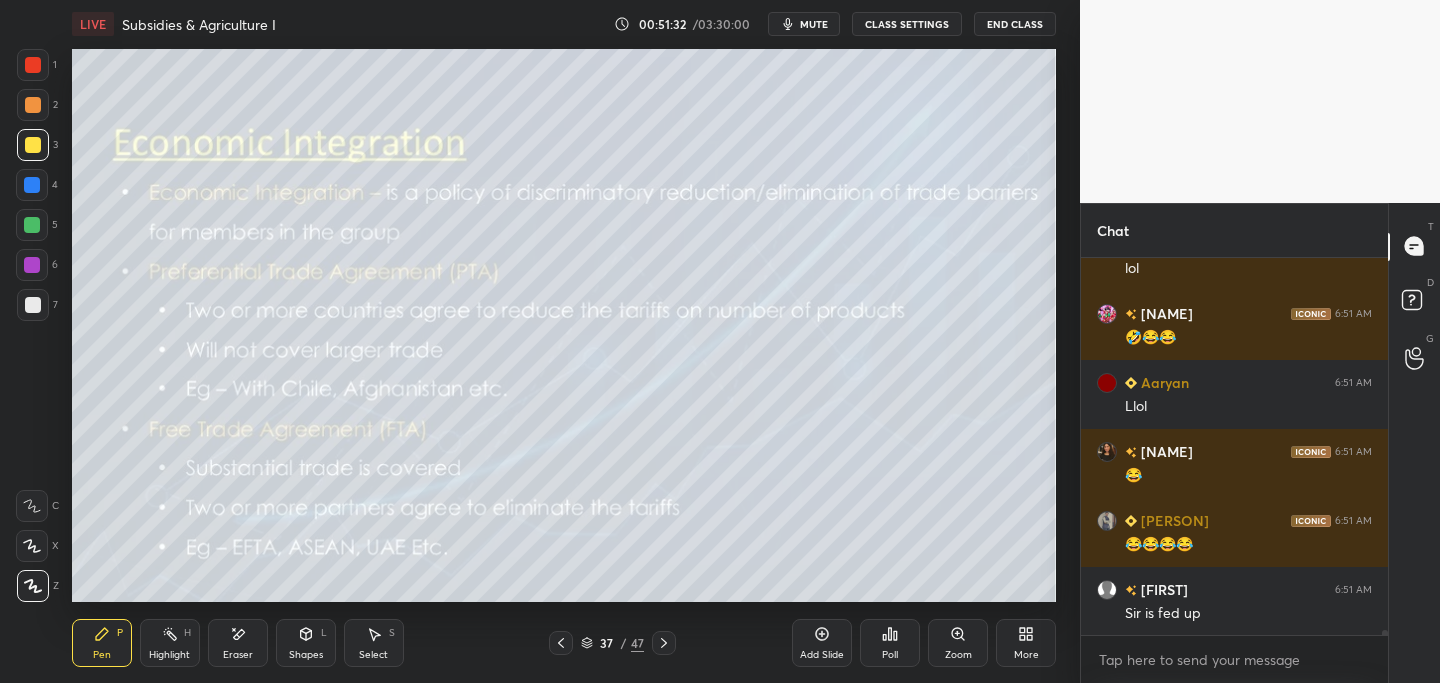 click 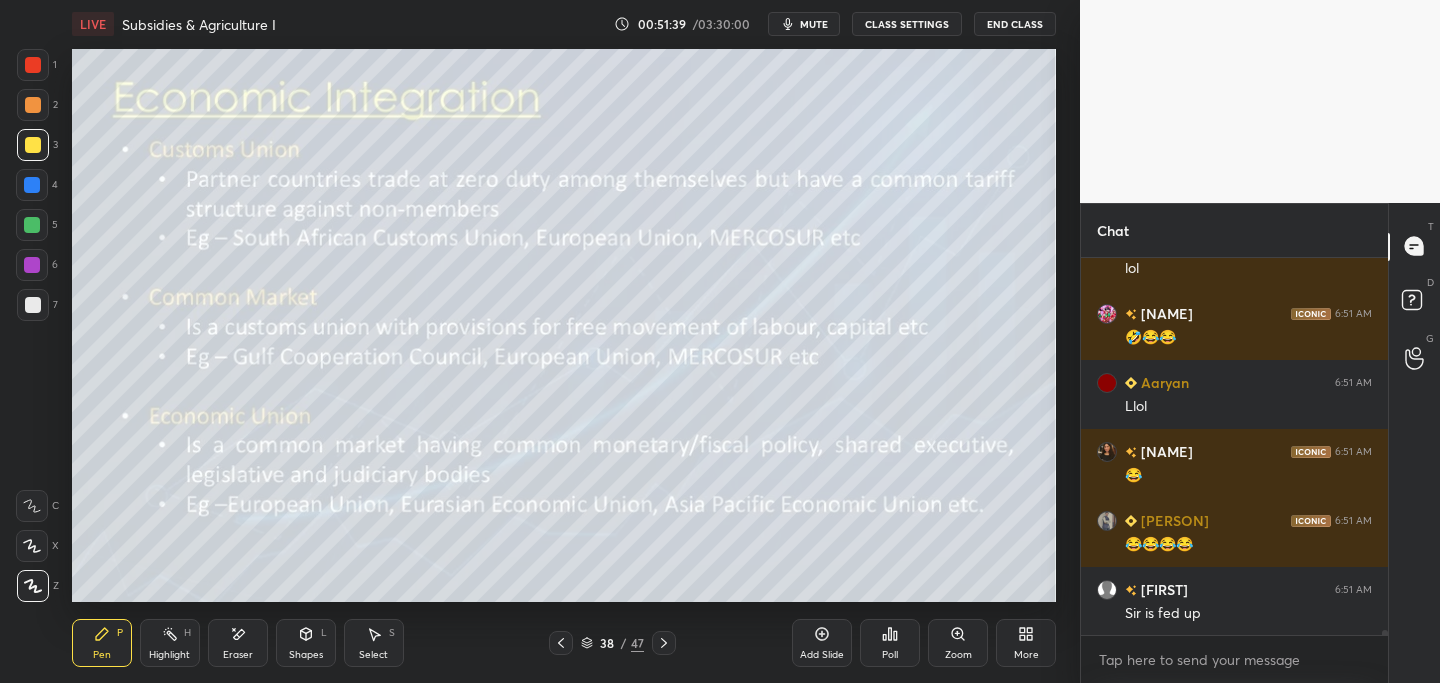 scroll, scrollTop: 26378, scrollLeft: 0, axis: vertical 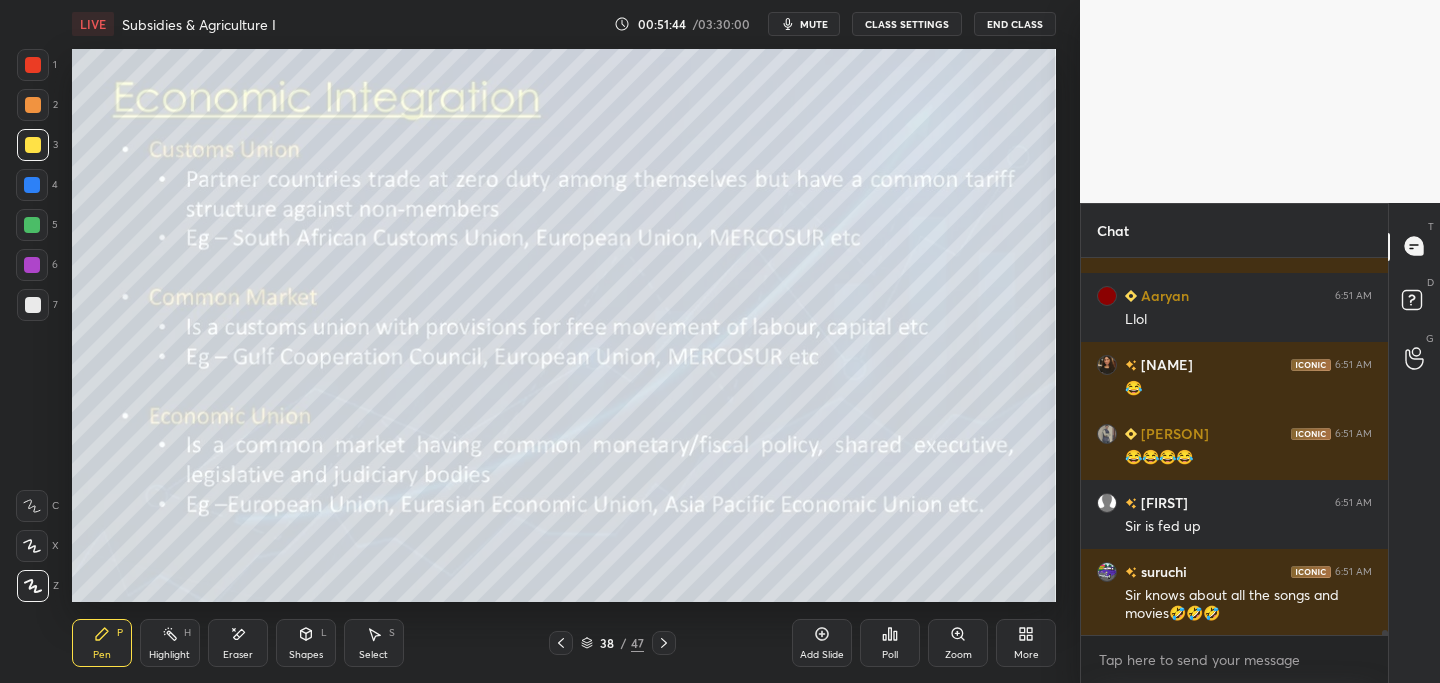 click 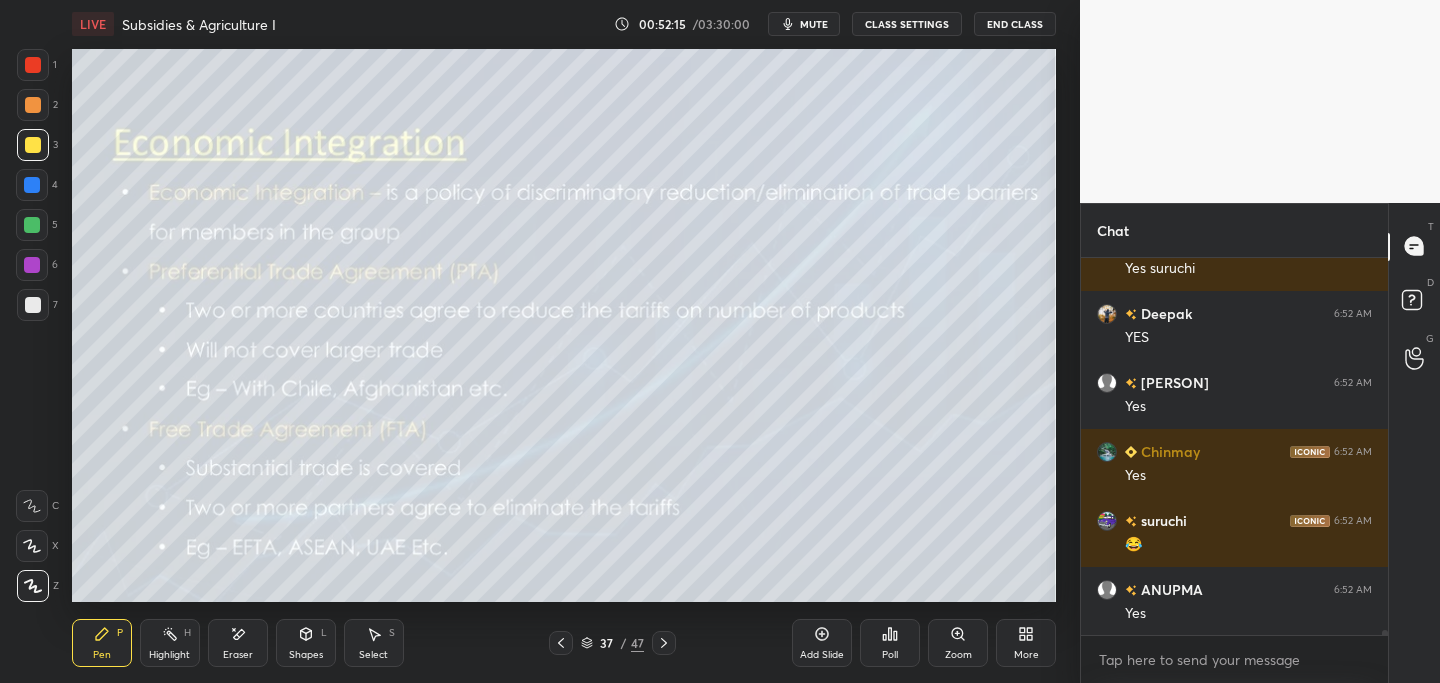 scroll, scrollTop: 26999, scrollLeft: 0, axis: vertical 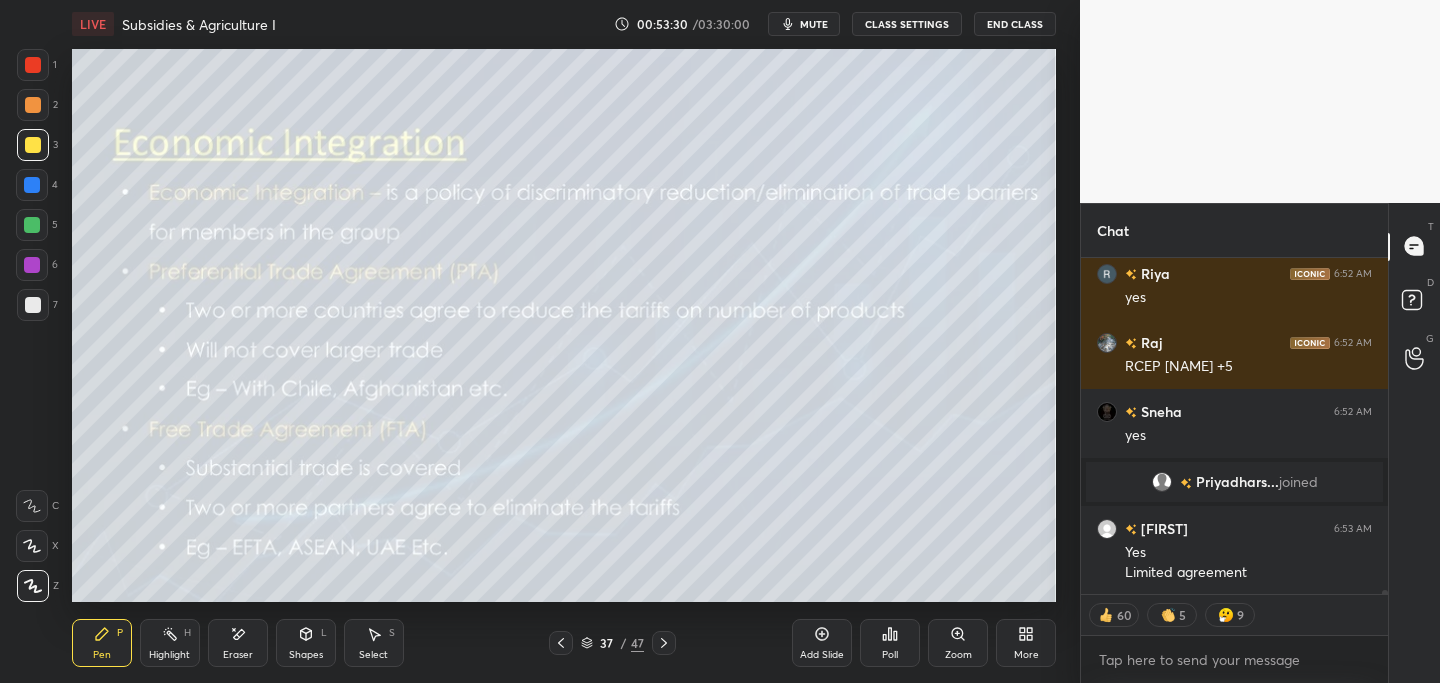 click 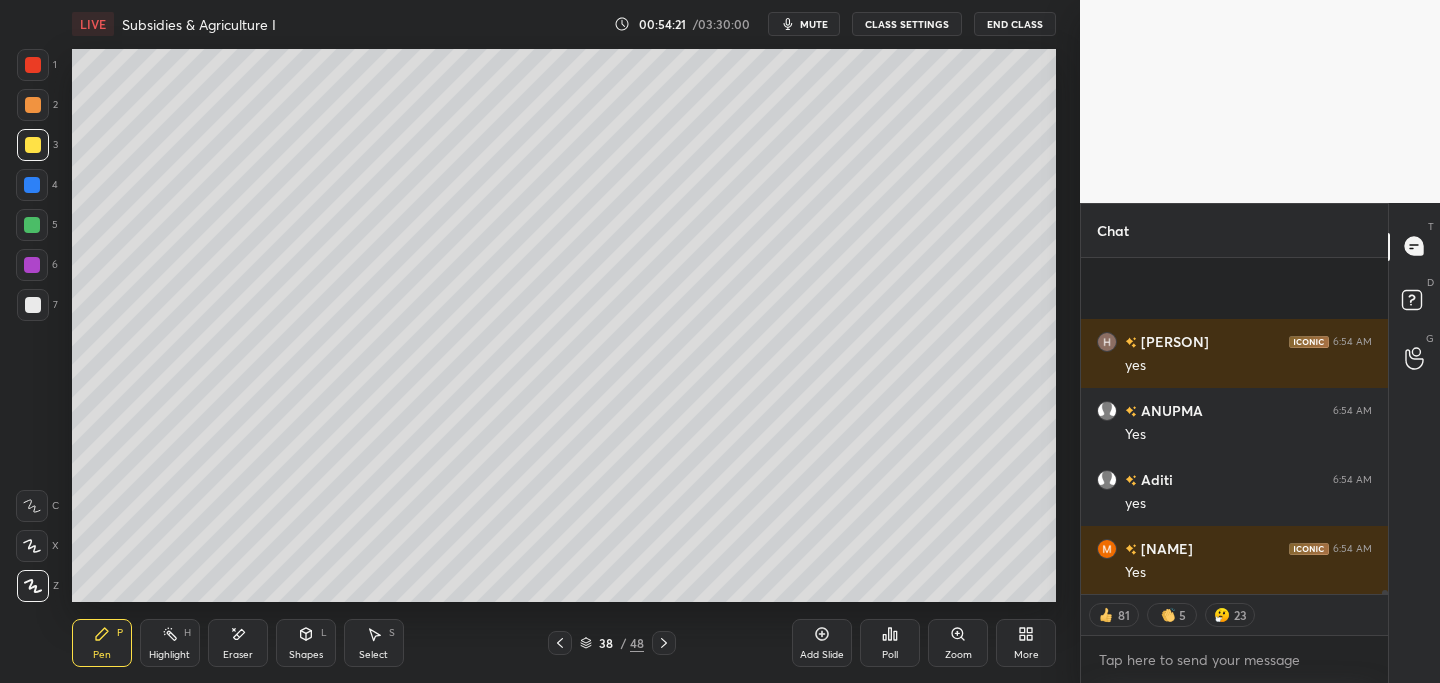 scroll, scrollTop: 27335, scrollLeft: 0, axis: vertical 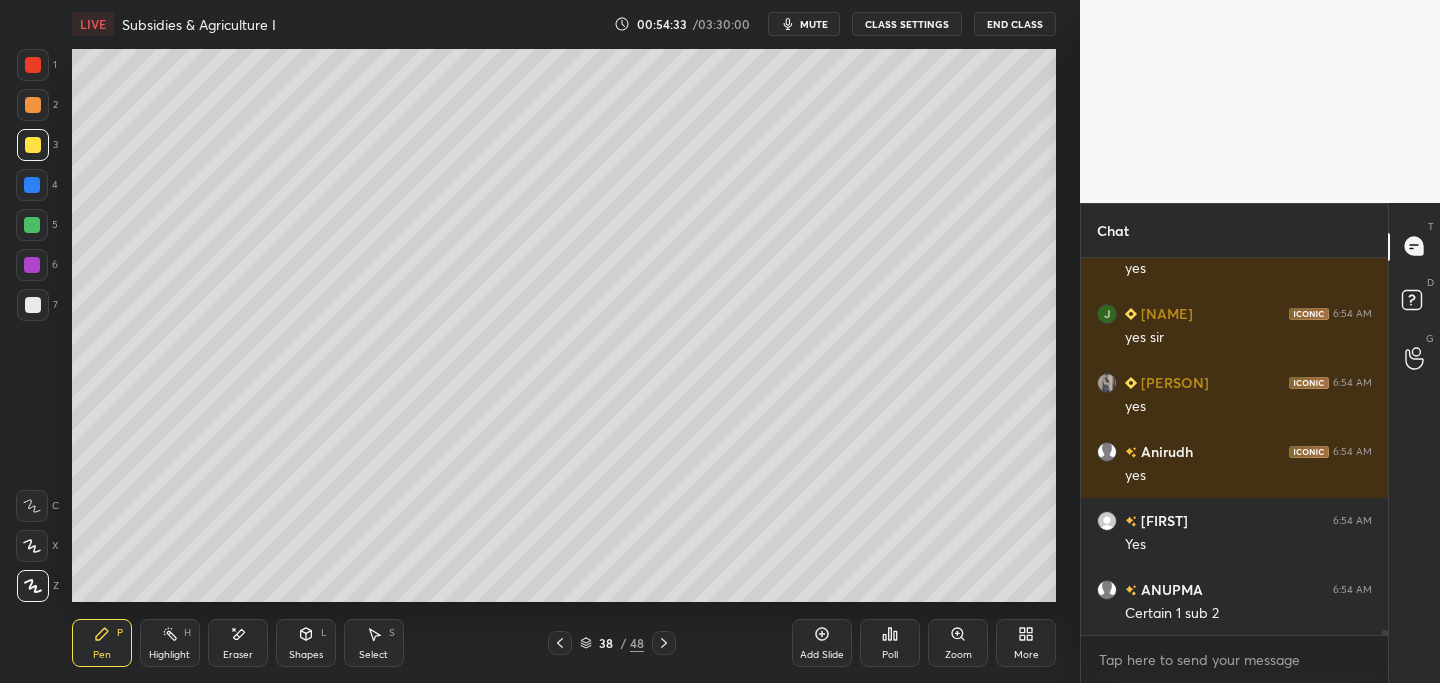 click at bounding box center [560, 643] 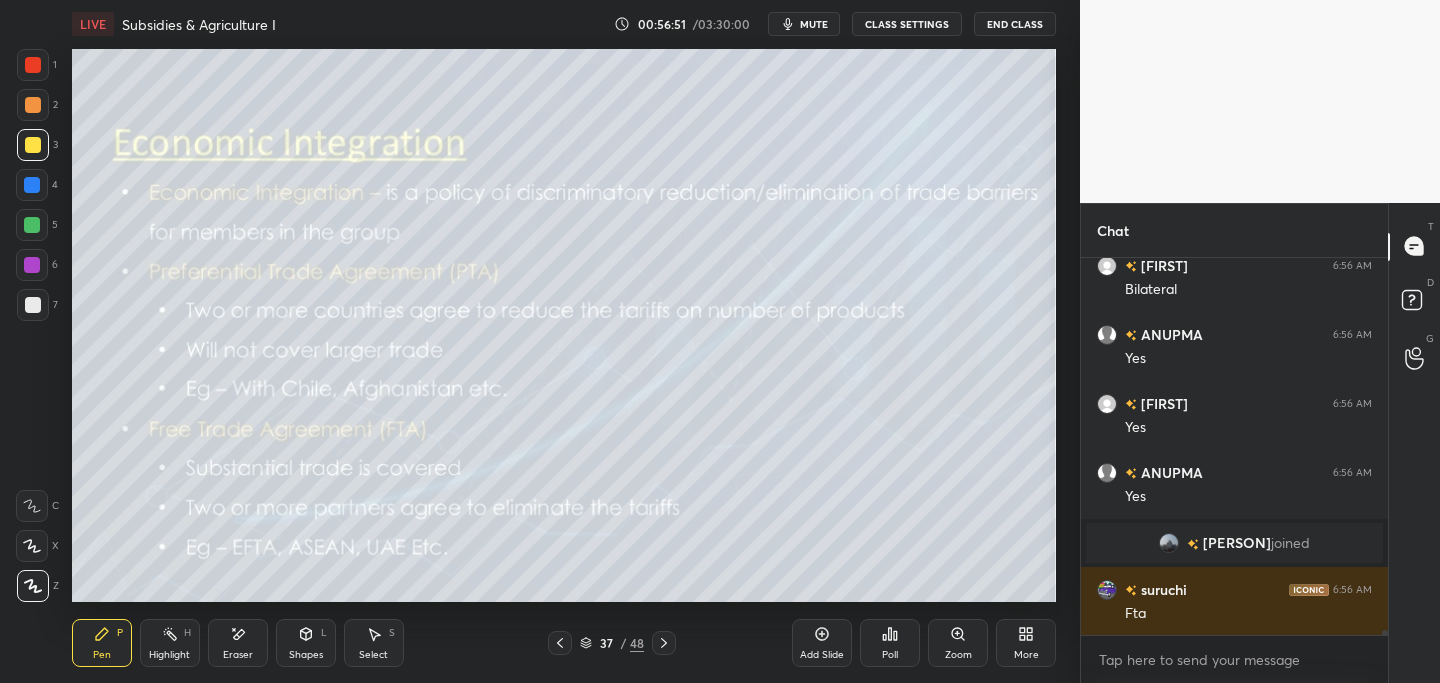 scroll, scrollTop: 29431, scrollLeft: 0, axis: vertical 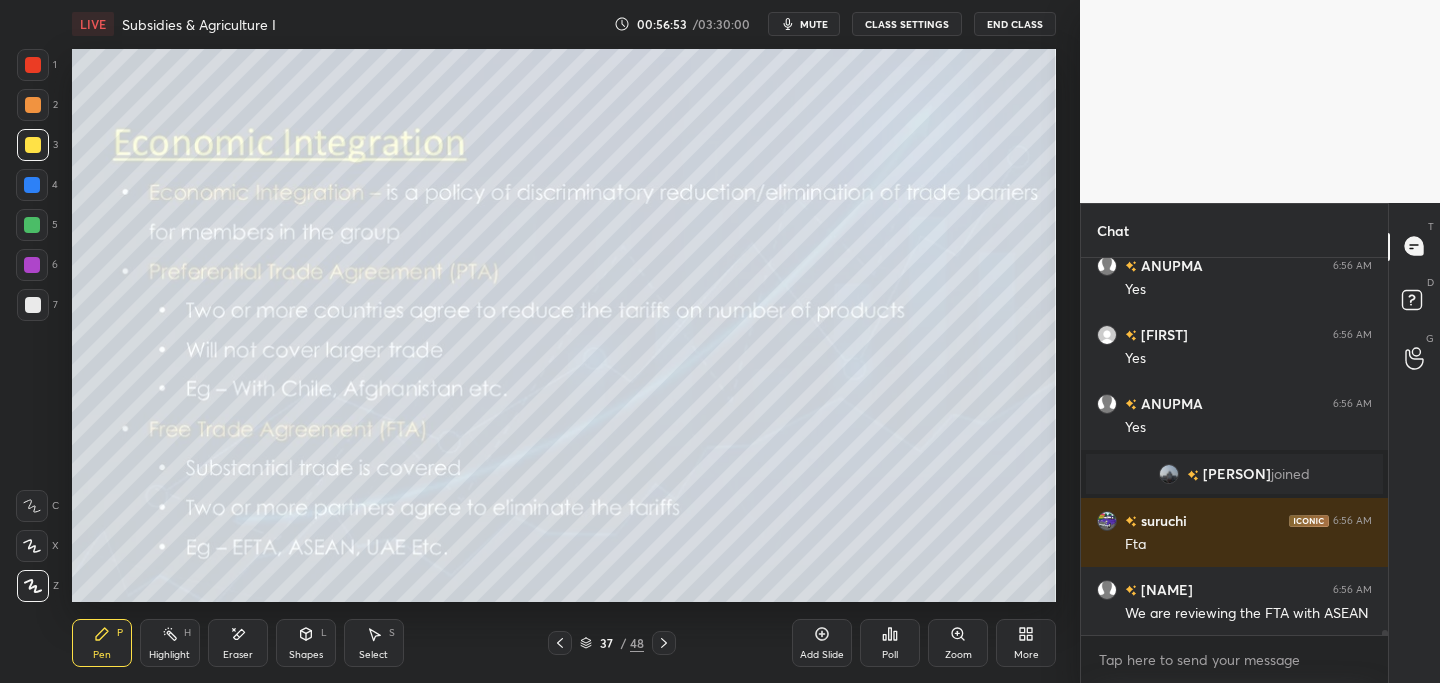 drag, startPoint x: 825, startPoint y: 643, endPoint x: 818, endPoint y: 633, distance: 12.206555 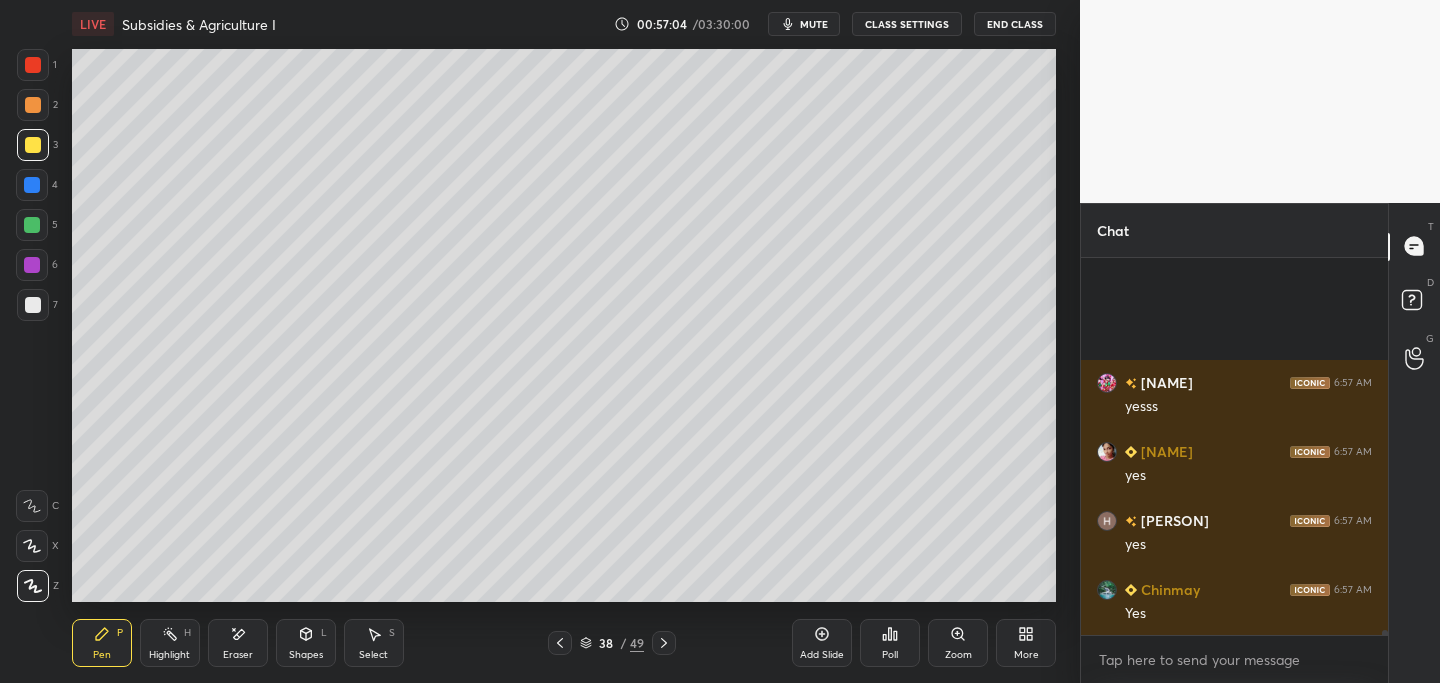 scroll, scrollTop: 29974, scrollLeft: 0, axis: vertical 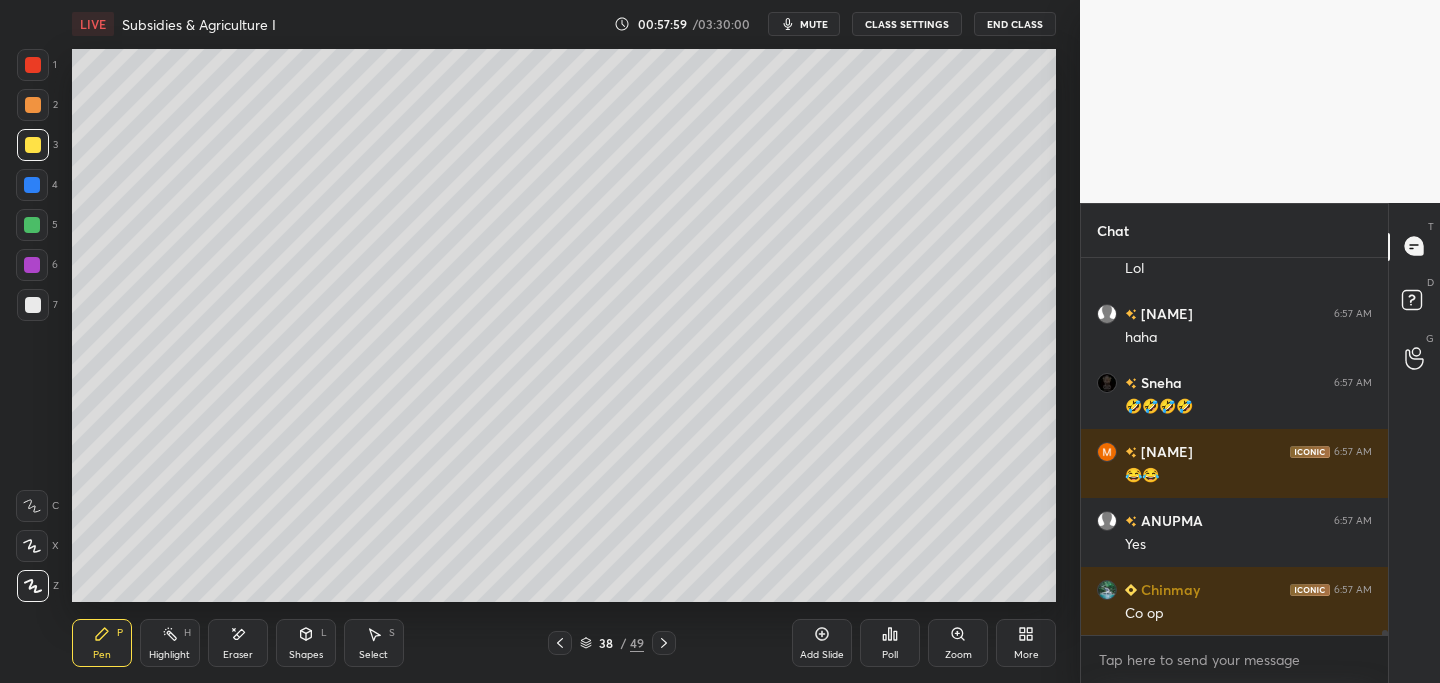click 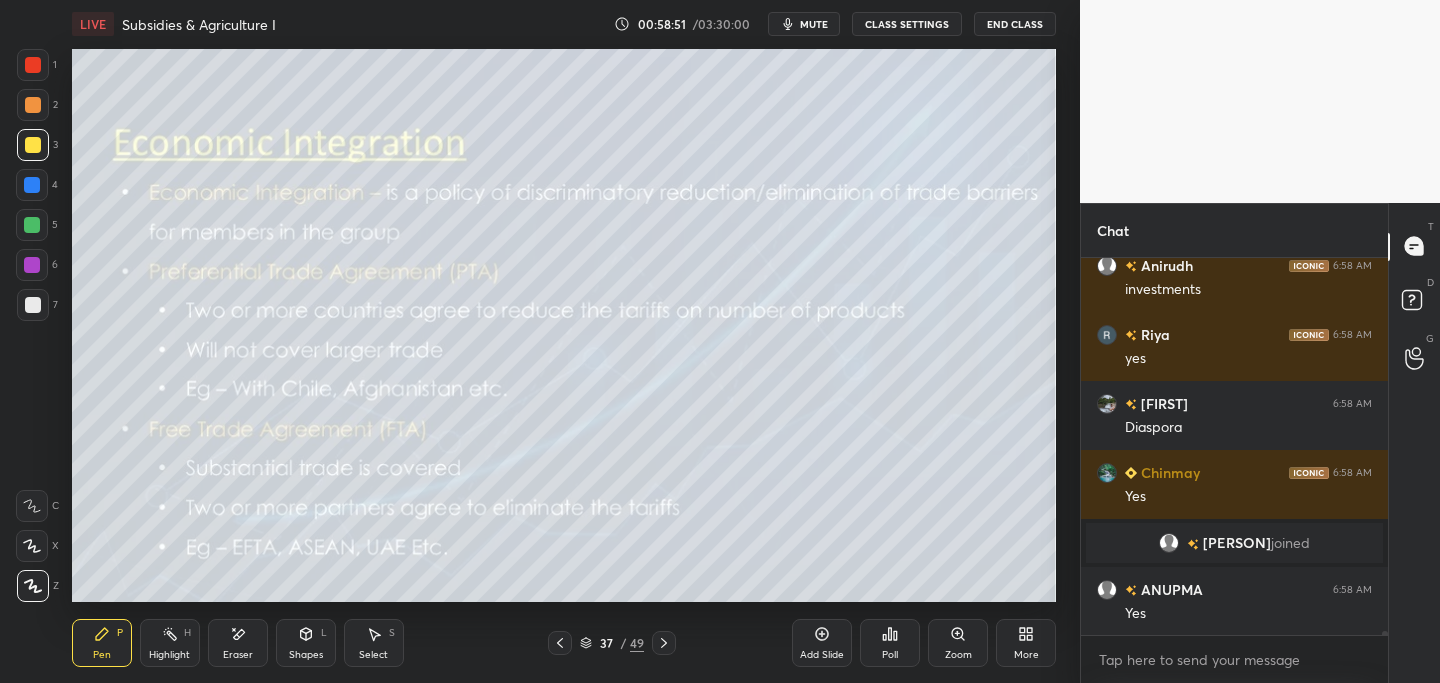 scroll, scrollTop: 31481, scrollLeft: 0, axis: vertical 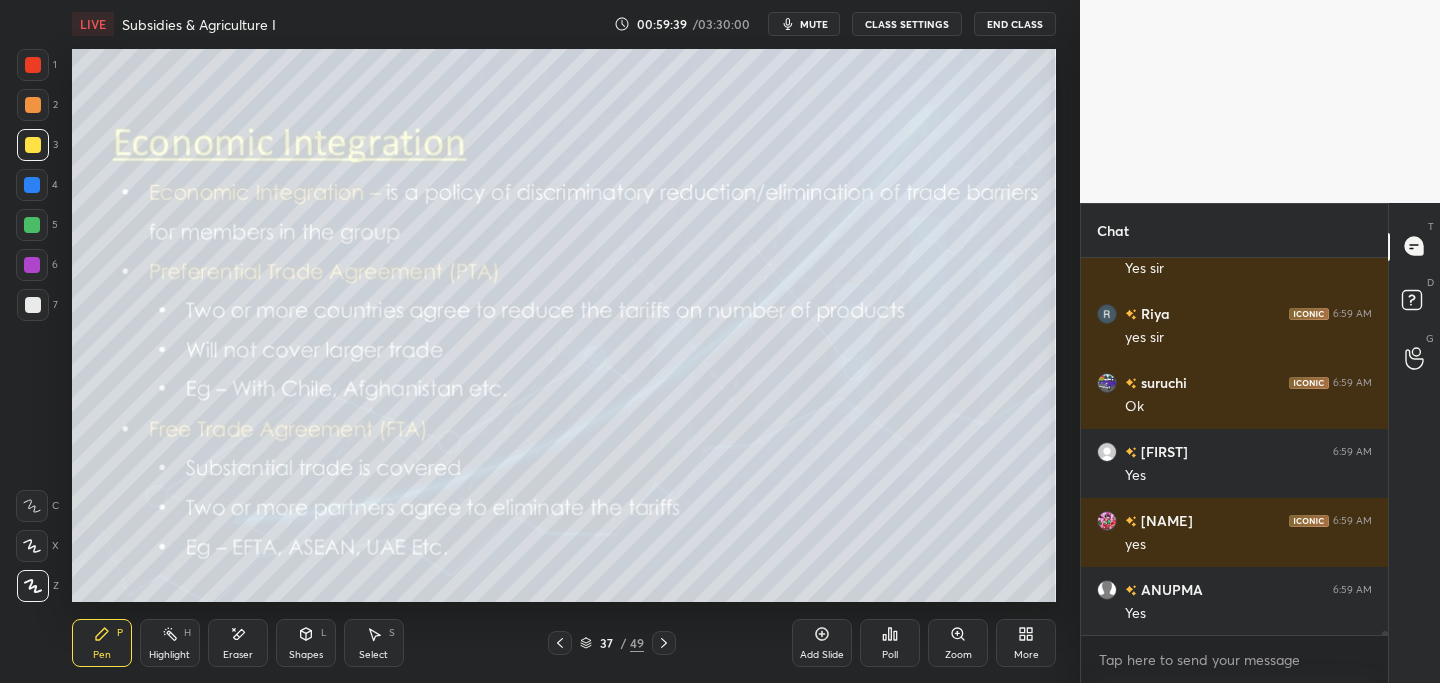 click 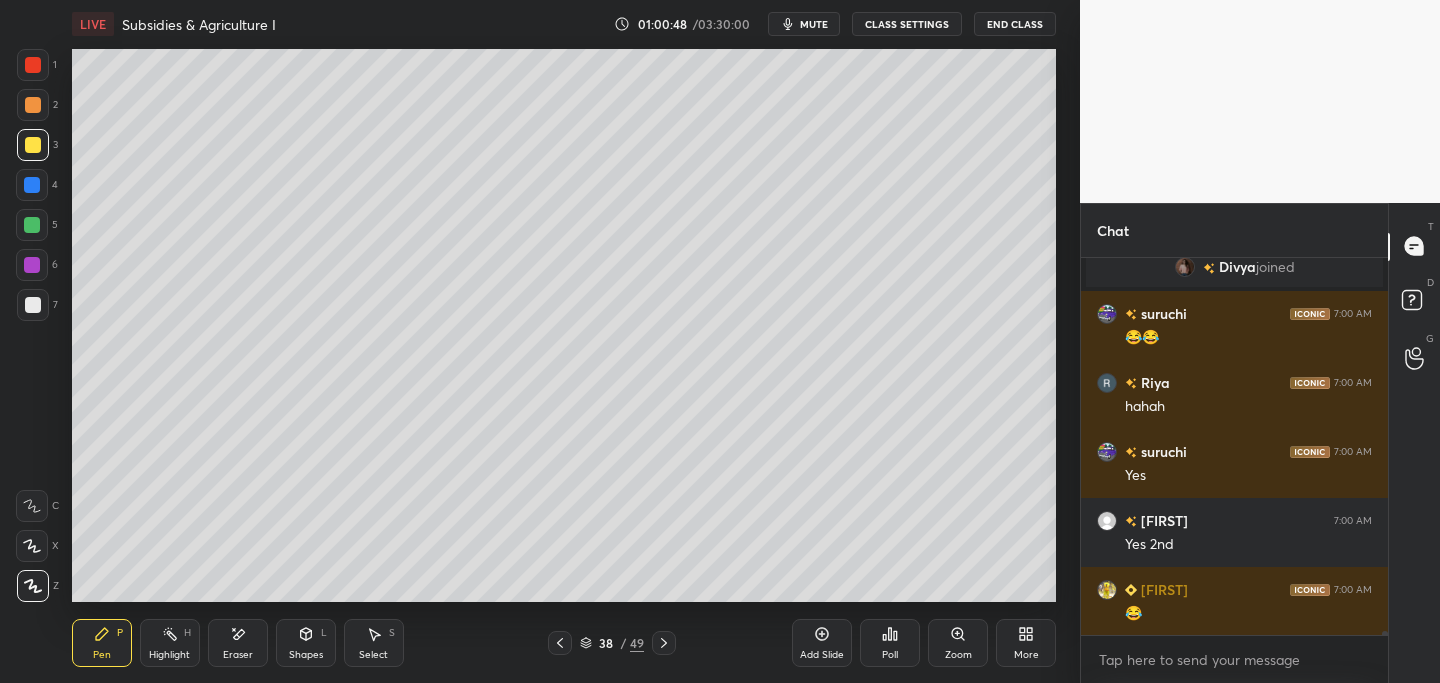 scroll, scrollTop: 32927, scrollLeft: 0, axis: vertical 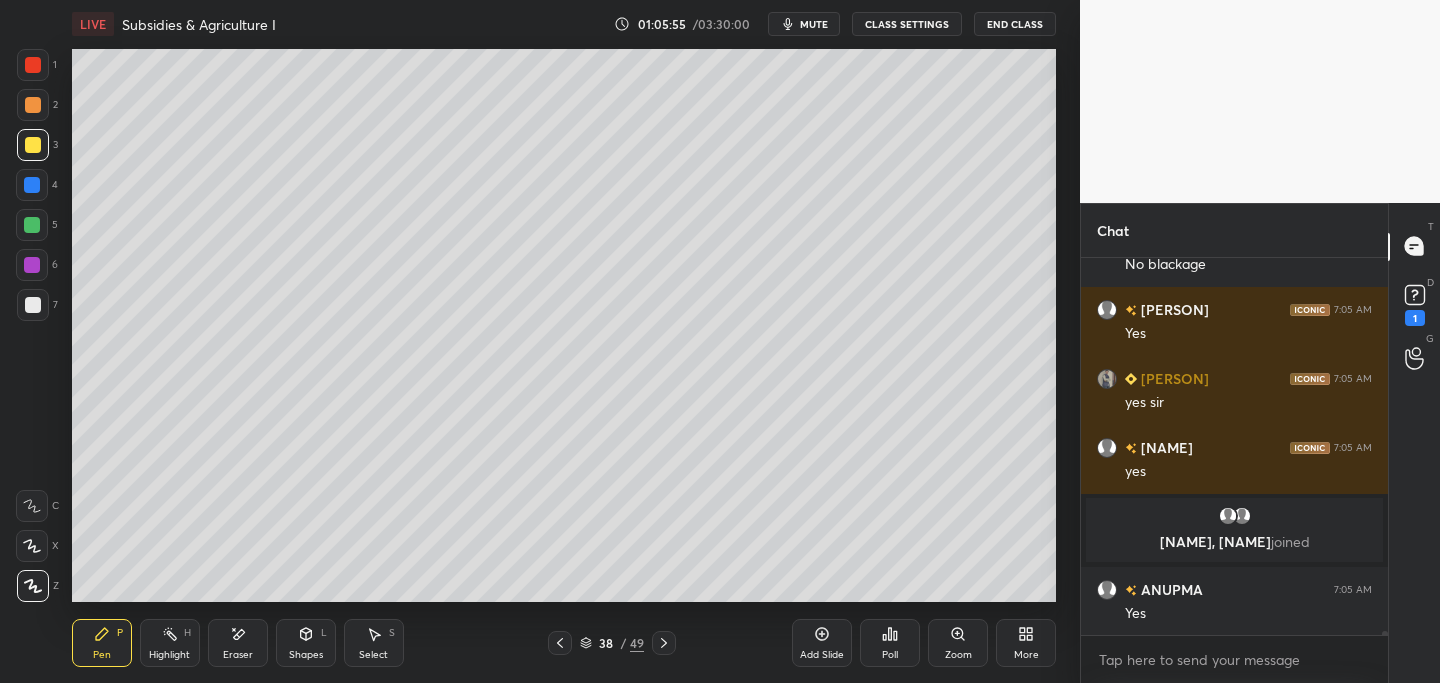 click 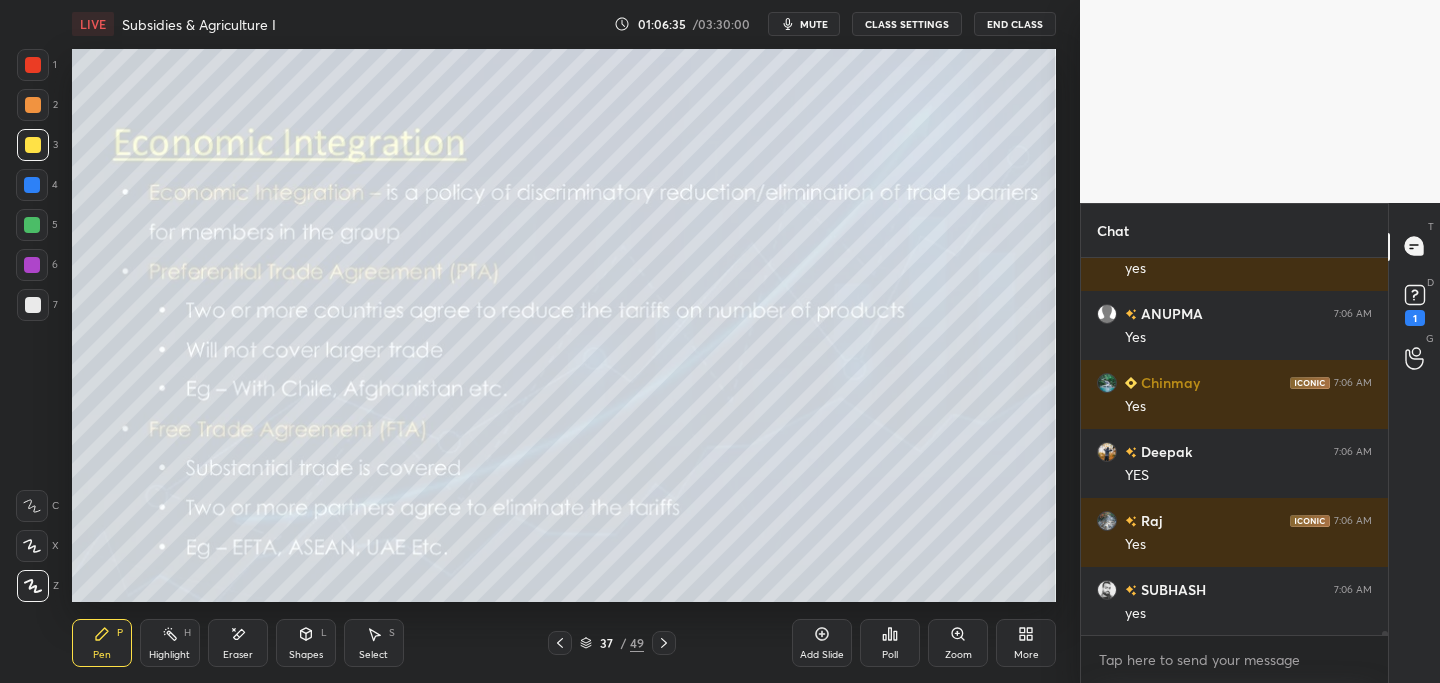scroll, scrollTop: 39911, scrollLeft: 0, axis: vertical 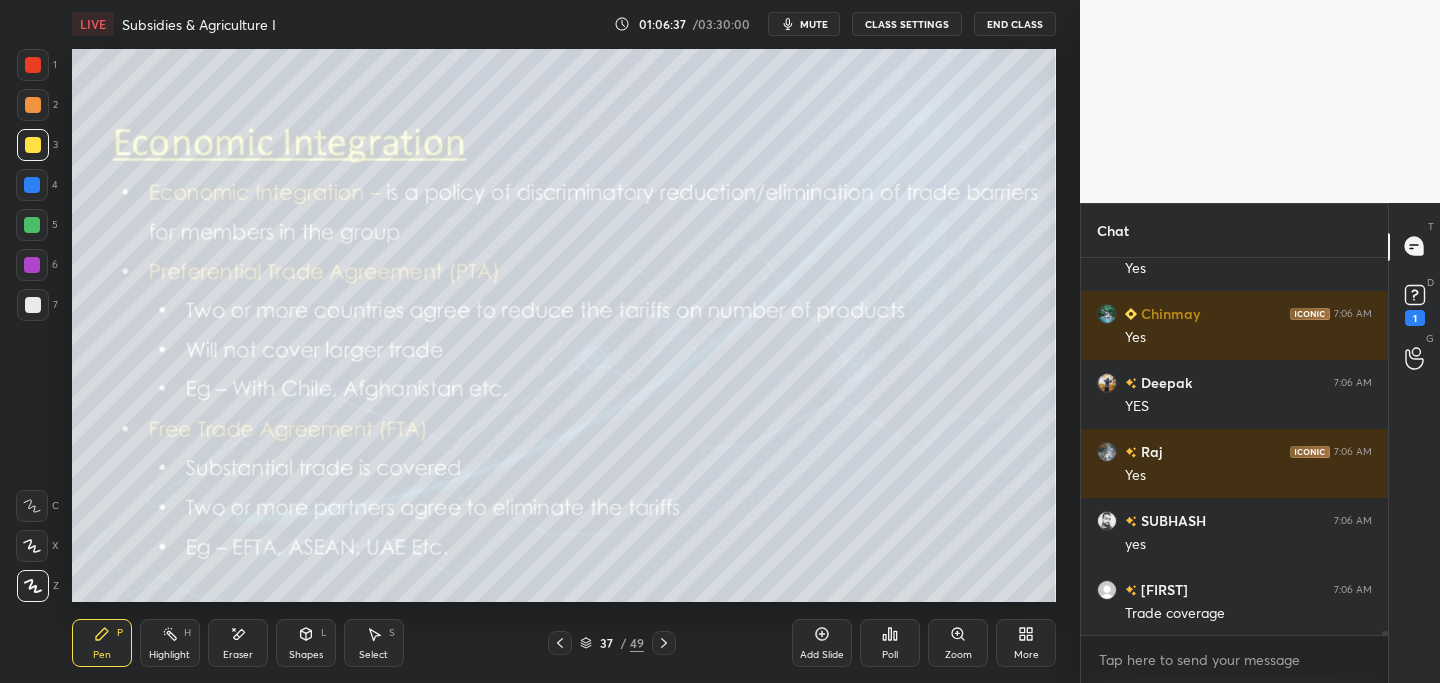 click 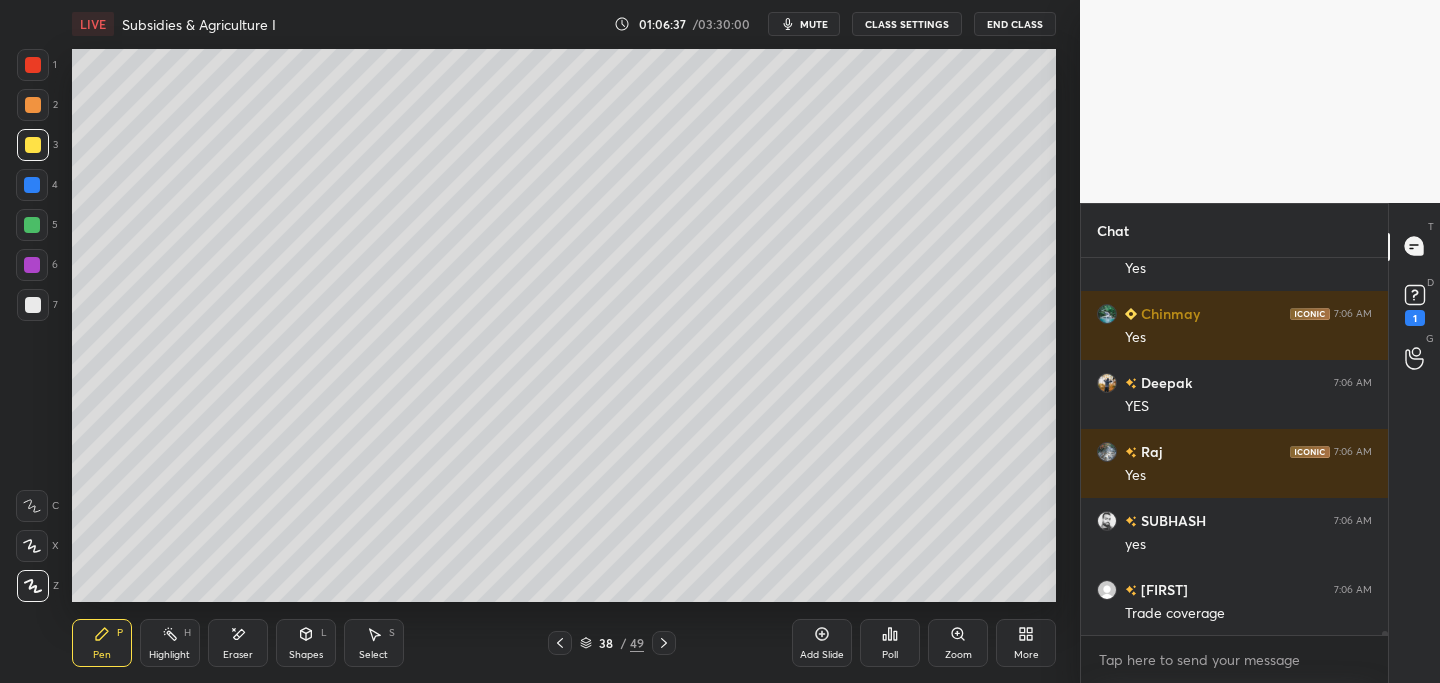 click 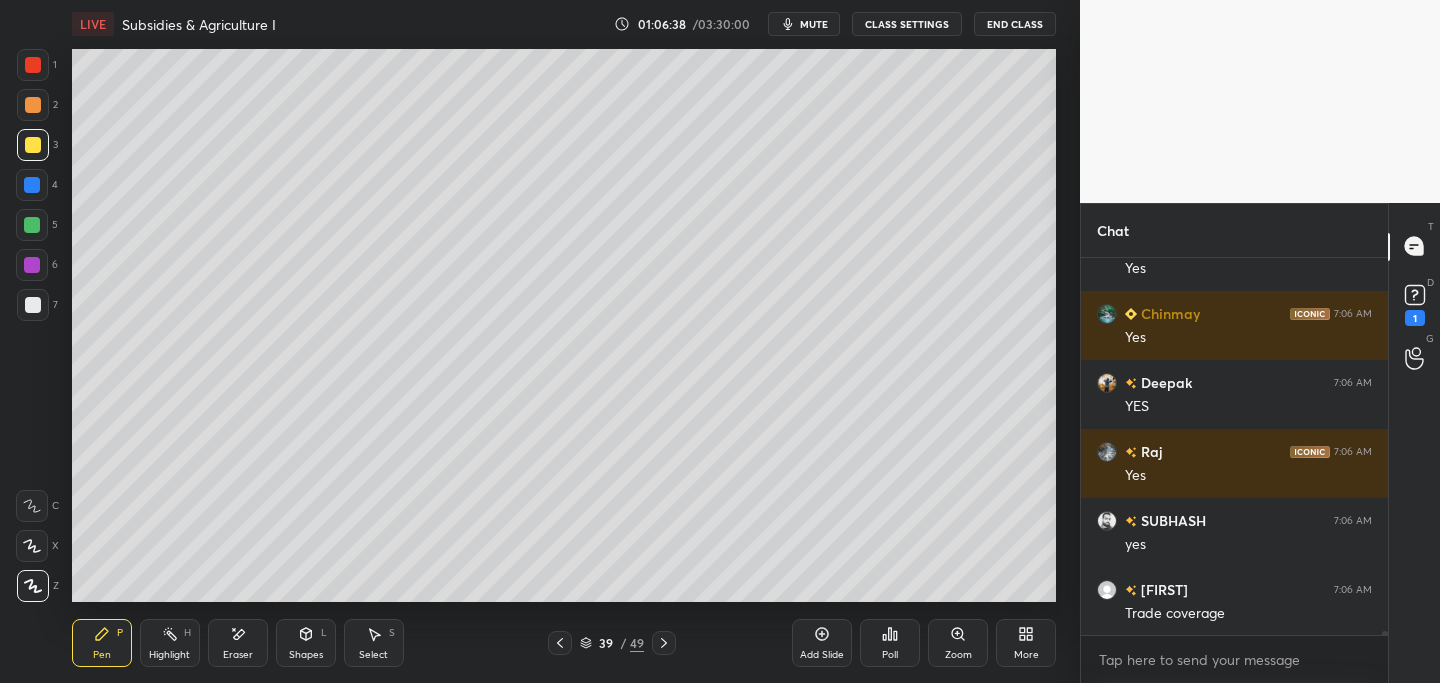 click 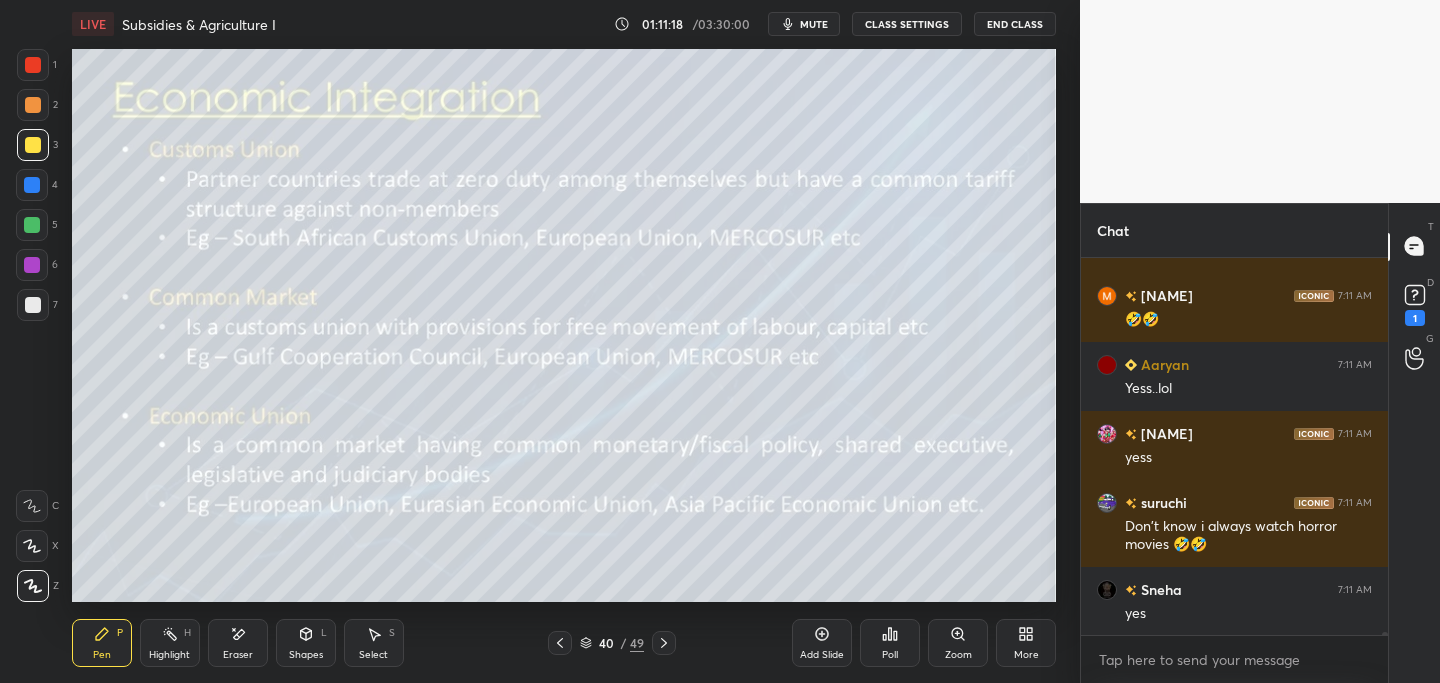 scroll, scrollTop: 43097, scrollLeft: 0, axis: vertical 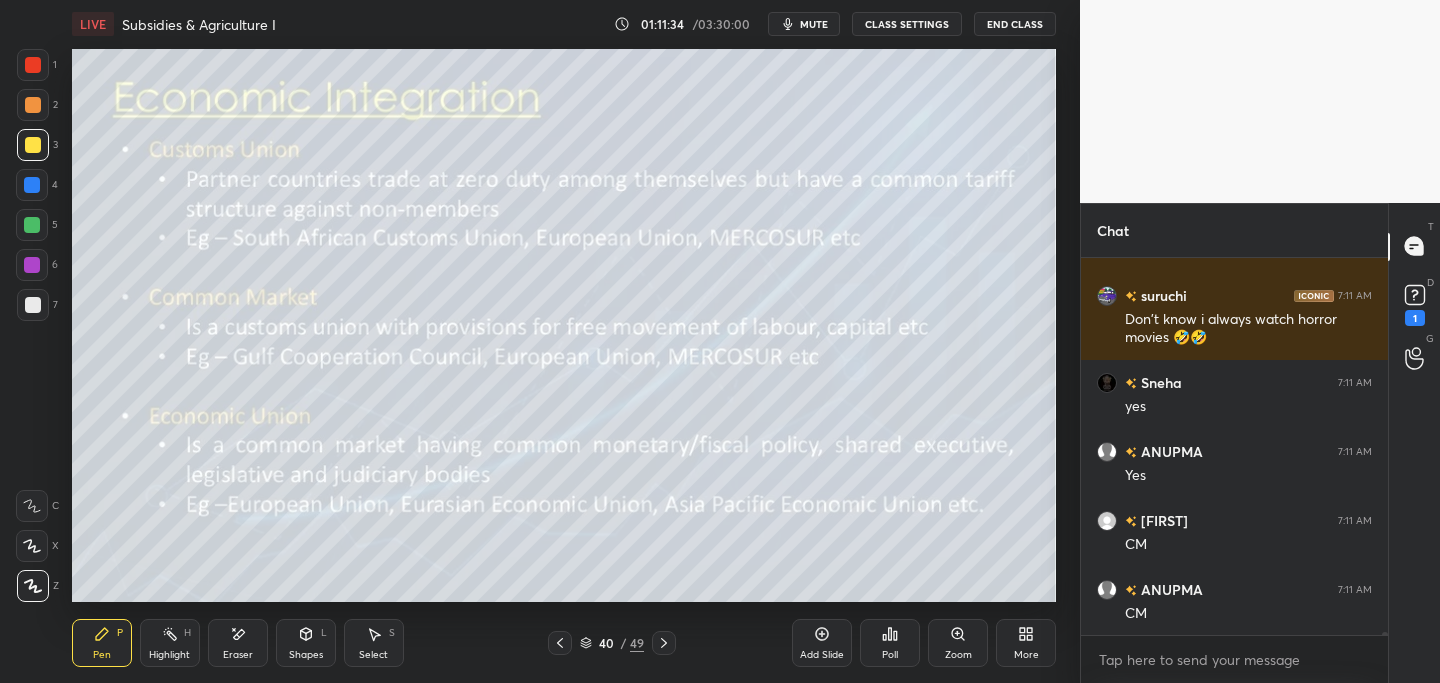 click 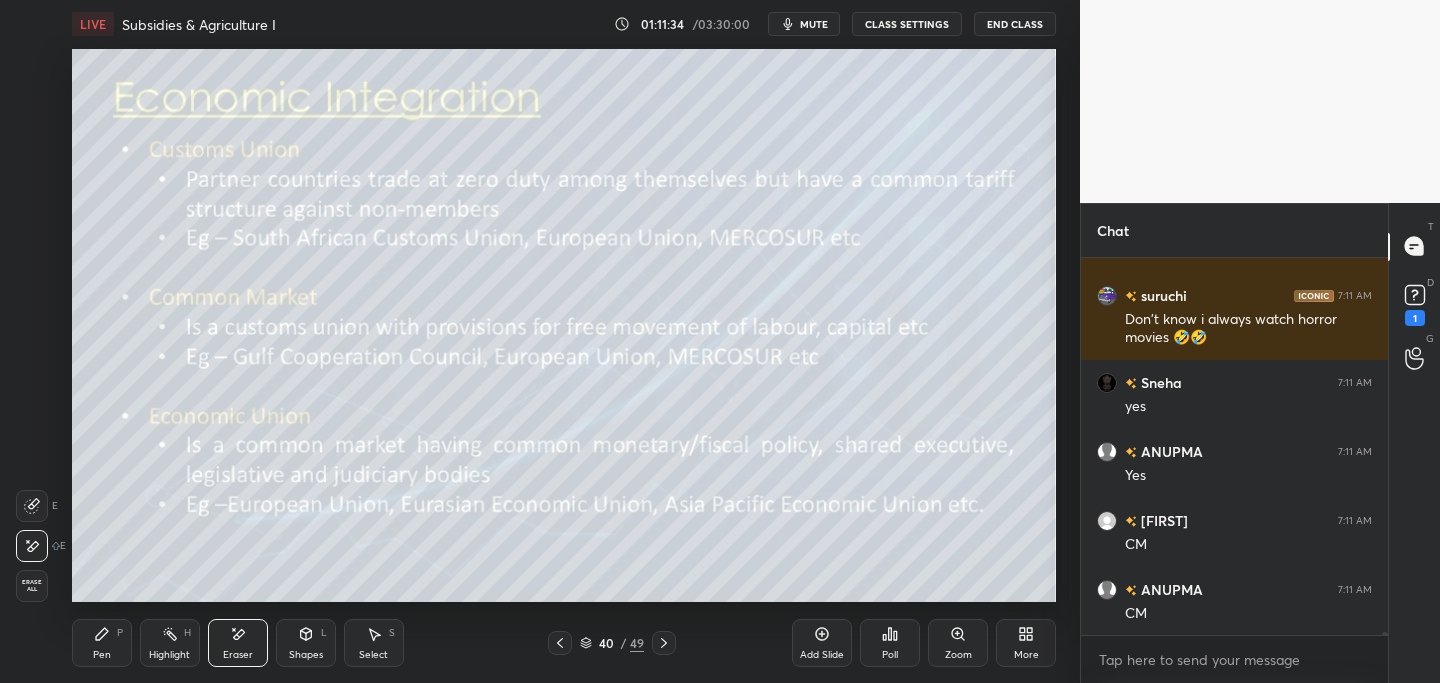 scroll, scrollTop: 43304, scrollLeft: 0, axis: vertical 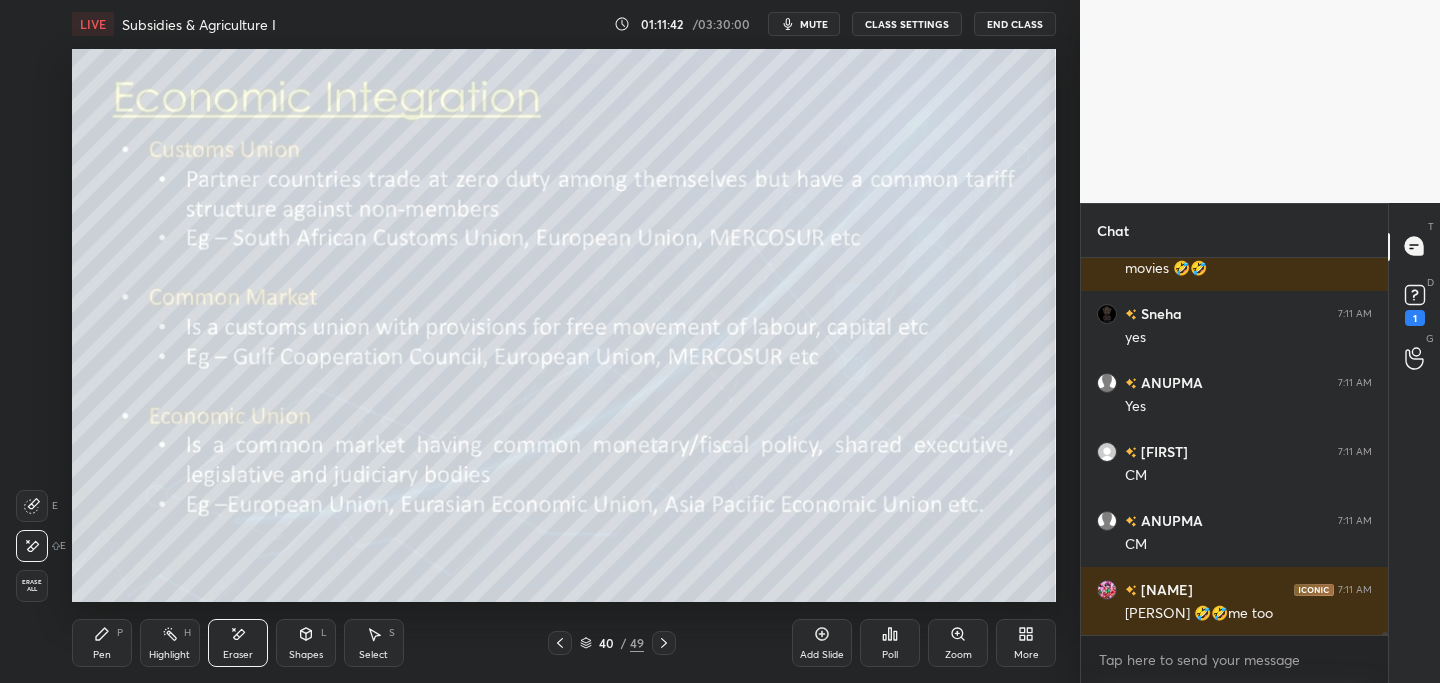 click 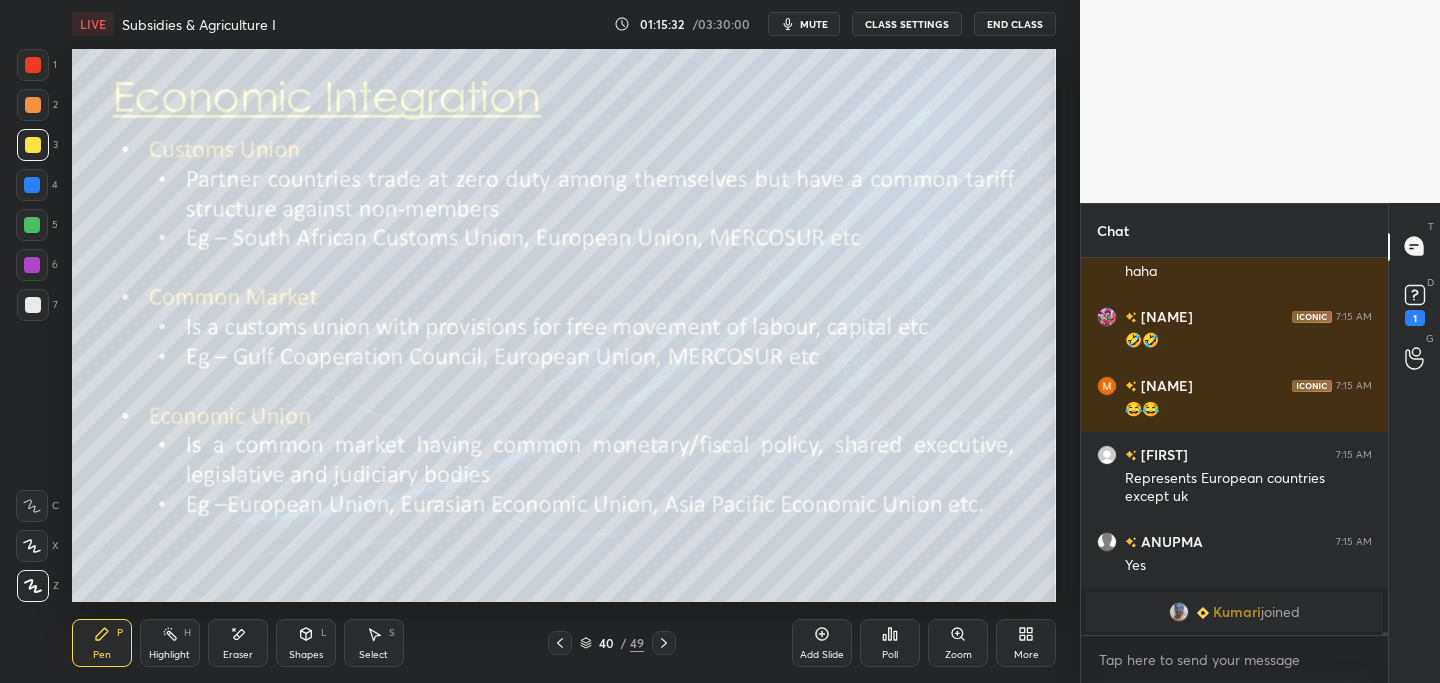 scroll, scrollTop: 46461, scrollLeft: 0, axis: vertical 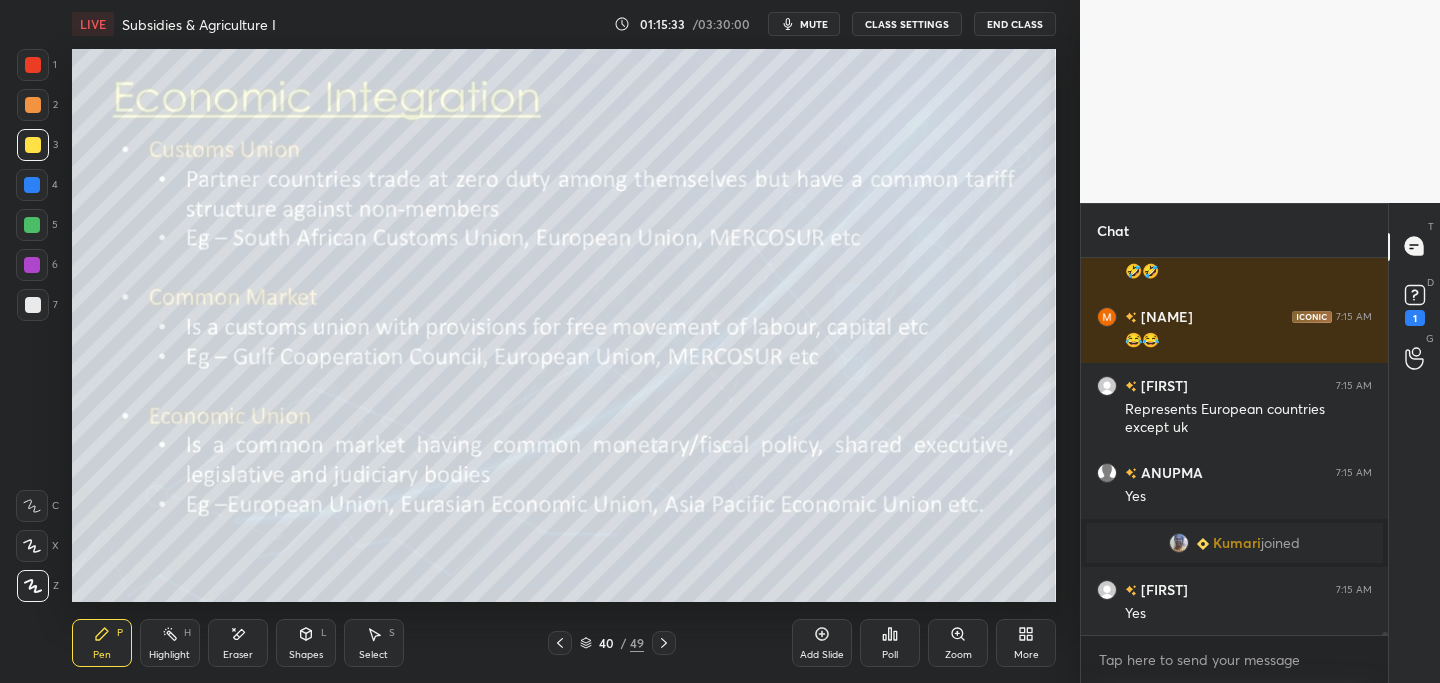 click at bounding box center [560, 643] 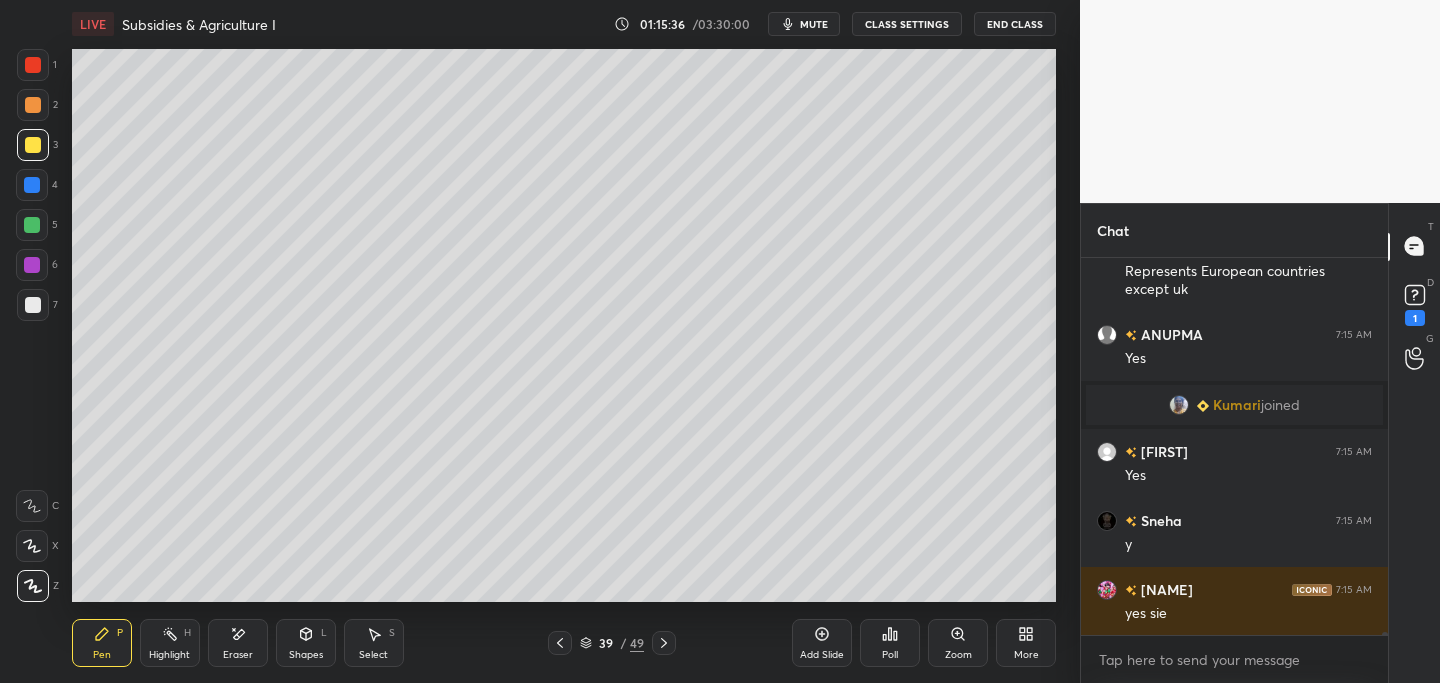 scroll, scrollTop: 46668, scrollLeft: 0, axis: vertical 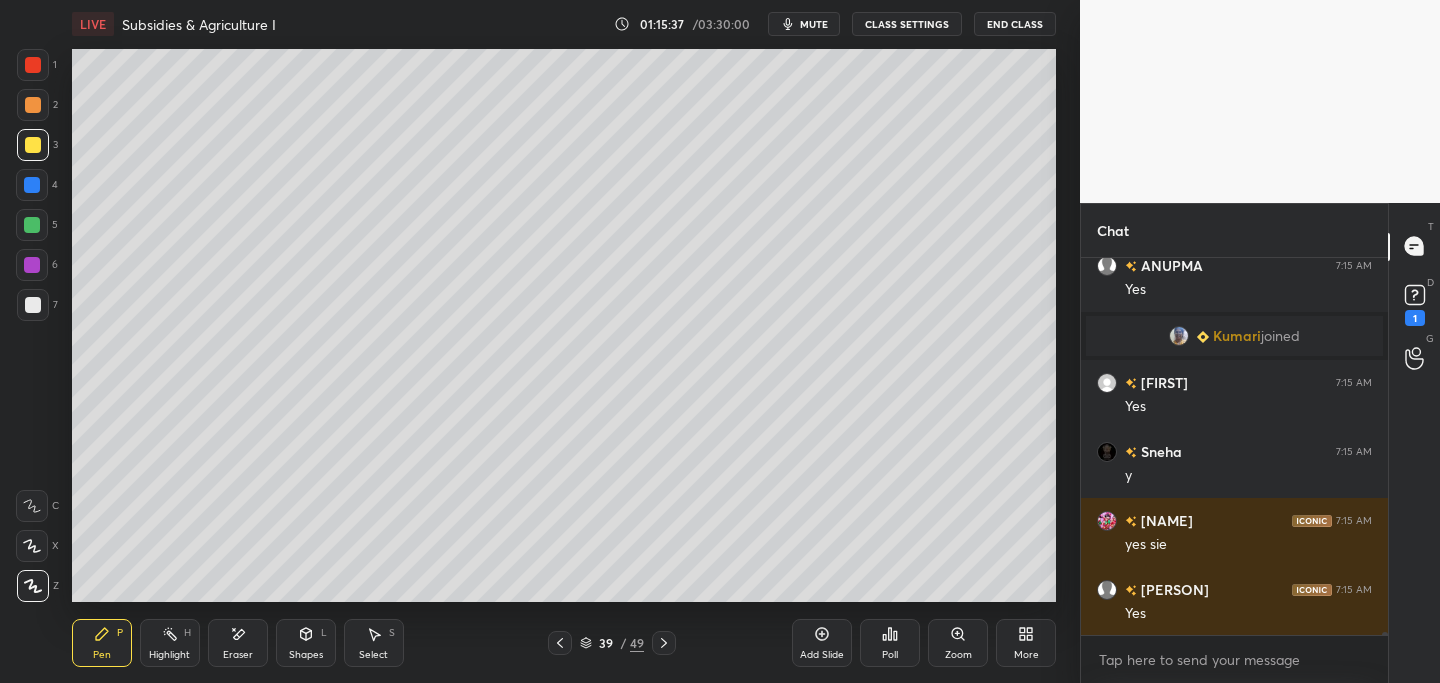 click 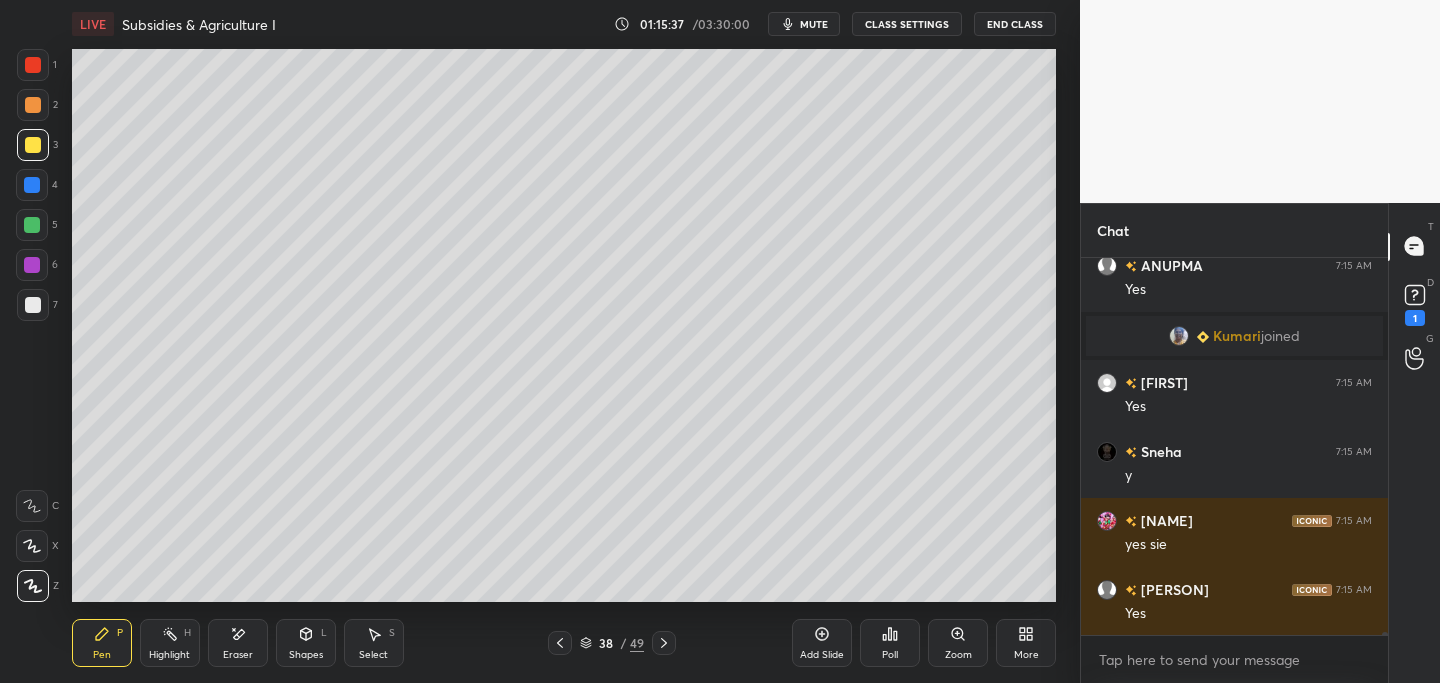 click 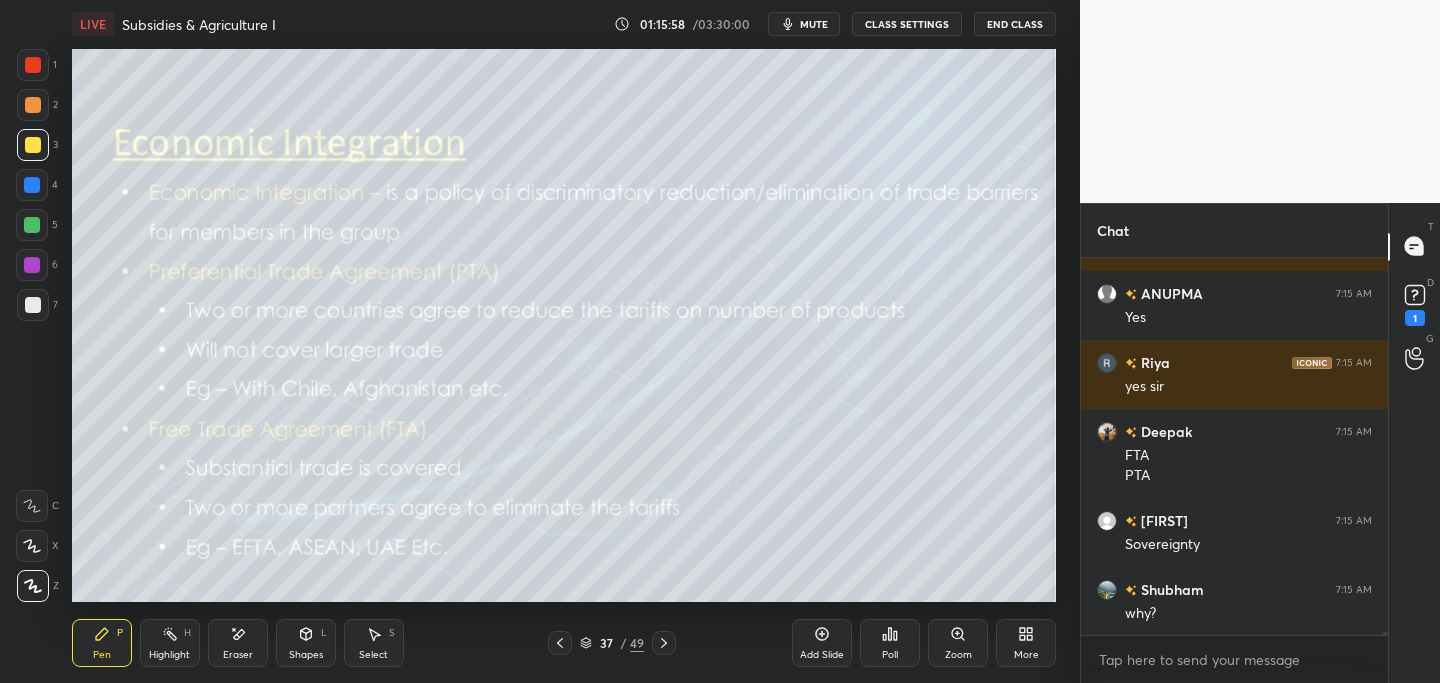 scroll, scrollTop: 47171, scrollLeft: 0, axis: vertical 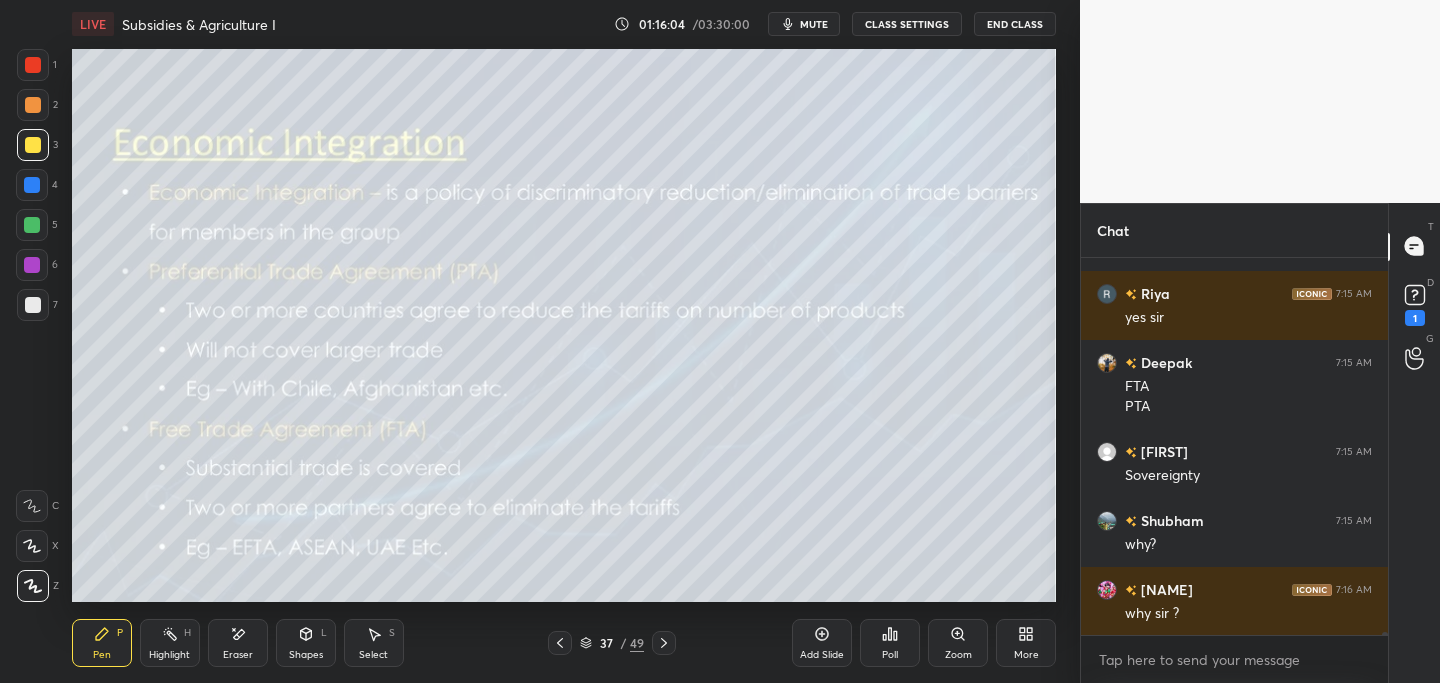 click 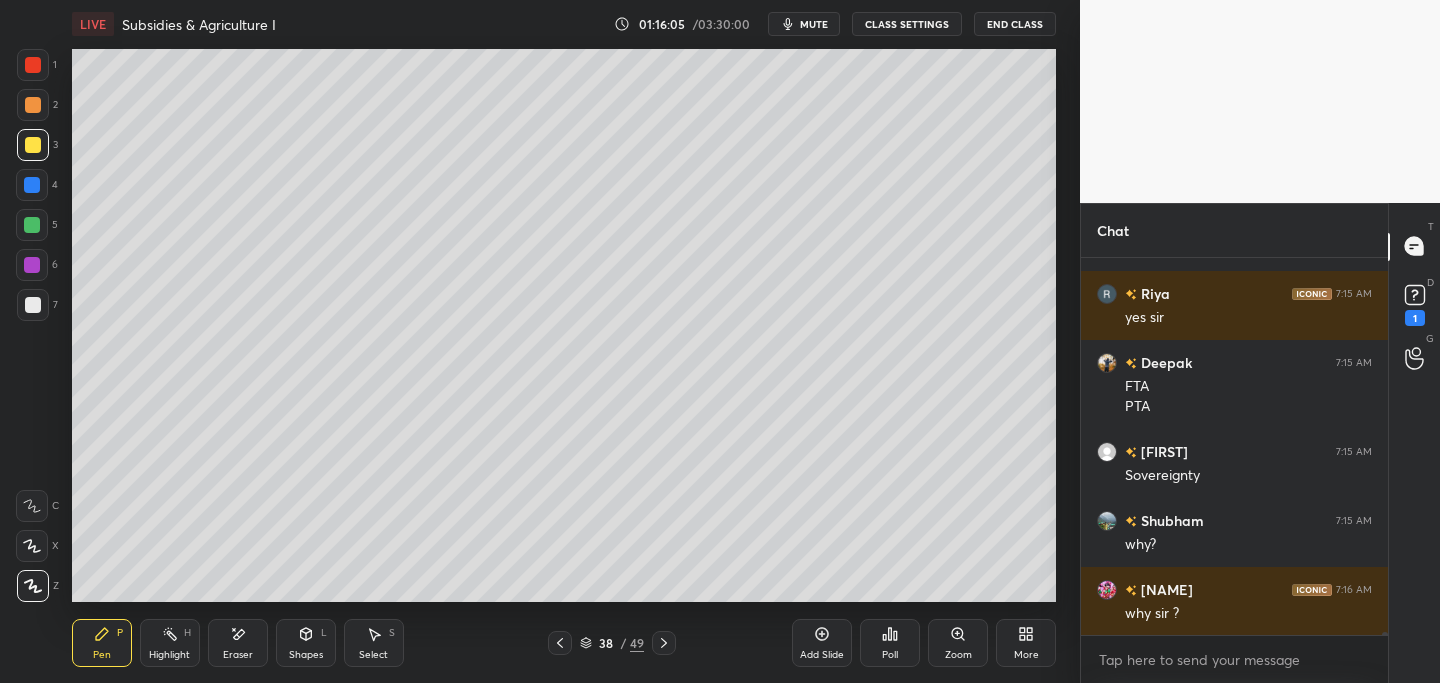 click 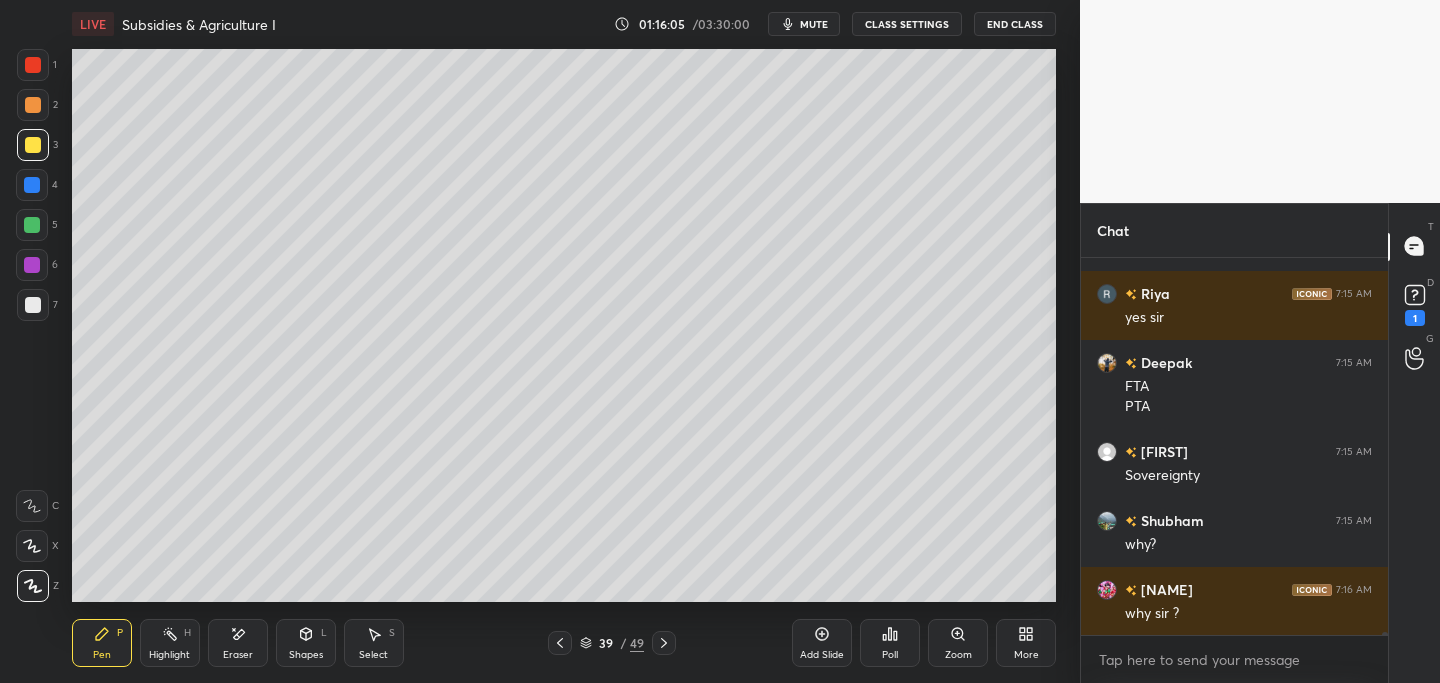 scroll, scrollTop: 47240, scrollLeft: 0, axis: vertical 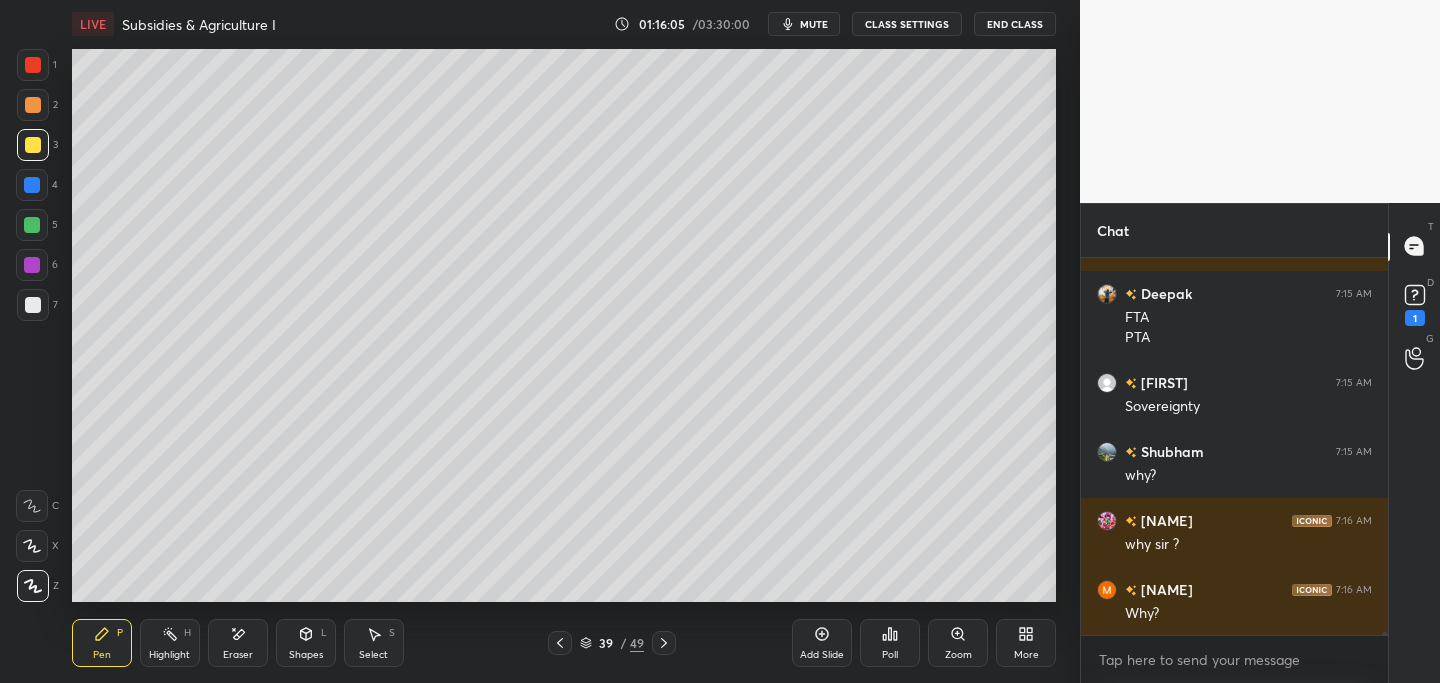 click 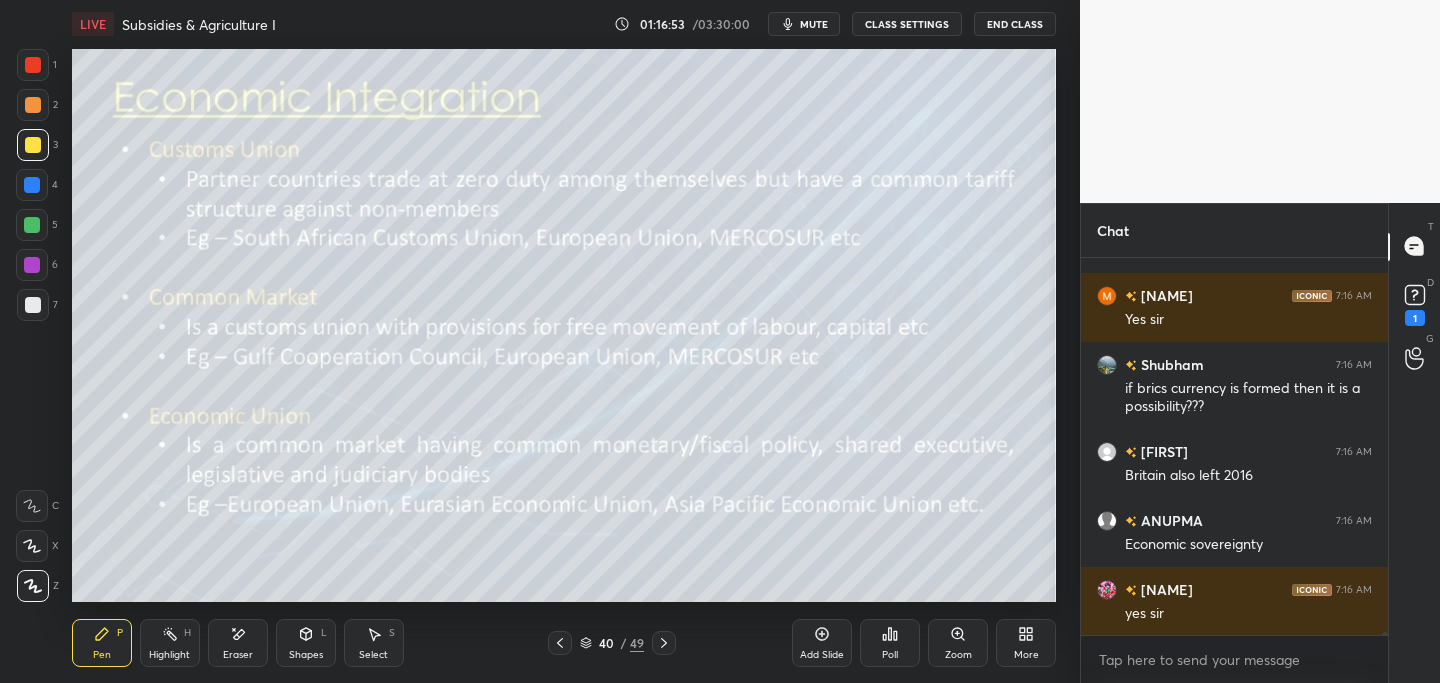 scroll, scrollTop: 48500, scrollLeft: 0, axis: vertical 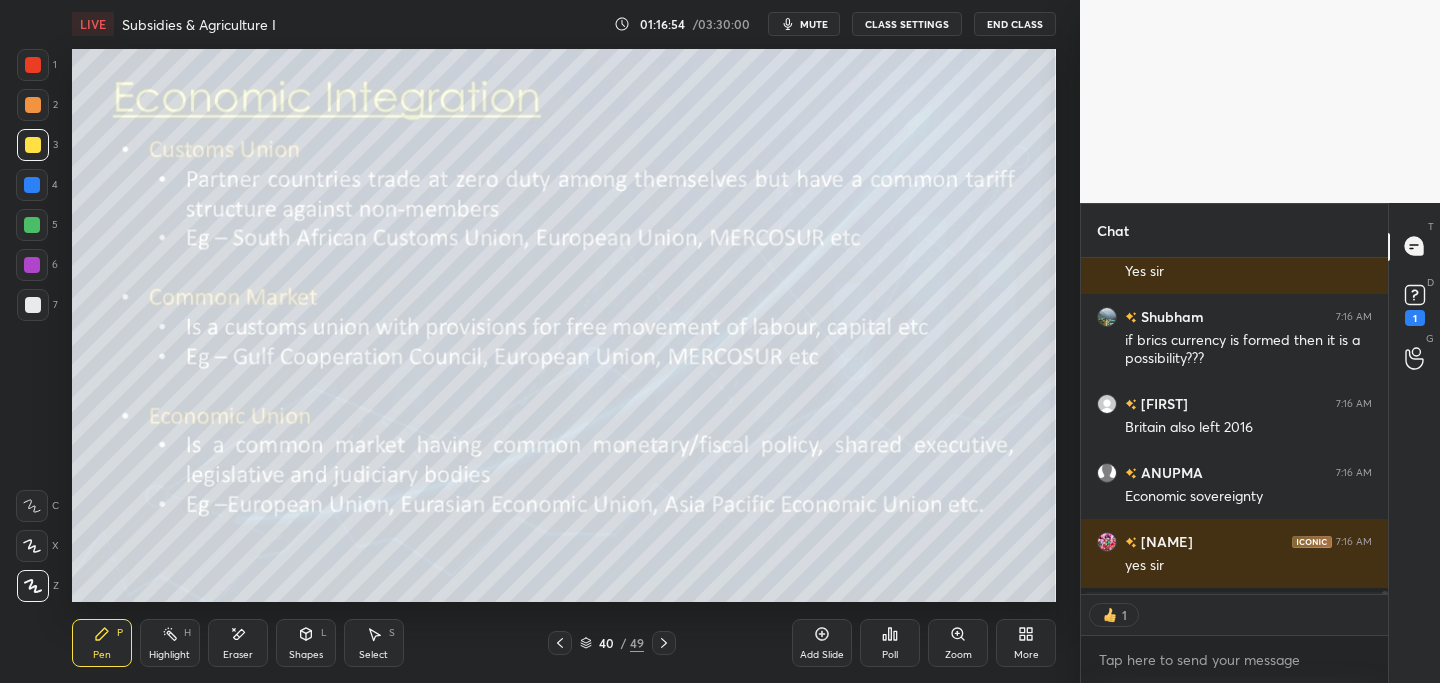 click 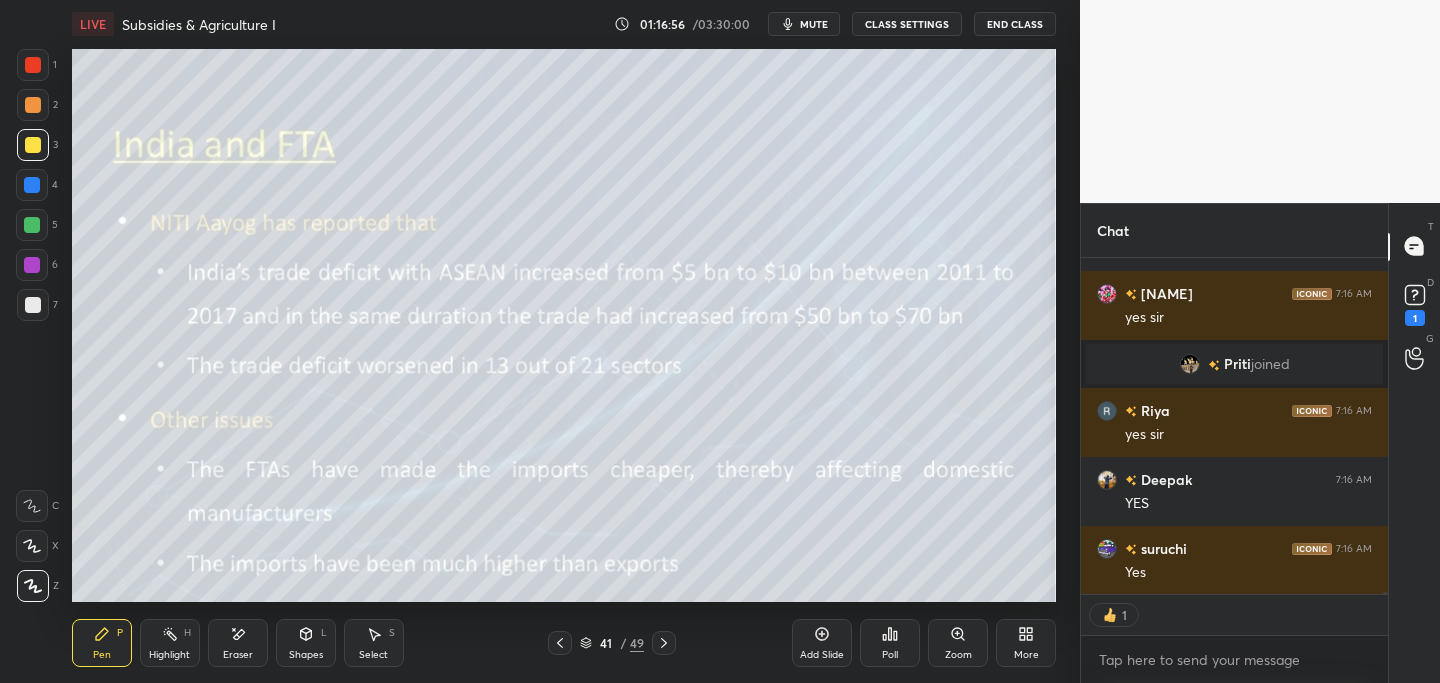 scroll, scrollTop: 48421, scrollLeft: 0, axis: vertical 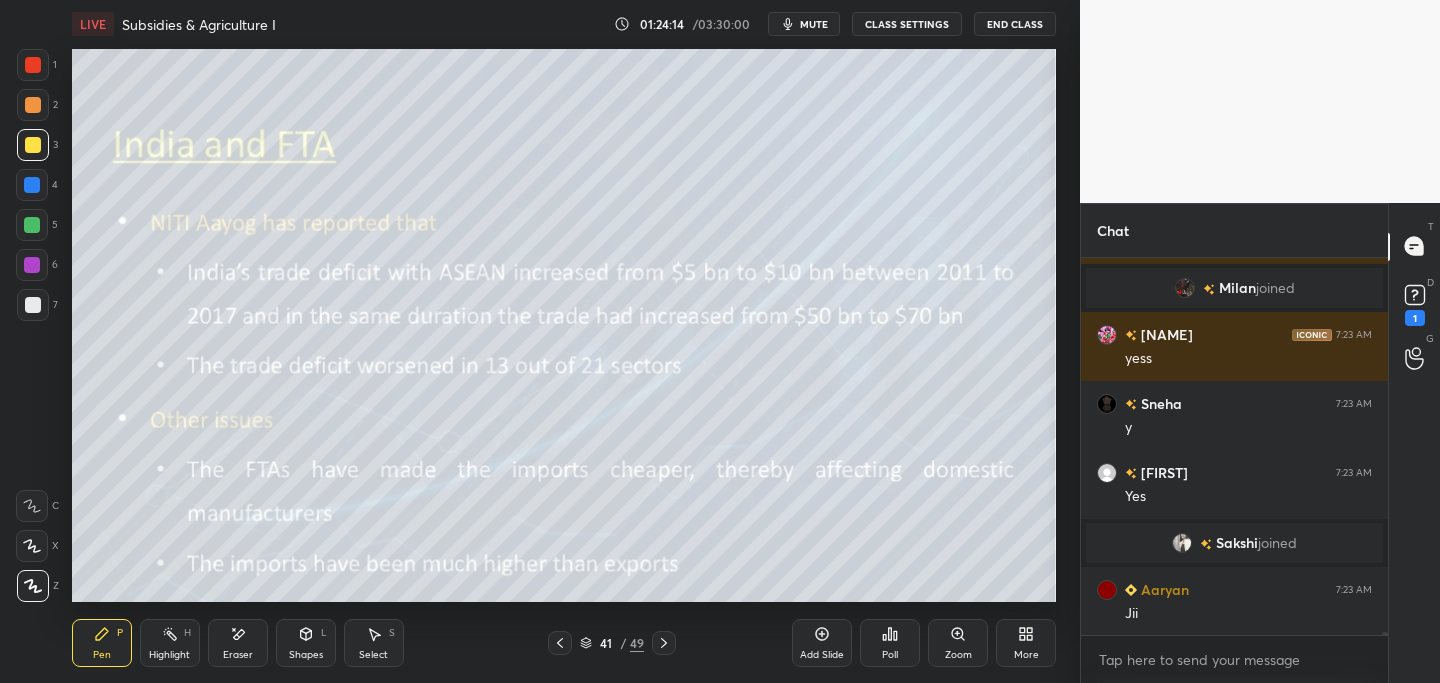 click 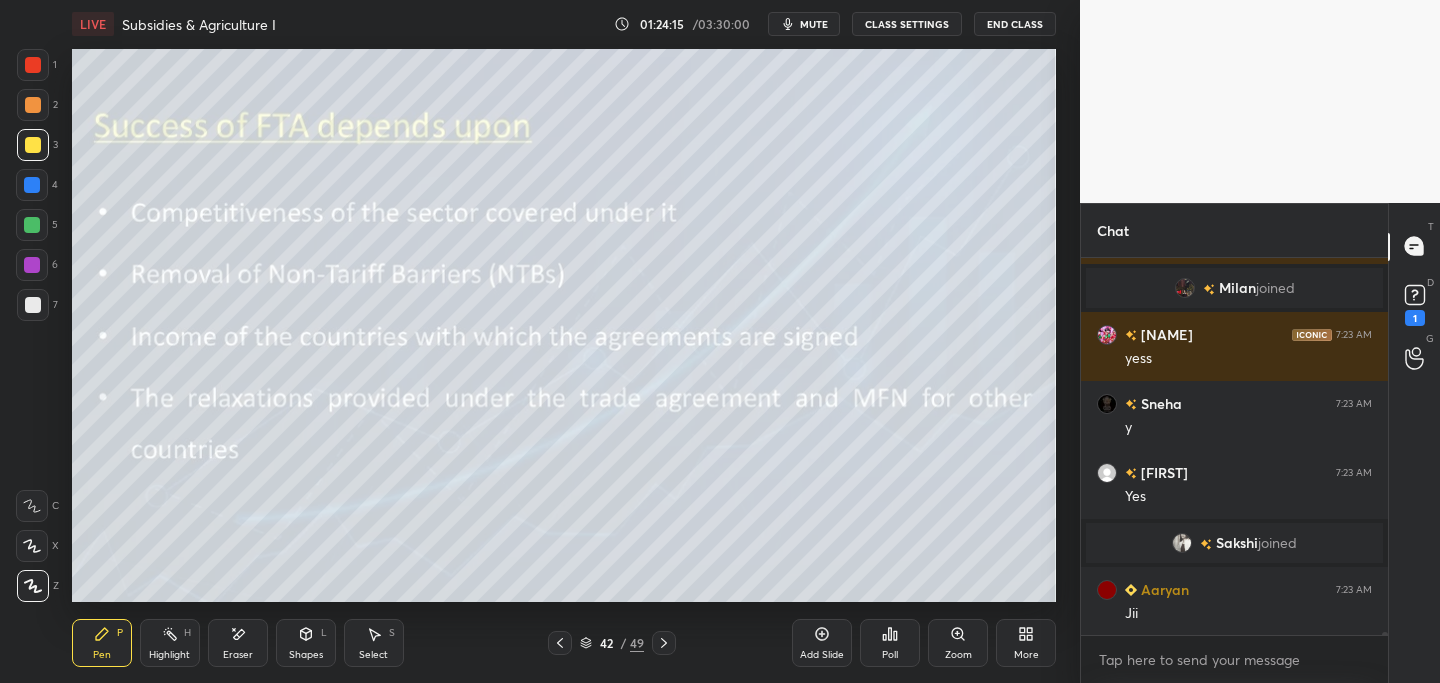 click 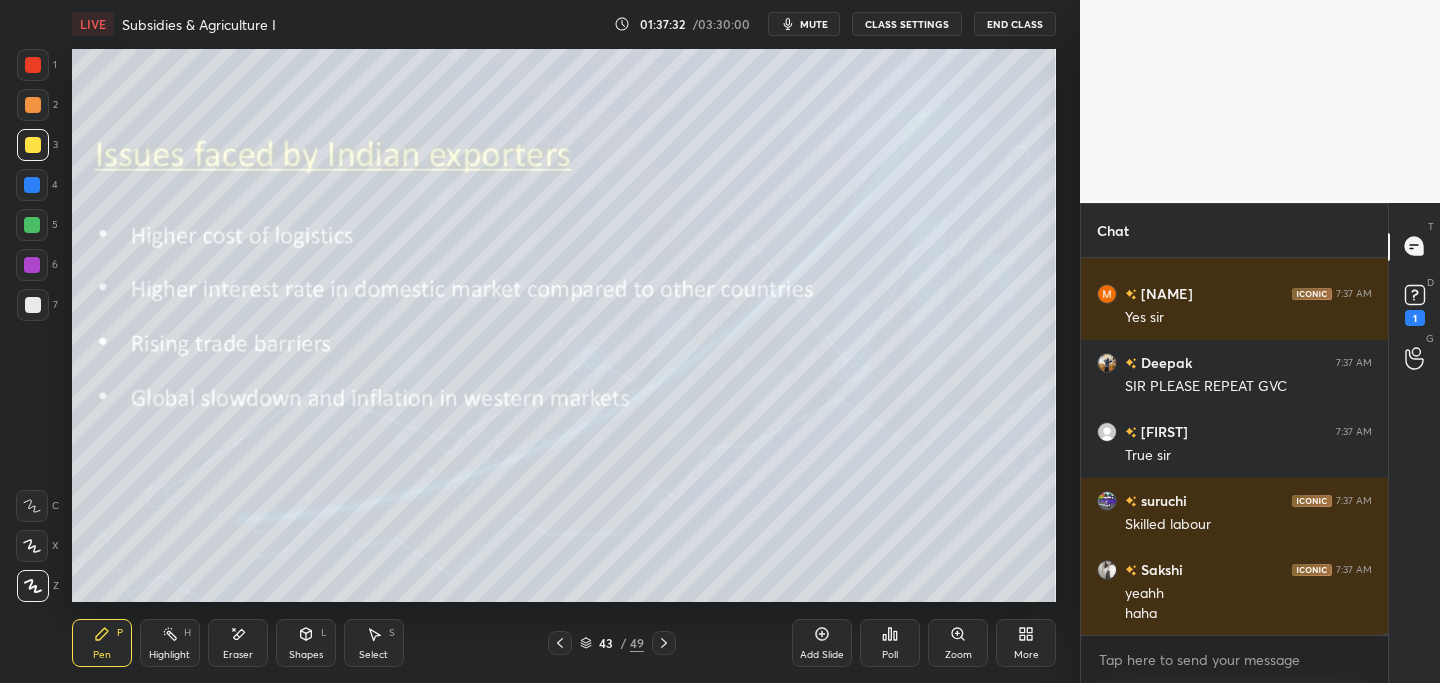 scroll, scrollTop: 61704, scrollLeft: 0, axis: vertical 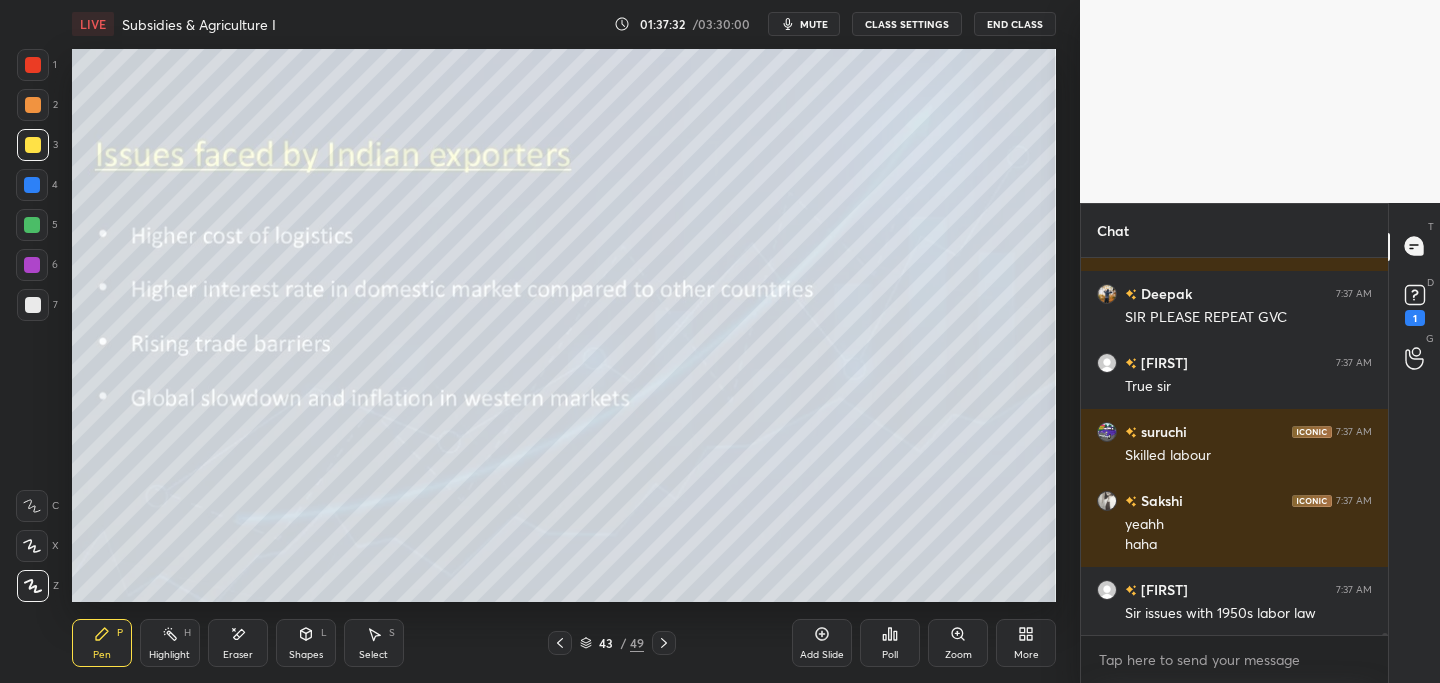 click 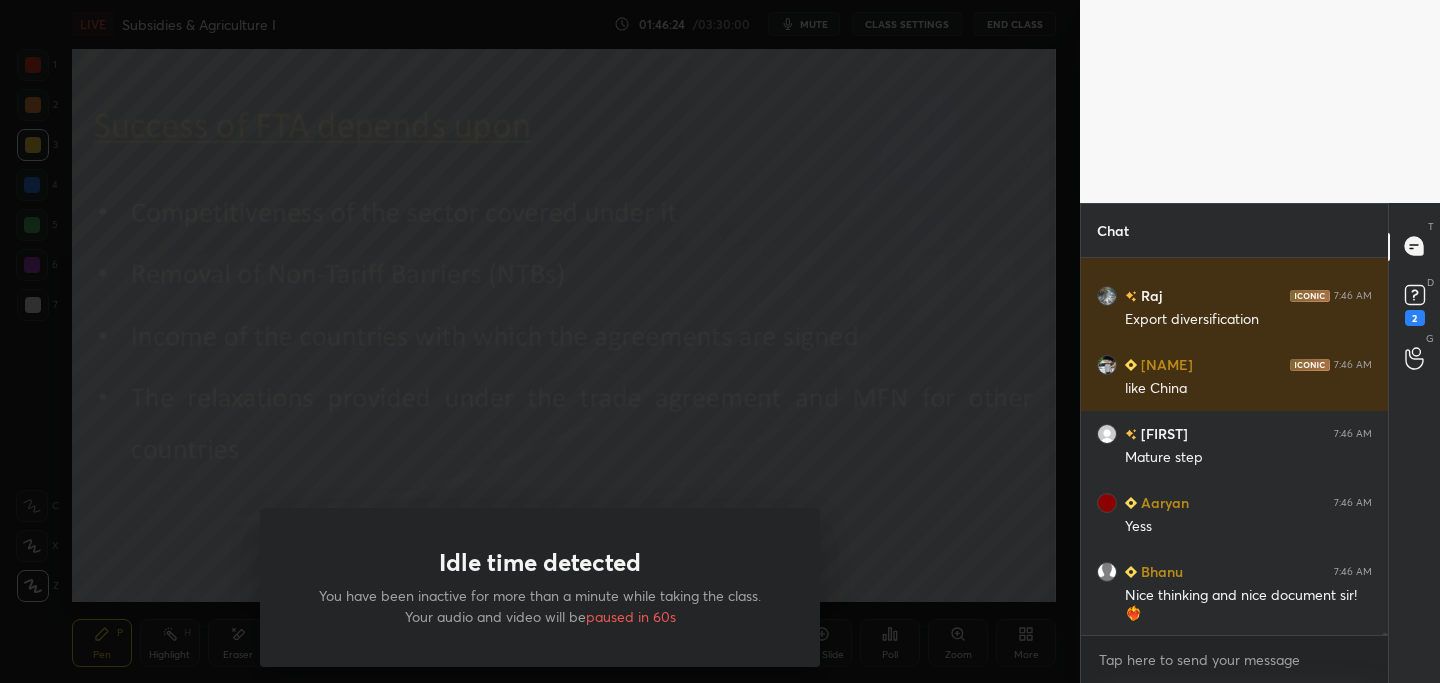 scroll, scrollTop: 67801, scrollLeft: 0, axis: vertical 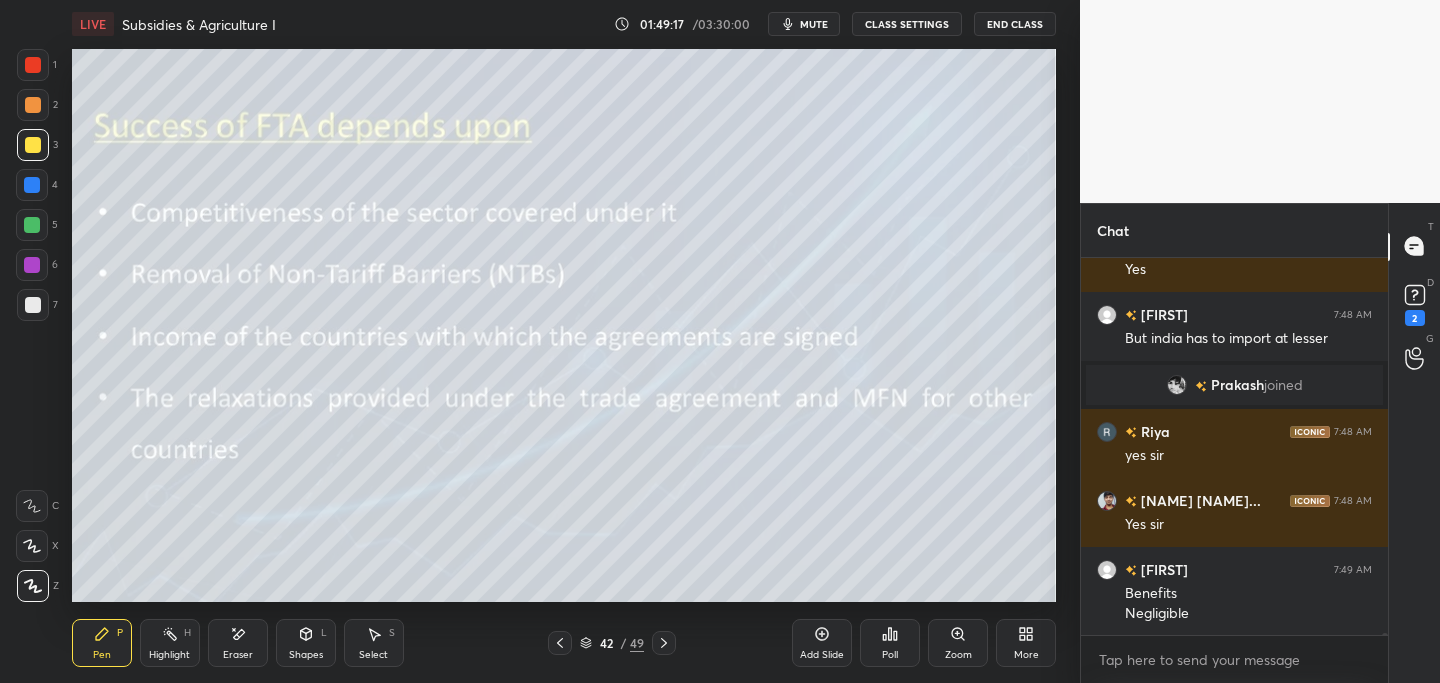 click 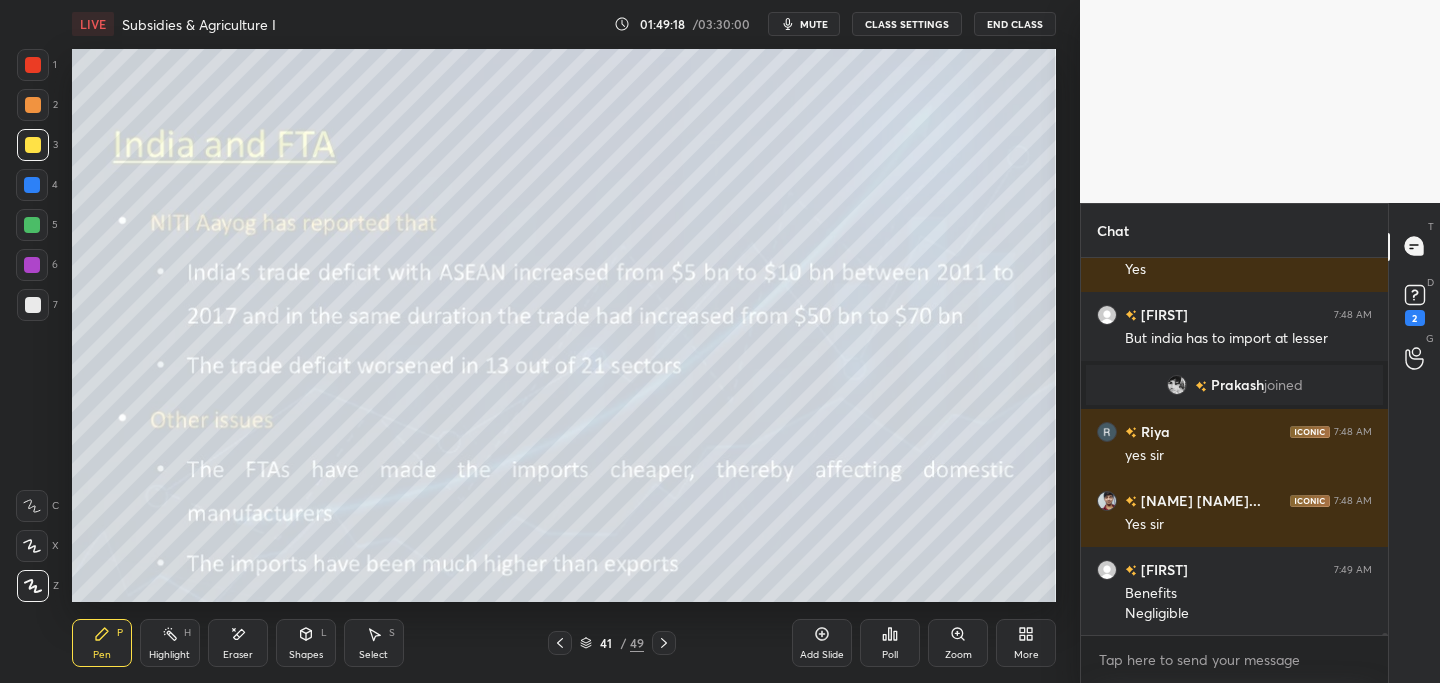 click 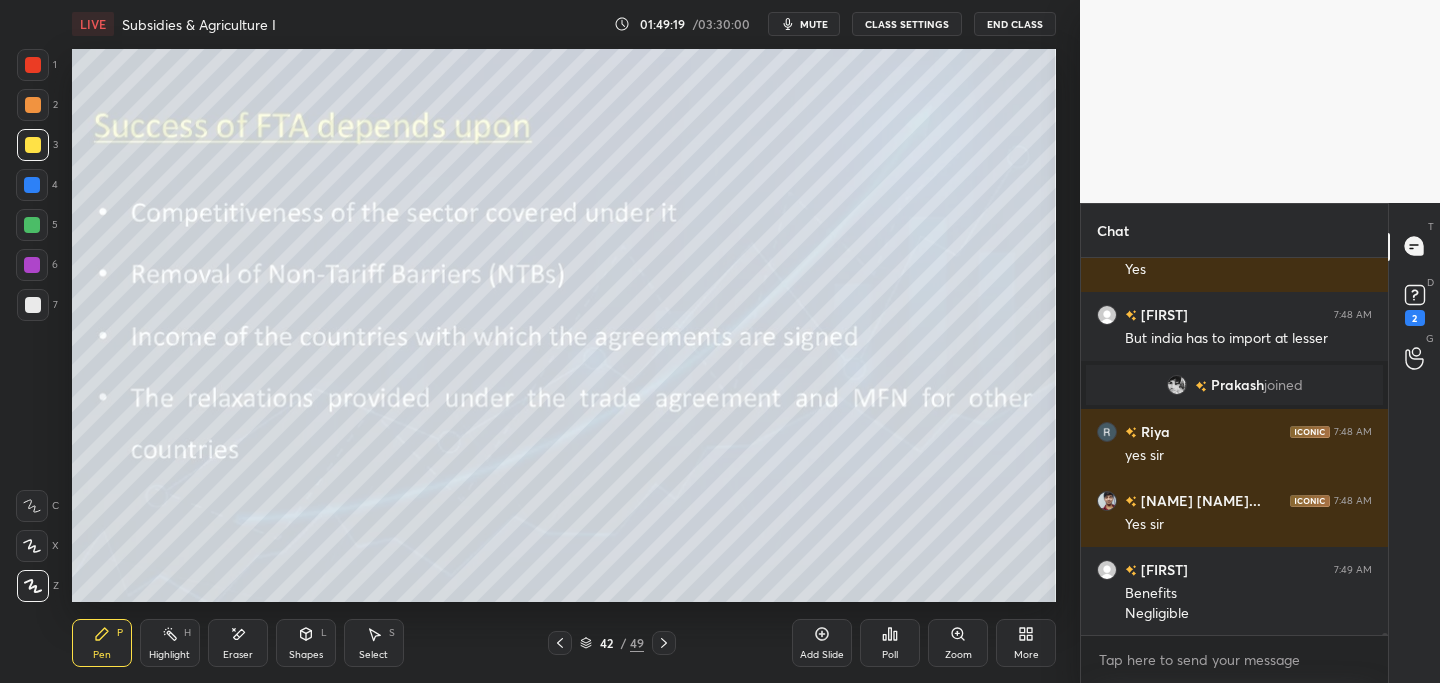 click 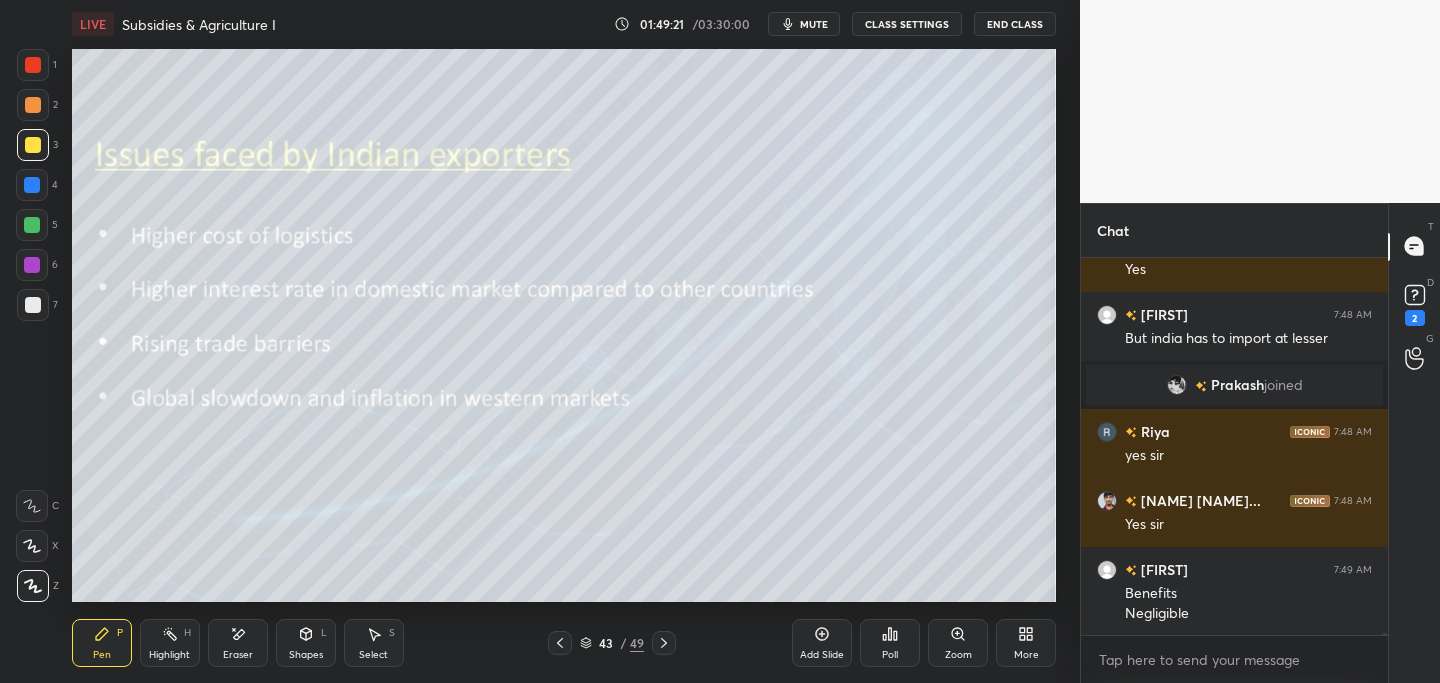 click at bounding box center [664, 643] 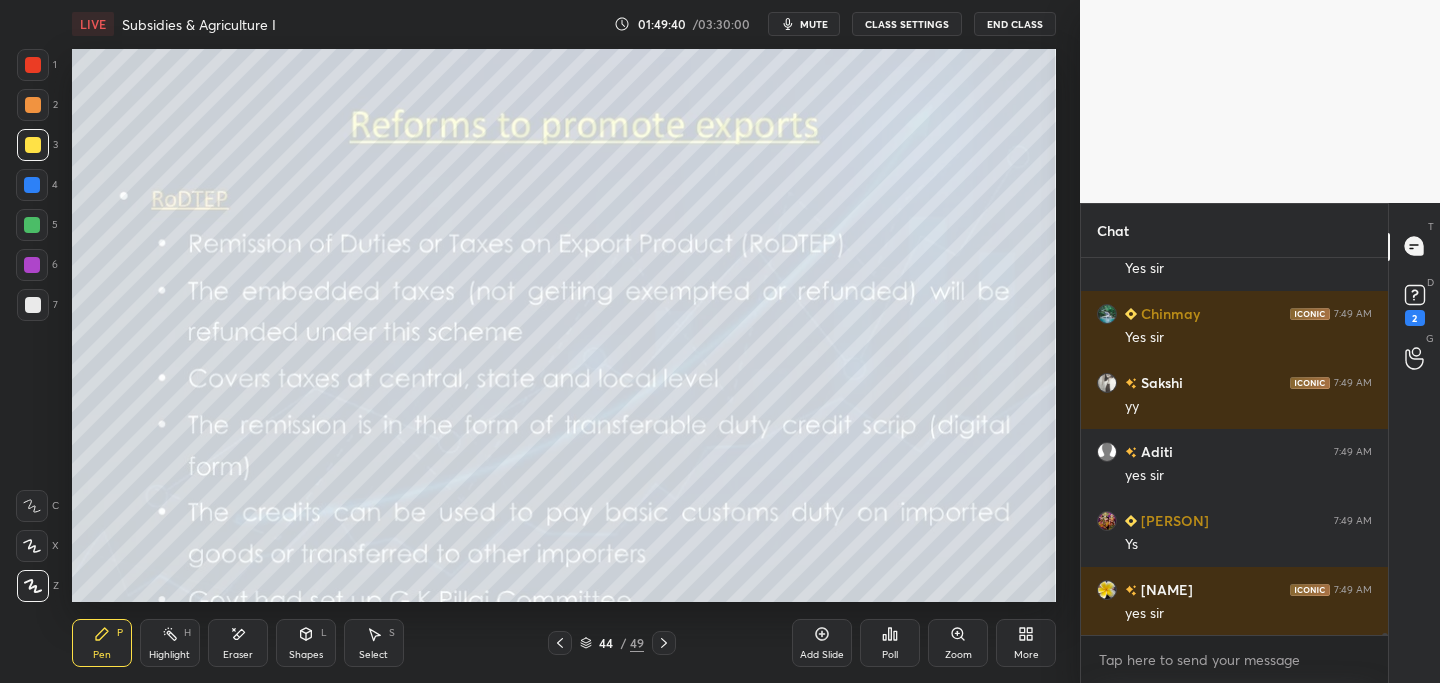 scroll, scrollTop: 69641, scrollLeft: 0, axis: vertical 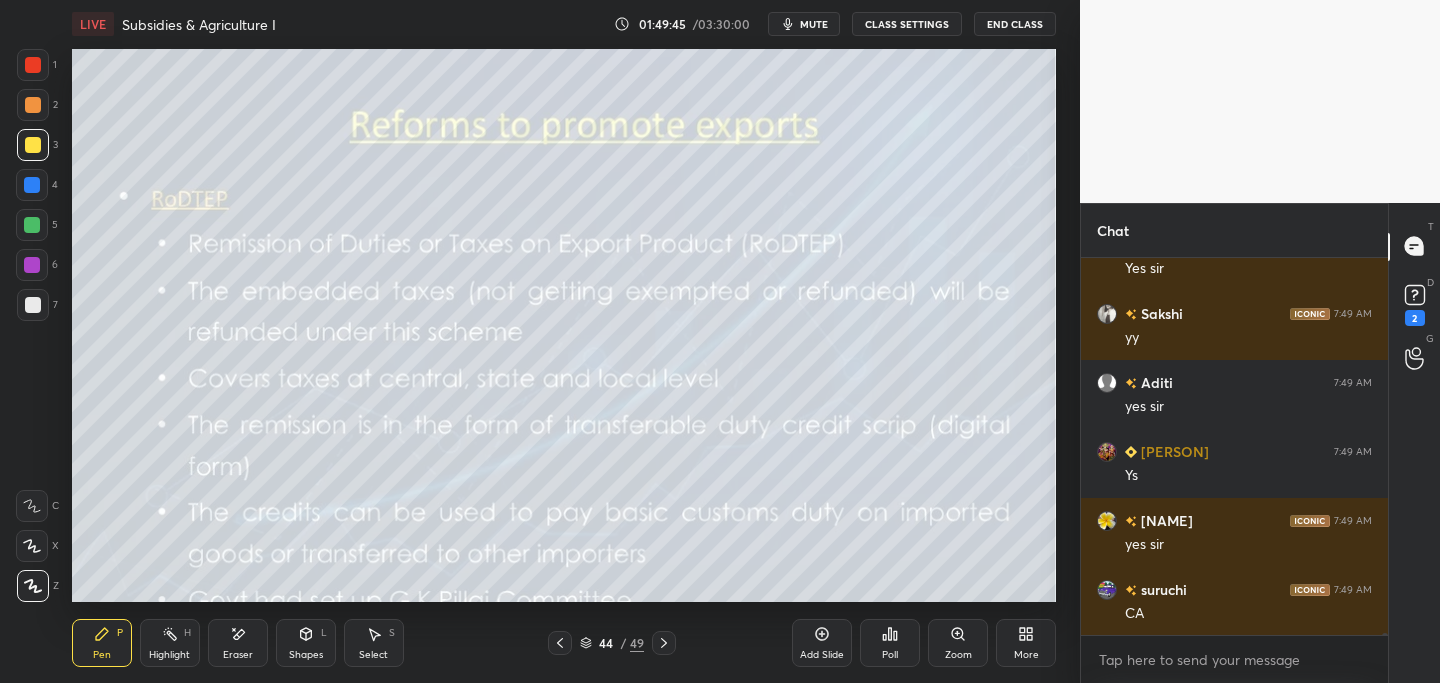 click 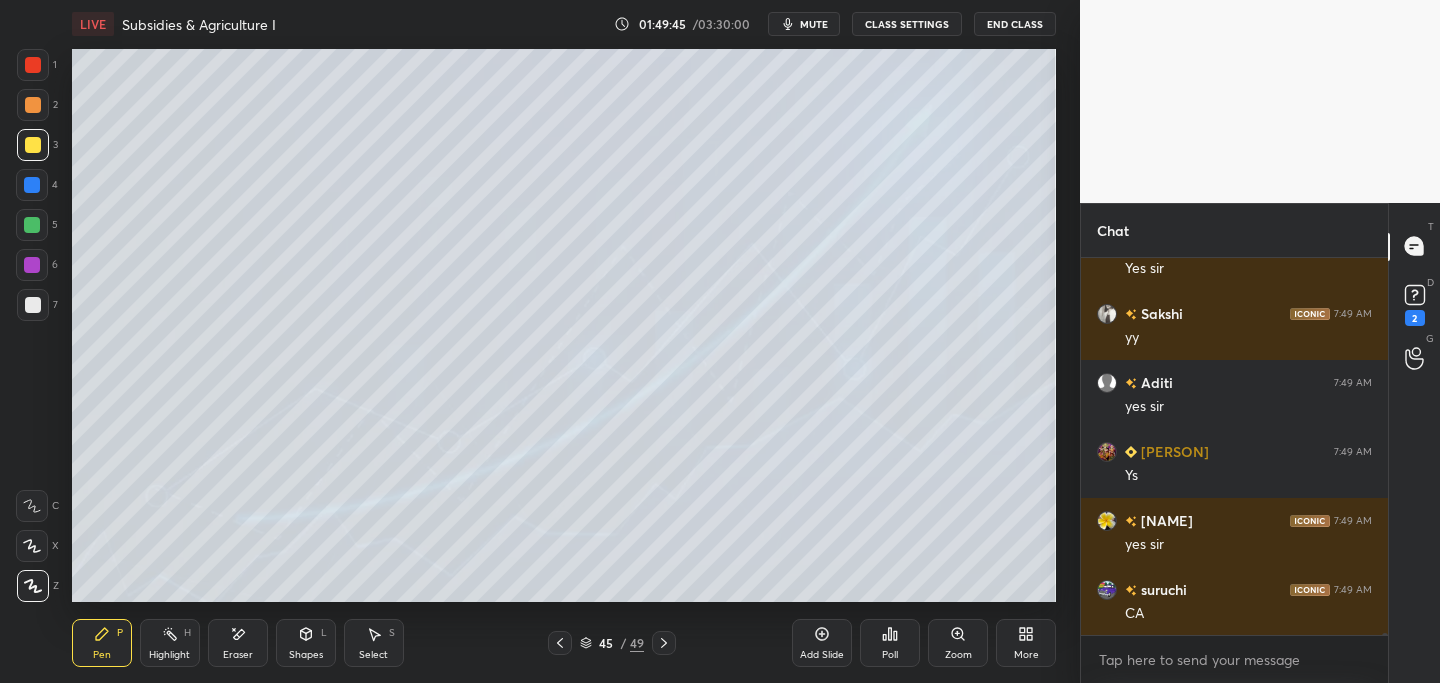 click at bounding box center [664, 643] 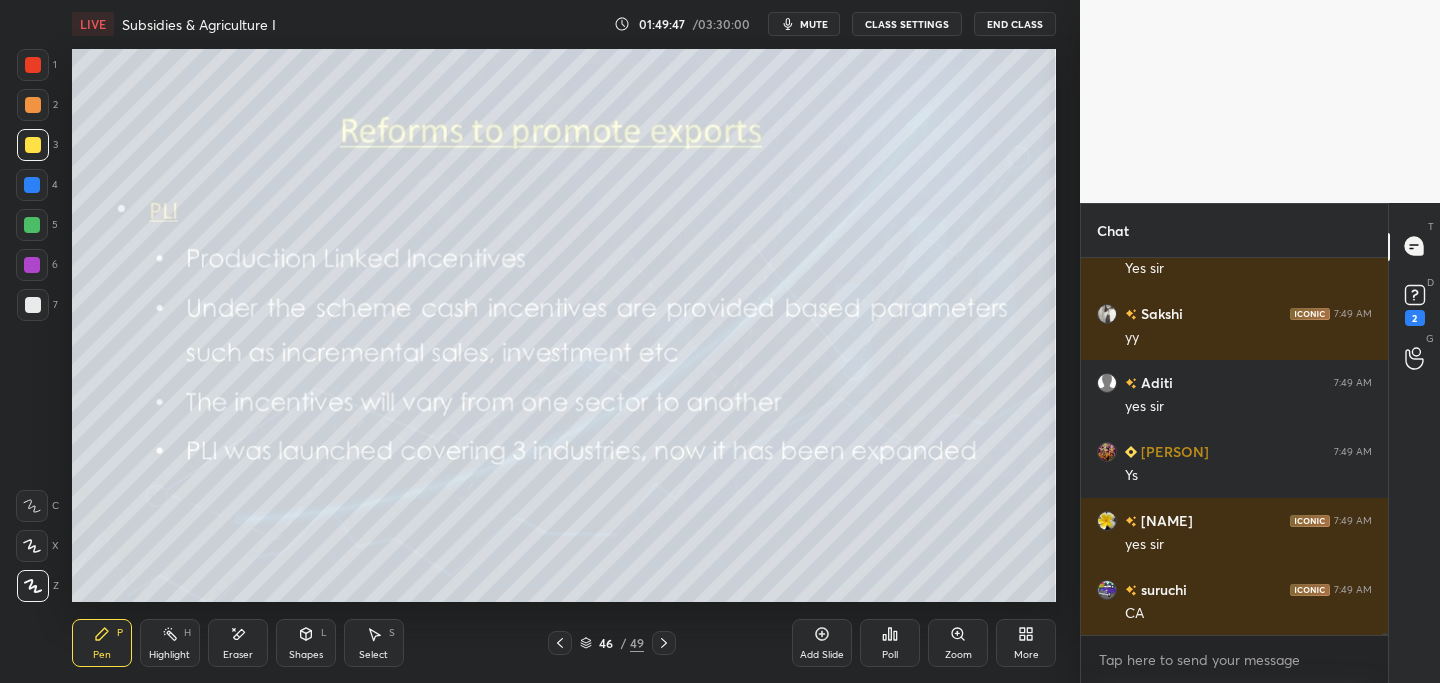 click 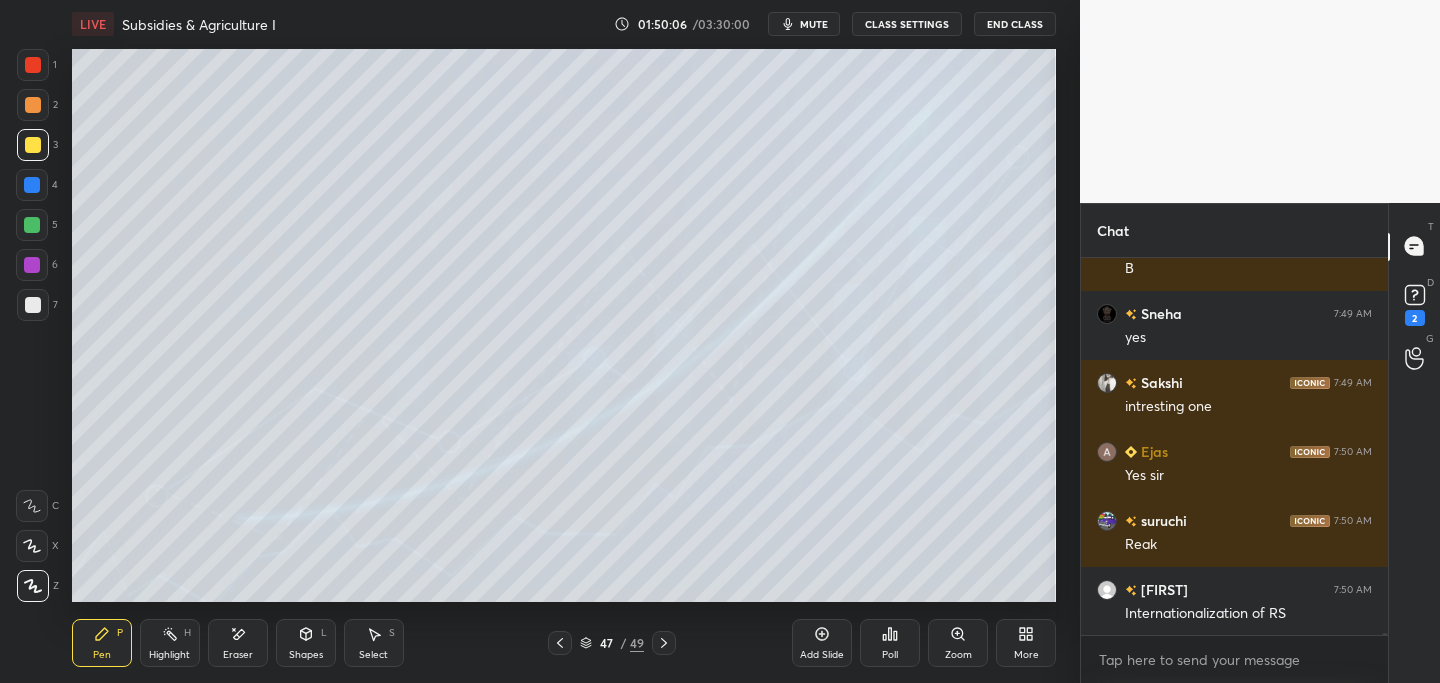 scroll, scrollTop: 70241, scrollLeft: 0, axis: vertical 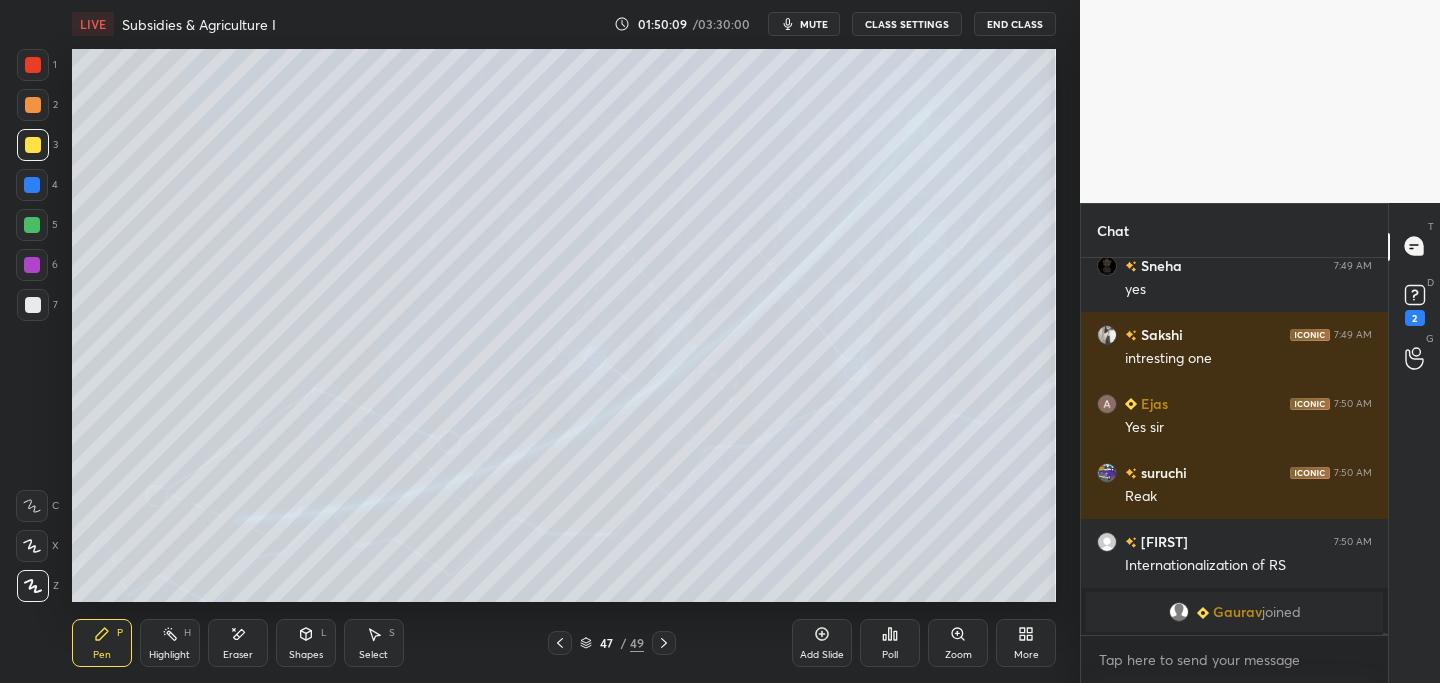 click on "47 / 49" at bounding box center (612, 643) 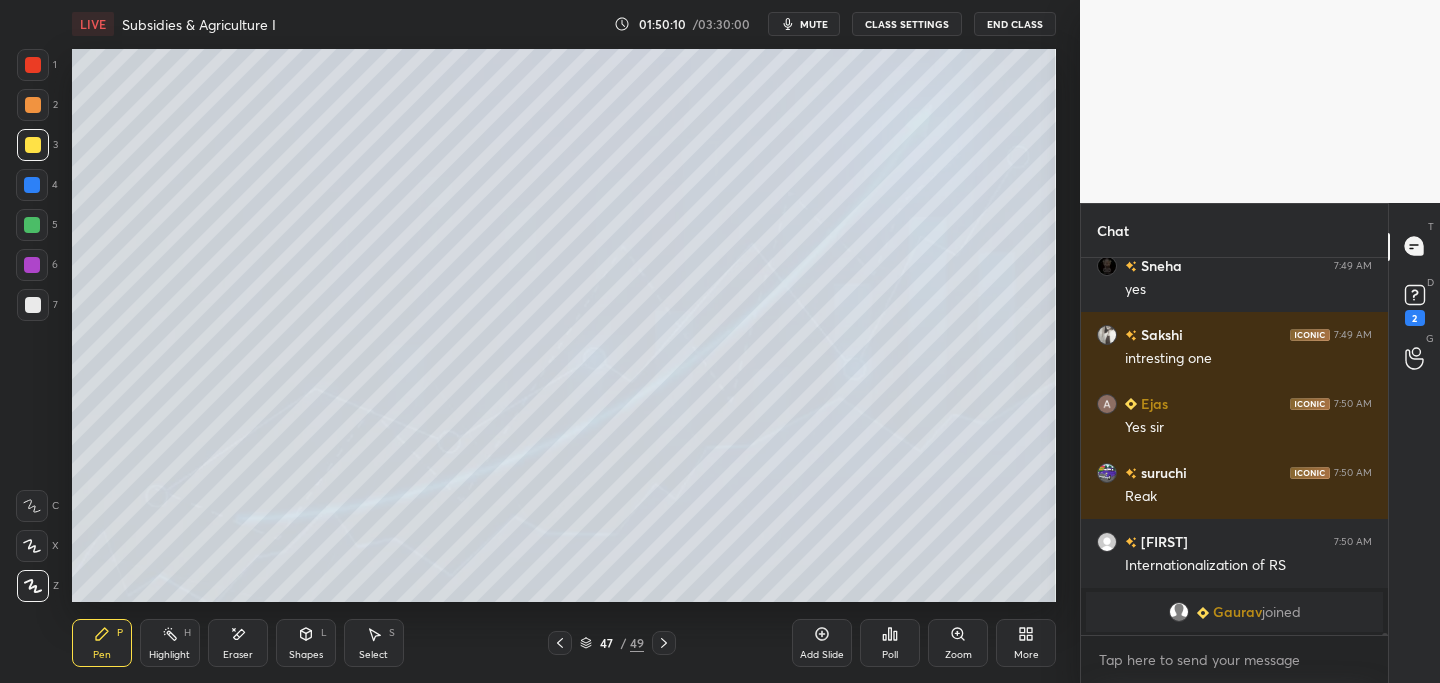 click 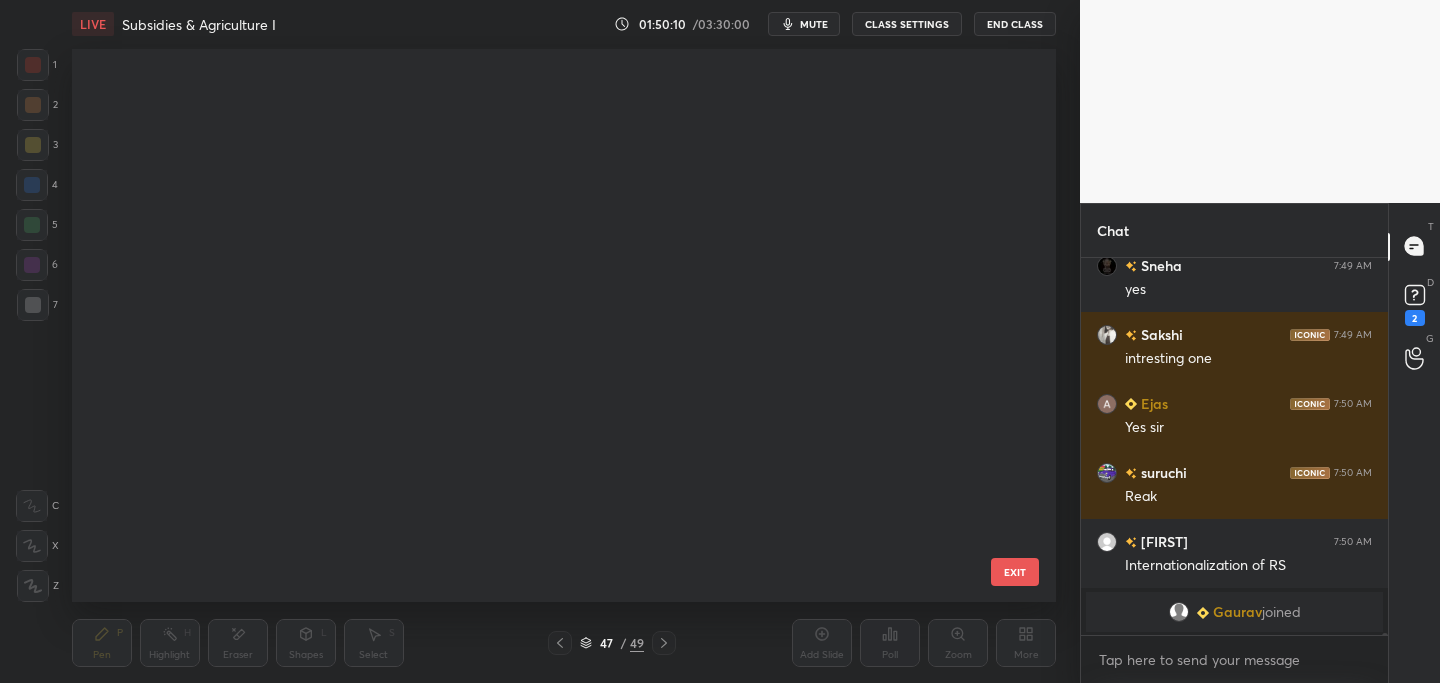 scroll, scrollTop: 2158, scrollLeft: 0, axis: vertical 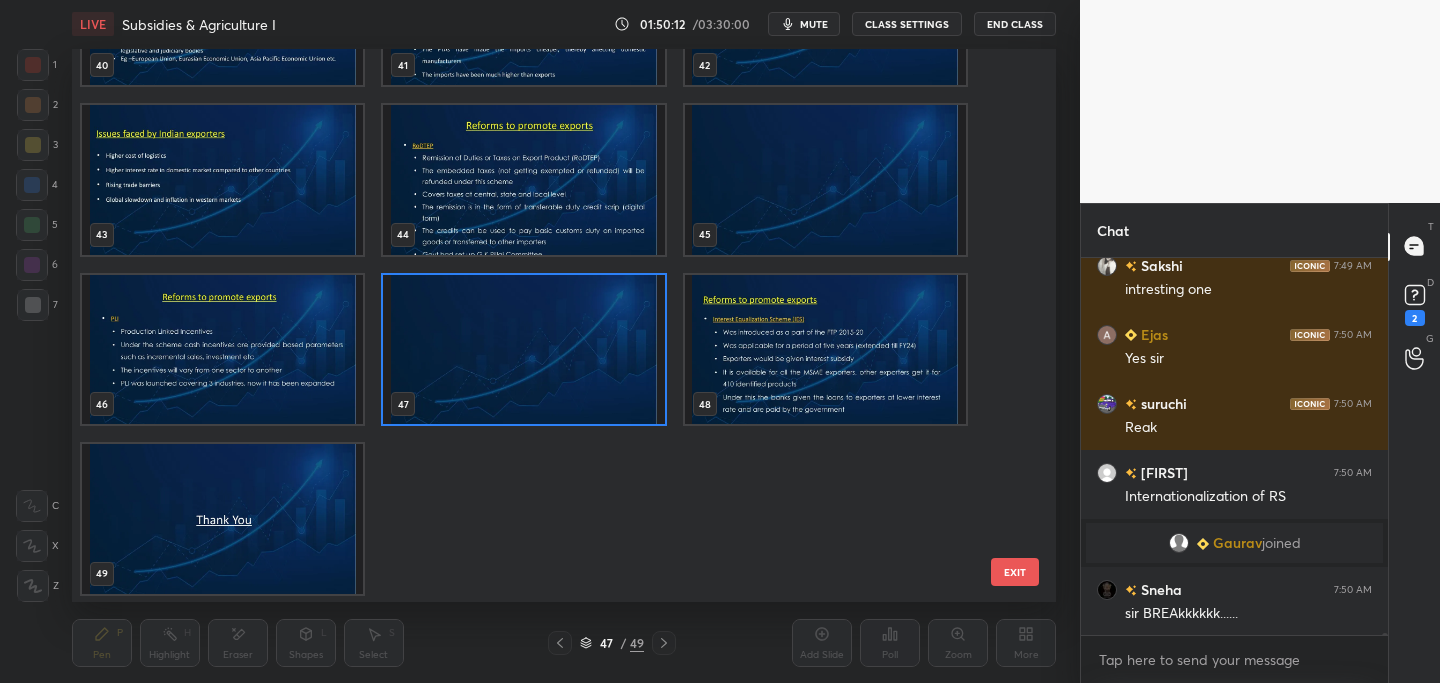 click at bounding box center (222, 519) 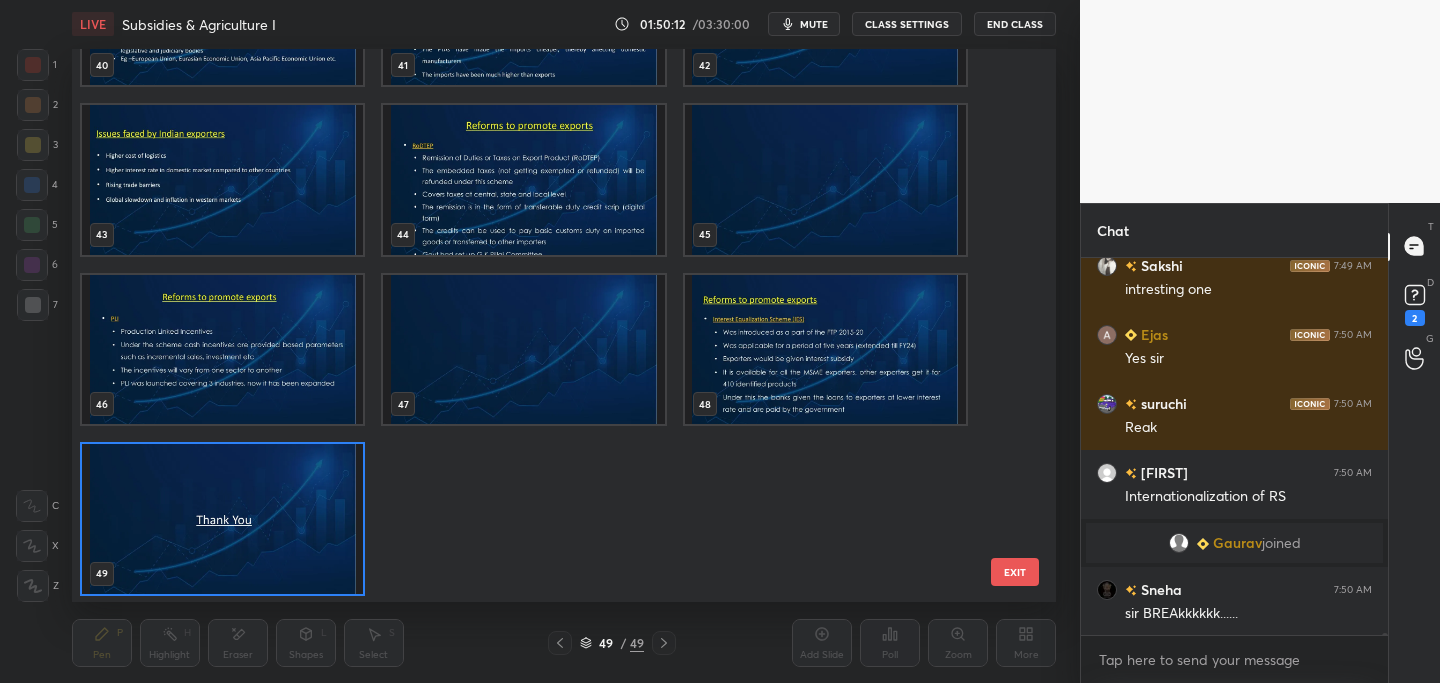 click at bounding box center (222, 519) 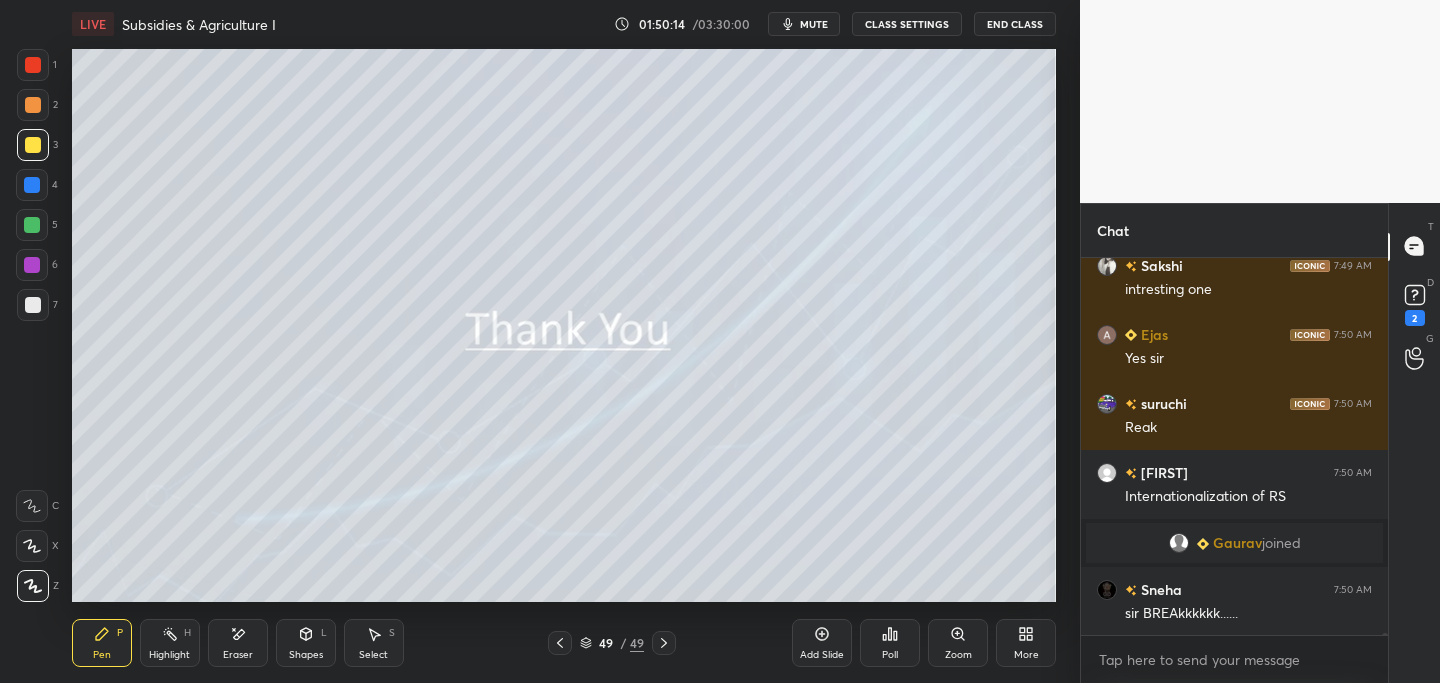 scroll, scrollTop: 69981, scrollLeft: 0, axis: vertical 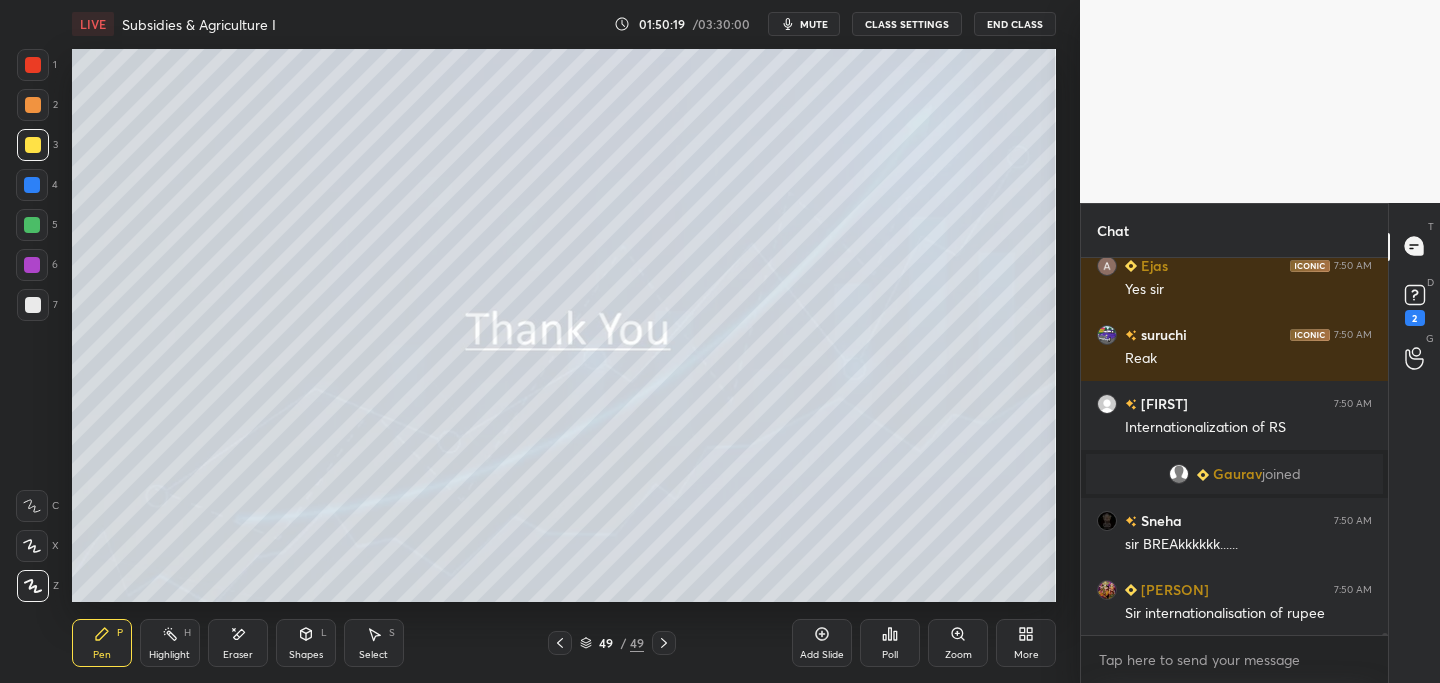 click 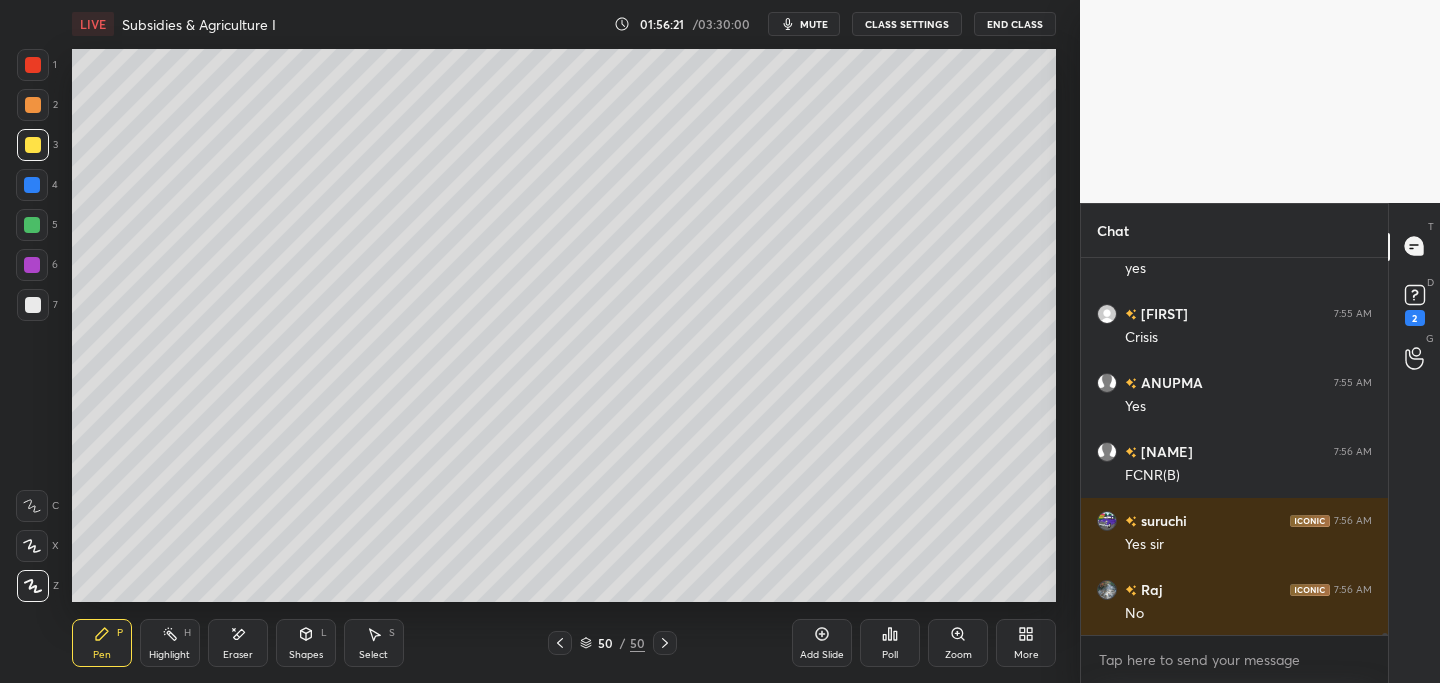 scroll, scrollTop: 75186, scrollLeft: 0, axis: vertical 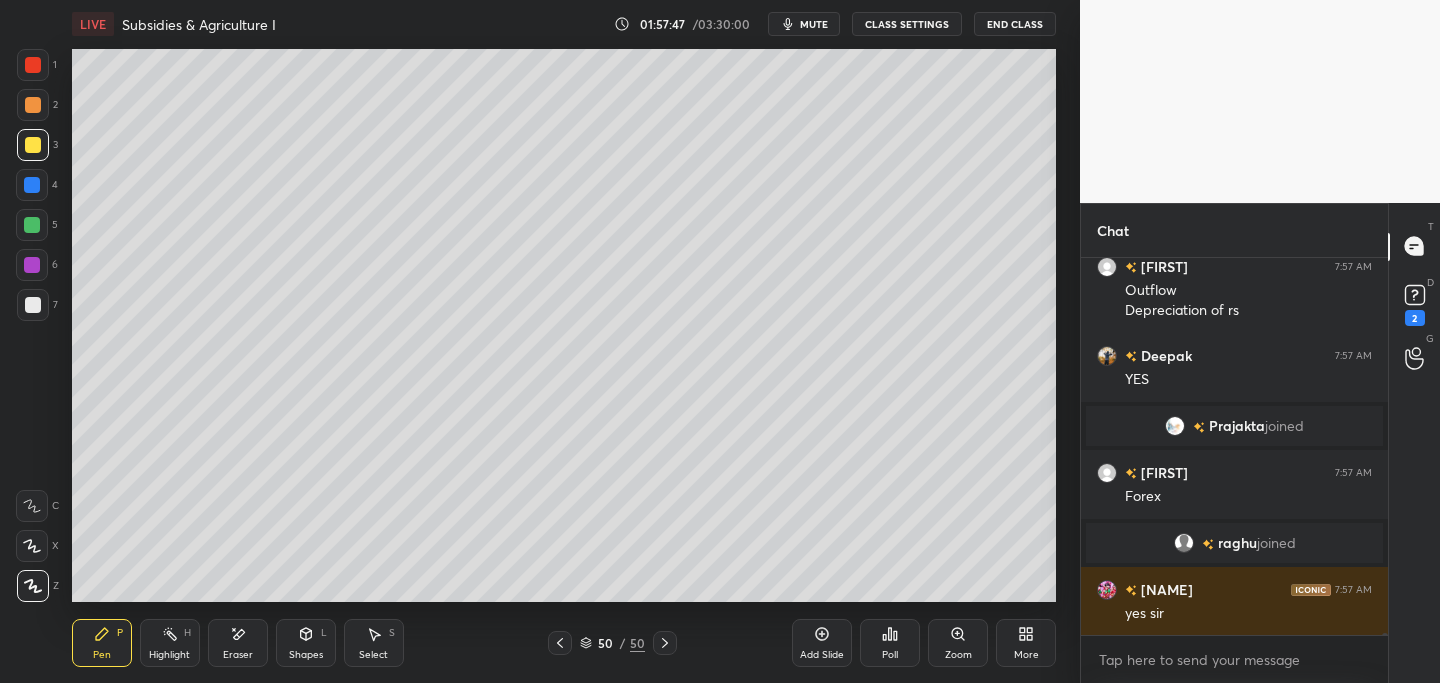 click on "50 / 50" at bounding box center [612, 643] 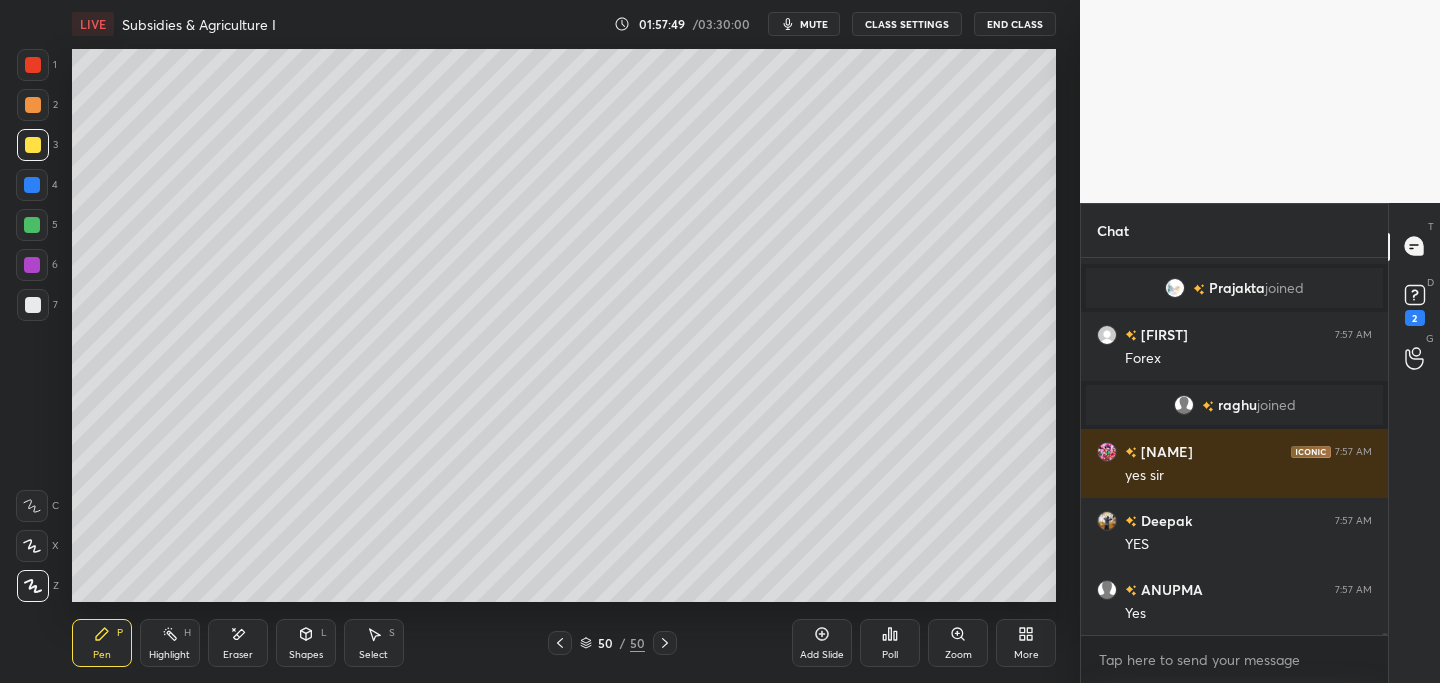 drag, startPoint x: 818, startPoint y: 638, endPoint x: 758, endPoint y: 614, distance: 64.62198 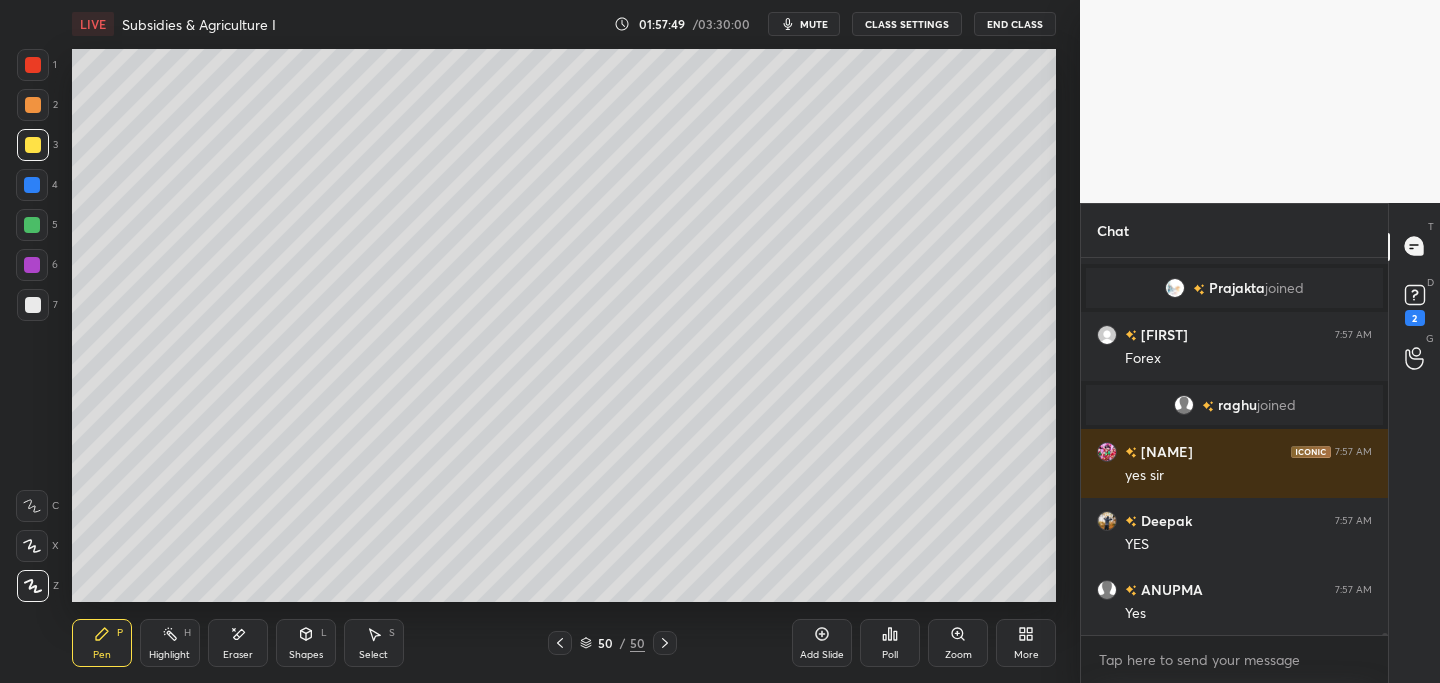 click on "Add Slide" at bounding box center [822, 643] 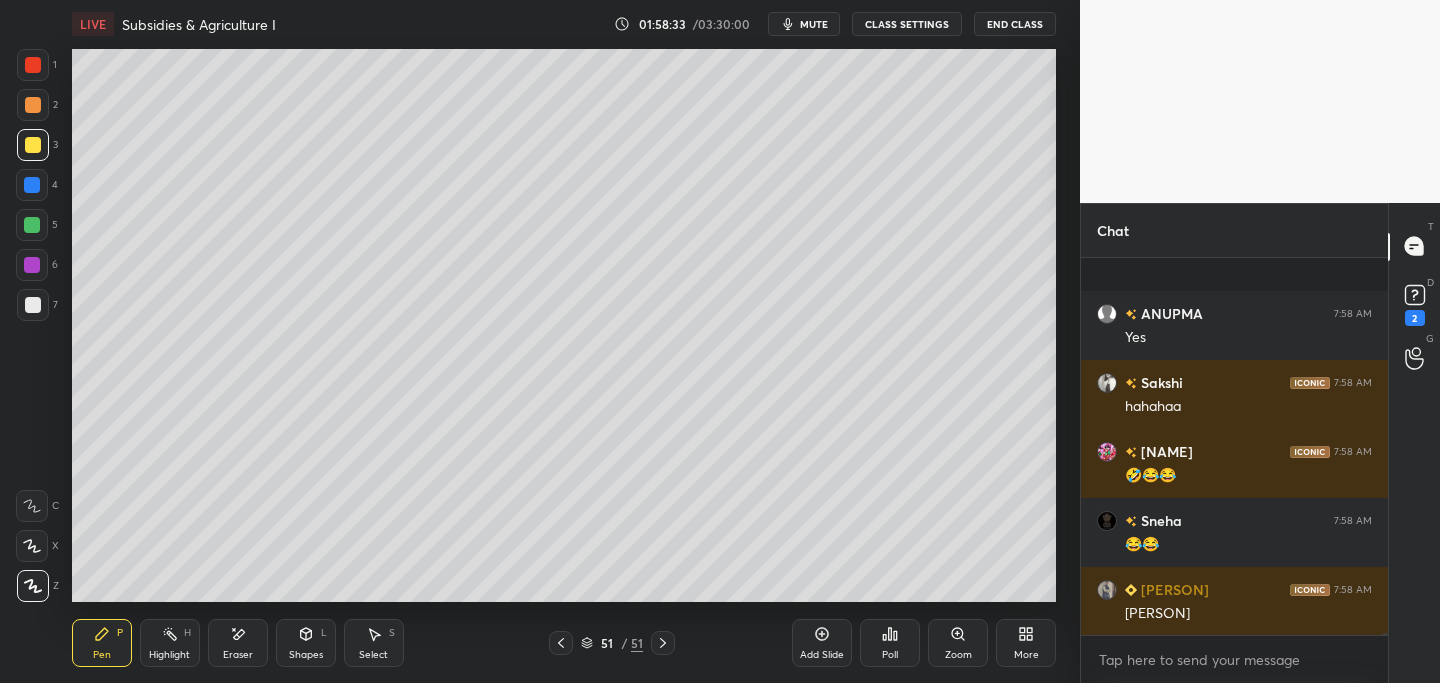 scroll, scrollTop: 75609, scrollLeft: 0, axis: vertical 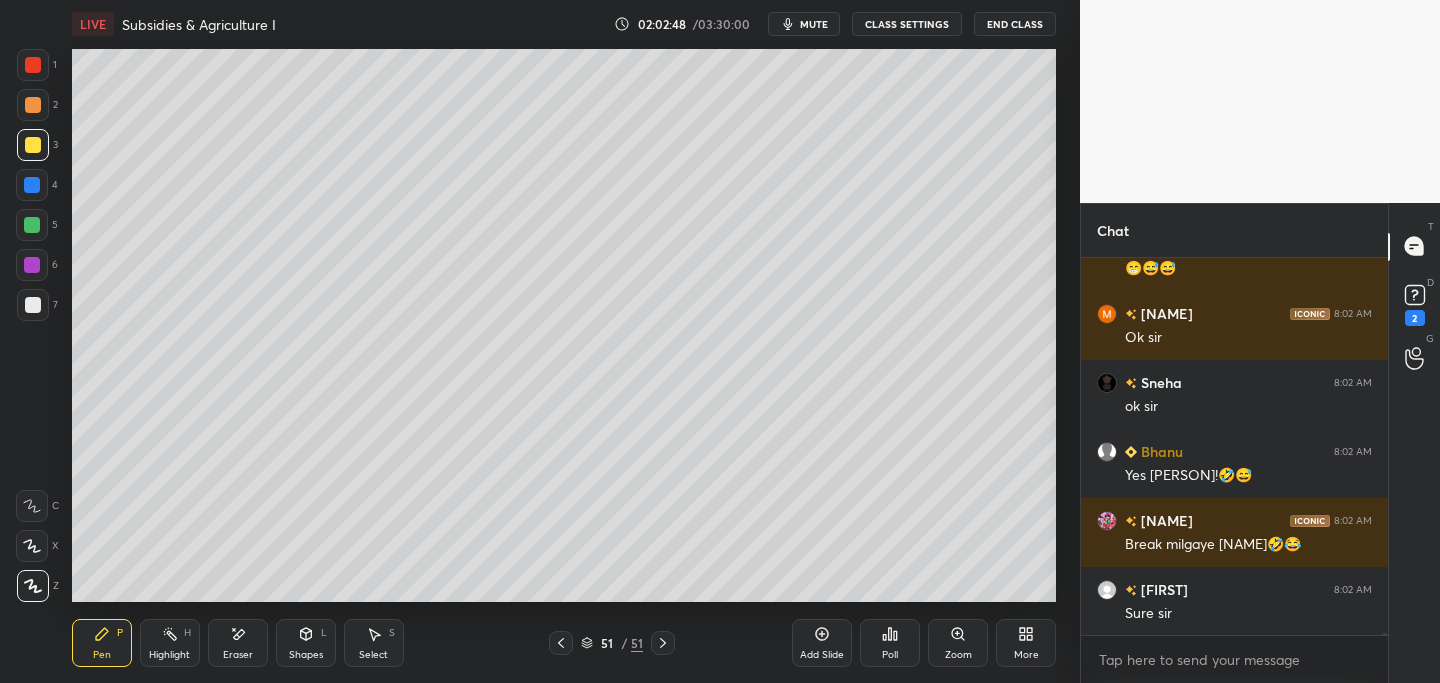 drag, startPoint x: 812, startPoint y: 25, endPoint x: 787, endPoint y: 37, distance: 27.730848 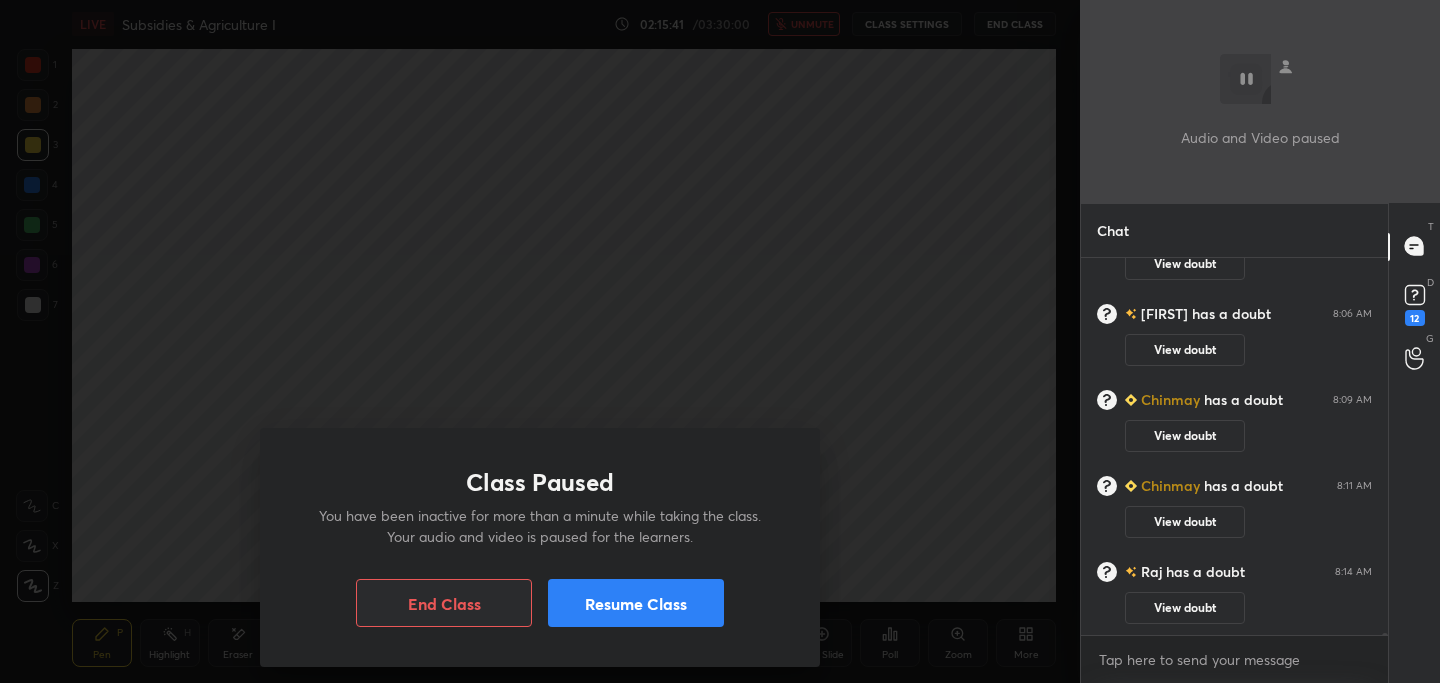 scroll, scrollTop: 79692, scrollLeft: 0, axis: vertical 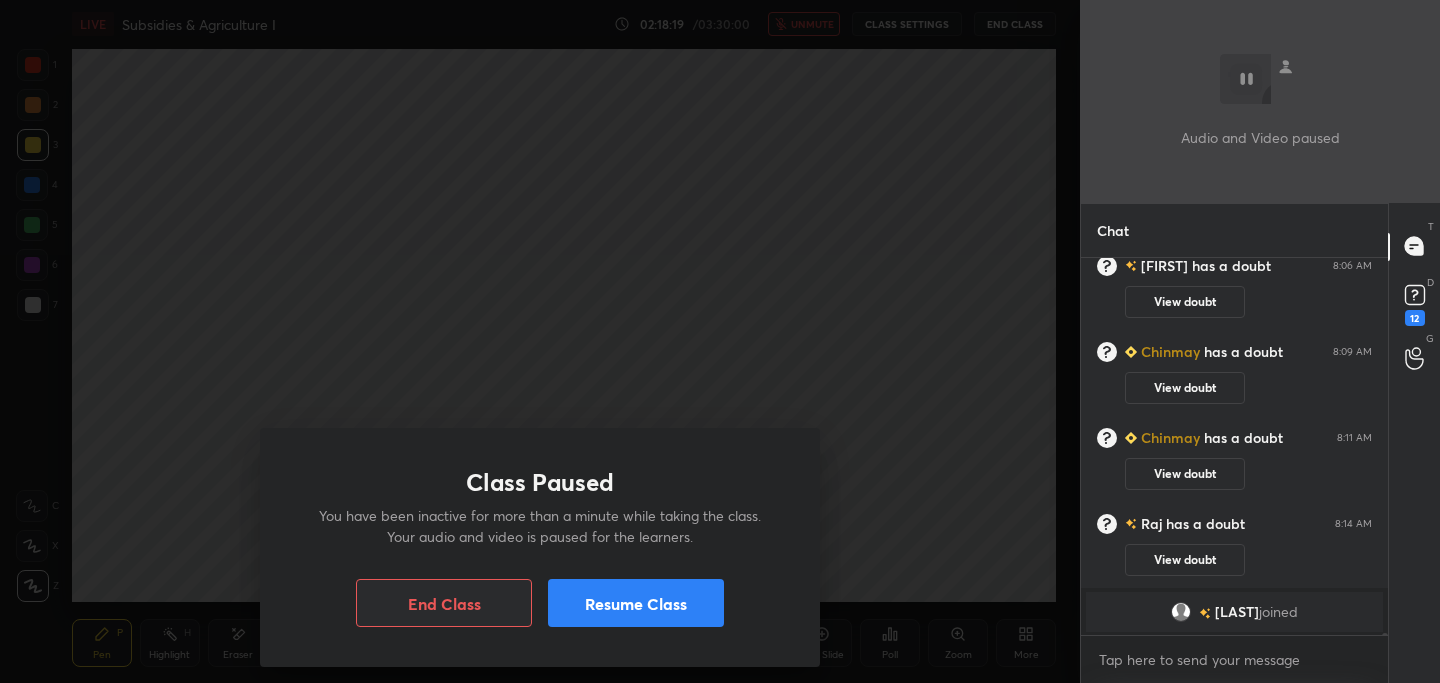 click on "Resume Class" at bounding box center [636, 603] 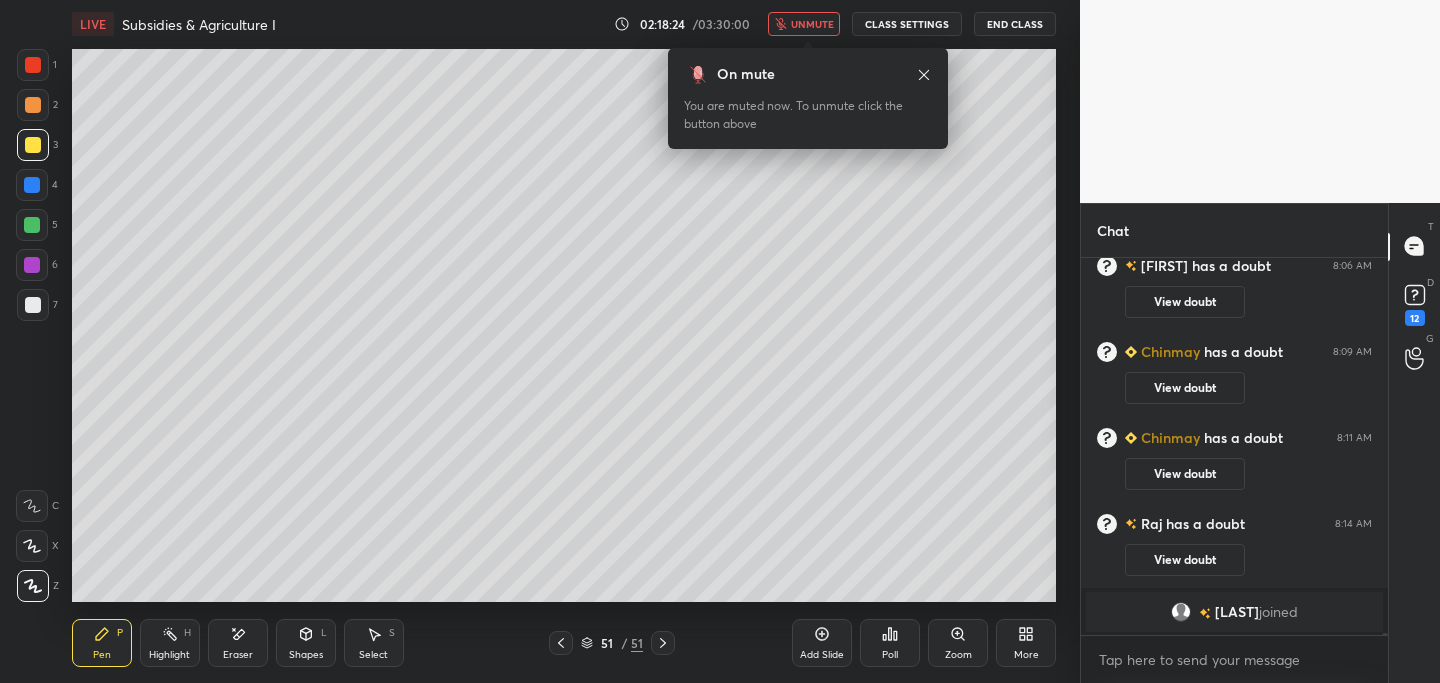 drag, startPoint x: 801, startPoint y: 22, endPoint x: 782, endPoint y: 42, distance: 27.58623 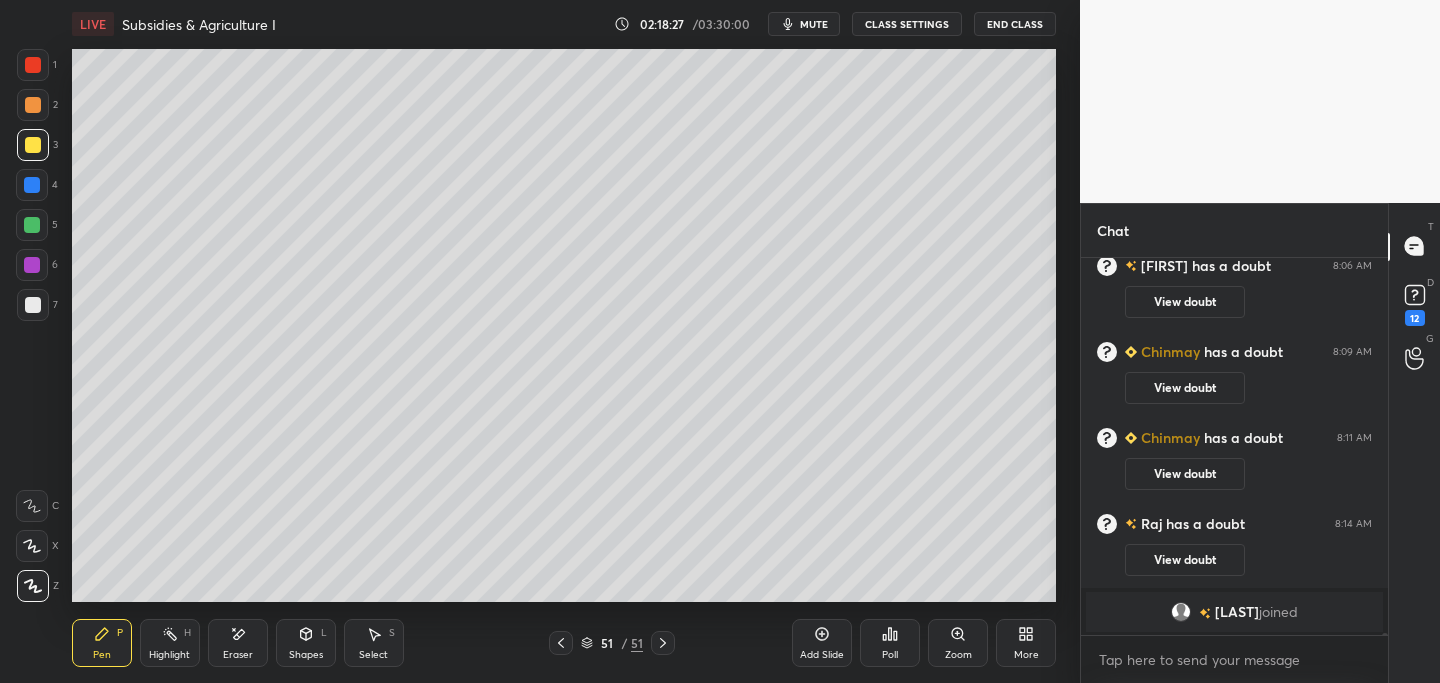 click 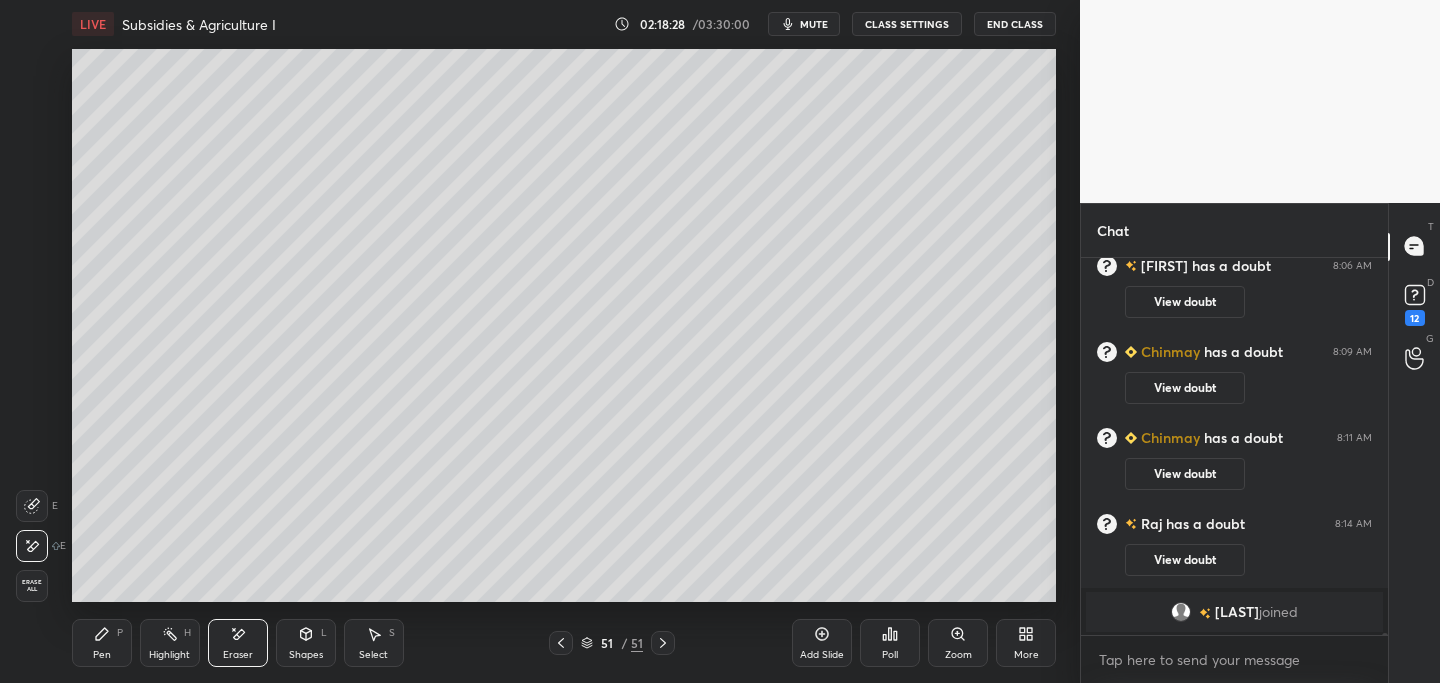 scroll, scrollTop: 79761, scrollLeft: 0, axis: vertical 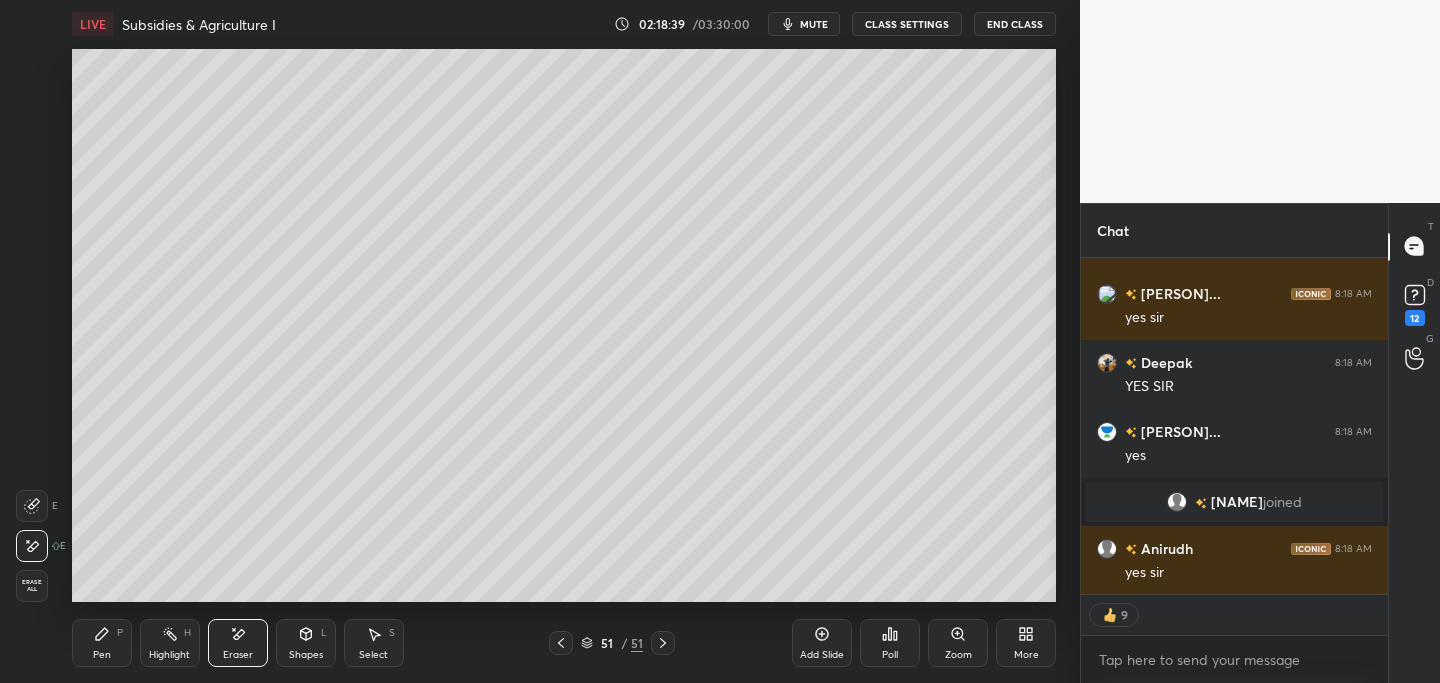 drag, startPoint x: 979, startPoint y: 632, endPoint x: 992, endPoint y: 632, distance: 13 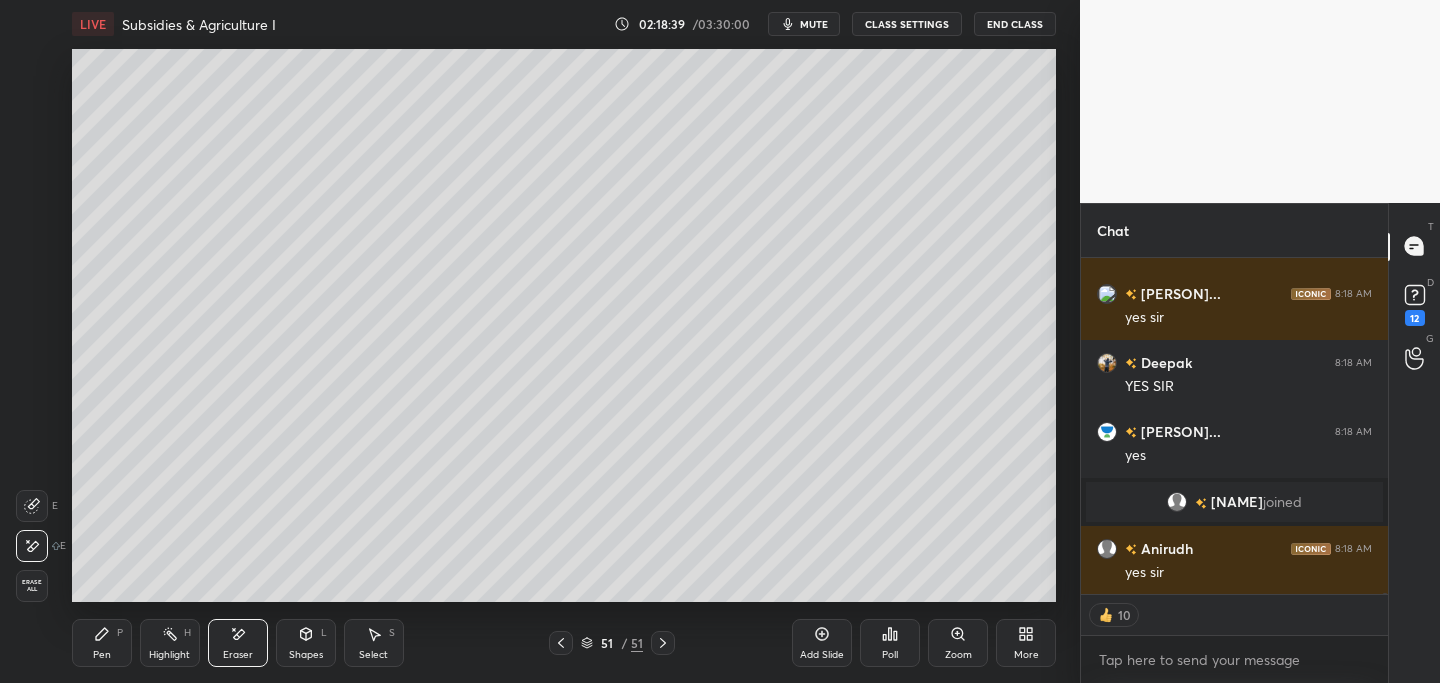 click 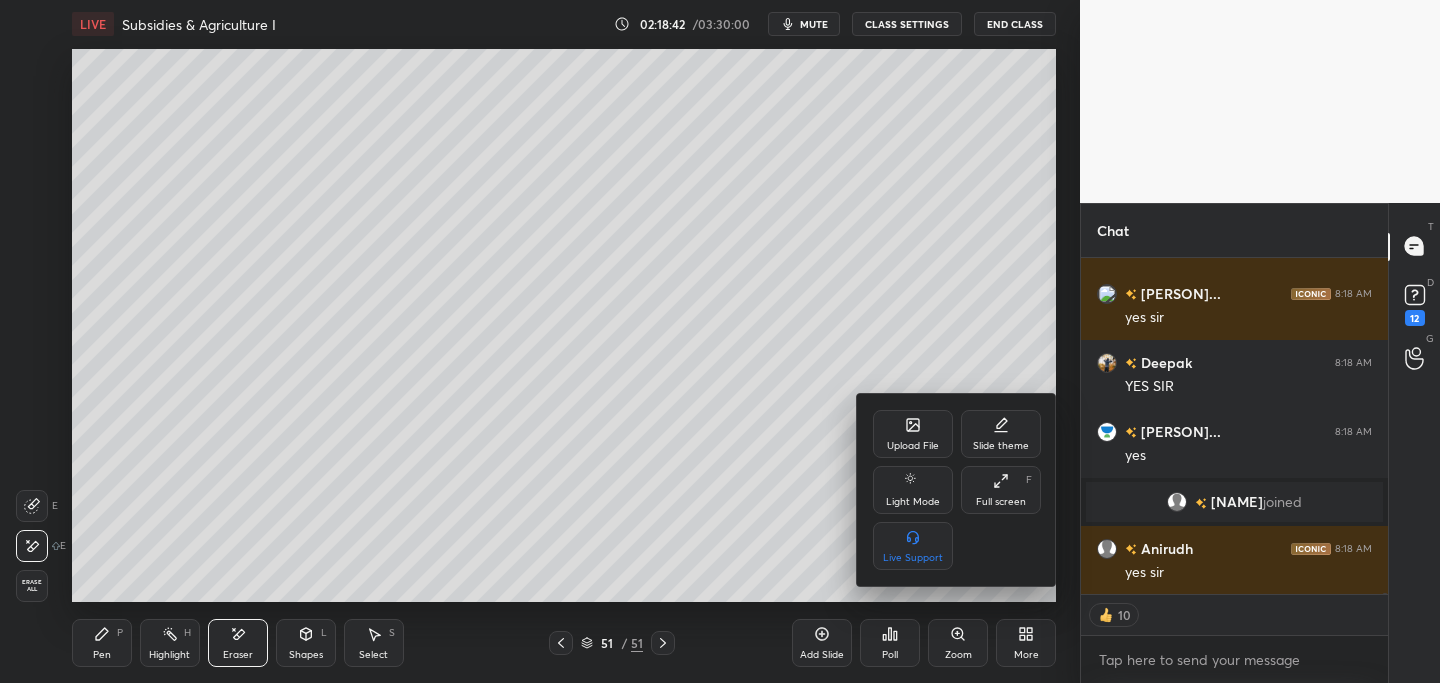 click 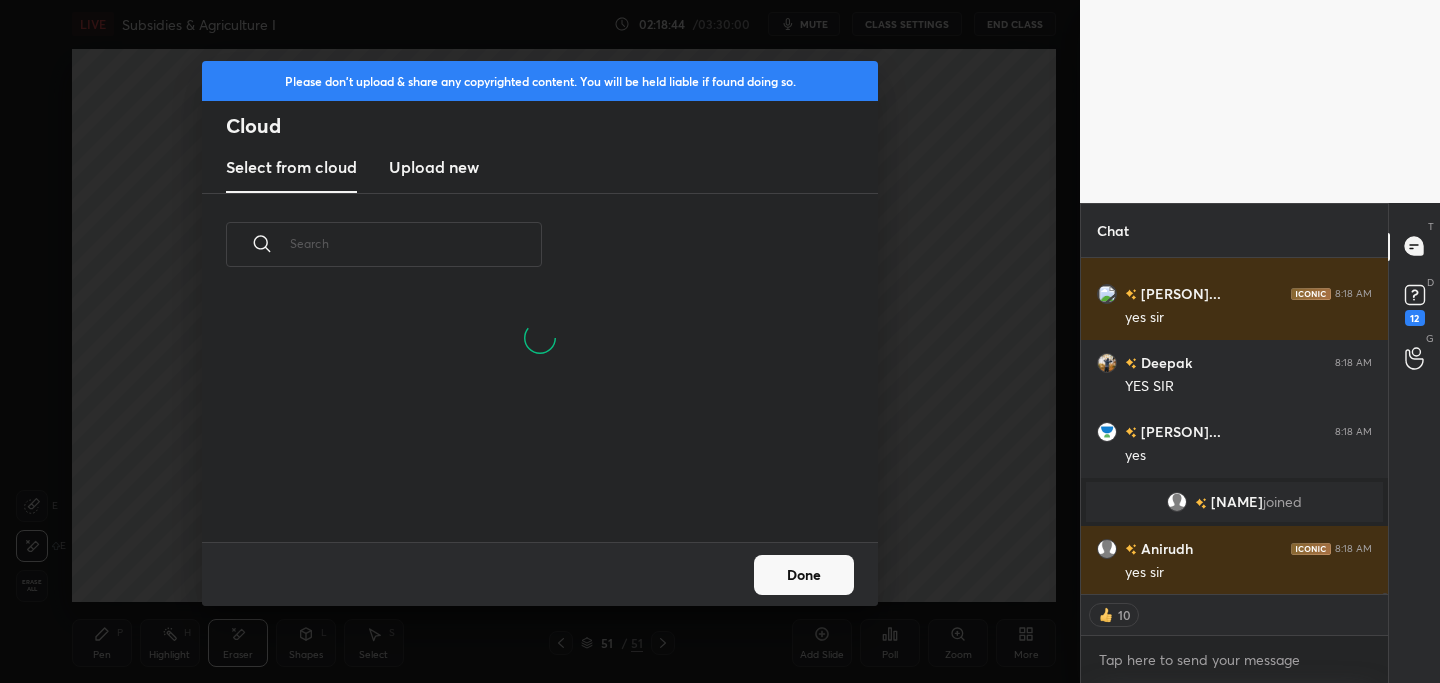 click on "Upload new" at bounding box center (434, 167) 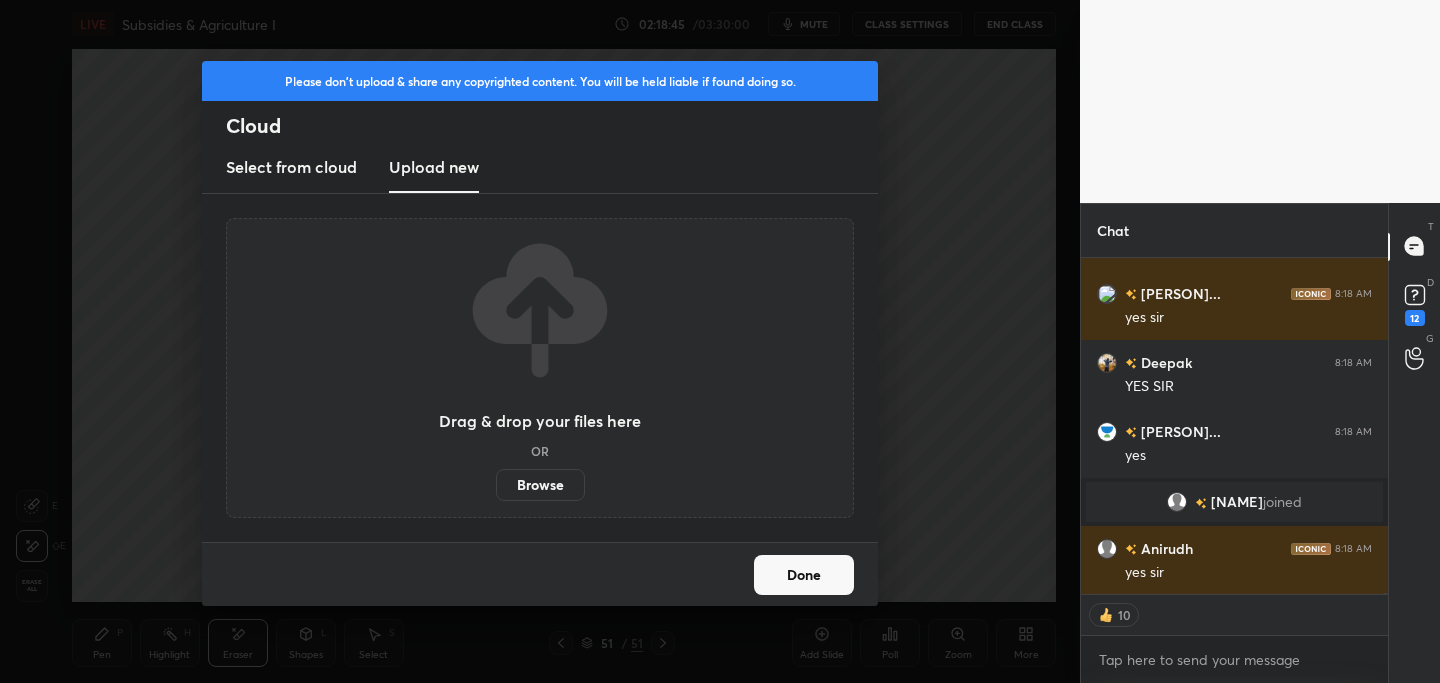 click on "Browse" at bounding box center [540, 485] 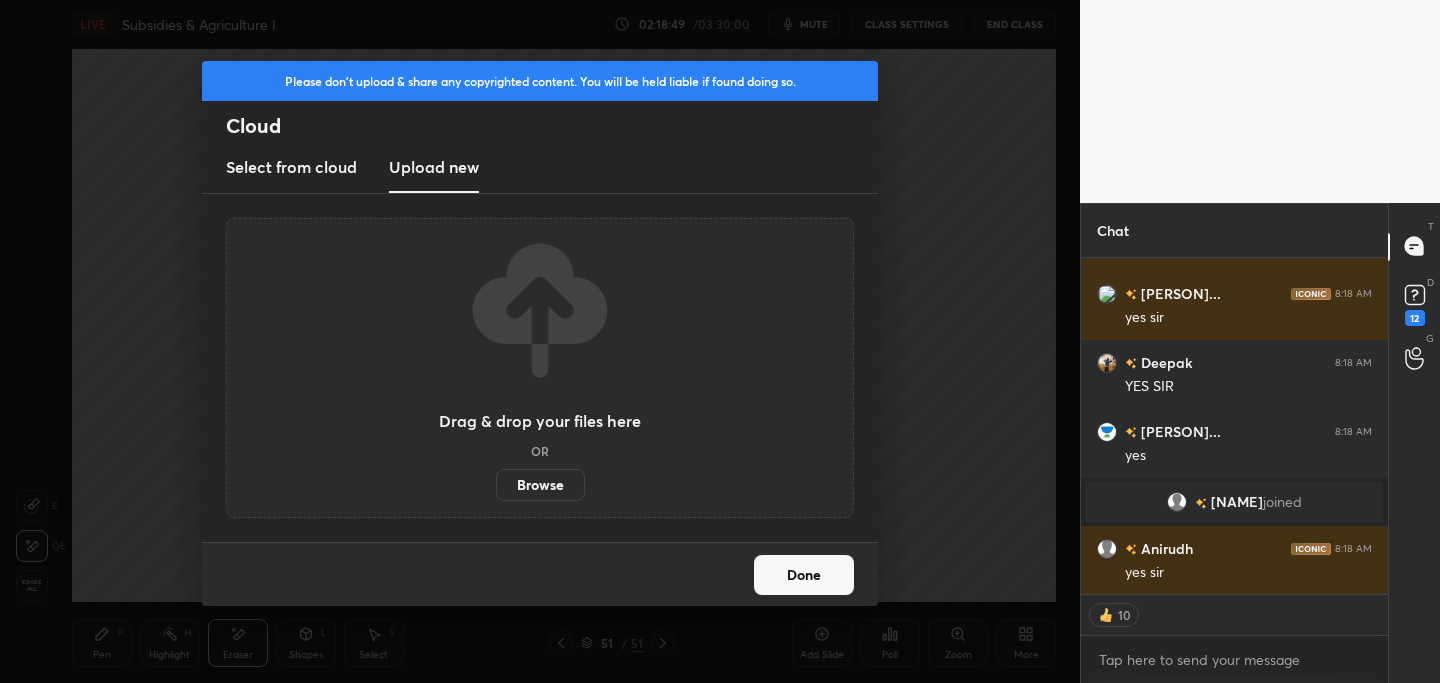scroll, scrollTop: 80540, scrollLeft: 0, axis: vertical 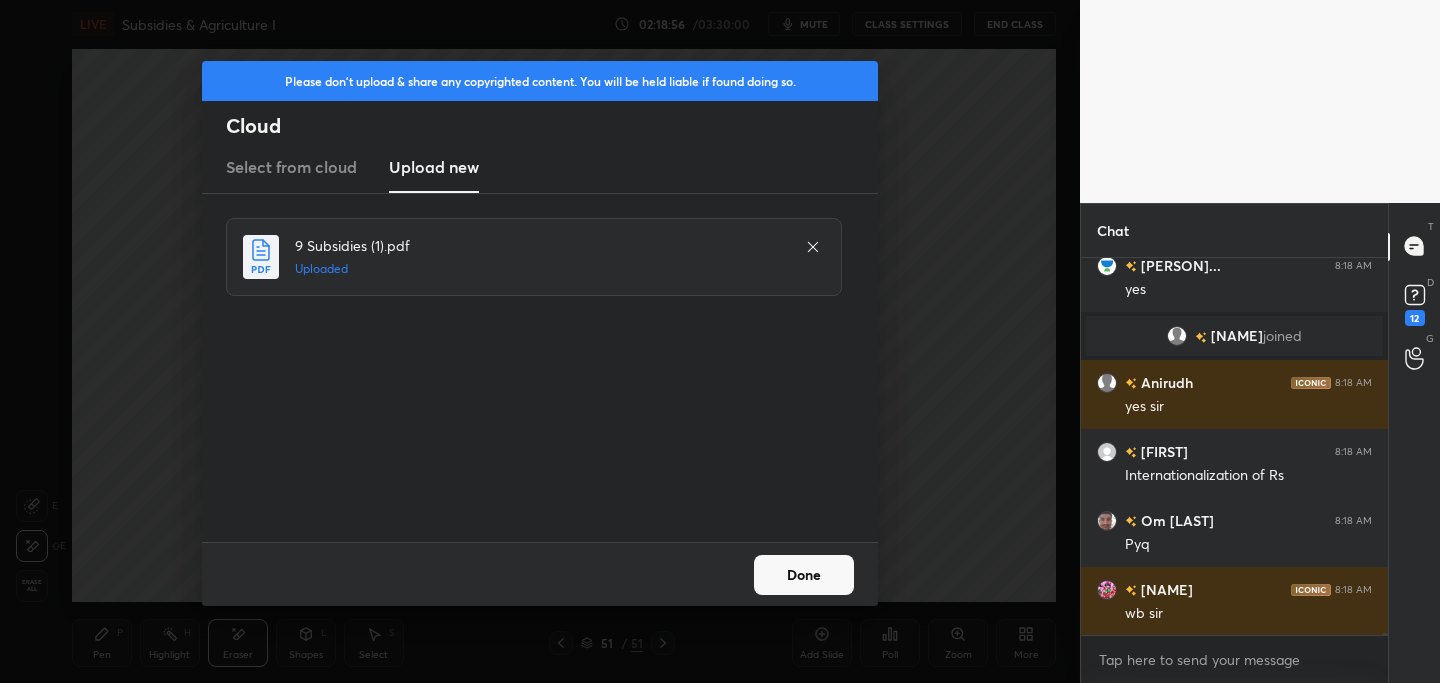 click on "Done" at bounding box center [804, 575] 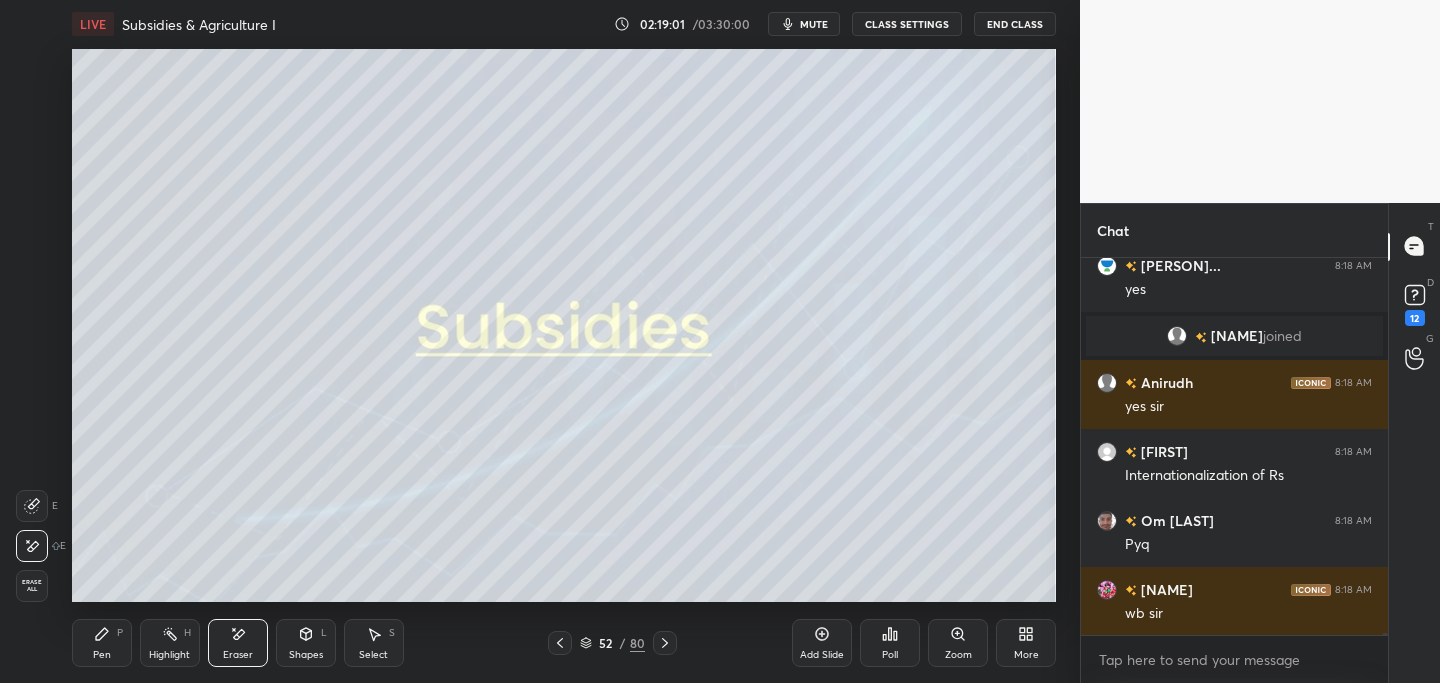 click 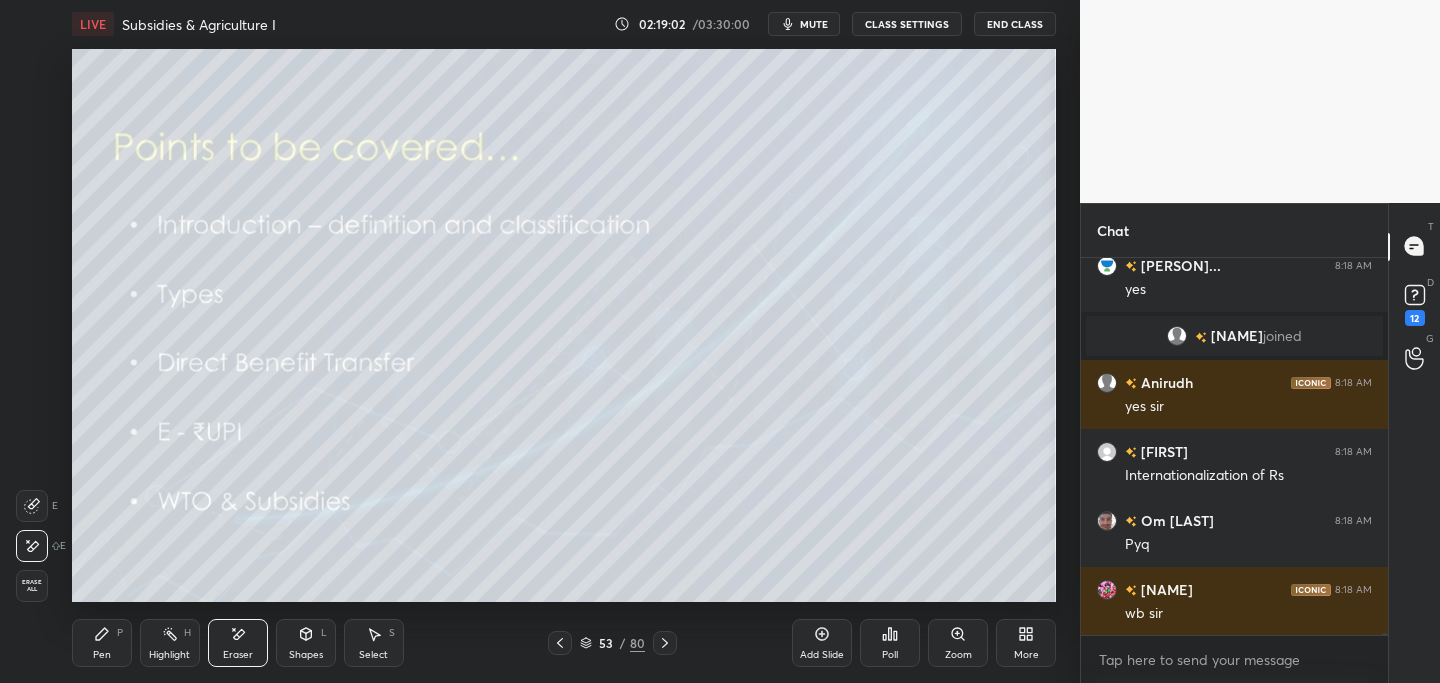 scroll, scrollTop: 80706, scrollLeft: 0, axis: vertical 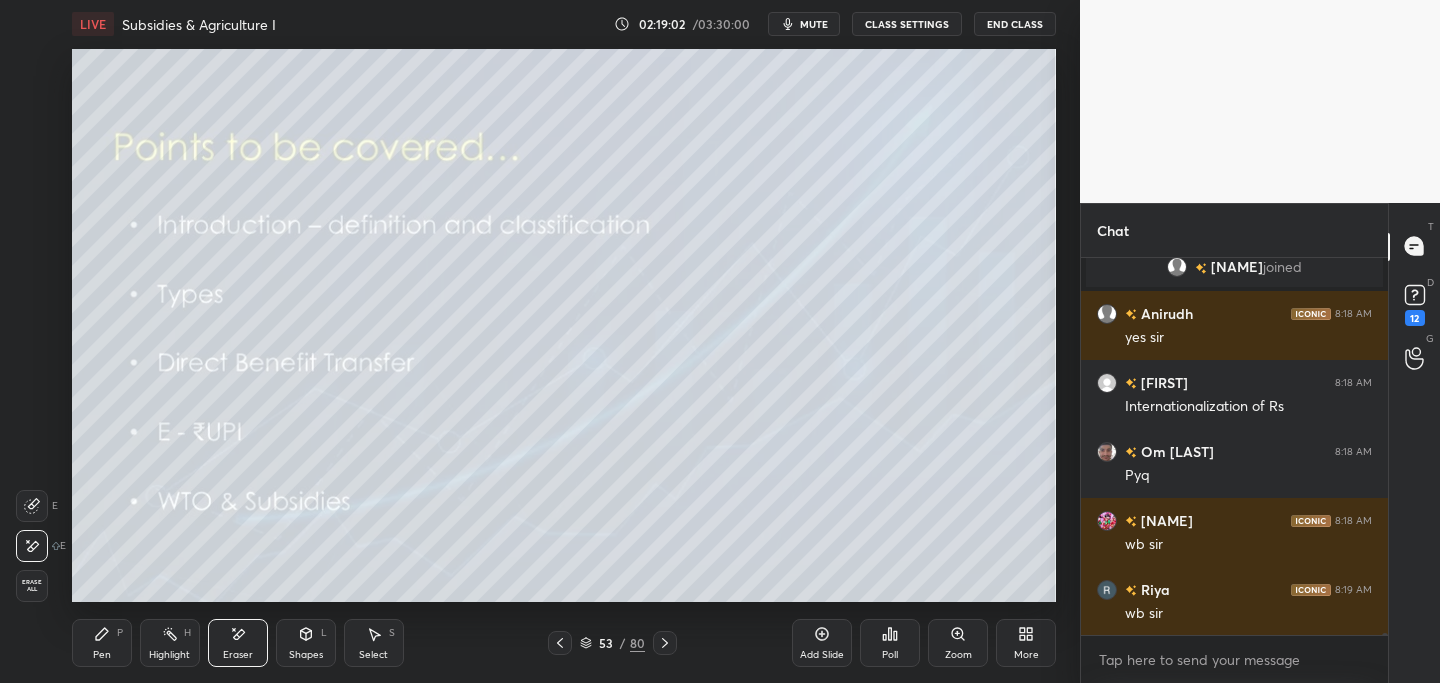 click on "Pen P" at bounding box center (102, 643) 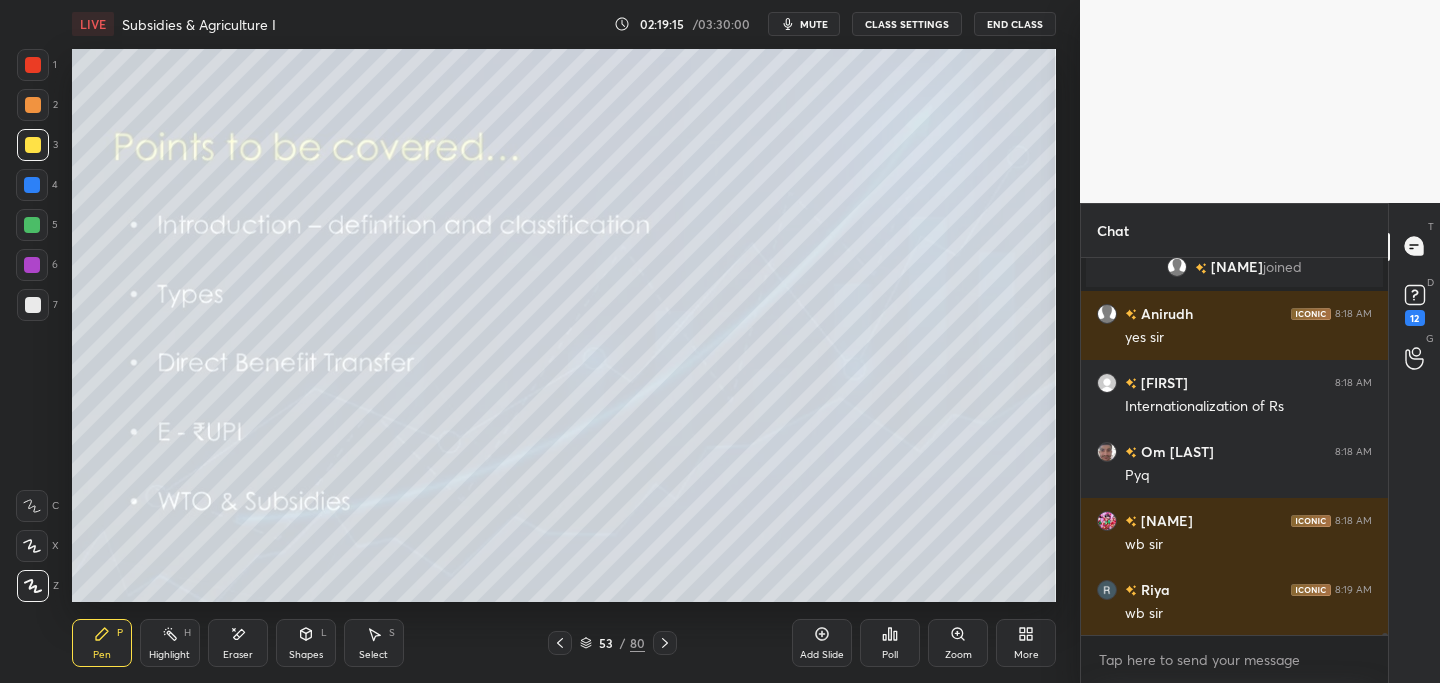 scroll, scrollTop: 80754, scrollLeft: 0, axis: vertical 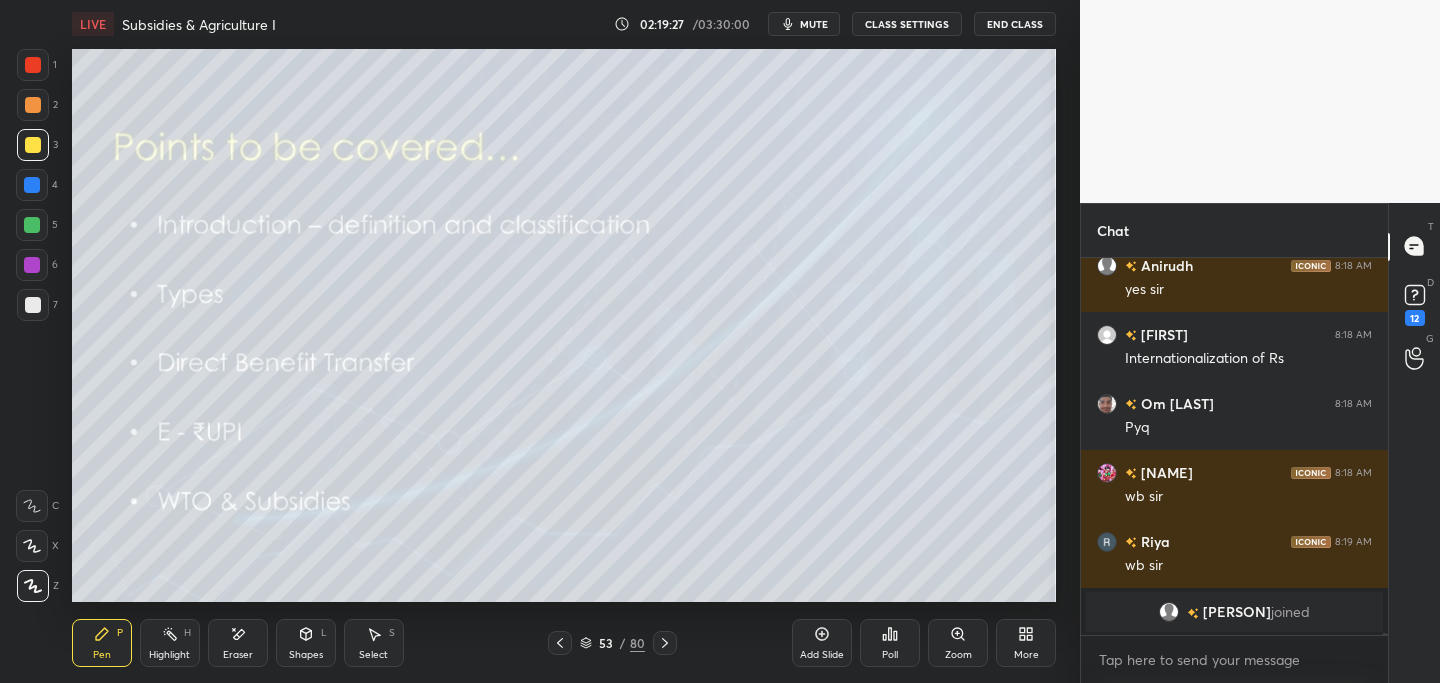 click at bounding box center (665, 643) 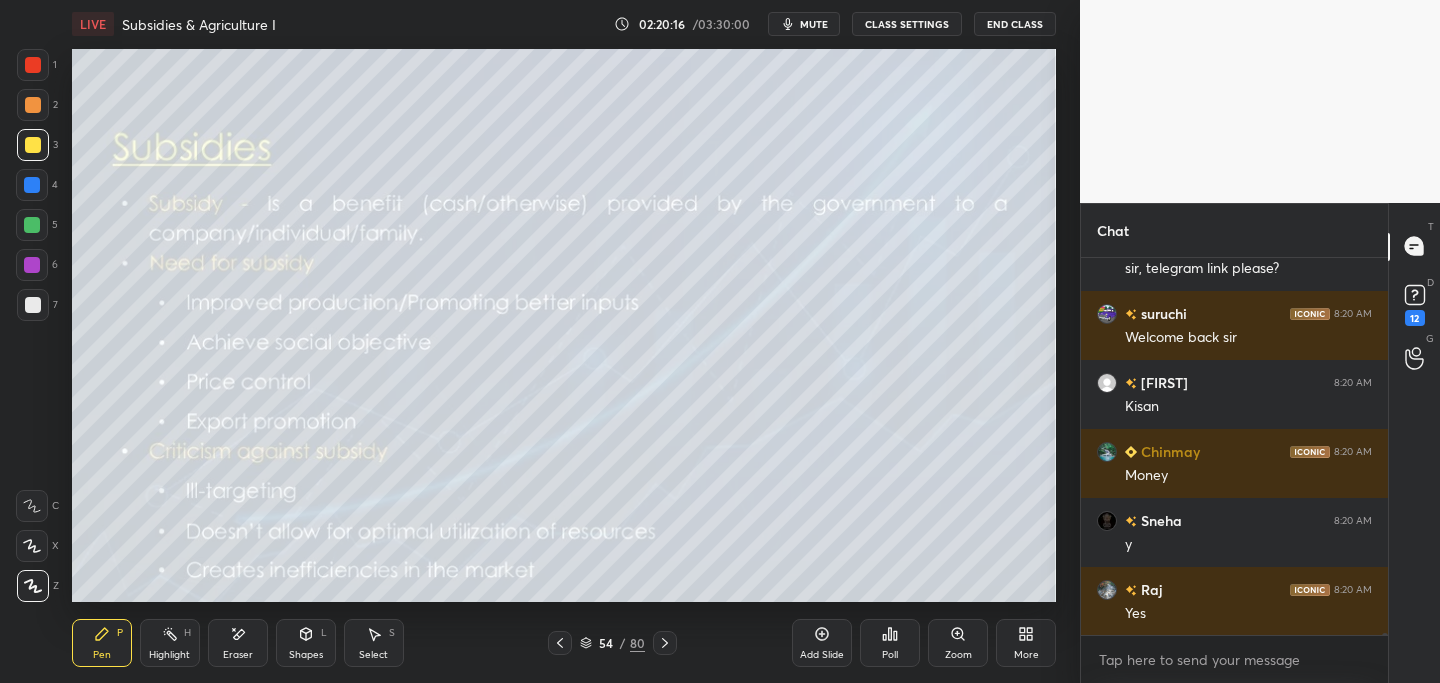 scroll, scrollTop: 81008, scrollLeft: 0, axis: vertical 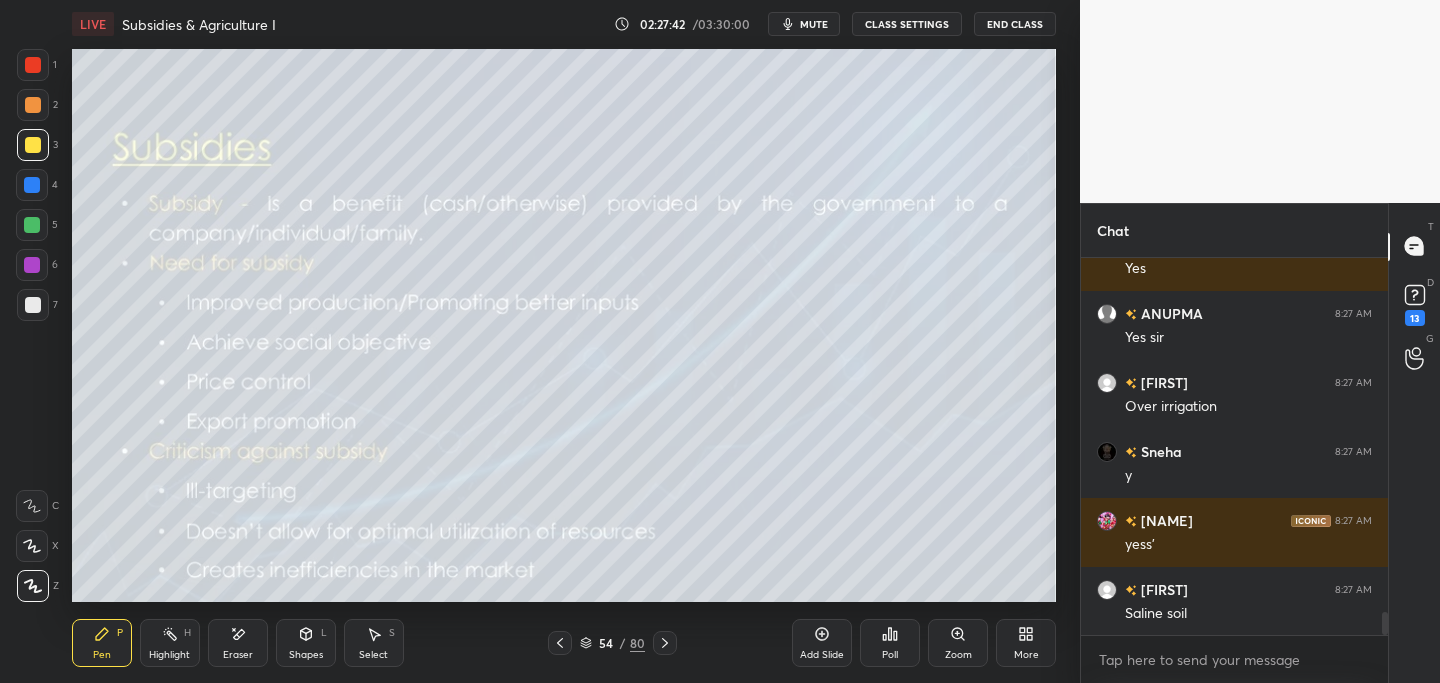 drag, startPoint x: 825, startPoint y: 643, endPoint x: 766, endPoint y: 613, distance: 66.189125 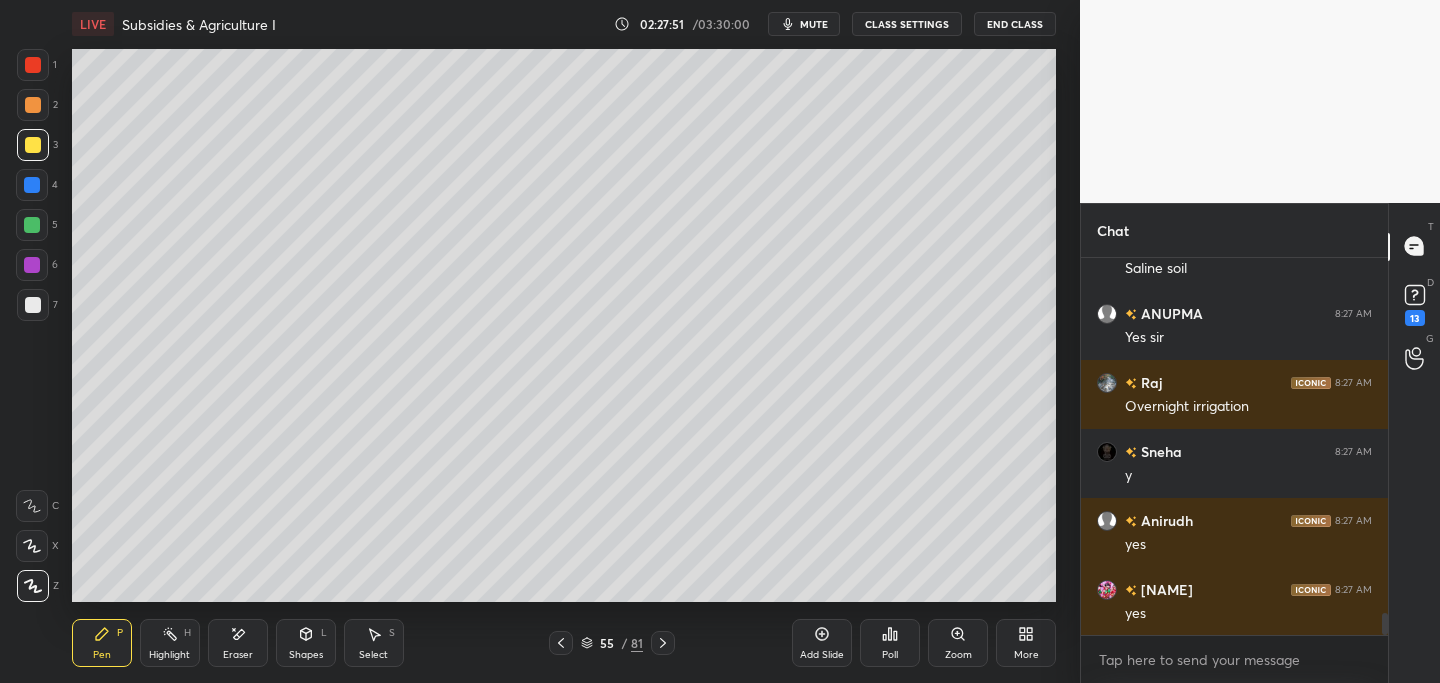 scroll, scrollTop: 6112, scrollLeft: 0, axis: vertical 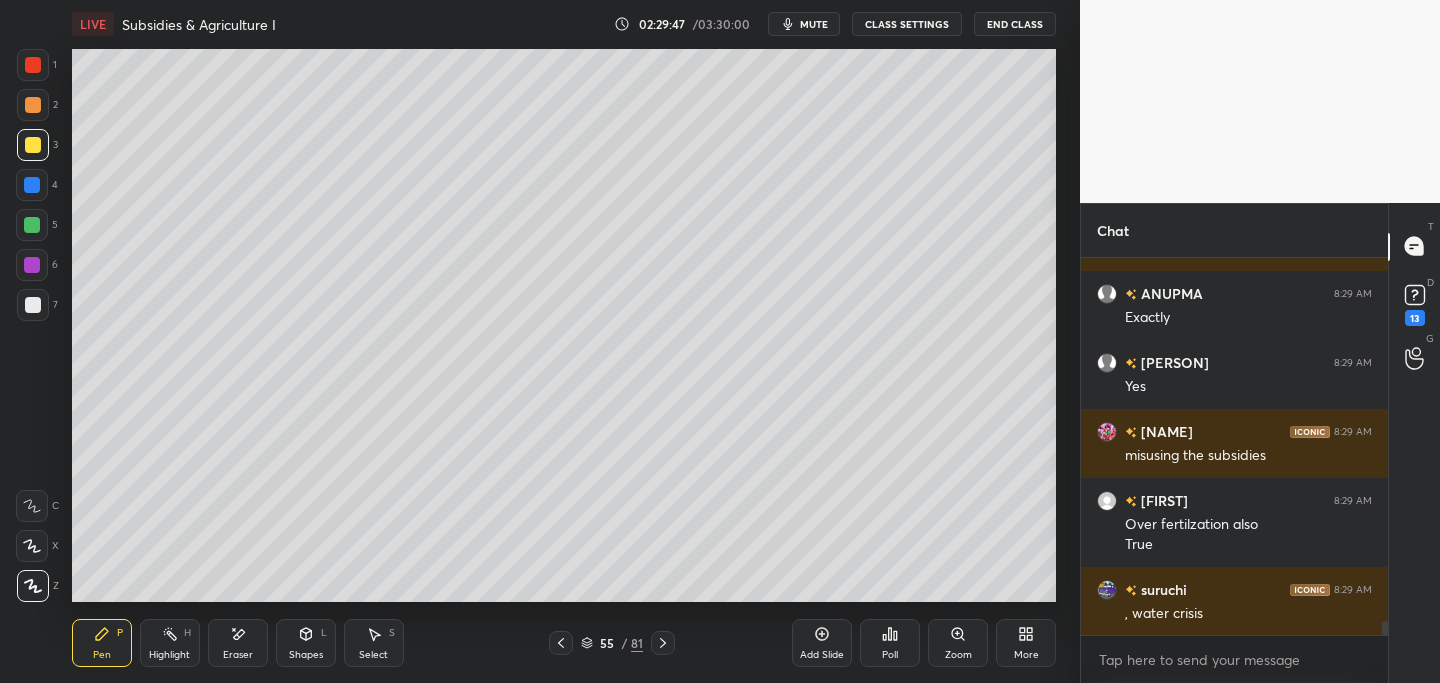 click 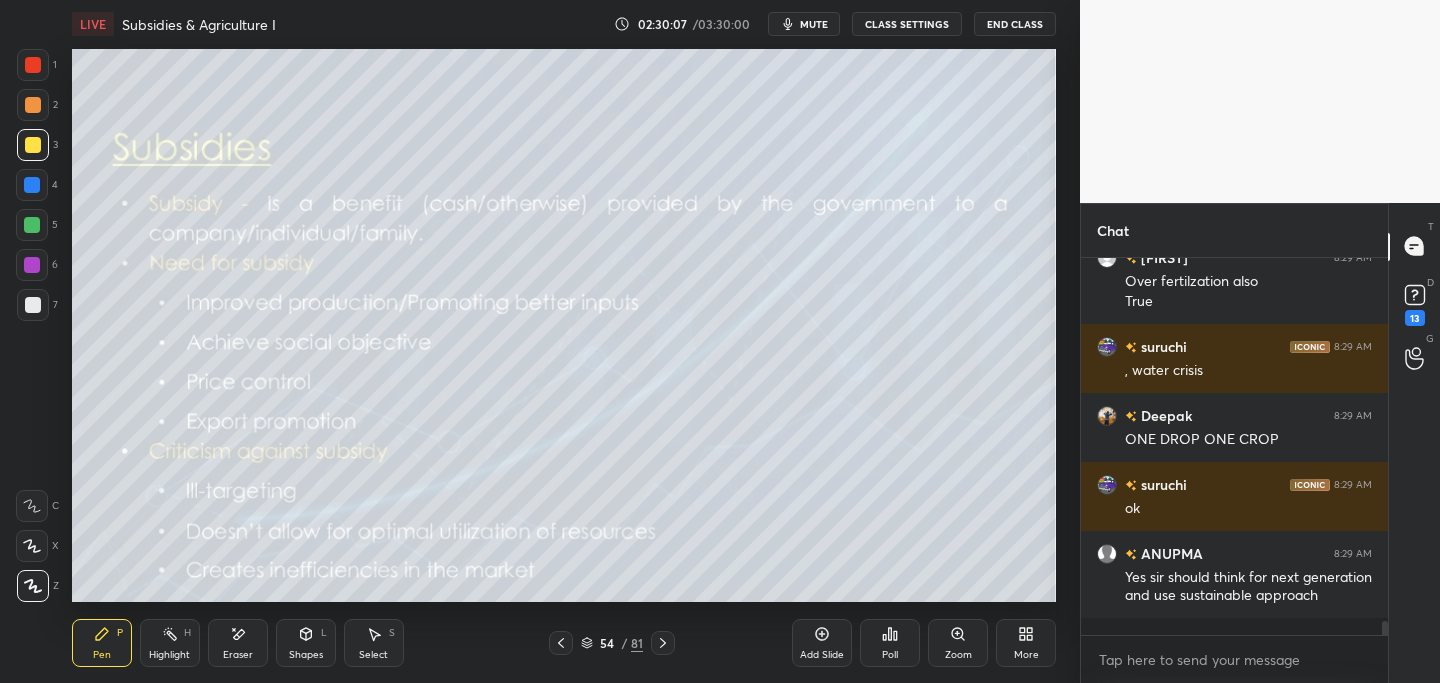 scroll, scrollTop: 10193, scrollLeft: 0, axis: vertical 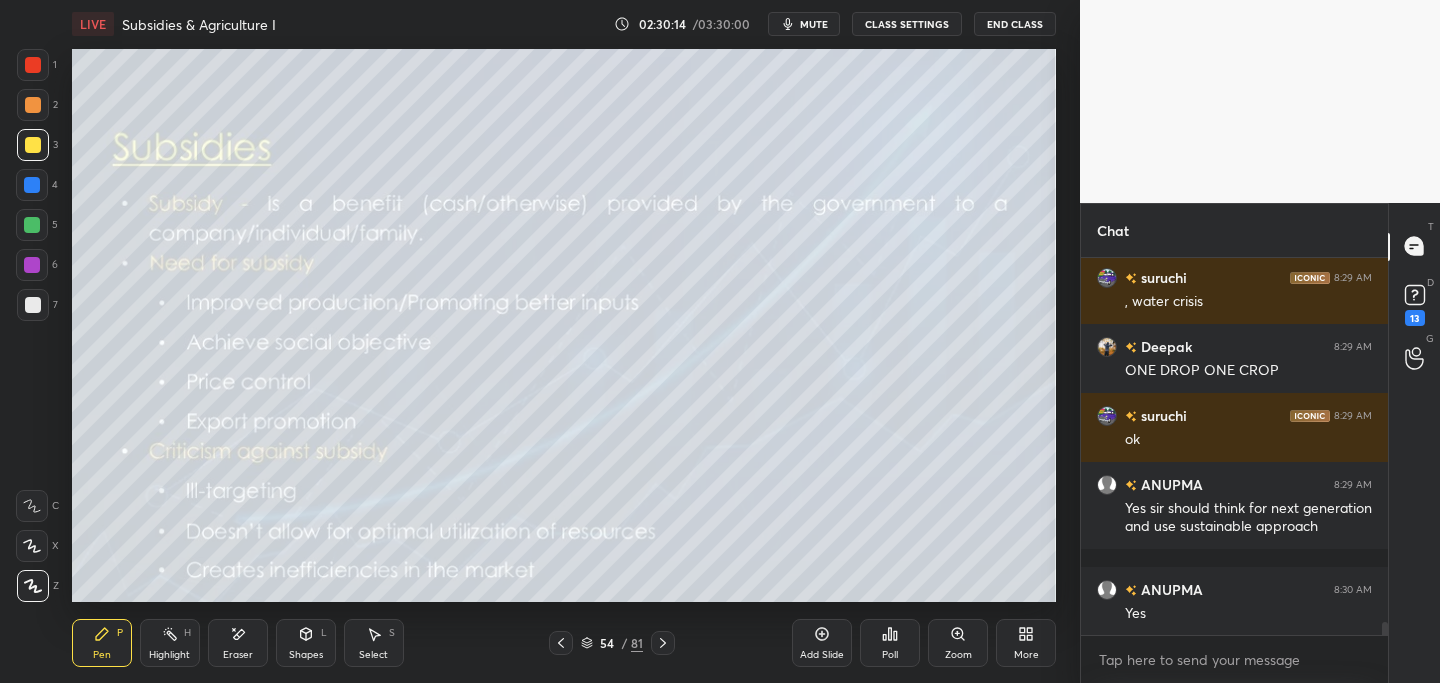 click on "Add Slide" at bounding box center (822, 643) 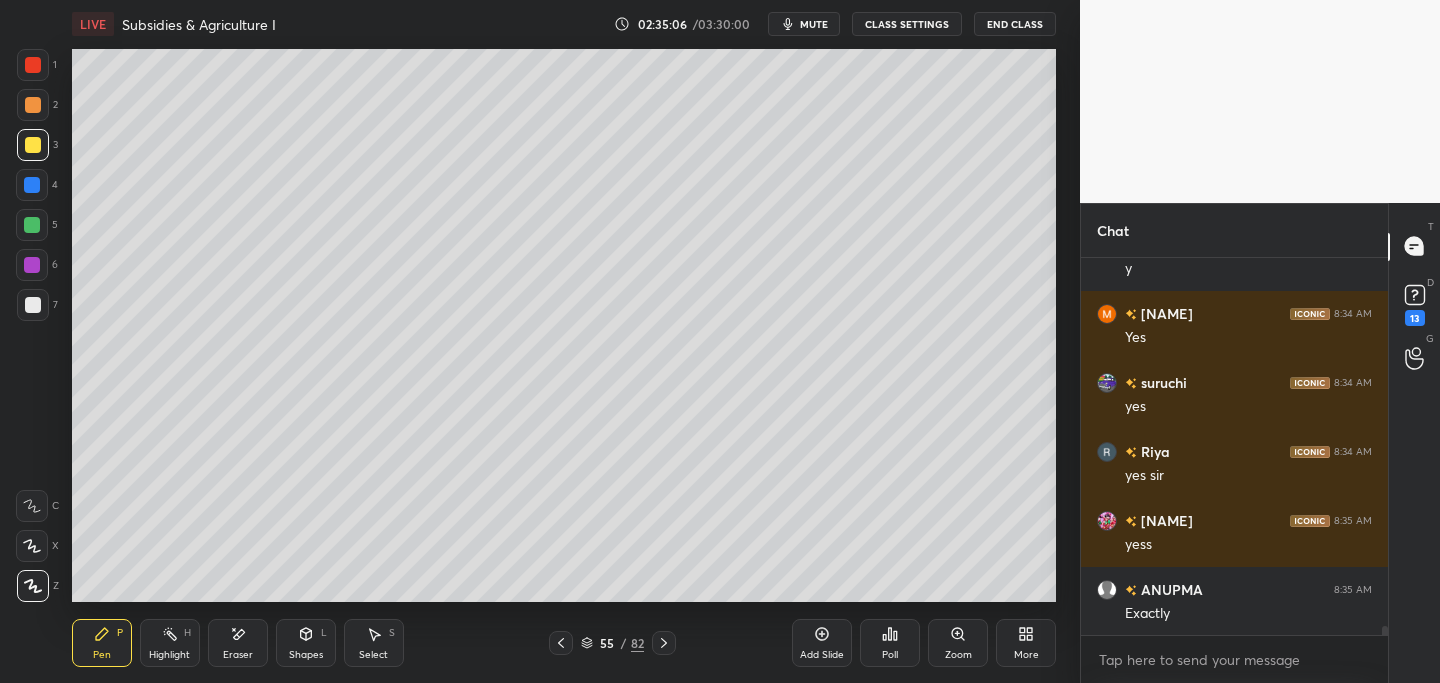 scroll, scrollTop: 16201, scrollLeft: 0, axis: vertical 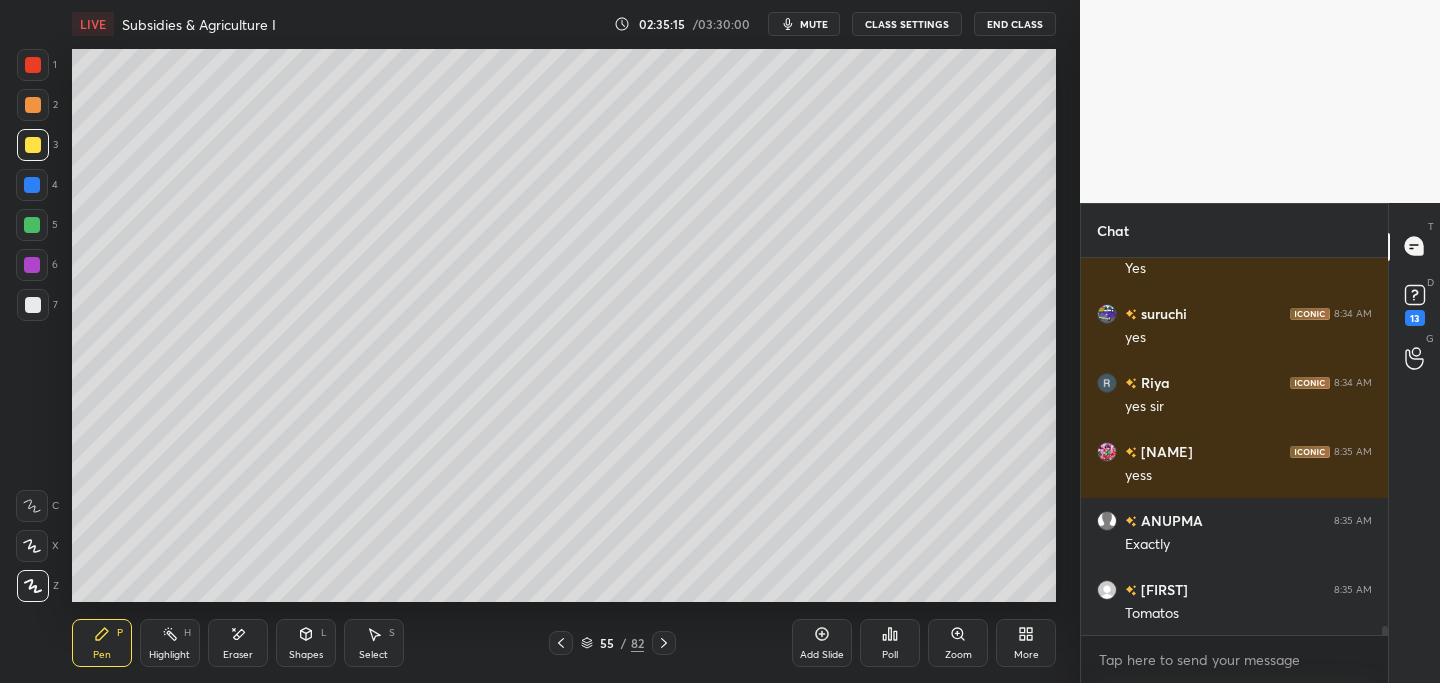 drag, startPoint x: 816, startPoint y: 637, endPoint x: 806, endPoint y: 634, distance: 10.440307 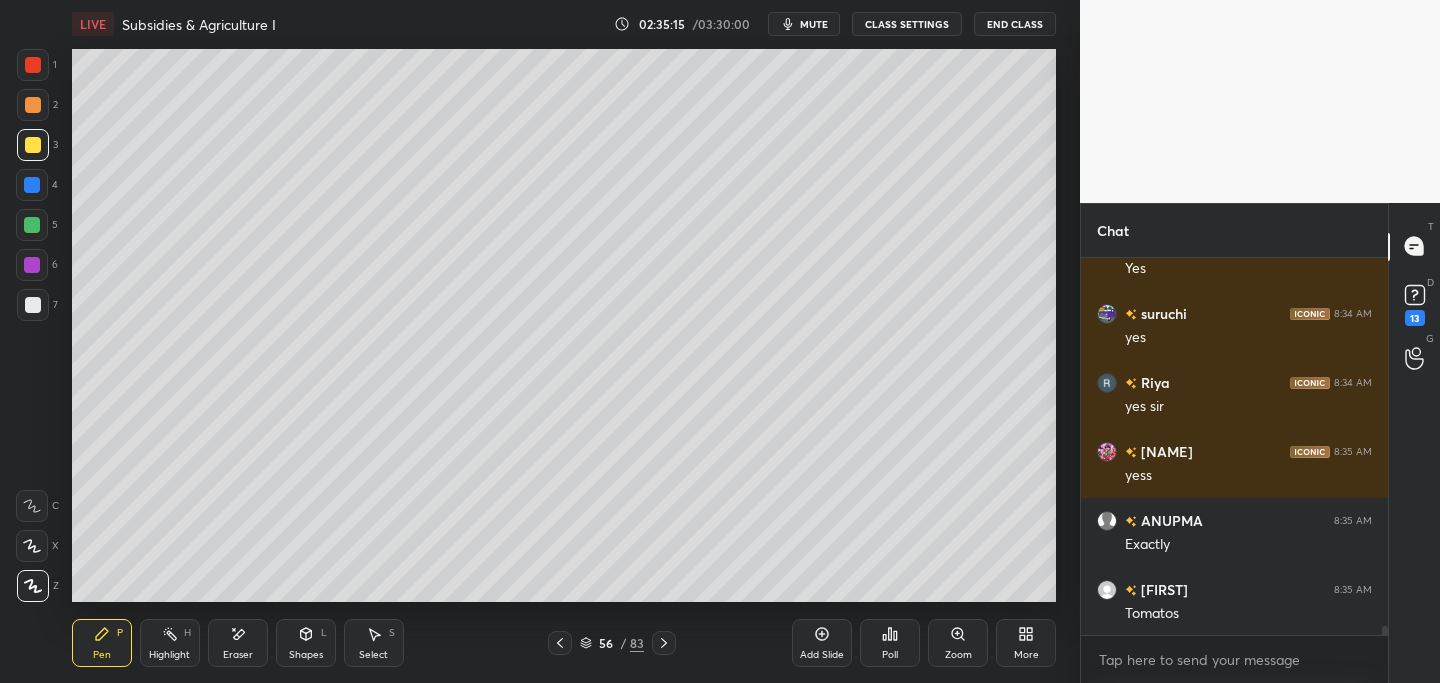 scroll, scrollTop: 16221, scrollLeft: 0, axis: vertical 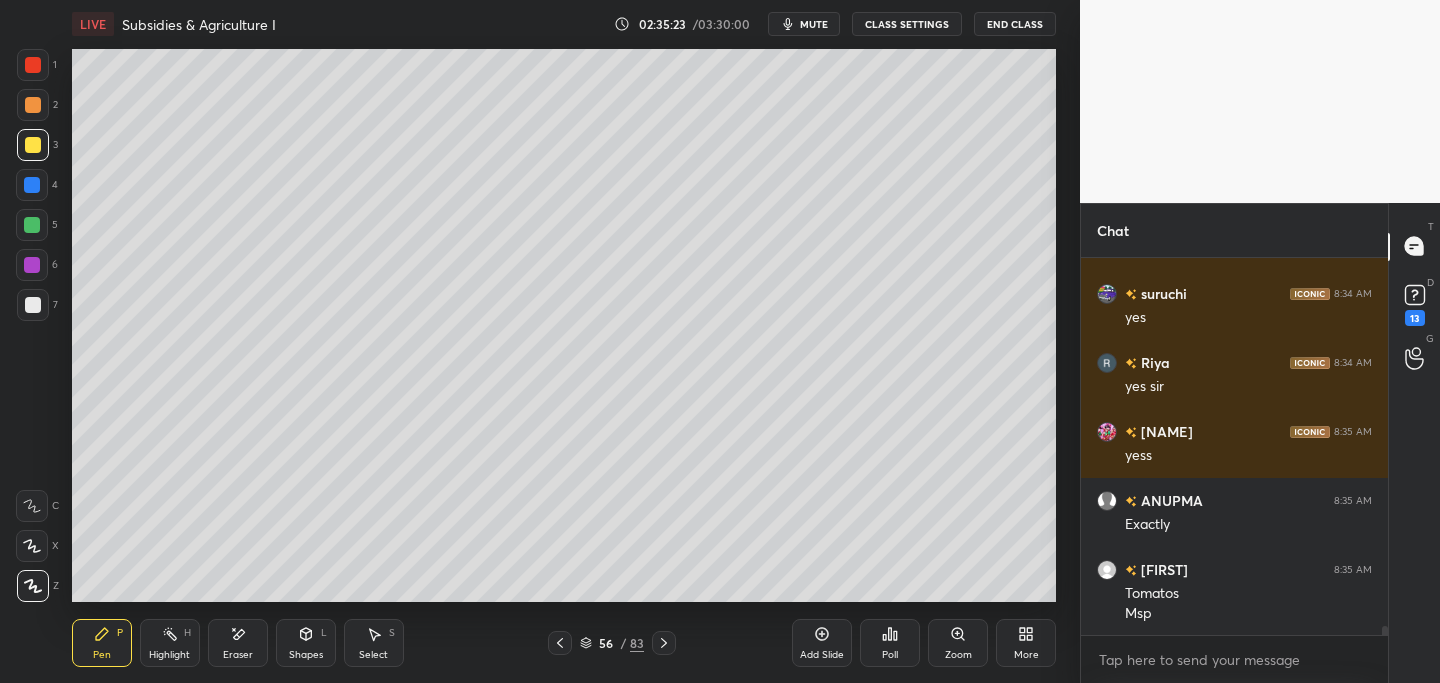 click at bounding box center [33, 105] 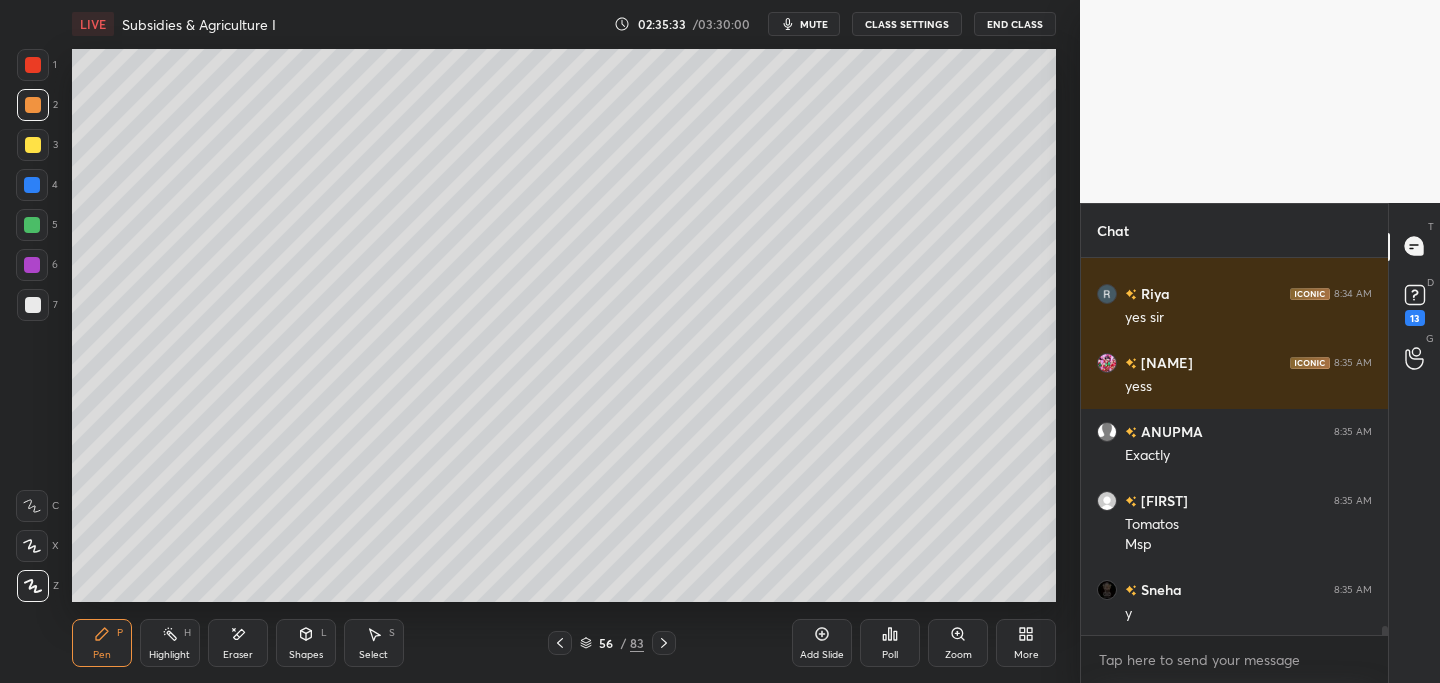 scroll, scrollTop: 16359, scrollLeft: 0, axis: vertical 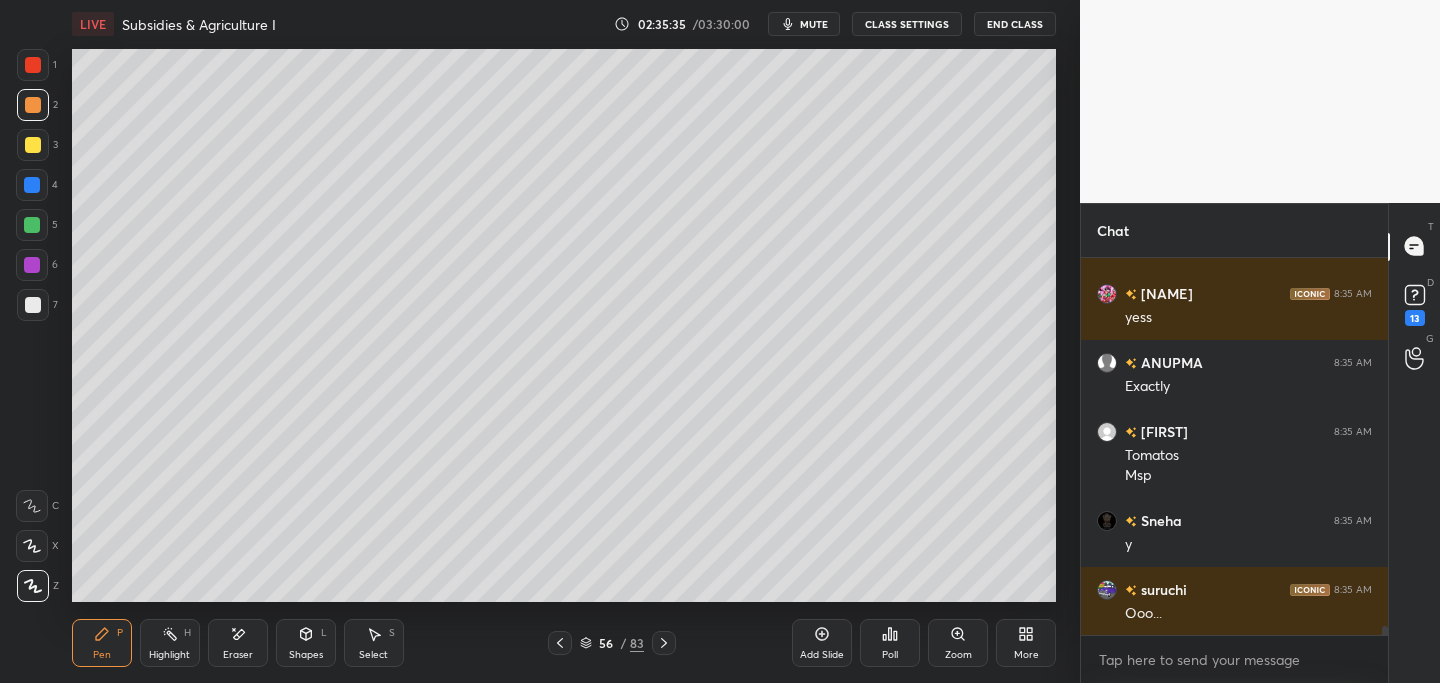 click at bounding box center (33, 145) 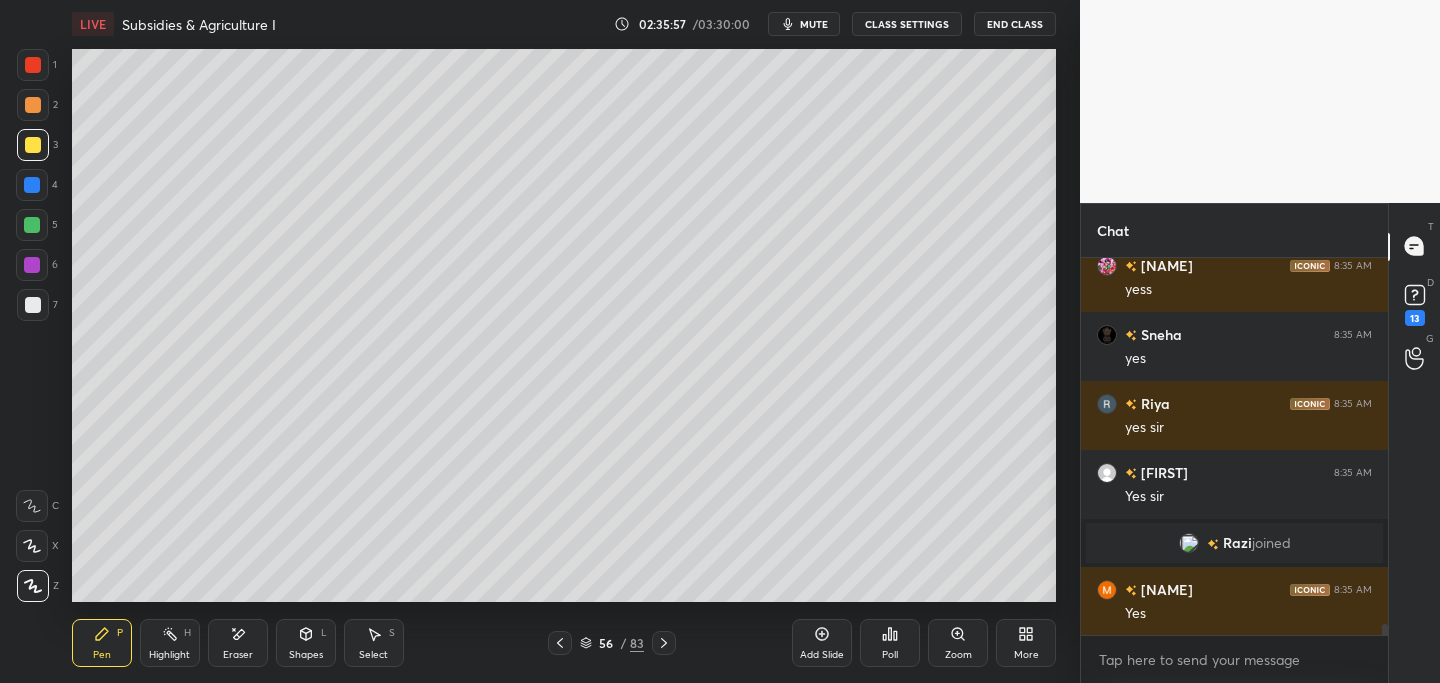 scroll, scrollTop: 12521, scrollLeft: 0, axis: vertical 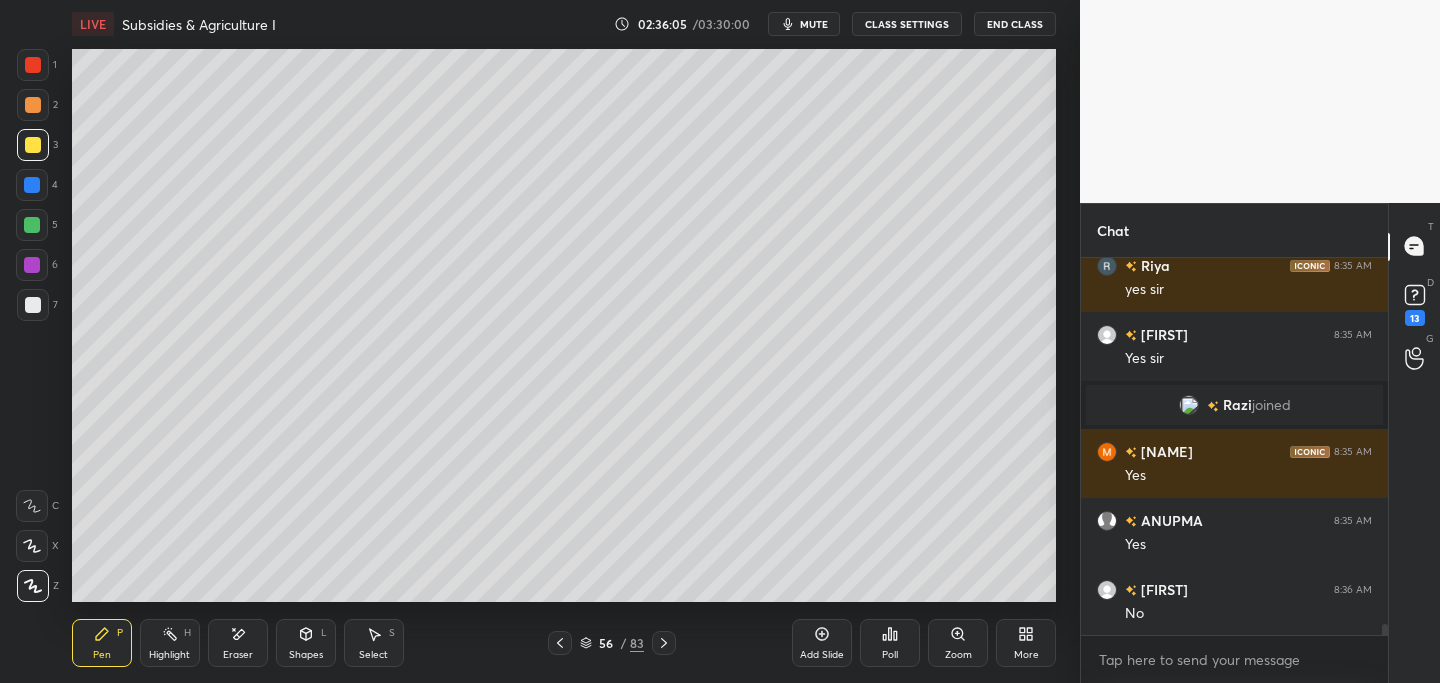 click 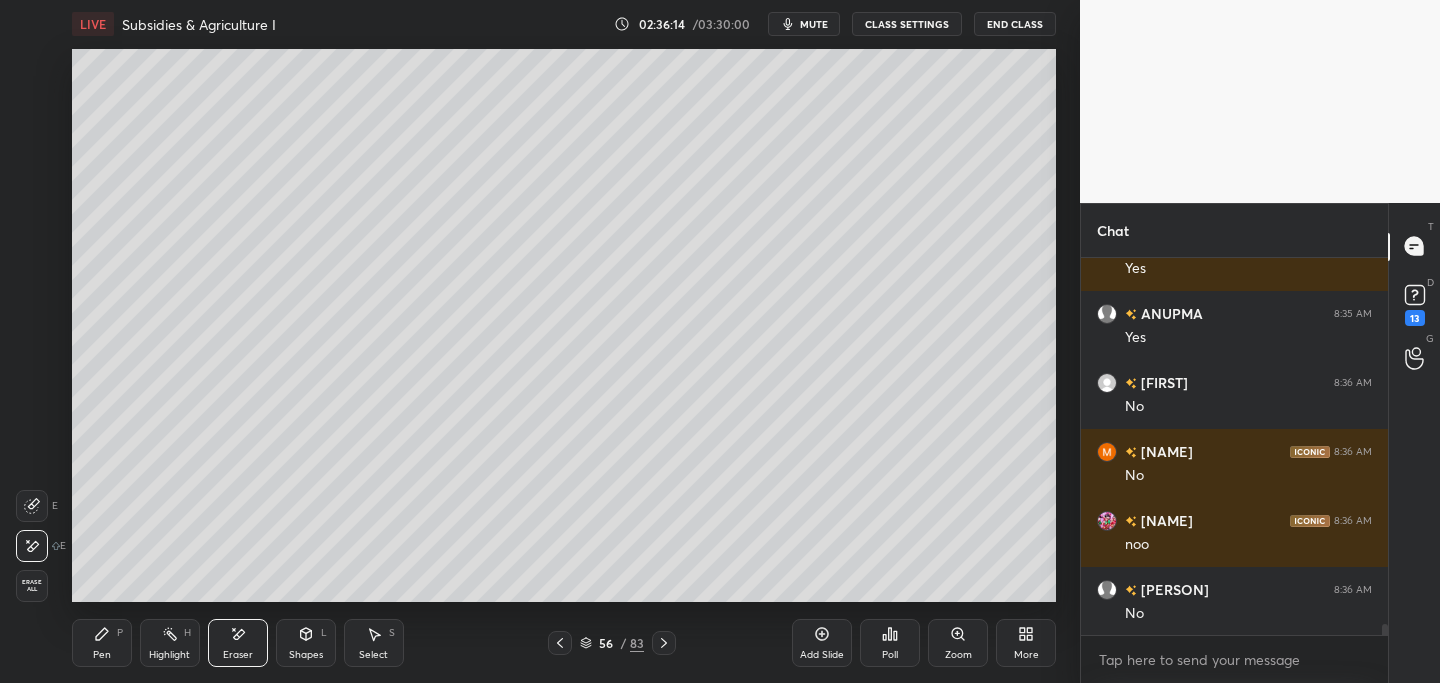 scroll, scrollTop: 12866, scrollLeft: 0, axis: vertical 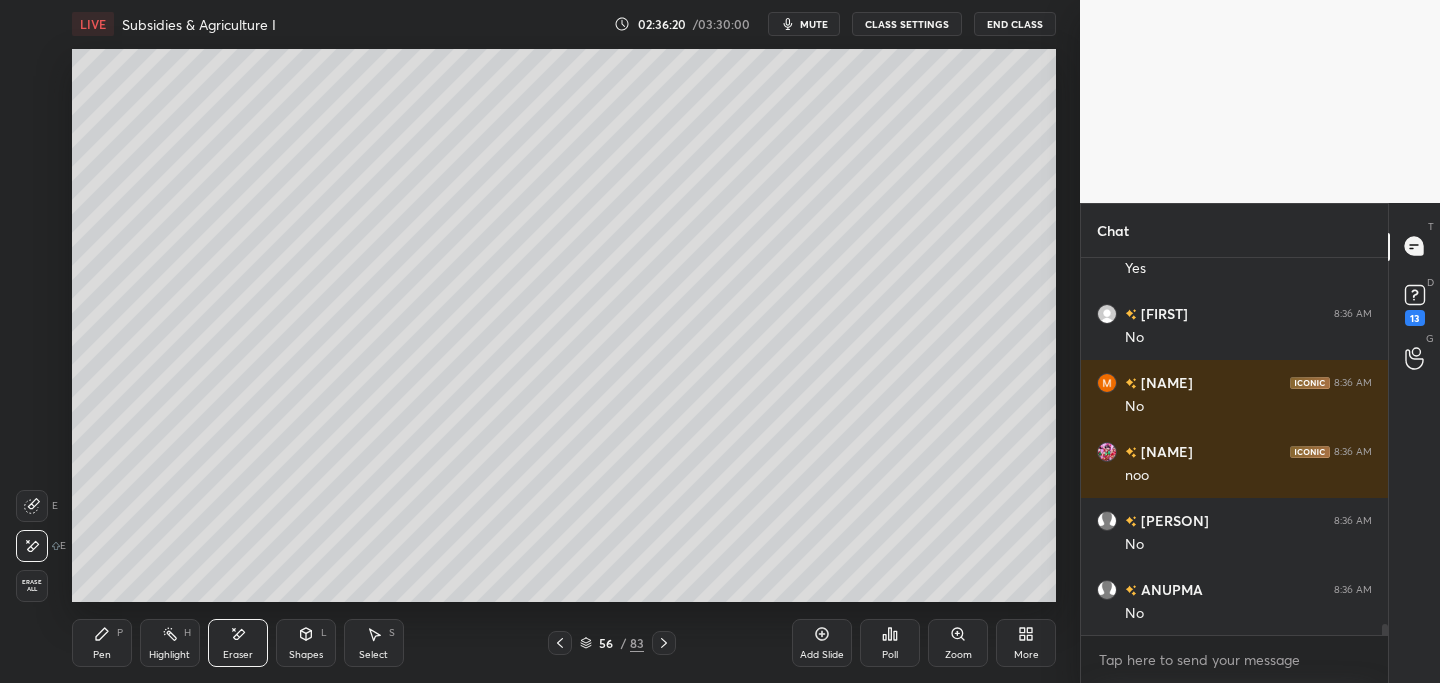click 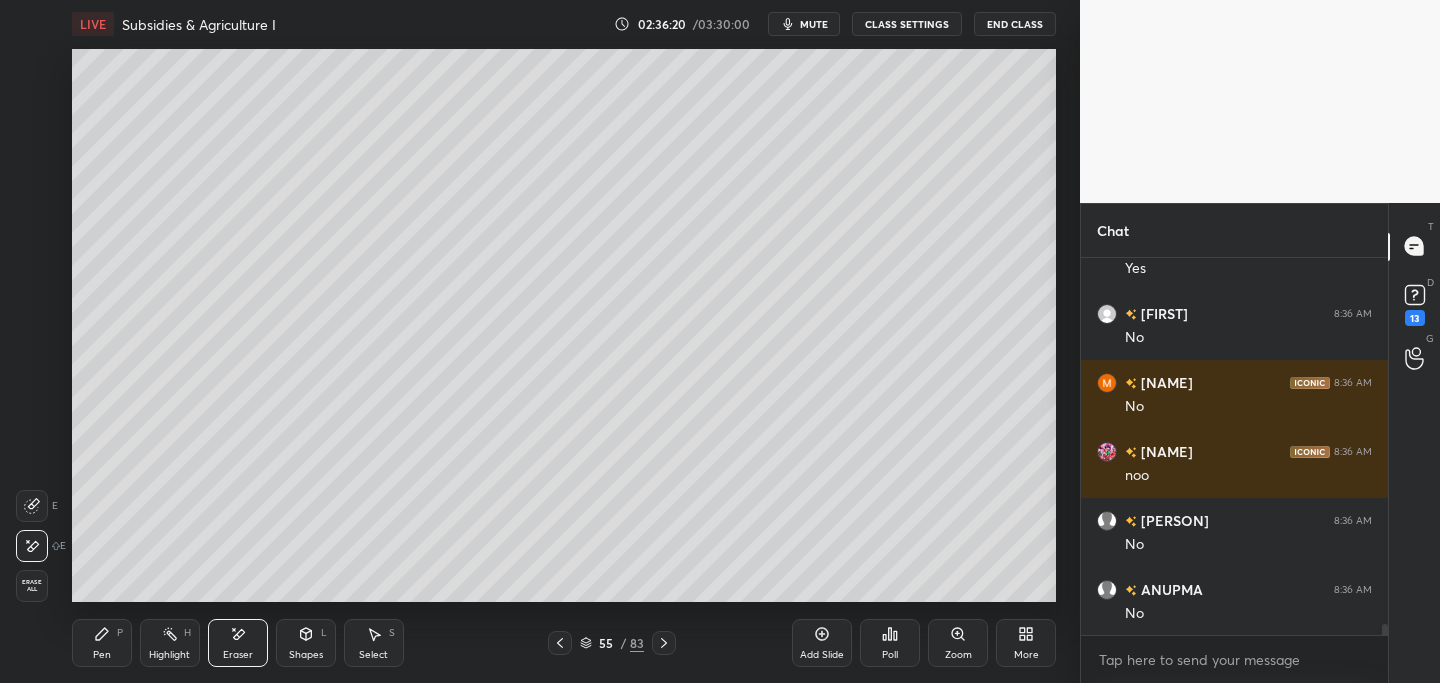 click at bounding box center (560, 643) 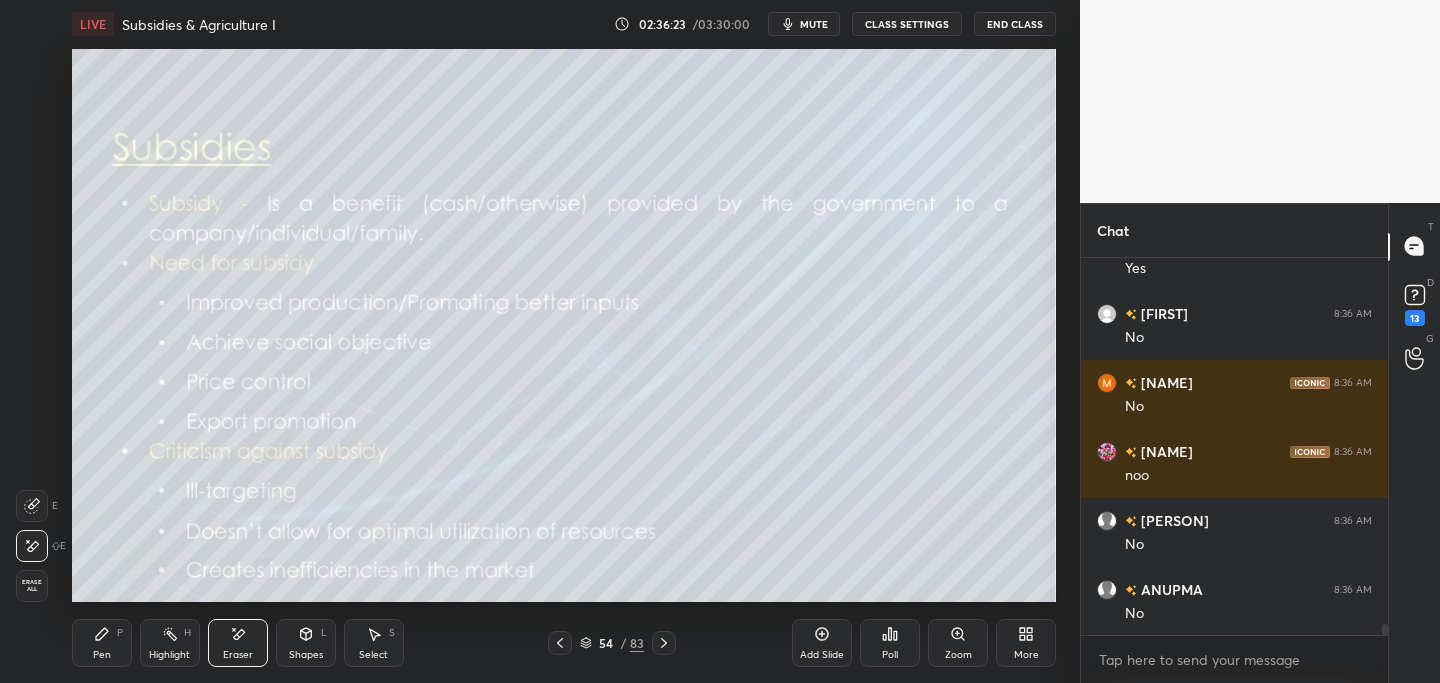 drag, startPoint x: 93, startPoint y: 636, endPoint x: 105, endPoint y: 611, distance: 27.730848 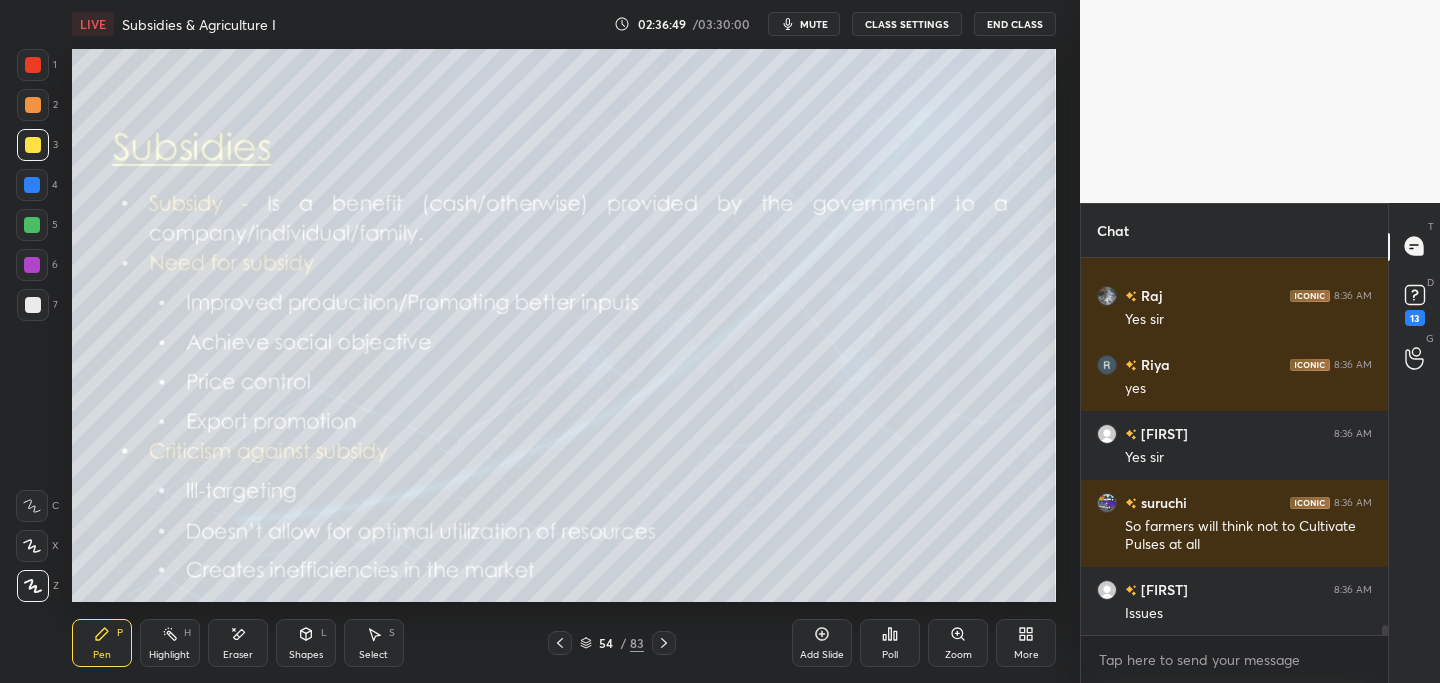 scroll, scrollTop: 13643, scrollLeft: 0, axis: vertical 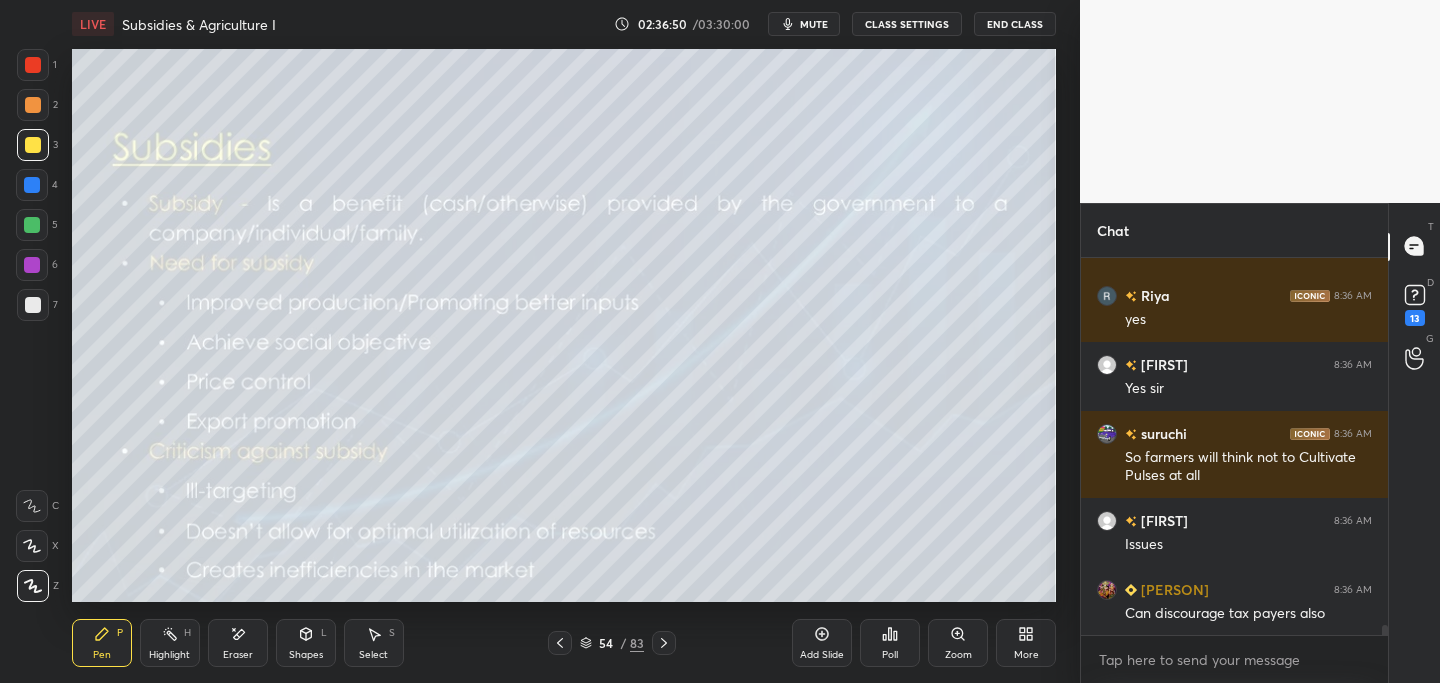 drag, startPoint x: 668, startPoint y: 647, endPoint x: 663, endPoint y: 657, distance: 11.18034 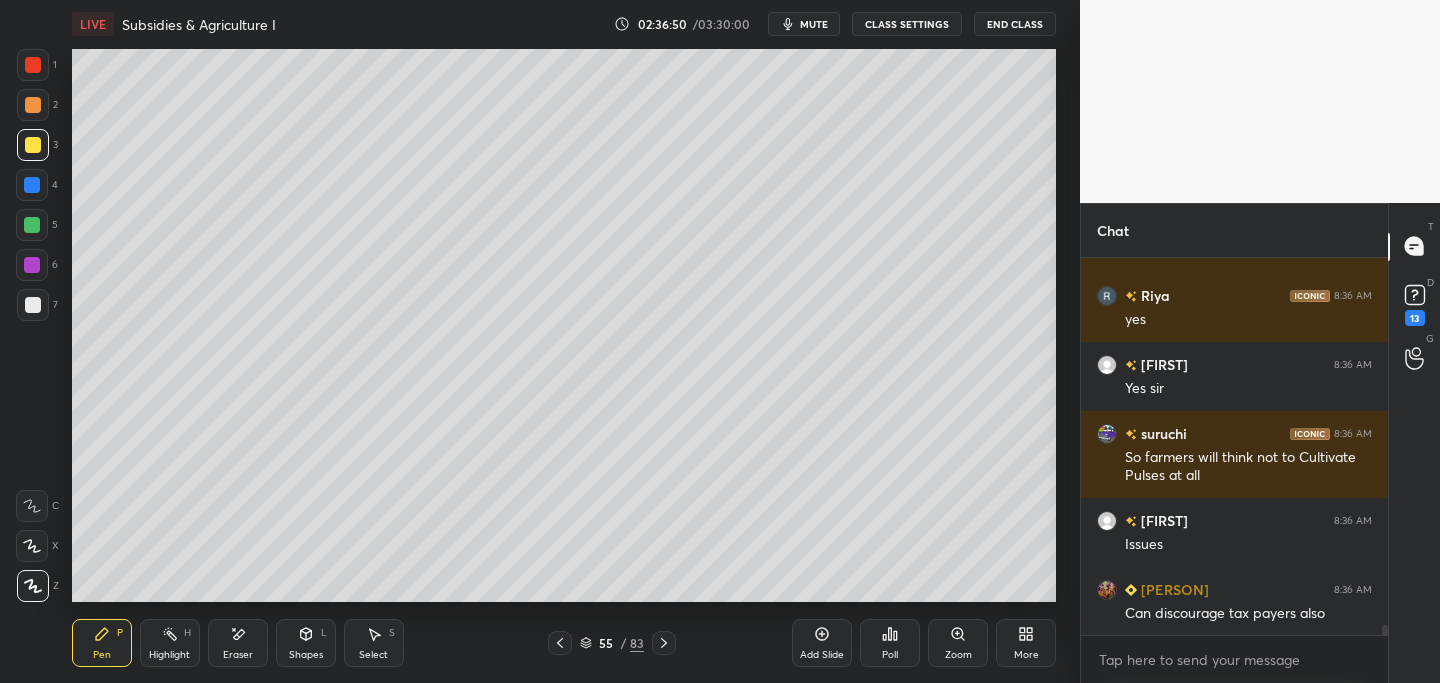 click 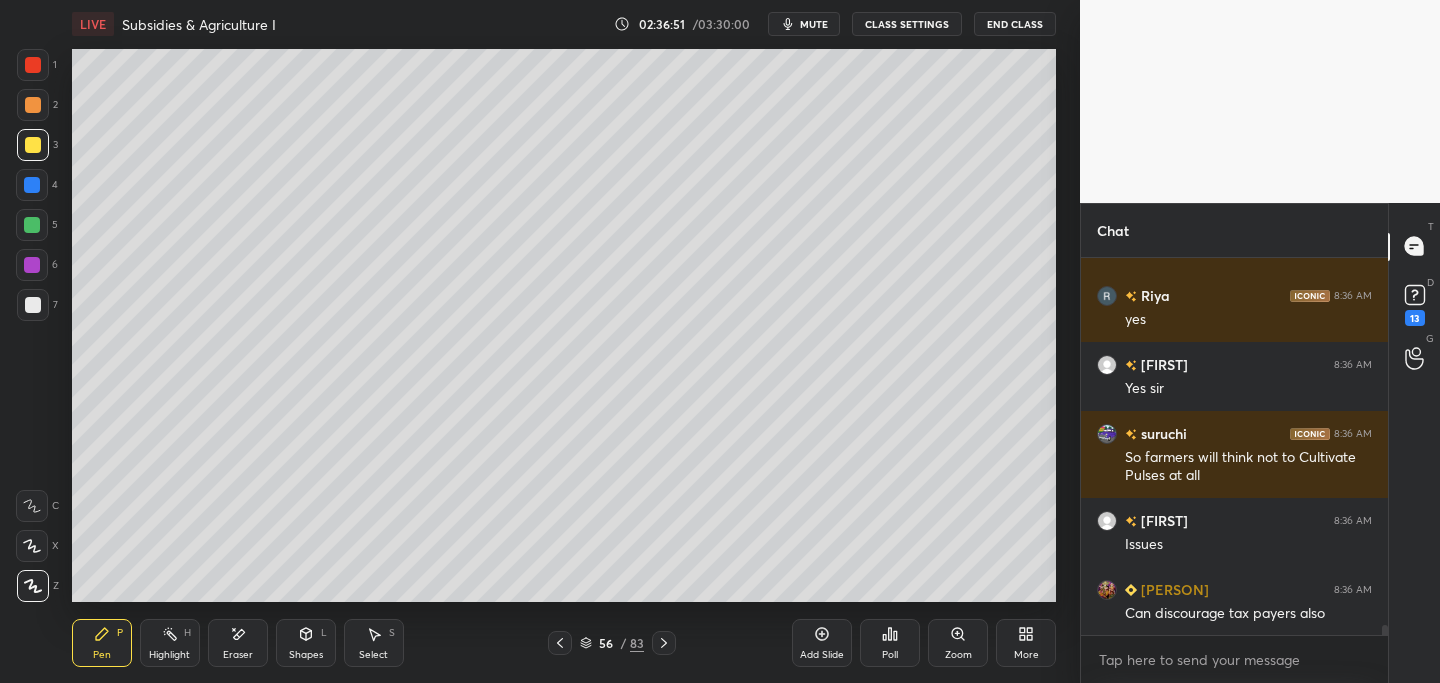 click 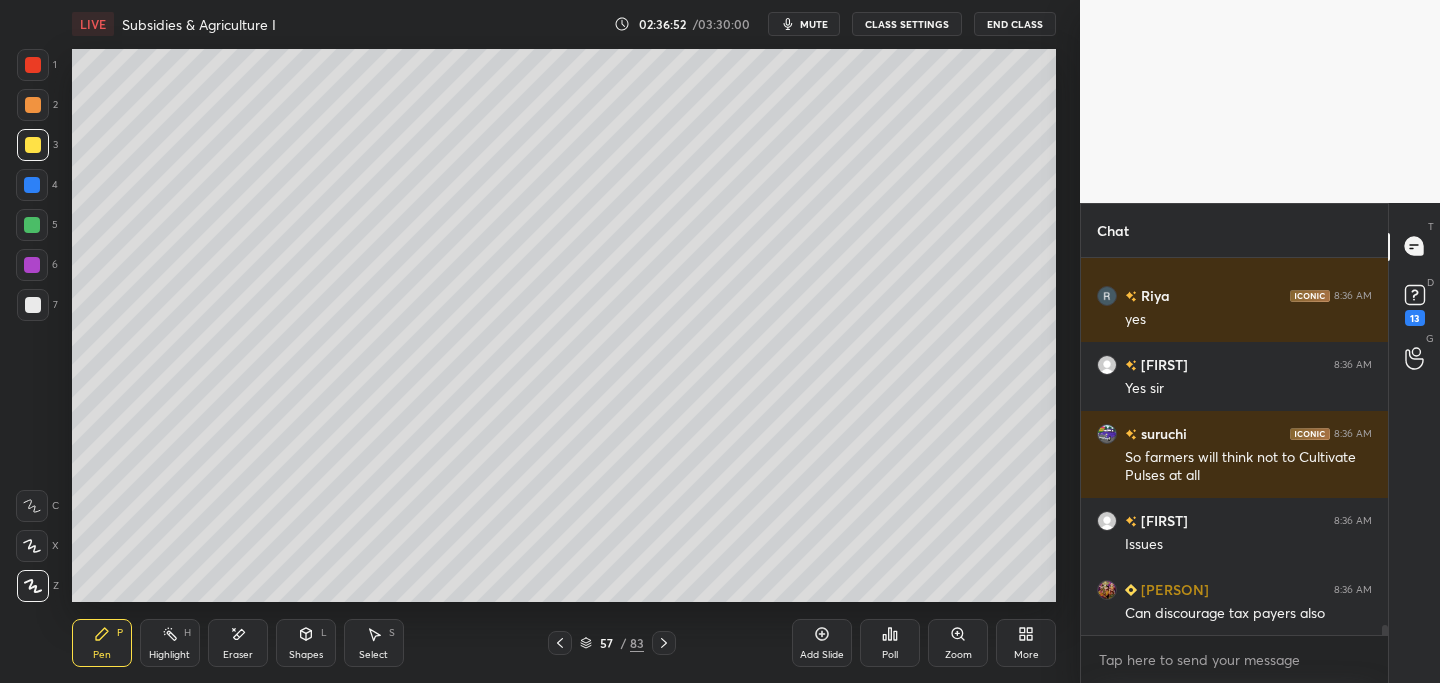 click 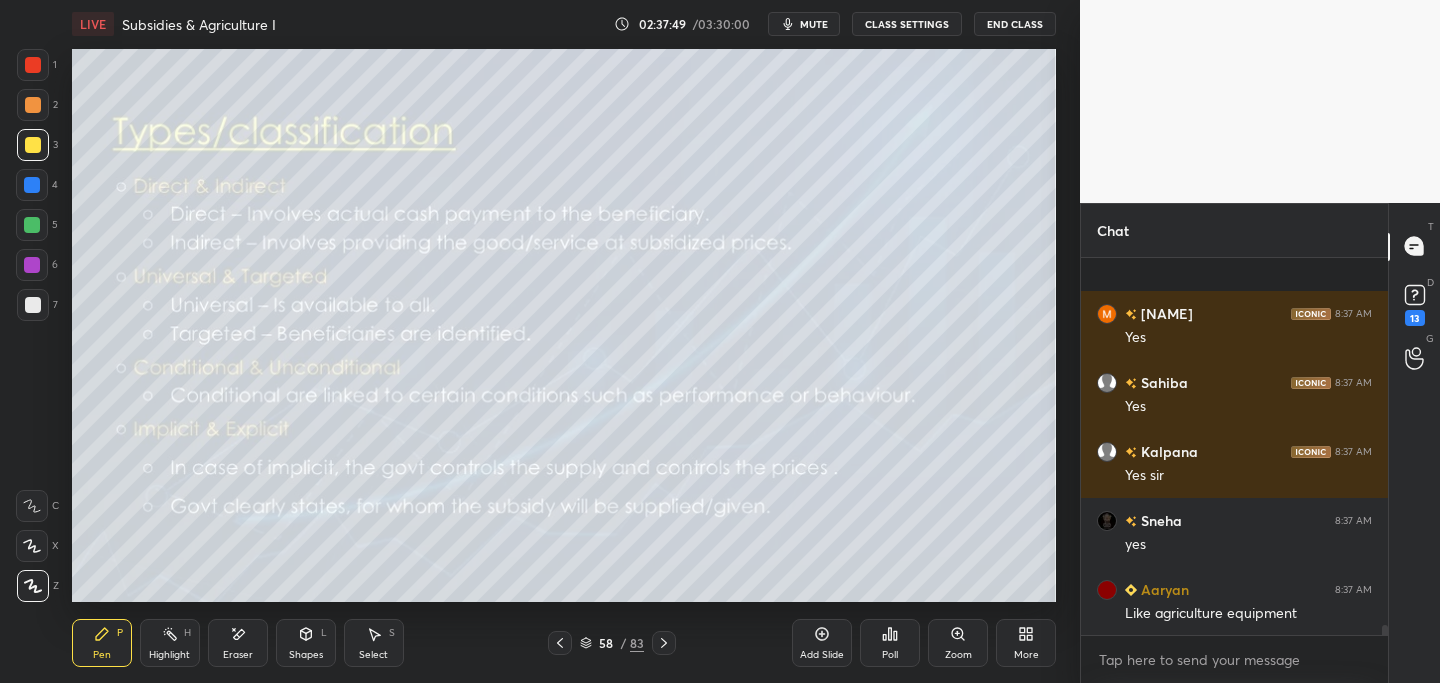 scroll, scrollTop: 14333, scrollLeft: 0, axis: vertical 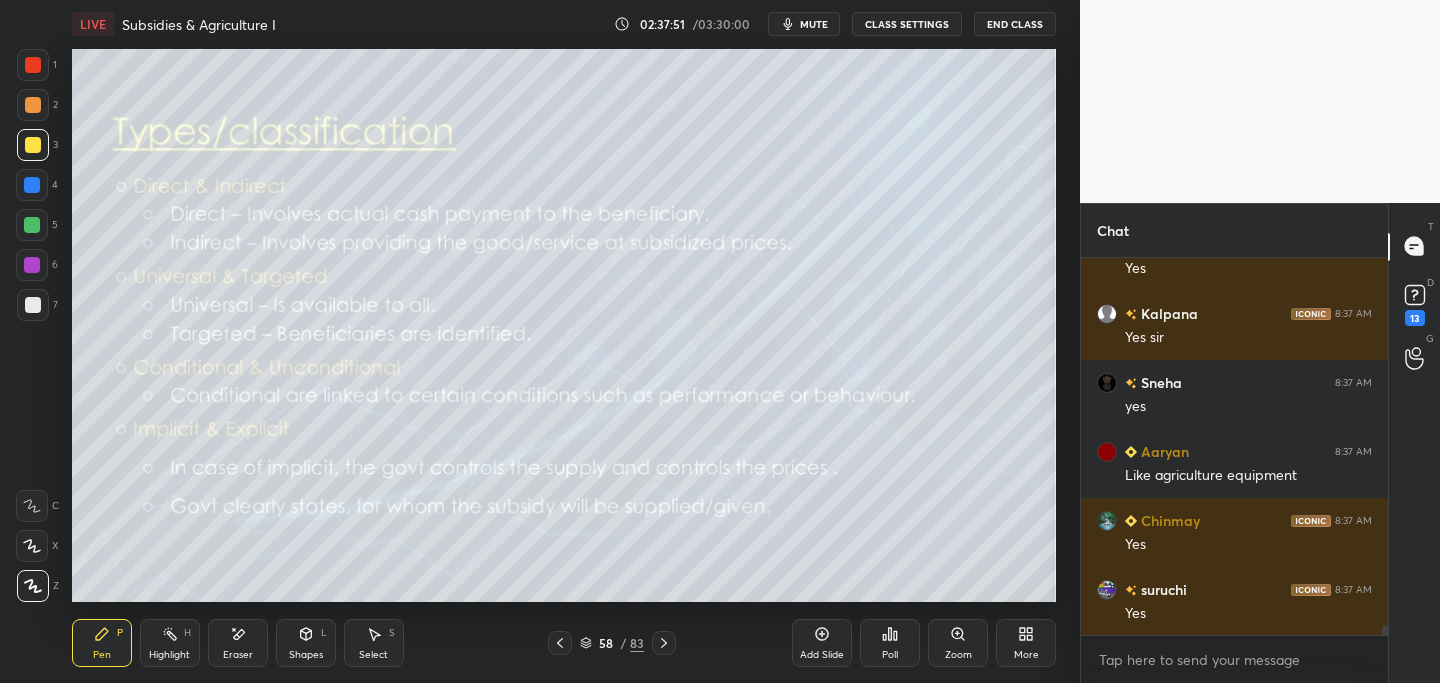 click 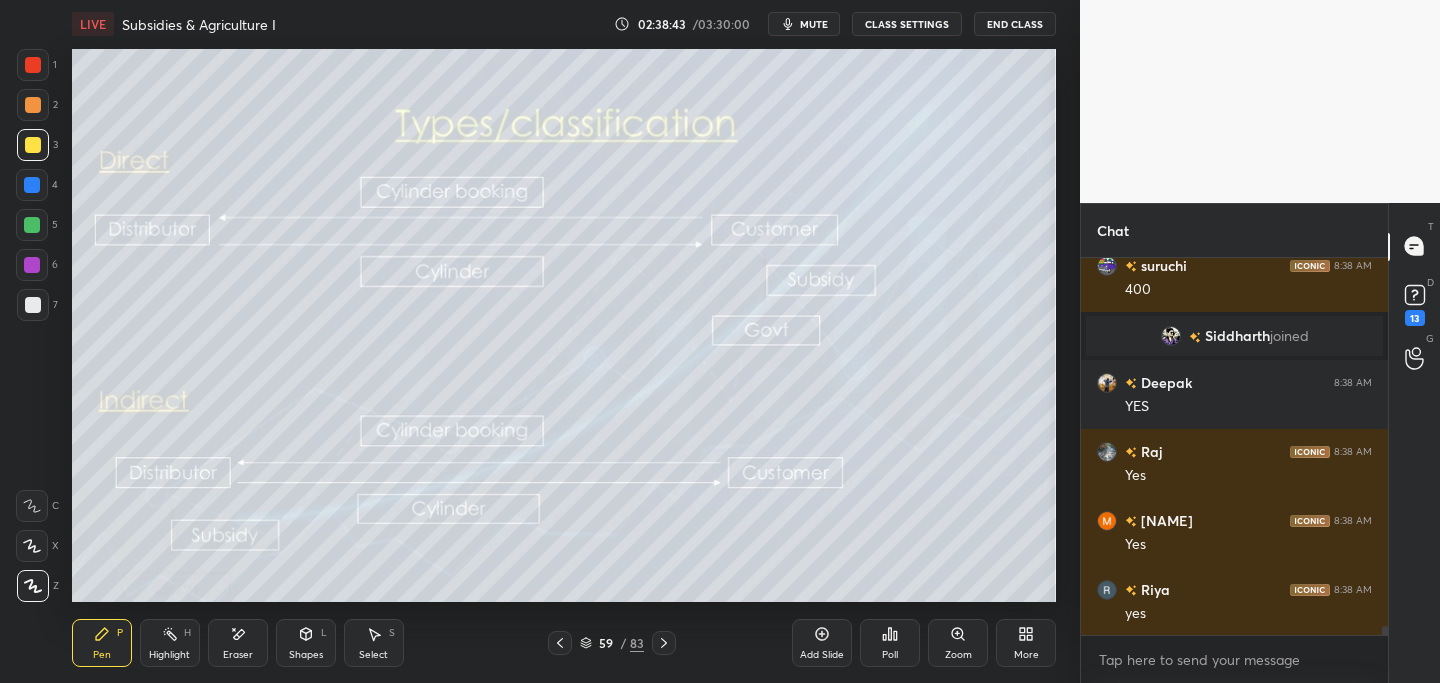 scroll, scrollTop: 14788, scrollLeft: 0, axis: vertical 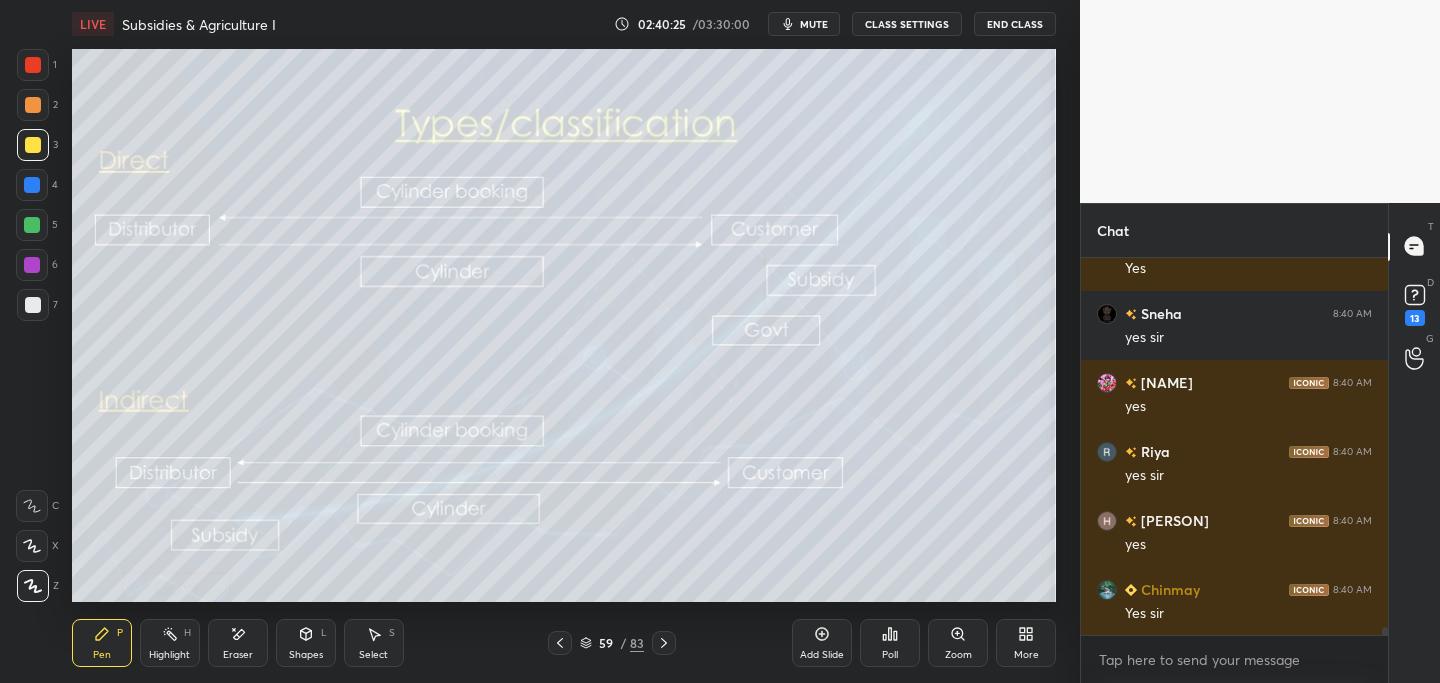 click 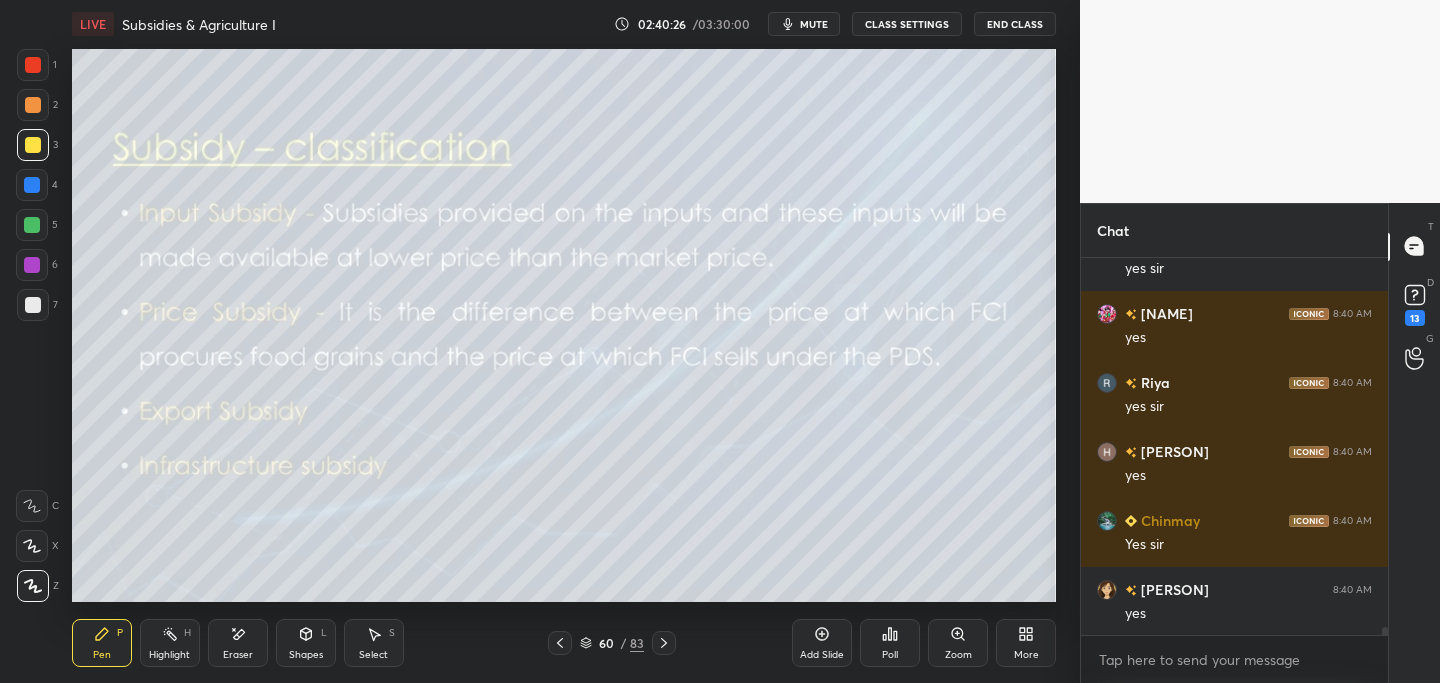 click 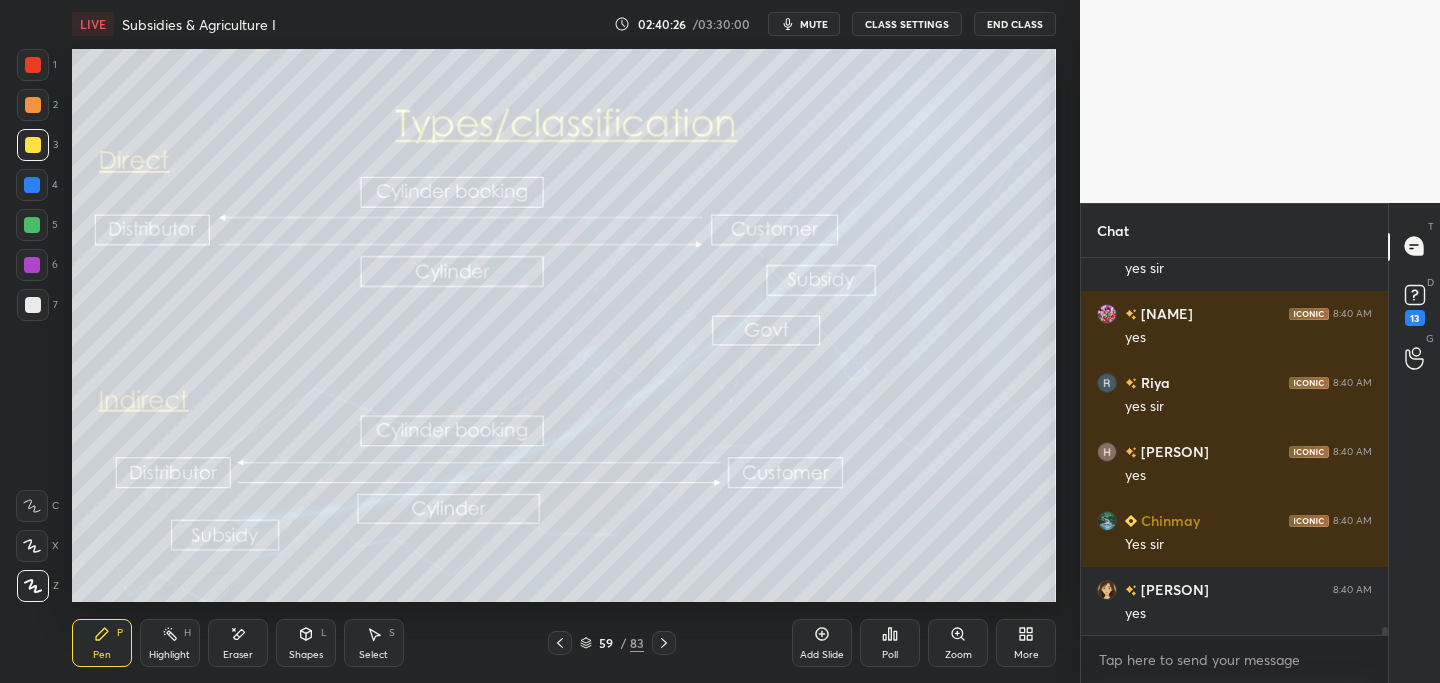 scroll, scrollTop: 16809, scrollLeft: 0, axis: vertical 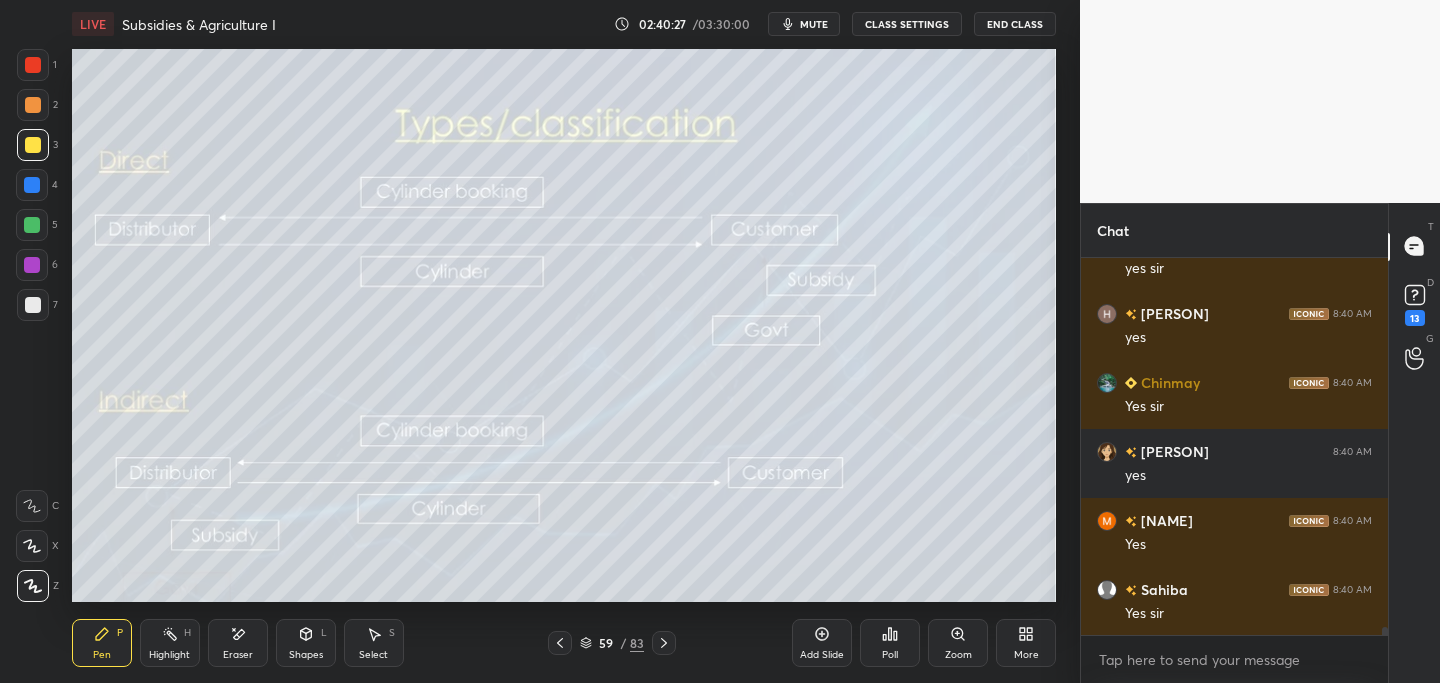 drag, startPoint x: 816, startPoint y: 635, endPoint x: 793, endPoint y: 641, distance: 23.769728 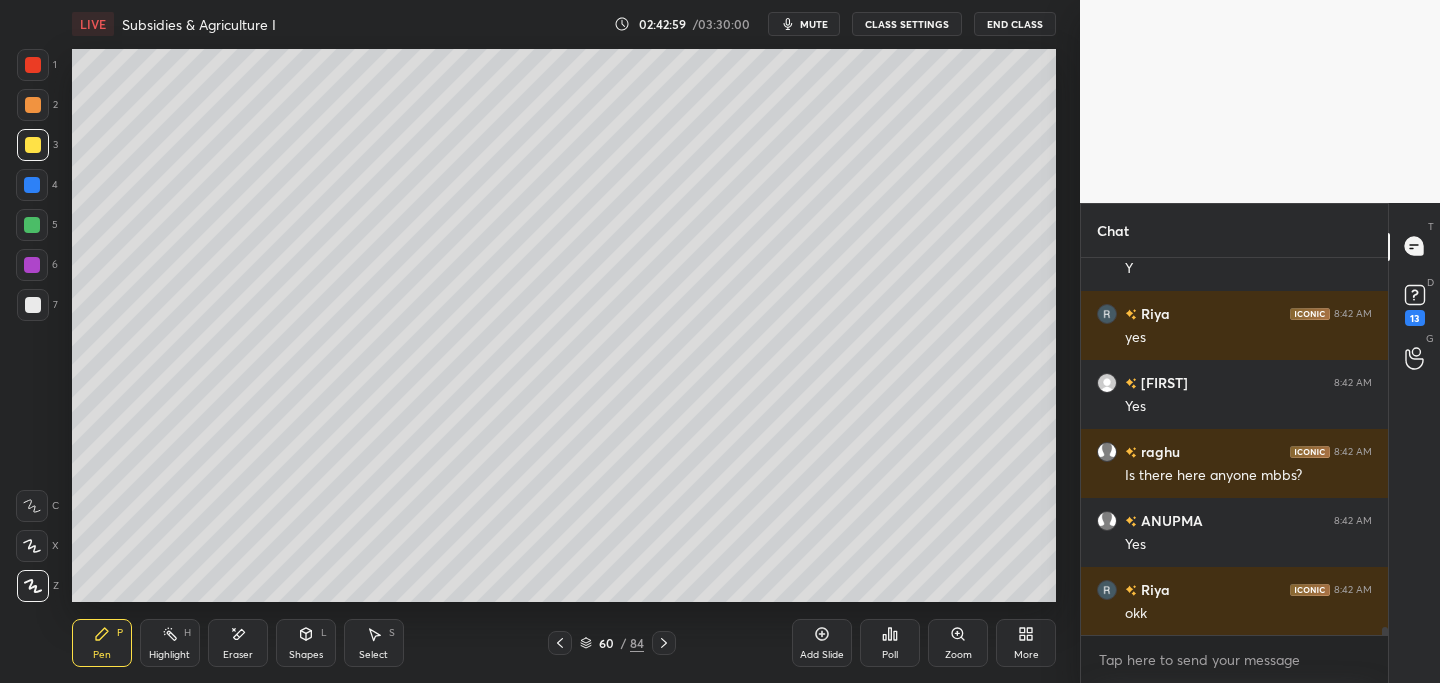 scroll, scrollTop: 18517, scrollLeft: 0, axis: vertical 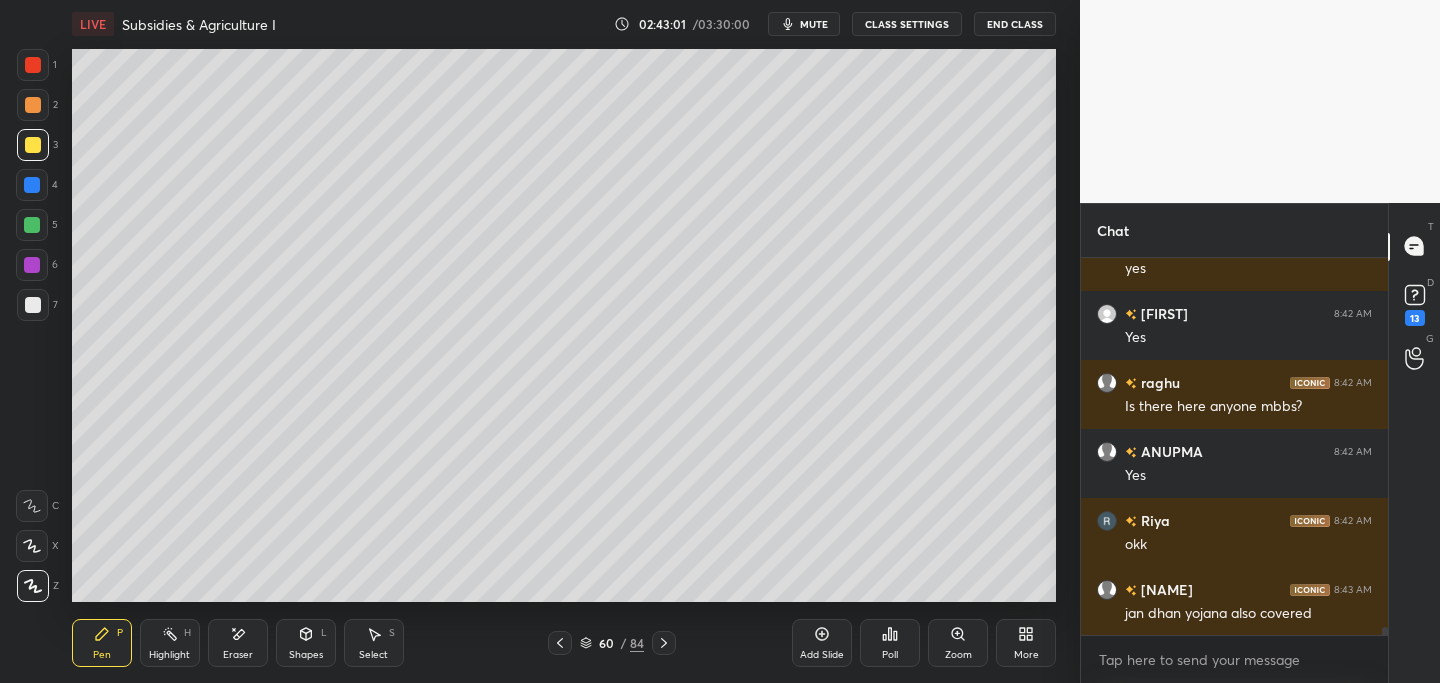 click 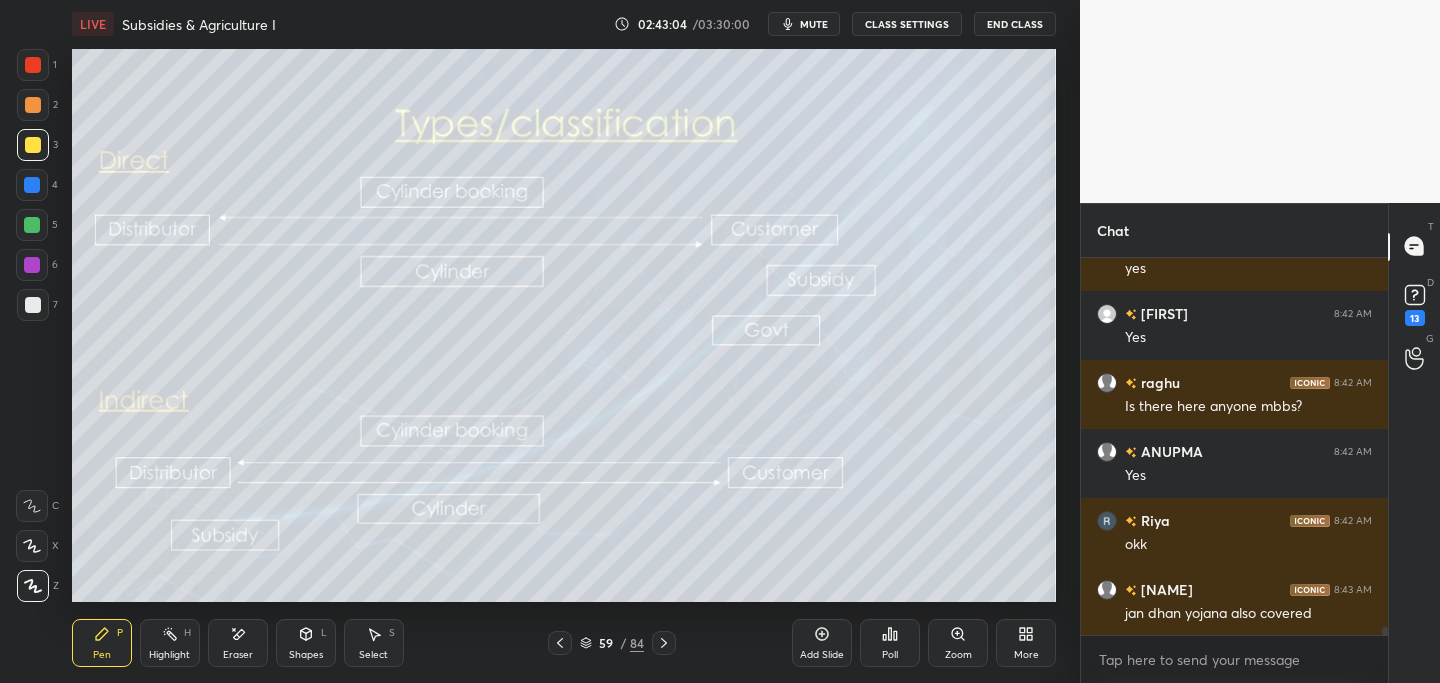 scroll, scrollTop: 18586, scrollLeft: 0, axis: vertical 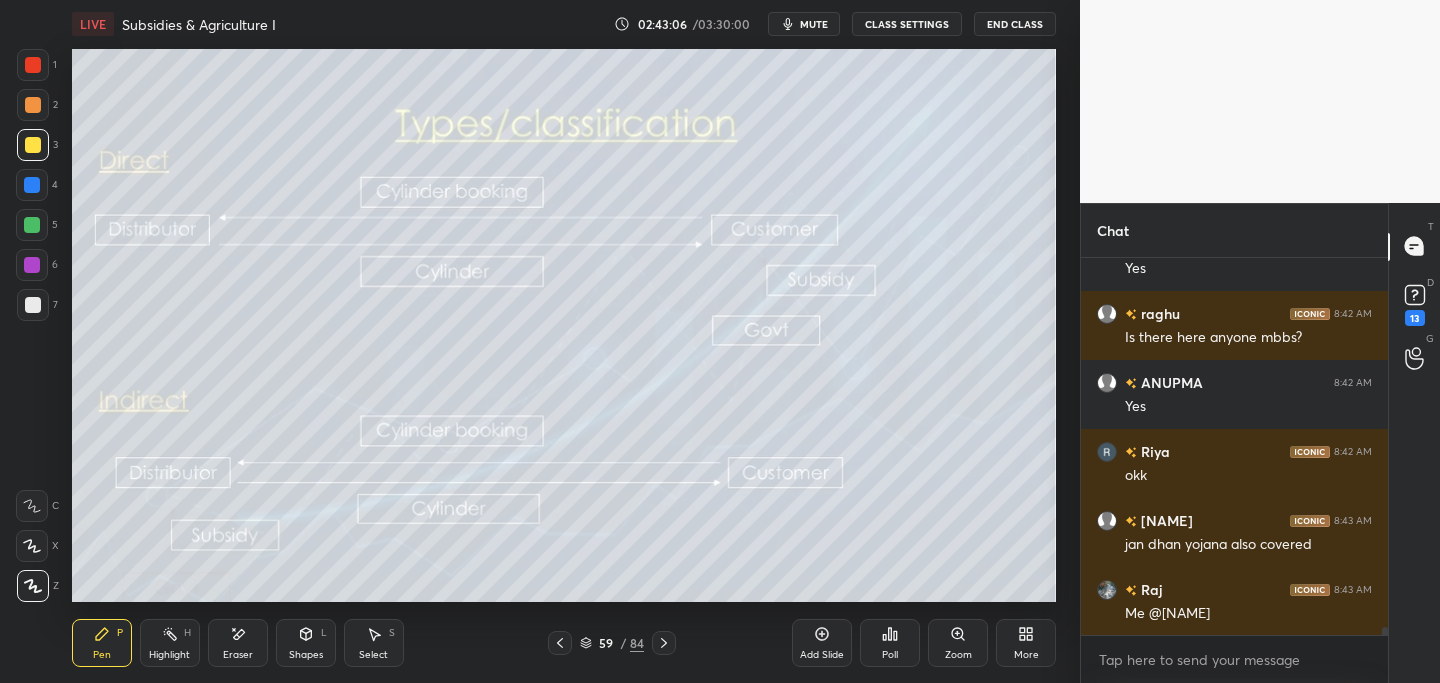 click 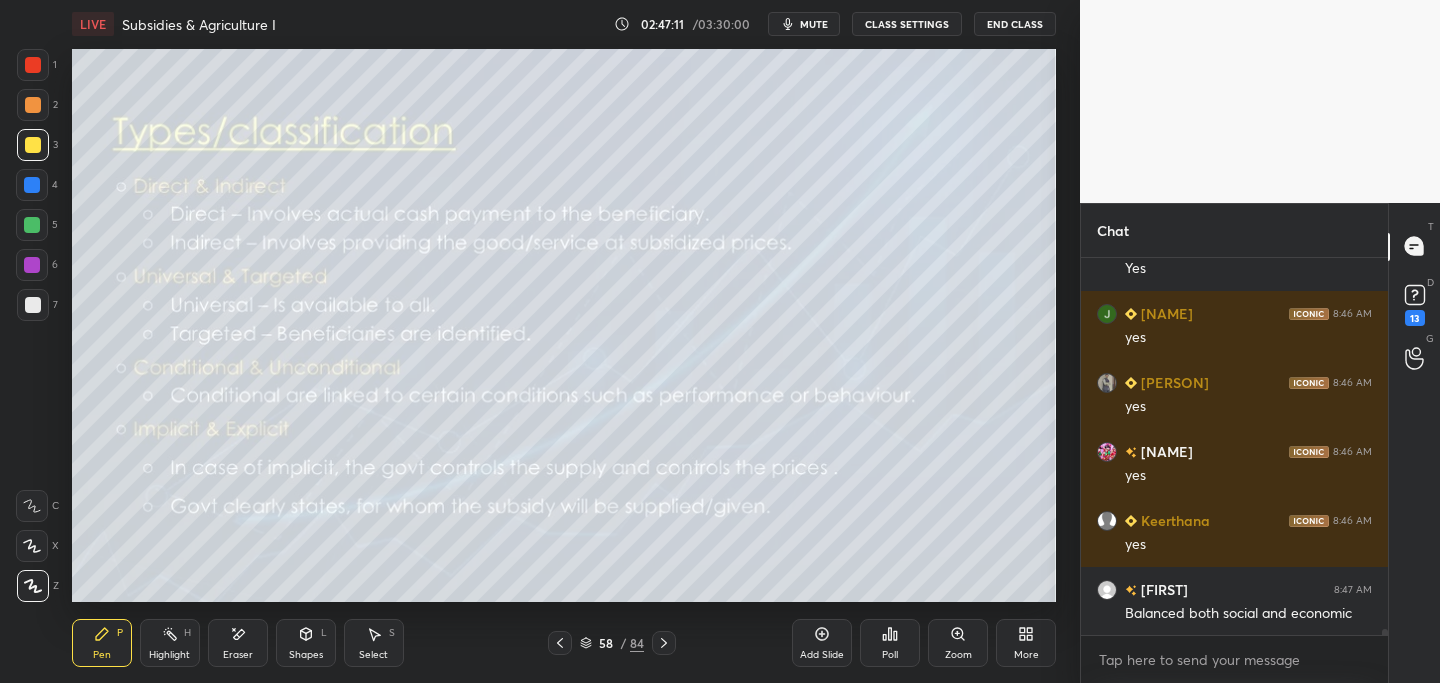 scroll, scrollTop: 23296, scrollLeft: 0, axis: vertical 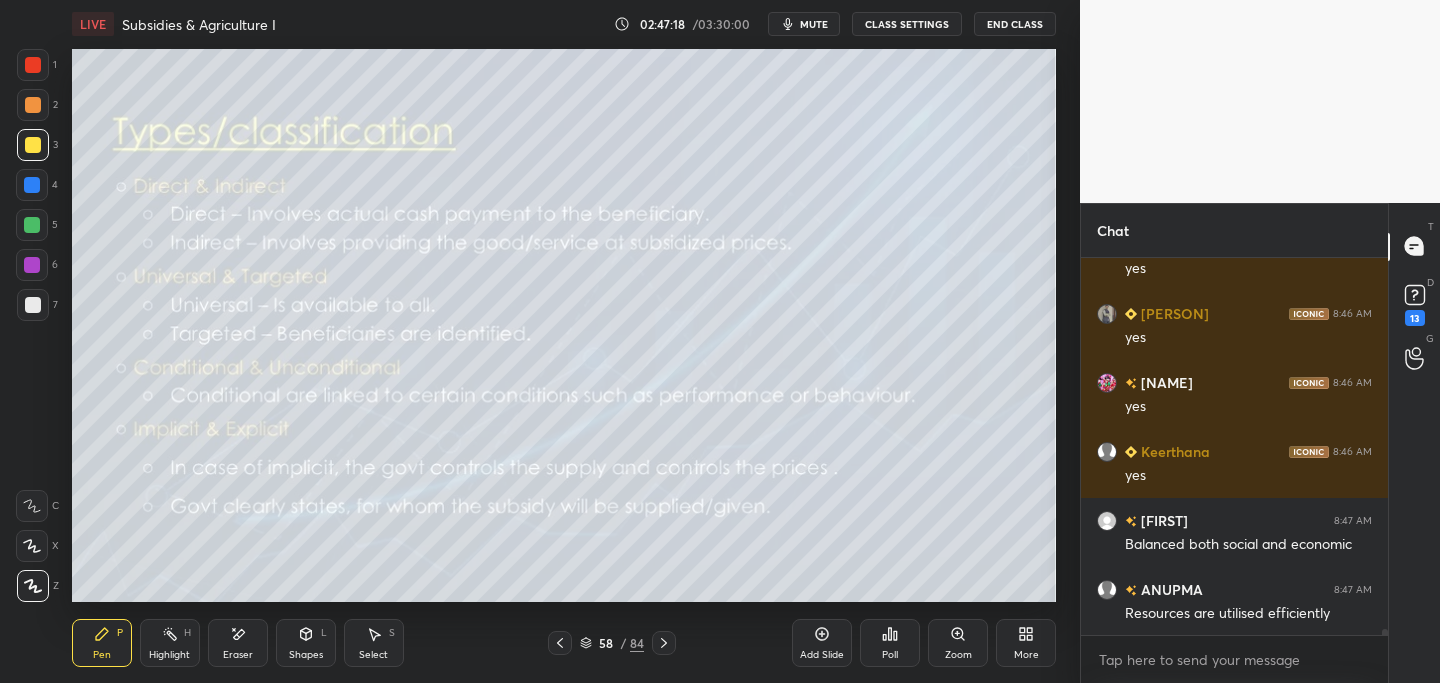 drag, startPoint x: 669, startPoint y: 636, endPoint x: 630, endPoint y: 645, distance: 40.024994 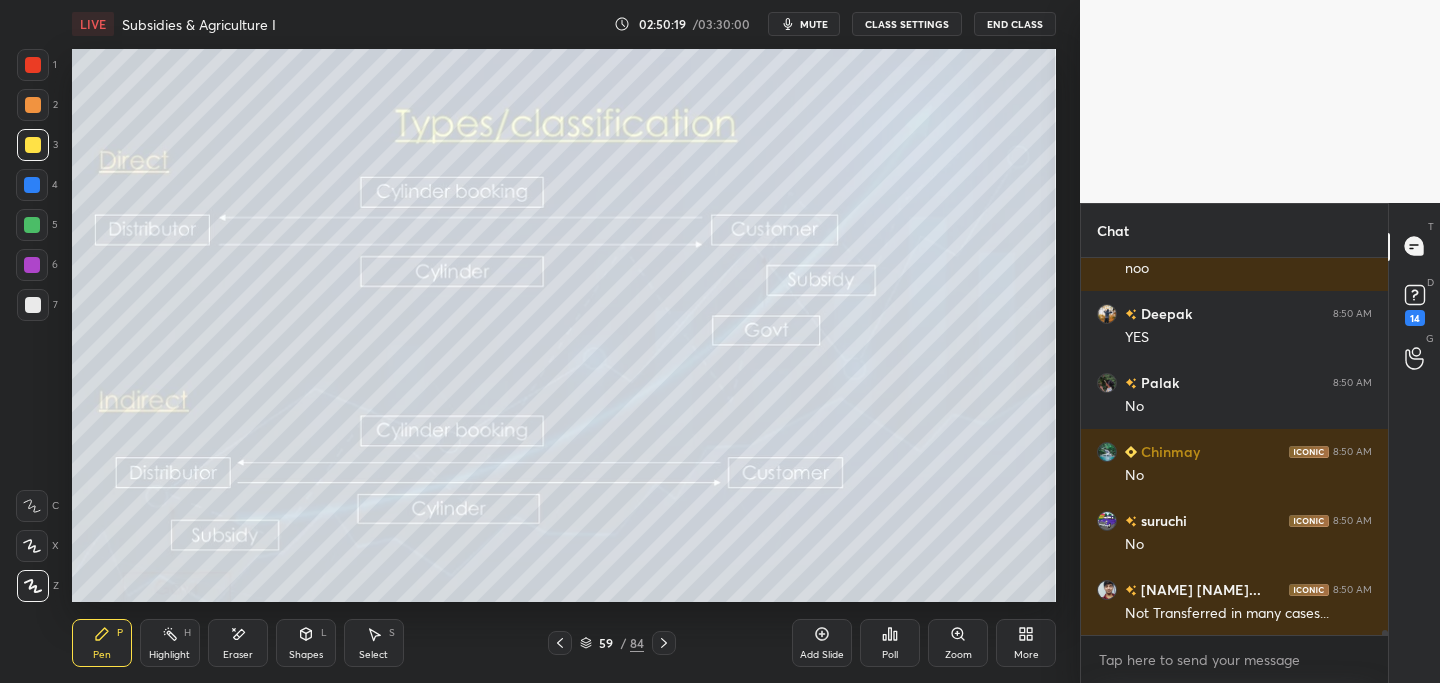 scroll, scrollTop: 25617, scrollLeft: 0, axis: vertical 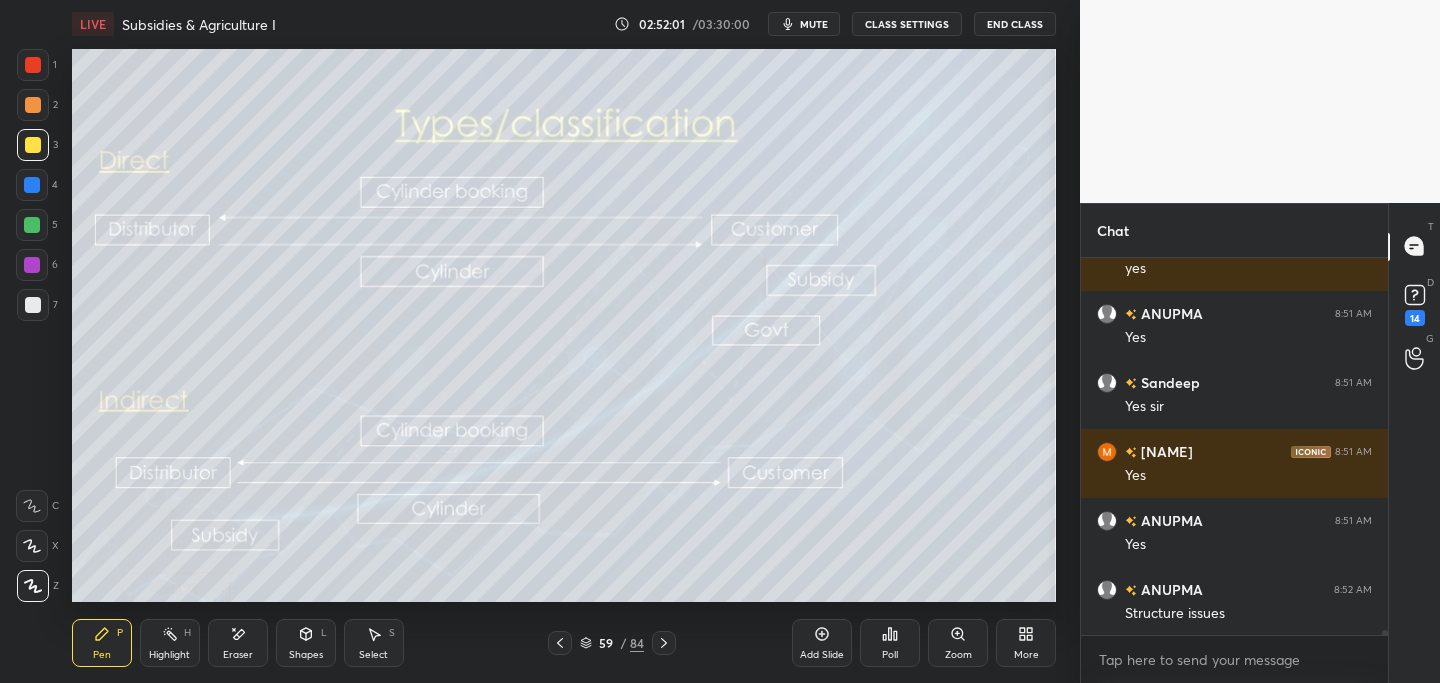 click 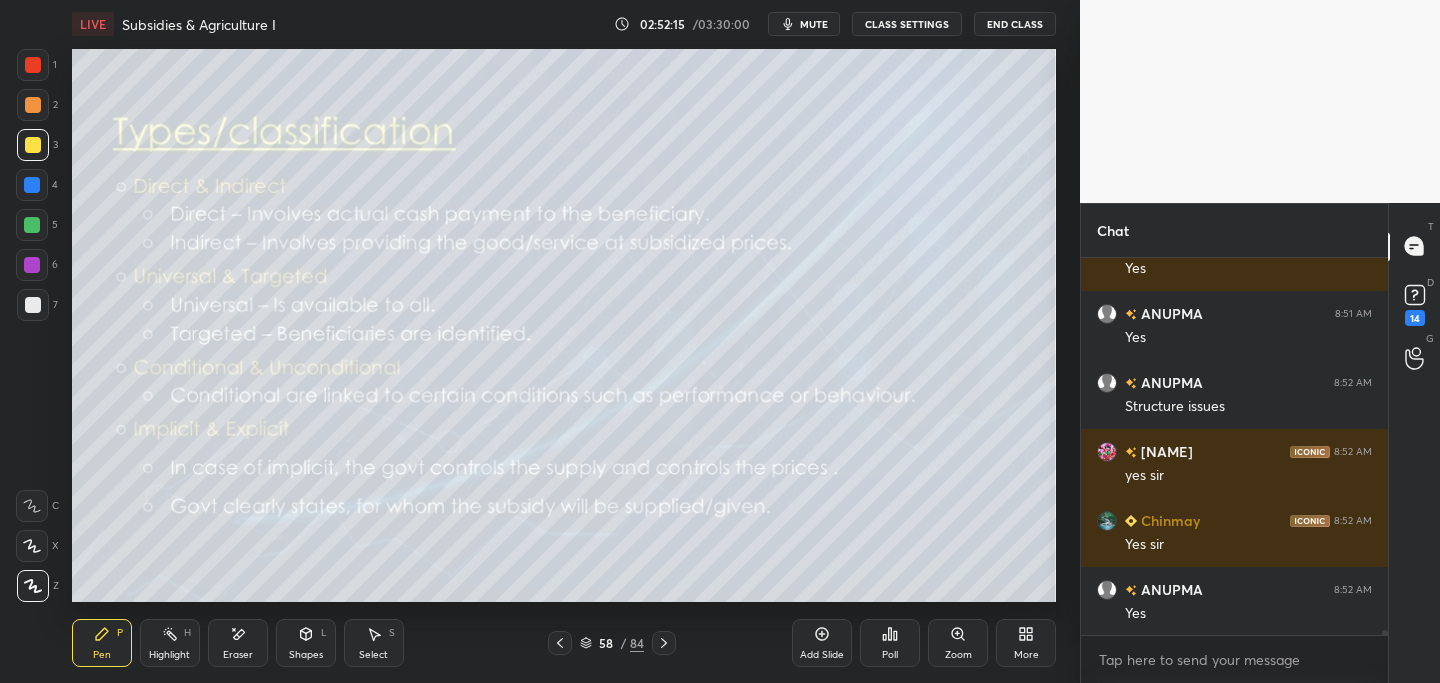 scroll, scrollTop: 27863, scrollLeft: 0, axis: vertical 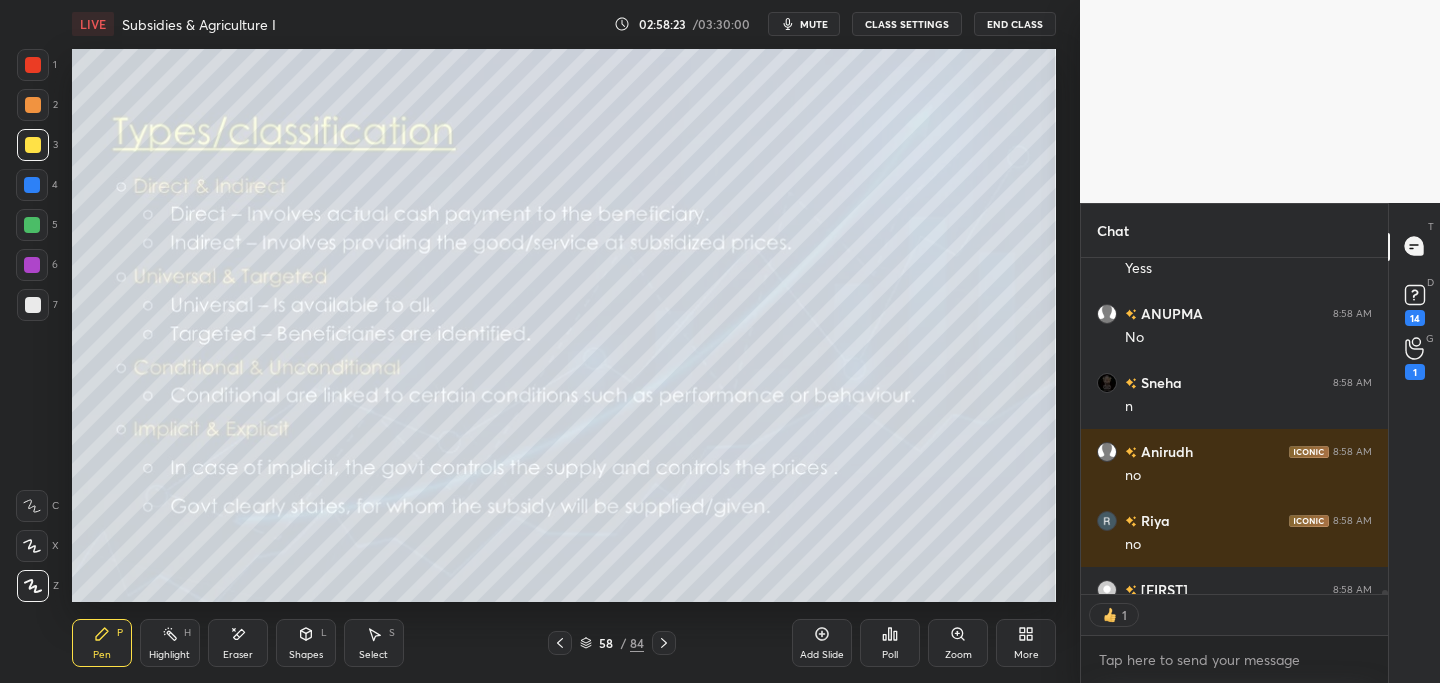 click on "Add Slide" at bounding box center (822, 643) 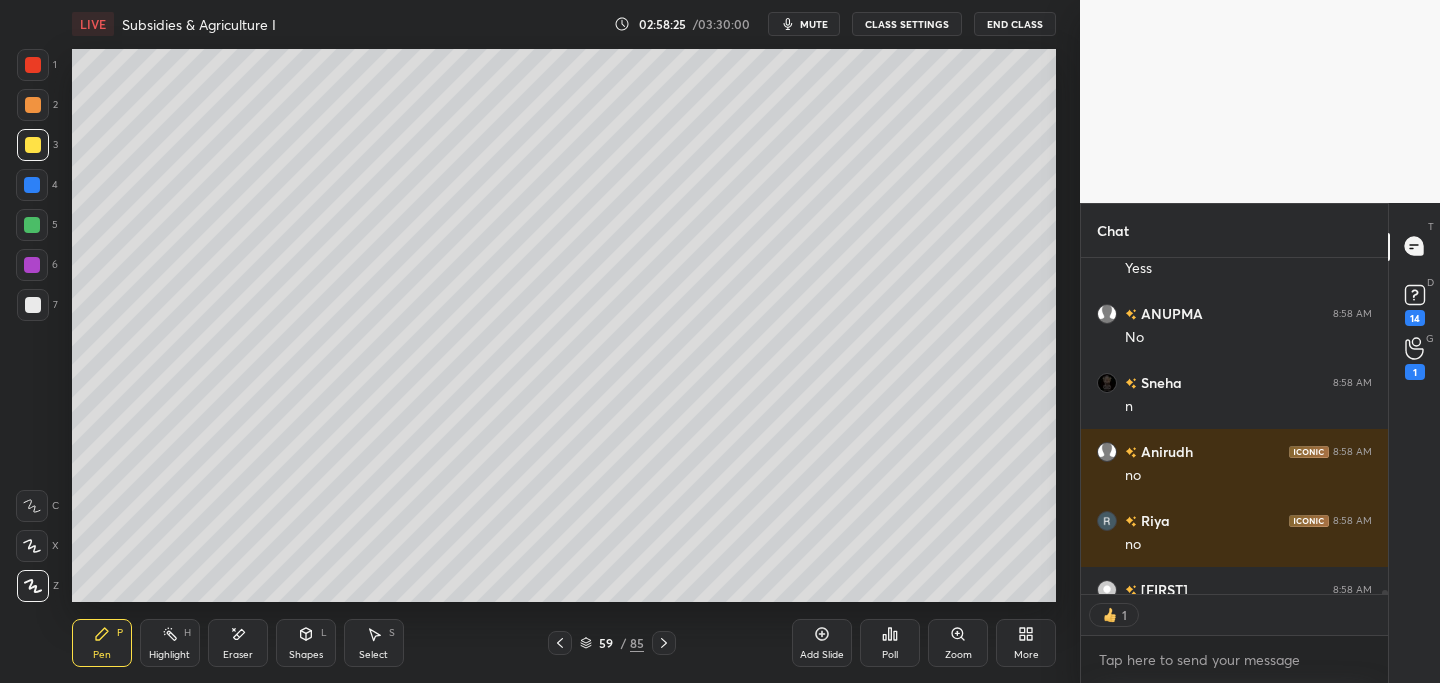 scroll, scrollTop: 7, scrollLeft: 7, axis: both 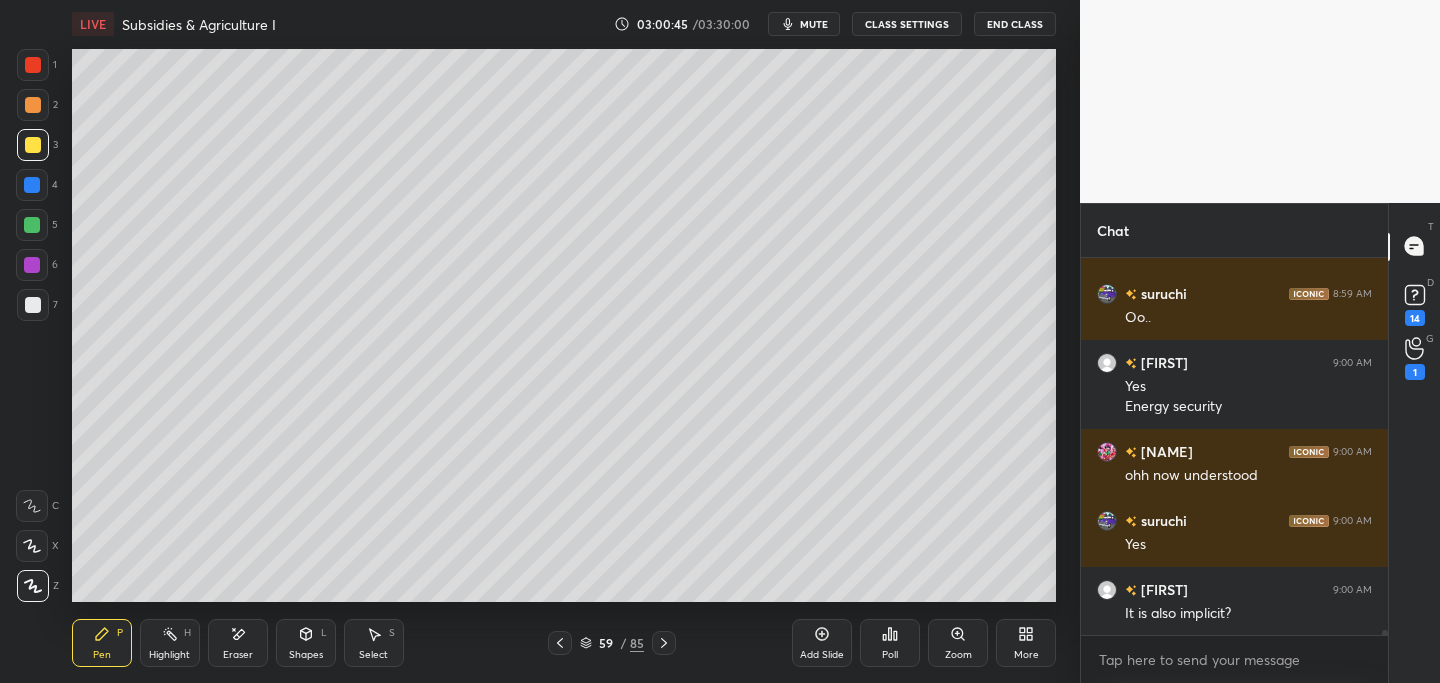 click on "Setting up your live class Poll for   secs No correct answer Start poll" at bounding box center (564, 325) 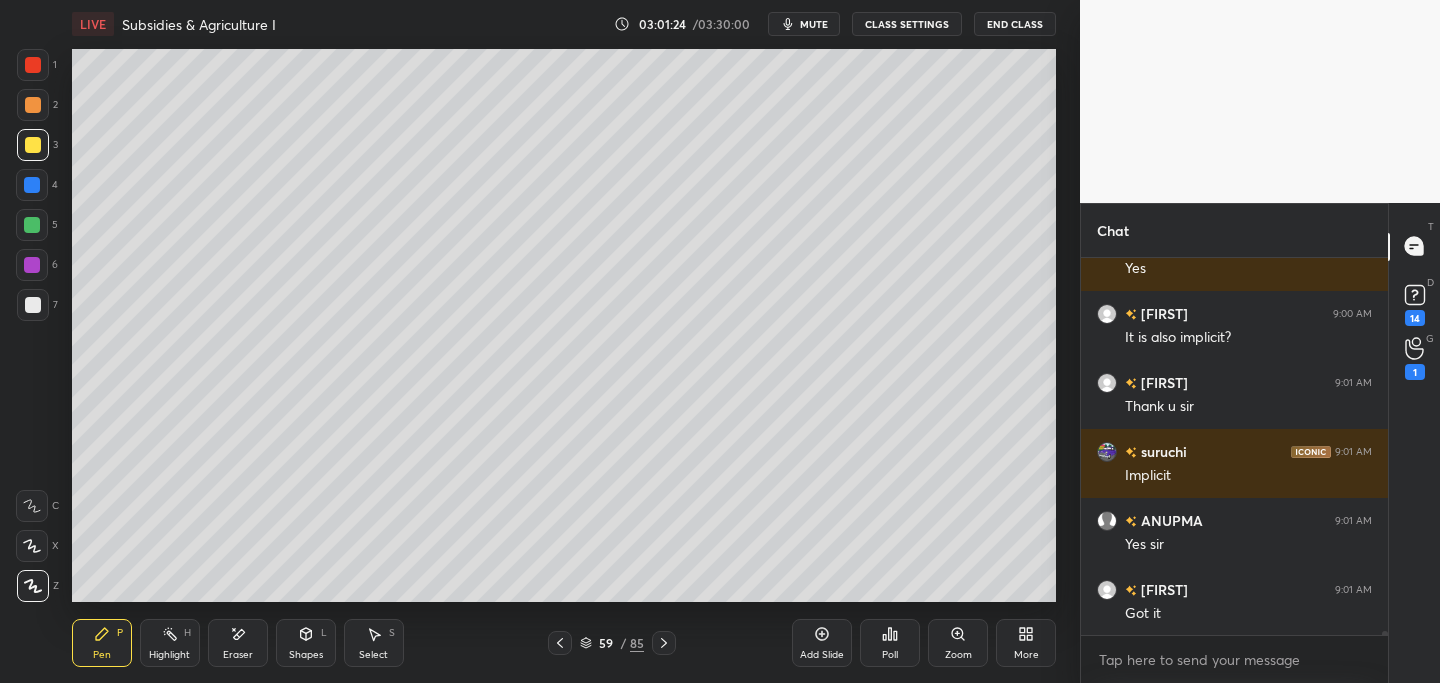 scroll, scrollTop: 31517, scrollLeft: 0, axis: vertical 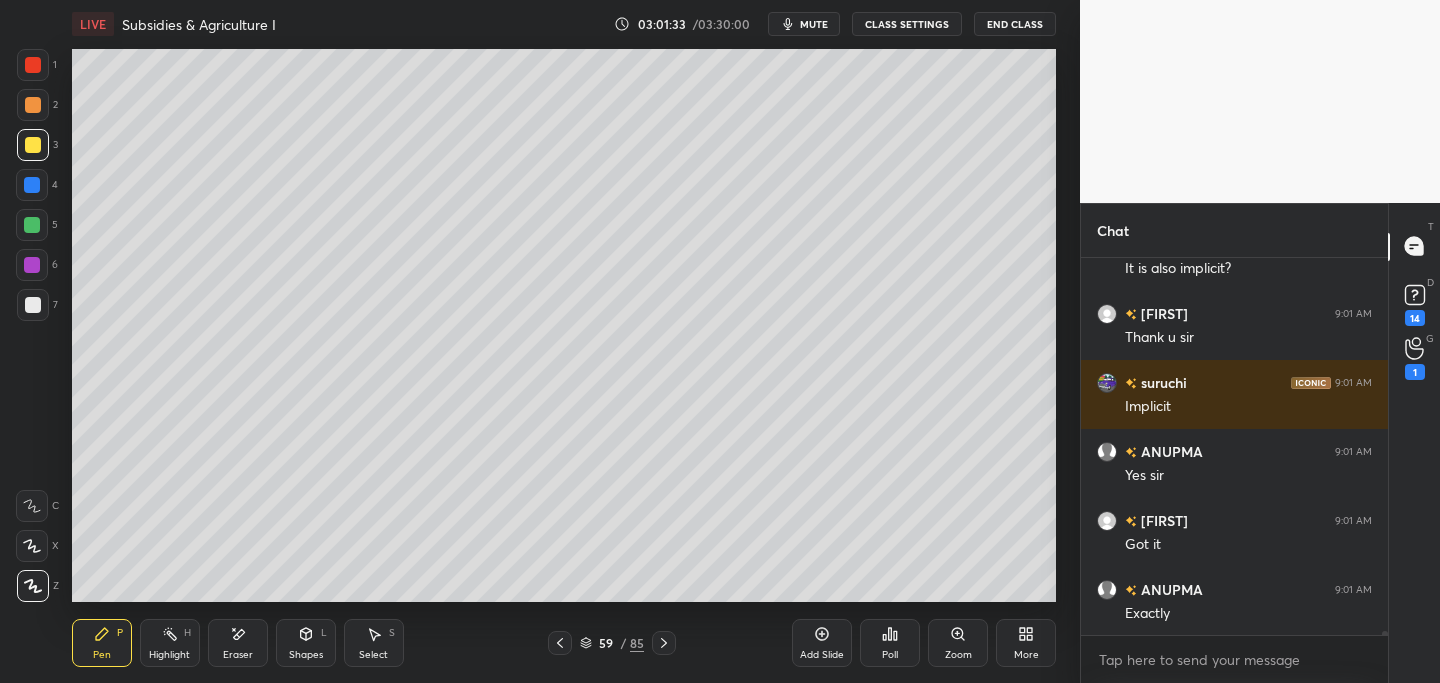 click 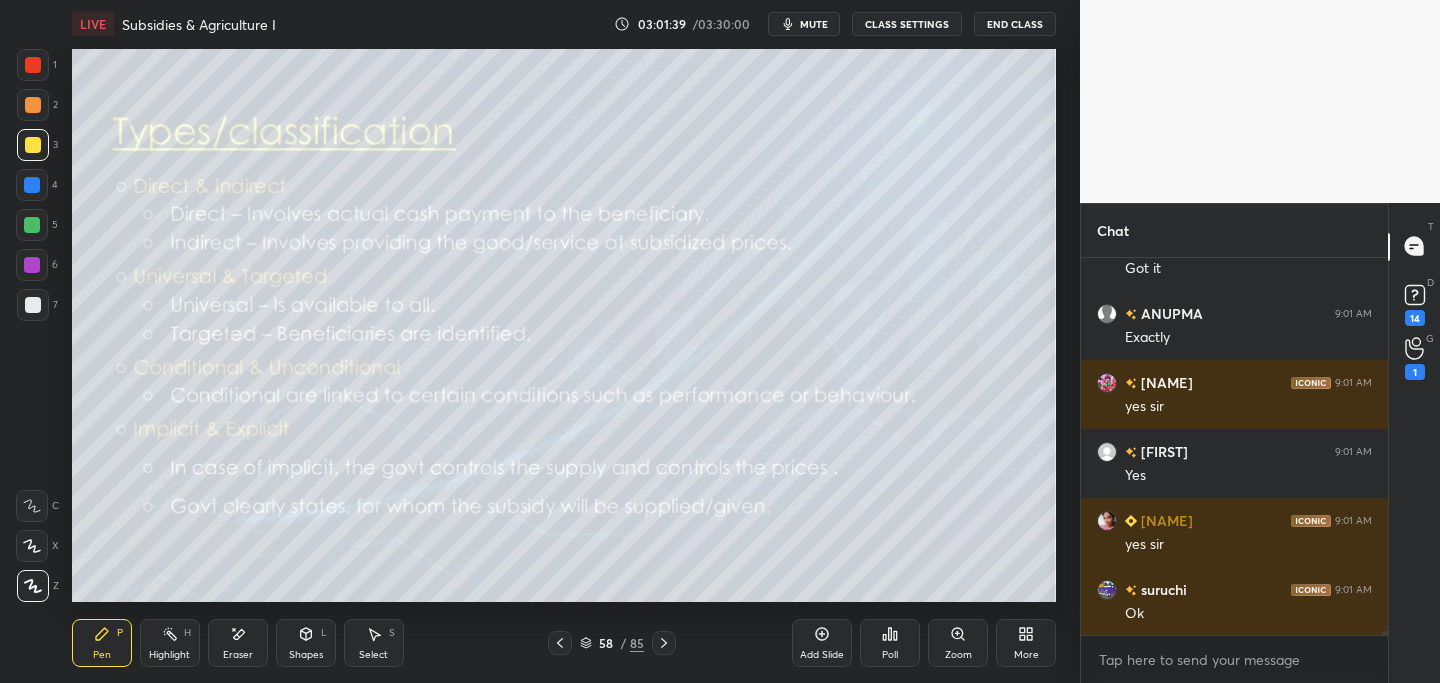 scroll, scrollTop: 31862, scrollLeft: 0, axis: vertical 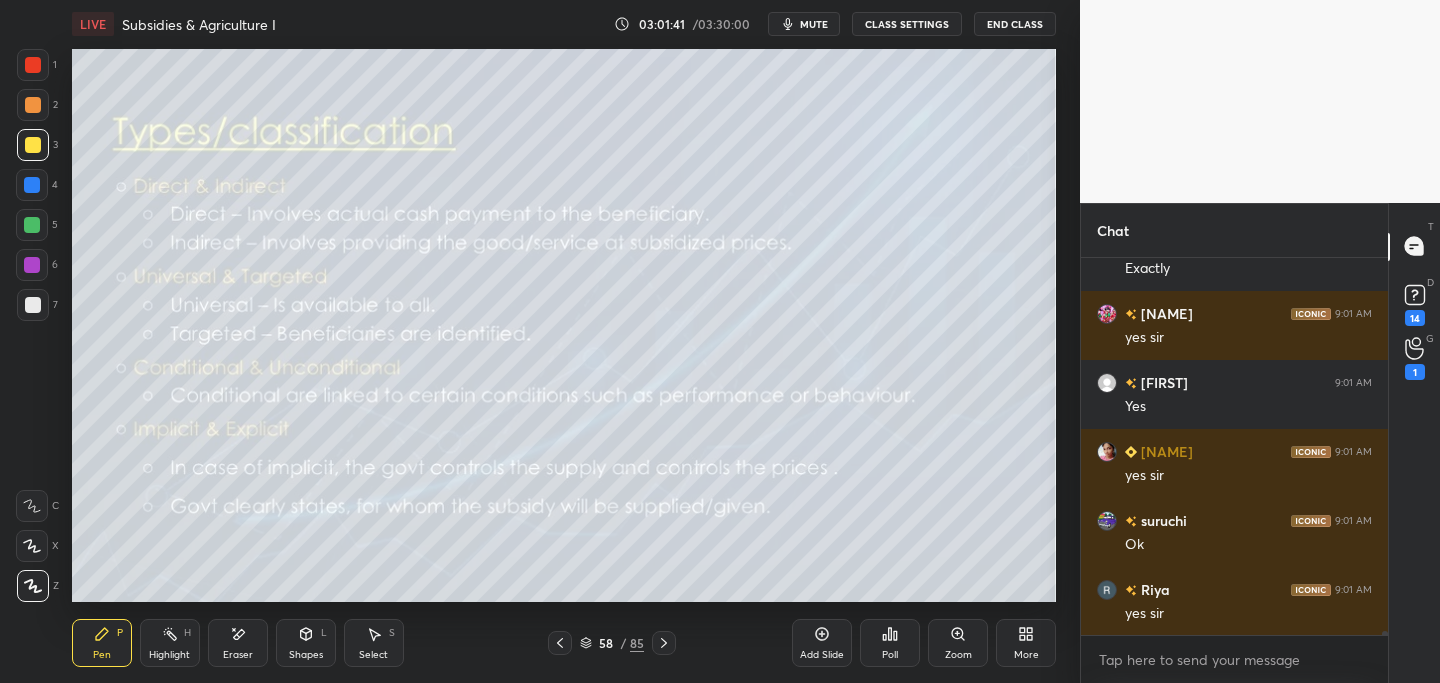 click 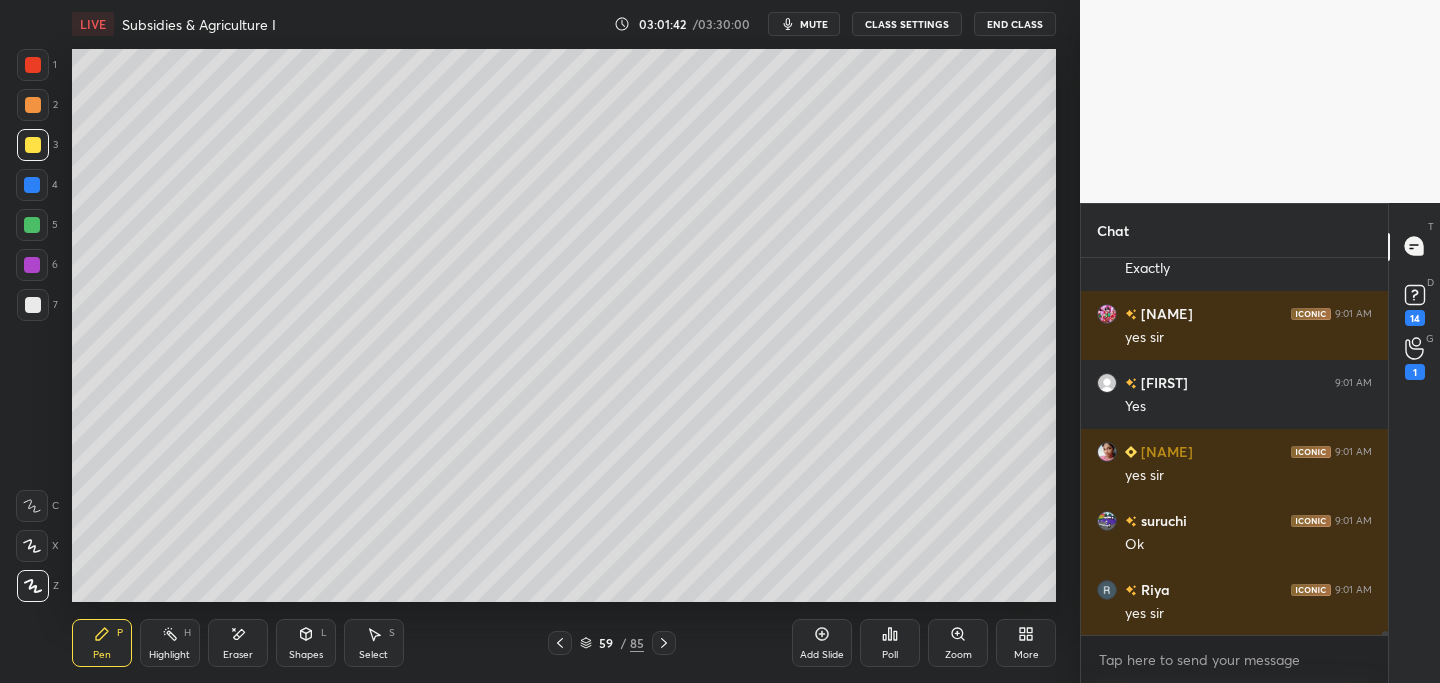 click 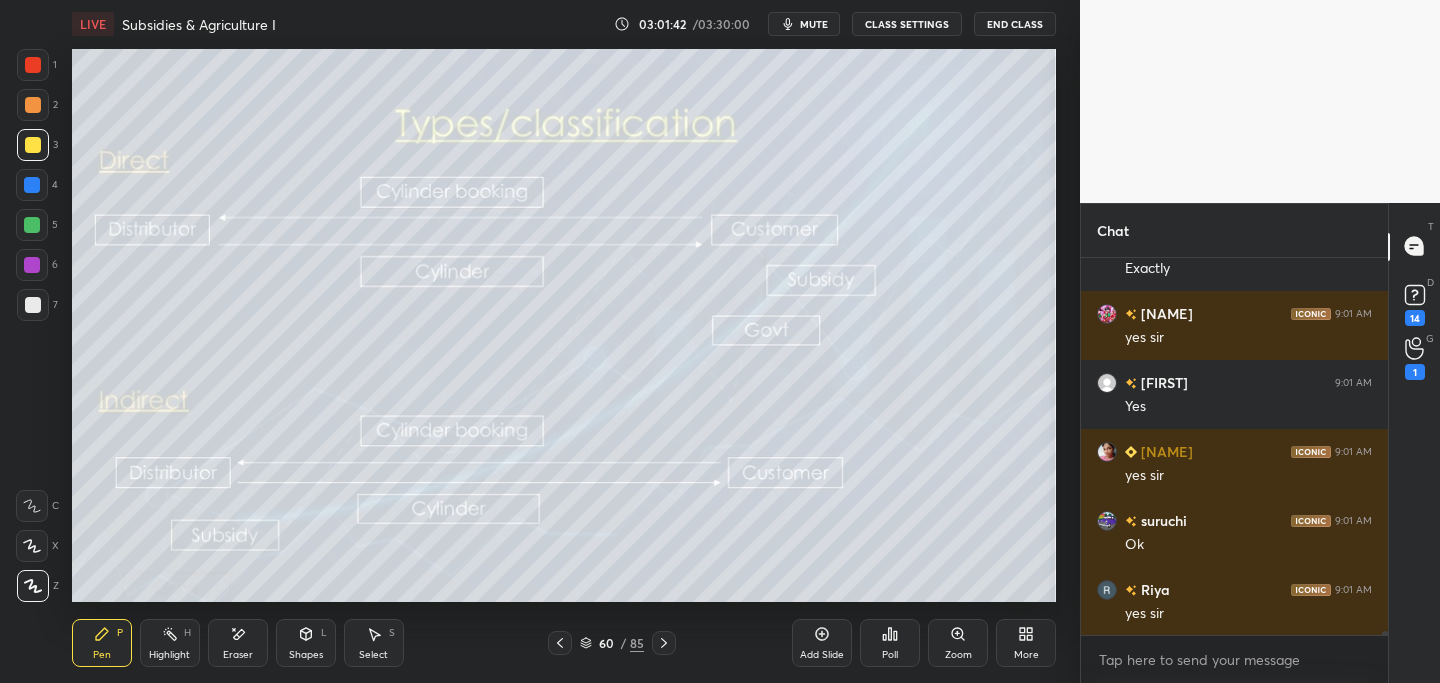 scroll, scrollTop: 31931, scrollLeft: 0, axis: vertical 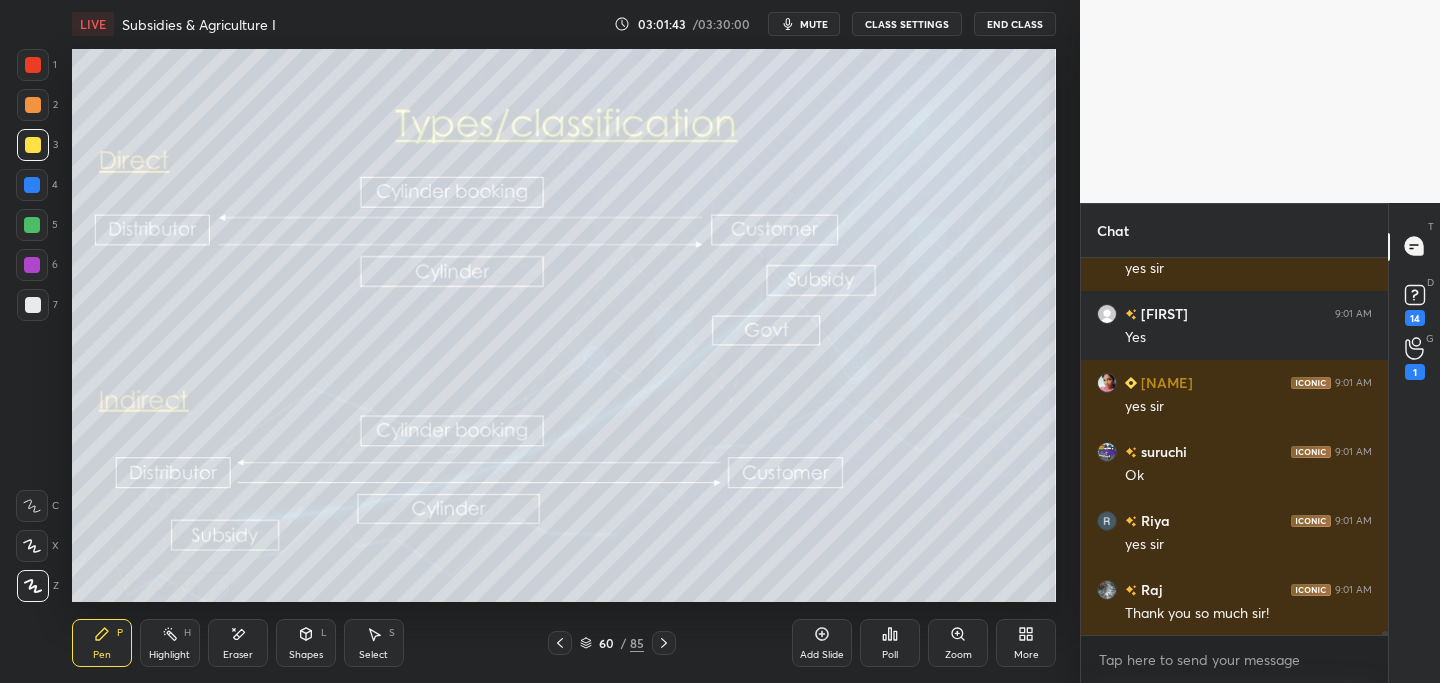 click 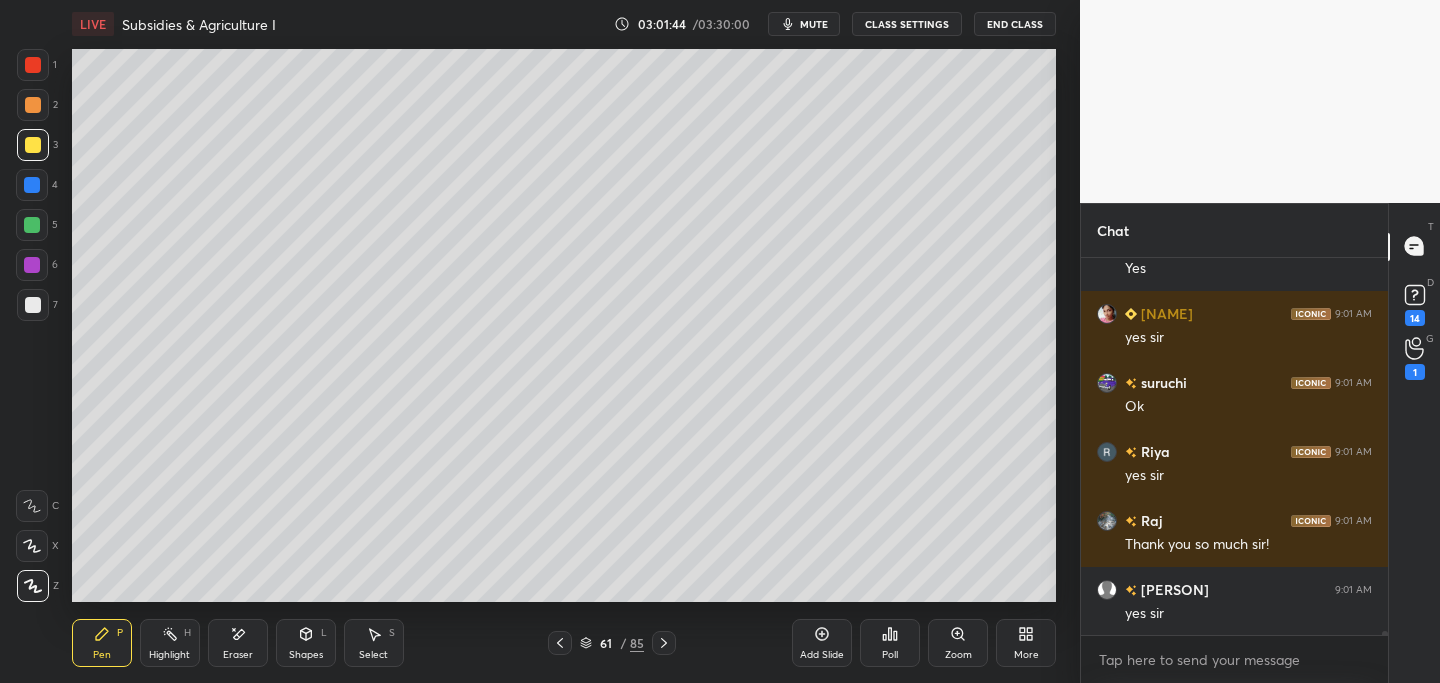 scroll, scrollTop: 32069, scrollLeft: 0, axis: vertical 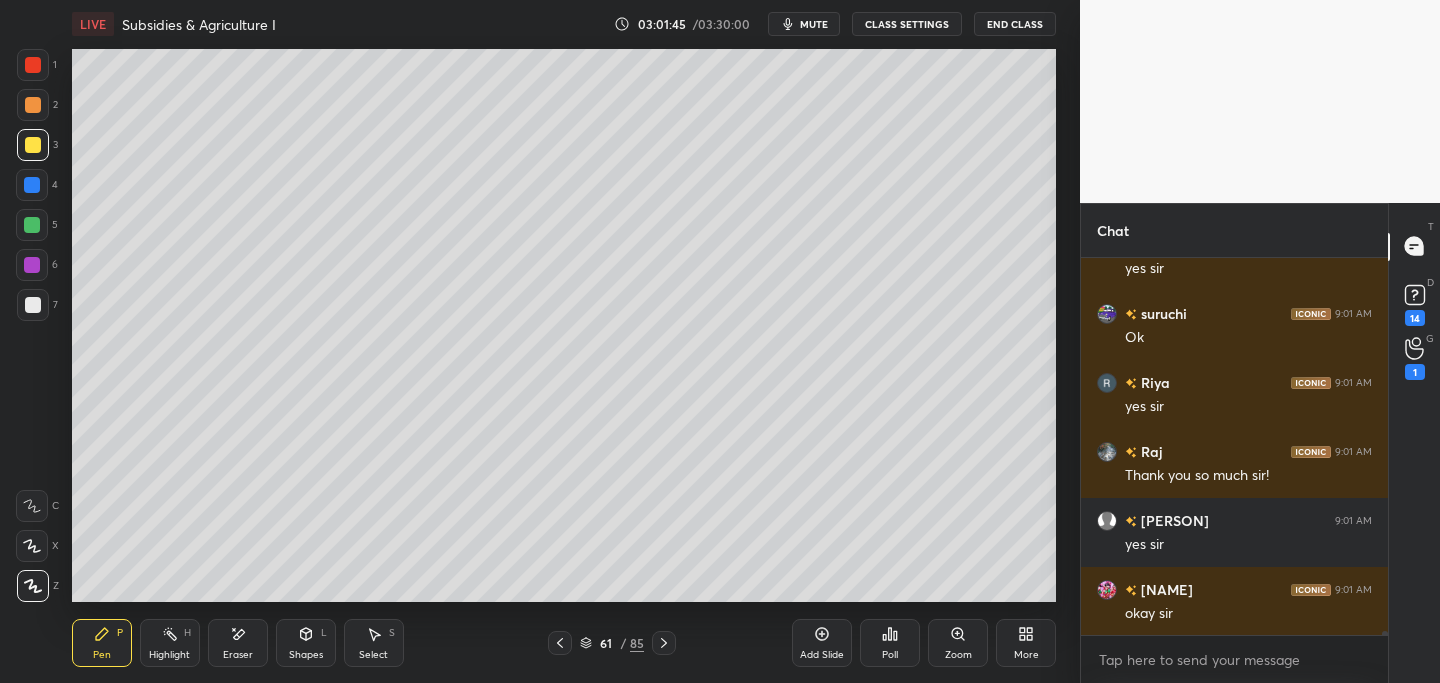 click on "61 / 85" at bounding box center [612, 643] 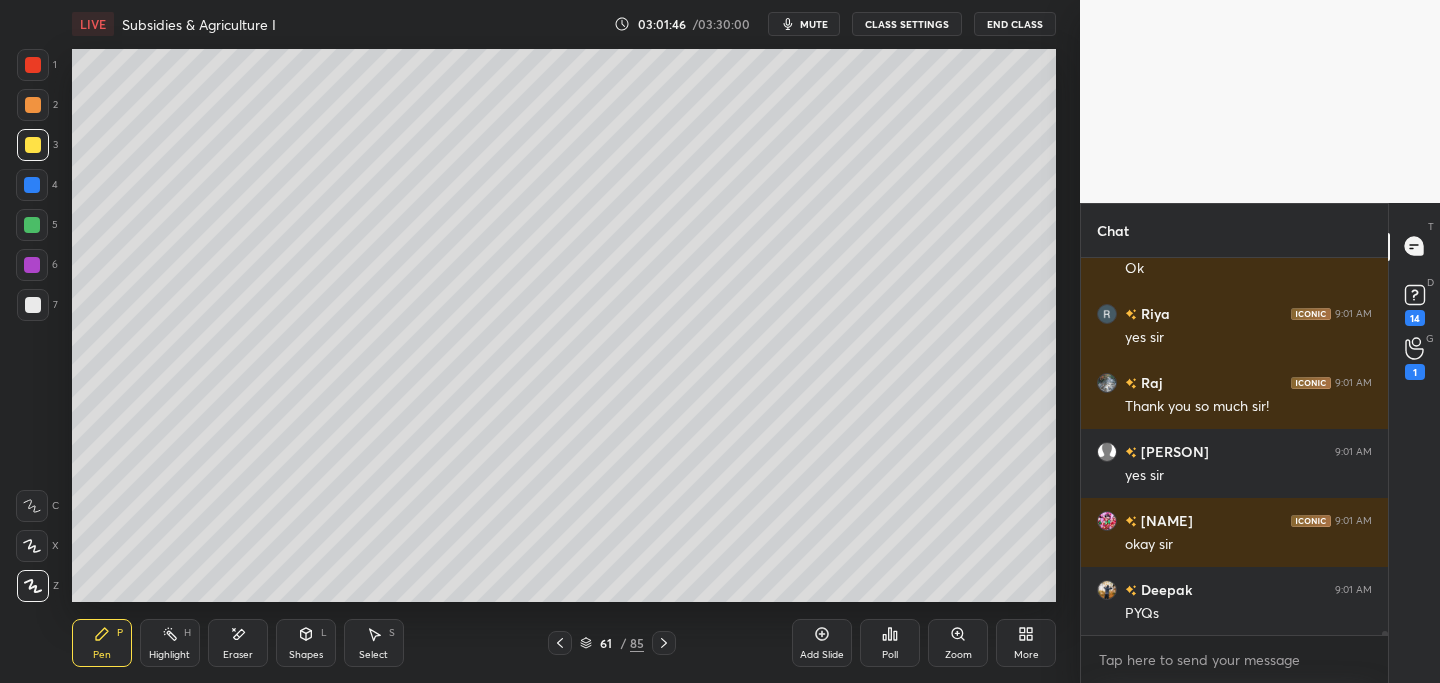 click 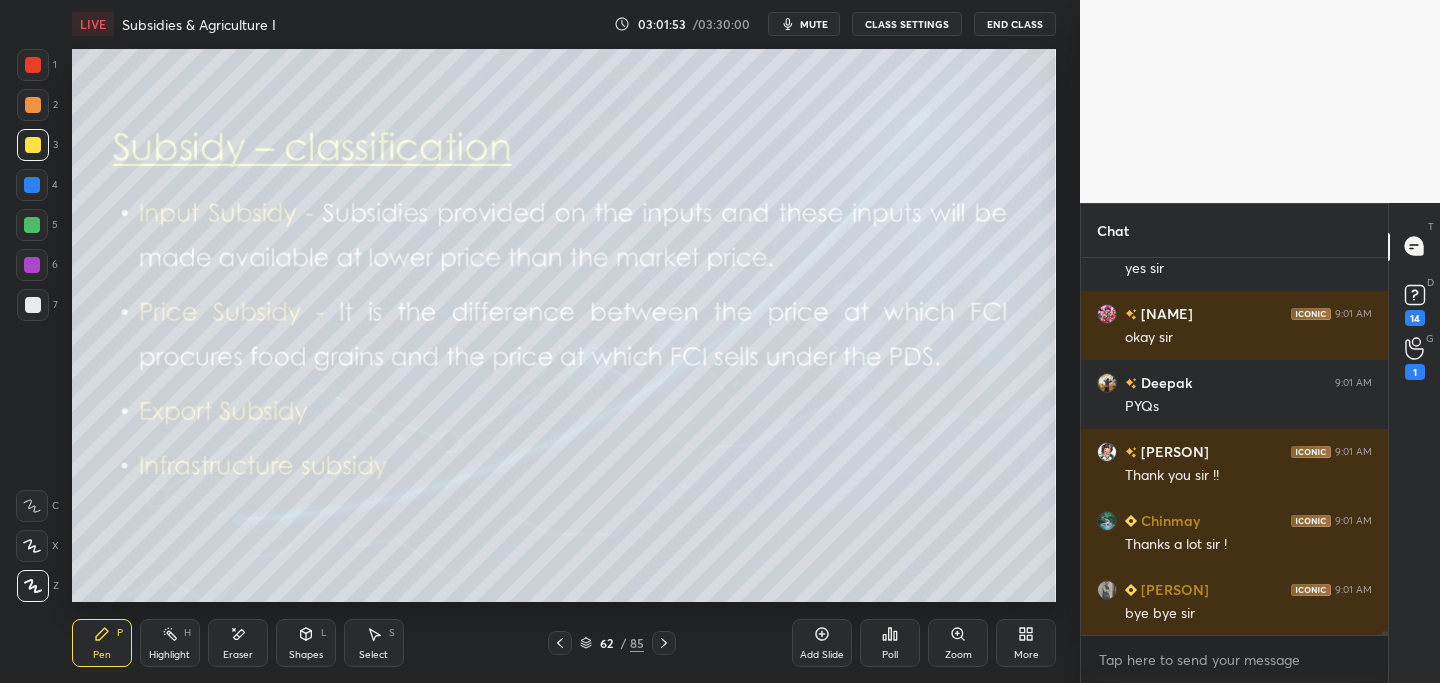 scroll, scrollTop: 32414, scrollLeft: 0, axis: vertical 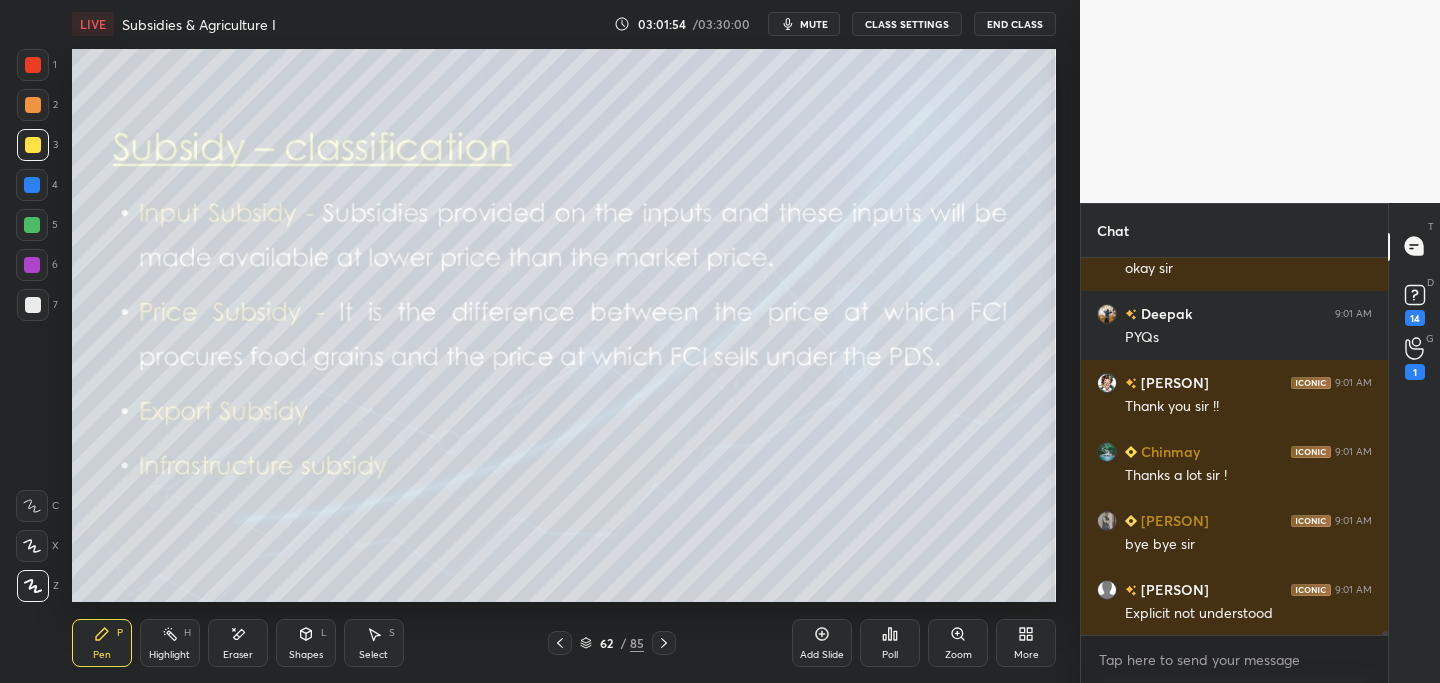 click 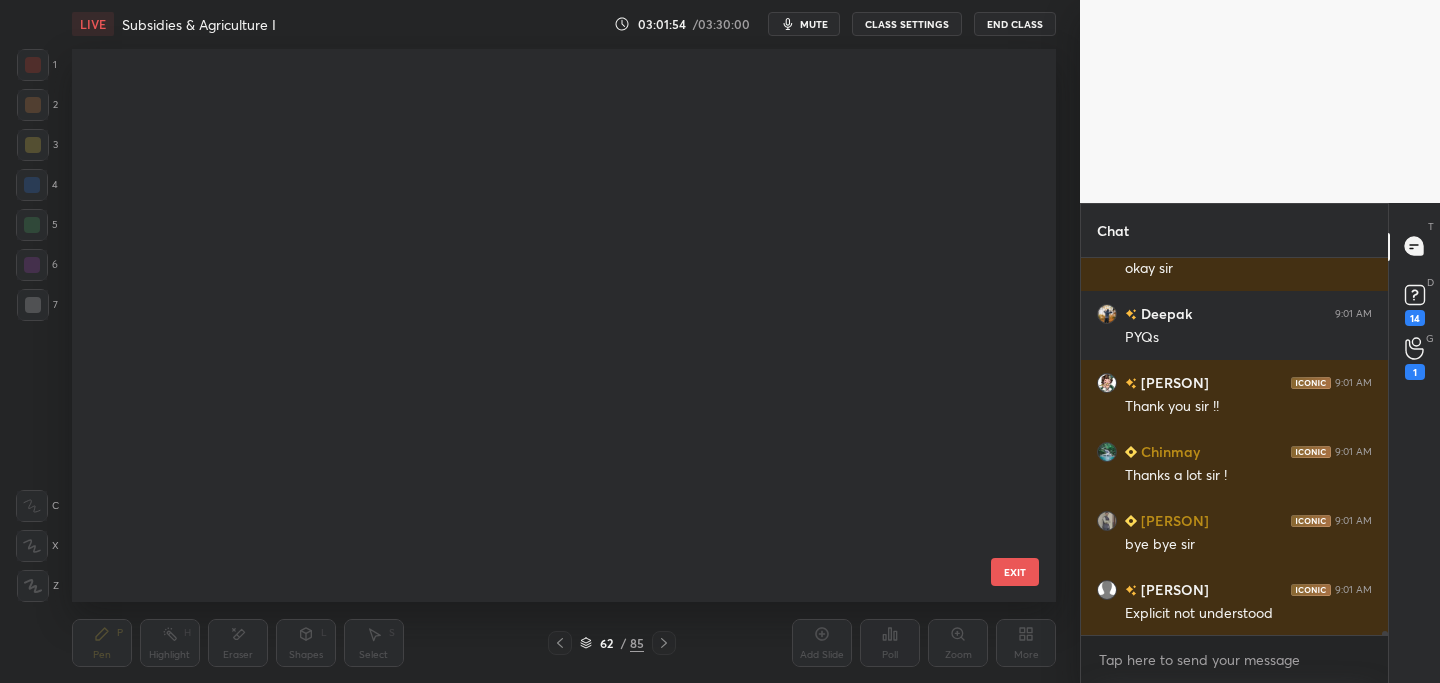 scroll, scrollTop: 3005, scrollLeft: 0, axis: vertical 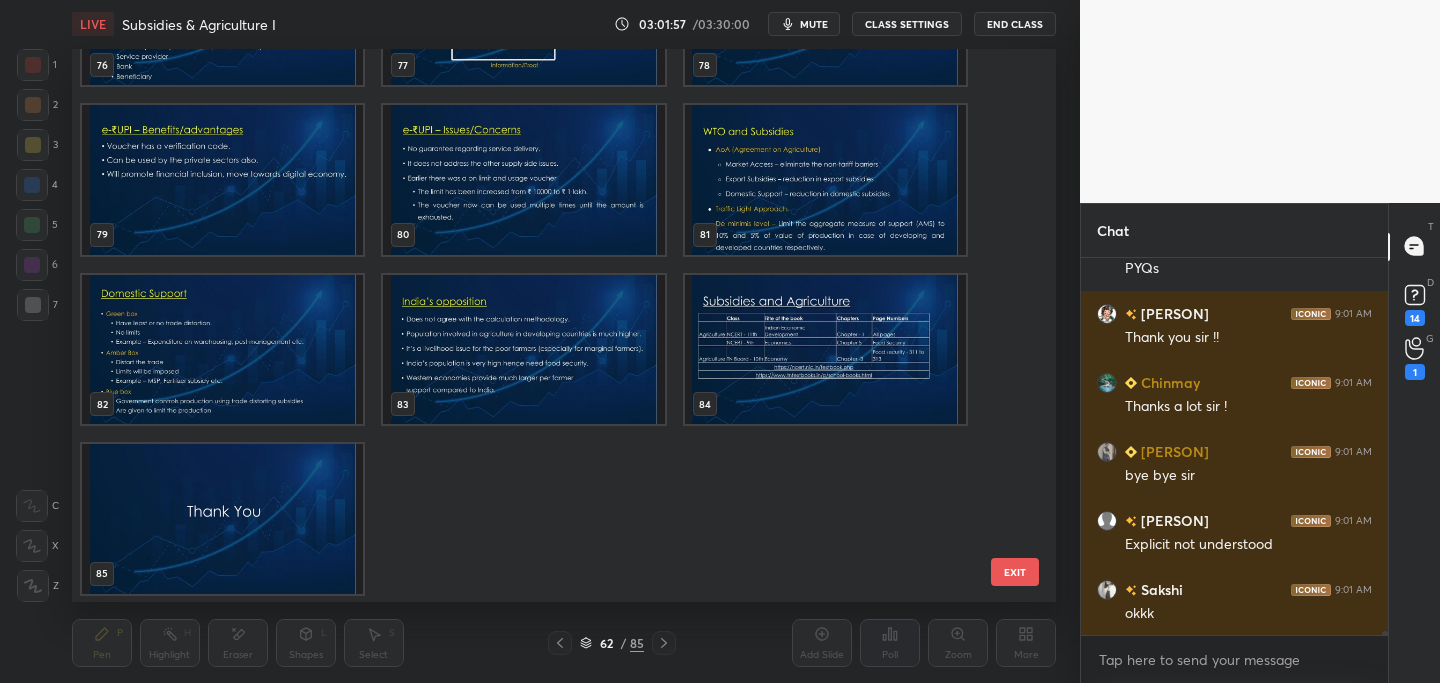click at bounding box center [222, 519] 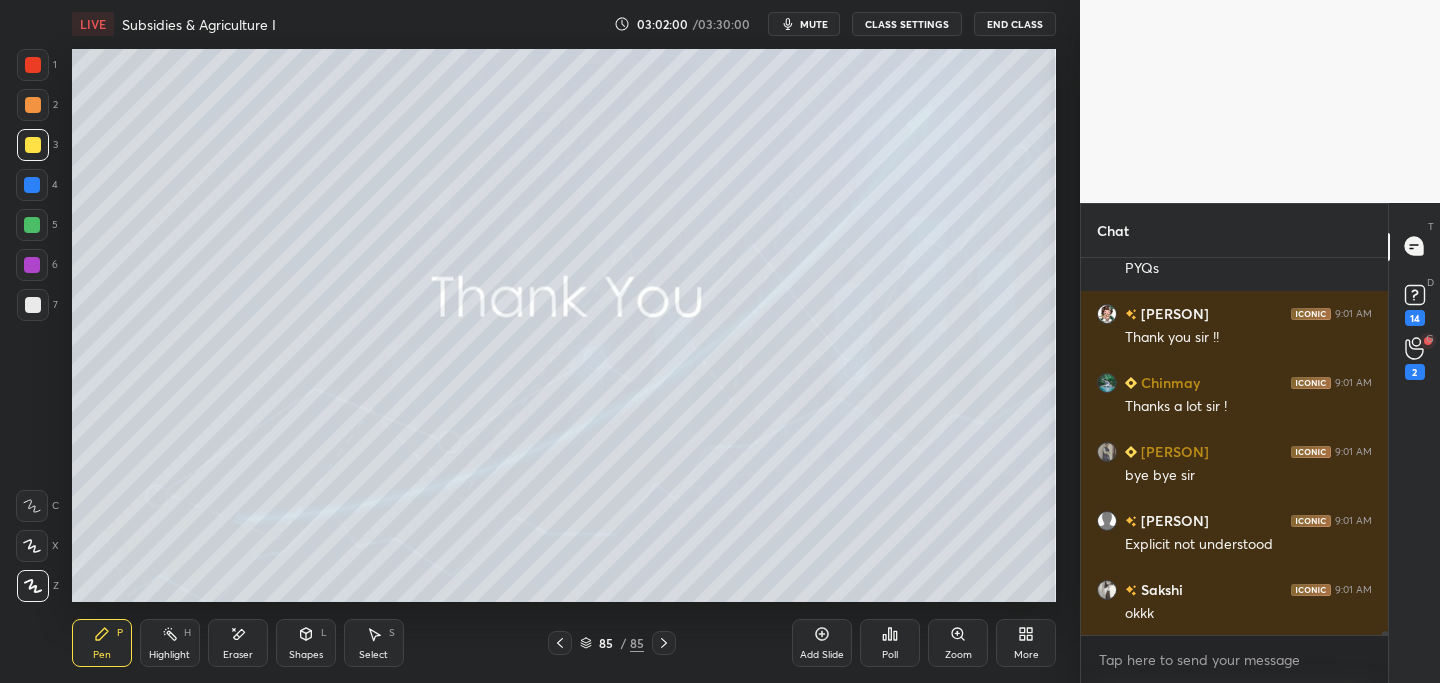 scroll, scrollTop: 32552, scrollLeft: 0, axis: vertical 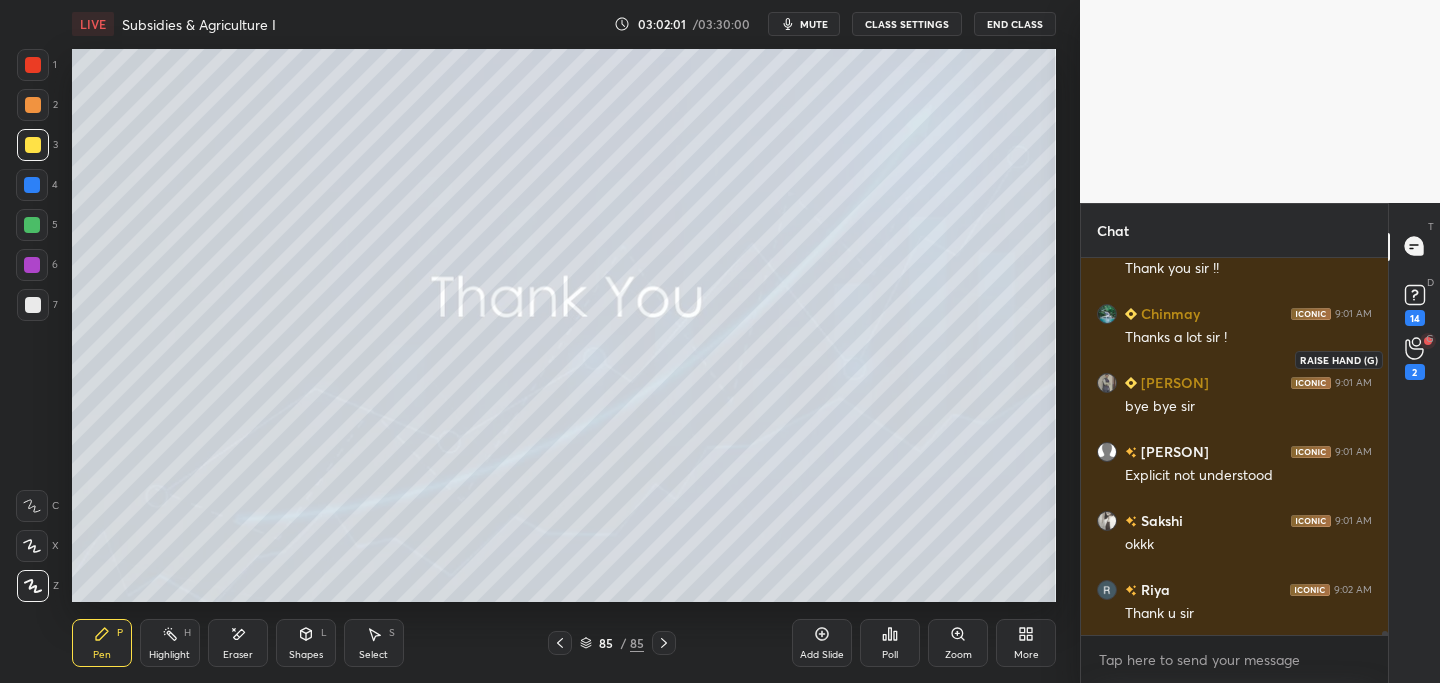 drag, startPoint x: 1401, startPoint y: 343, endPoint x: 1391, endPoint y: 351, distance: 12.806249 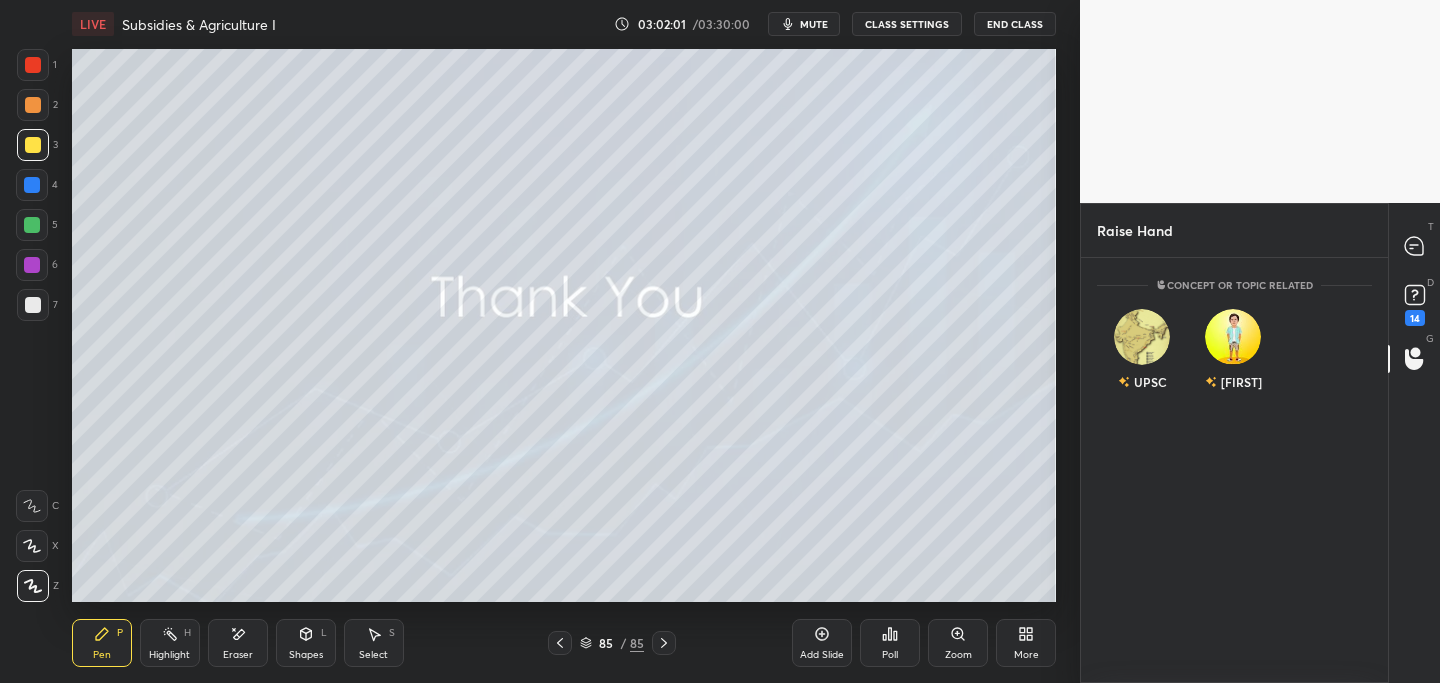scroll, scrollTop: 419, scrollLeft: 301, axis: both 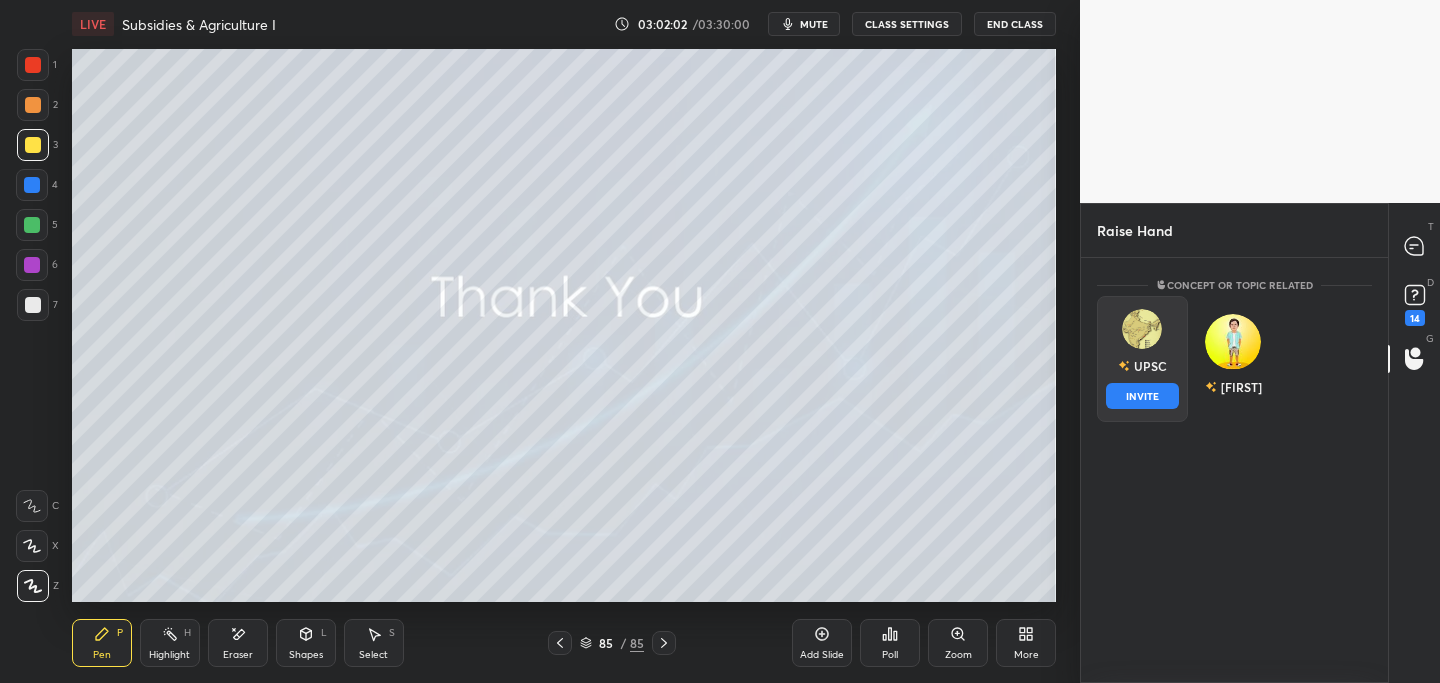 drag, startPoint x: 1153, startPoint y: 353, endPoint x: 1149, endPoint y: 370, distance: 17.464249 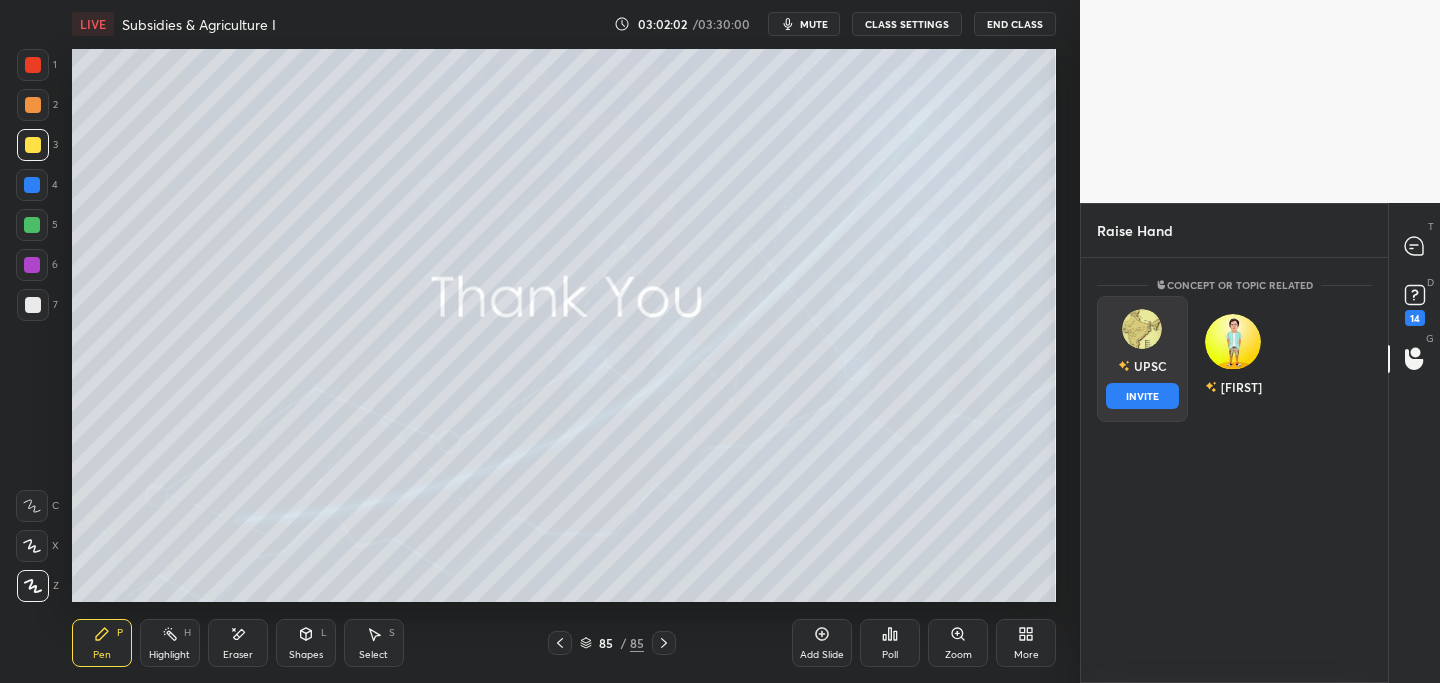 click on "UPSC INVITE" at bounding box center (1142, 359) 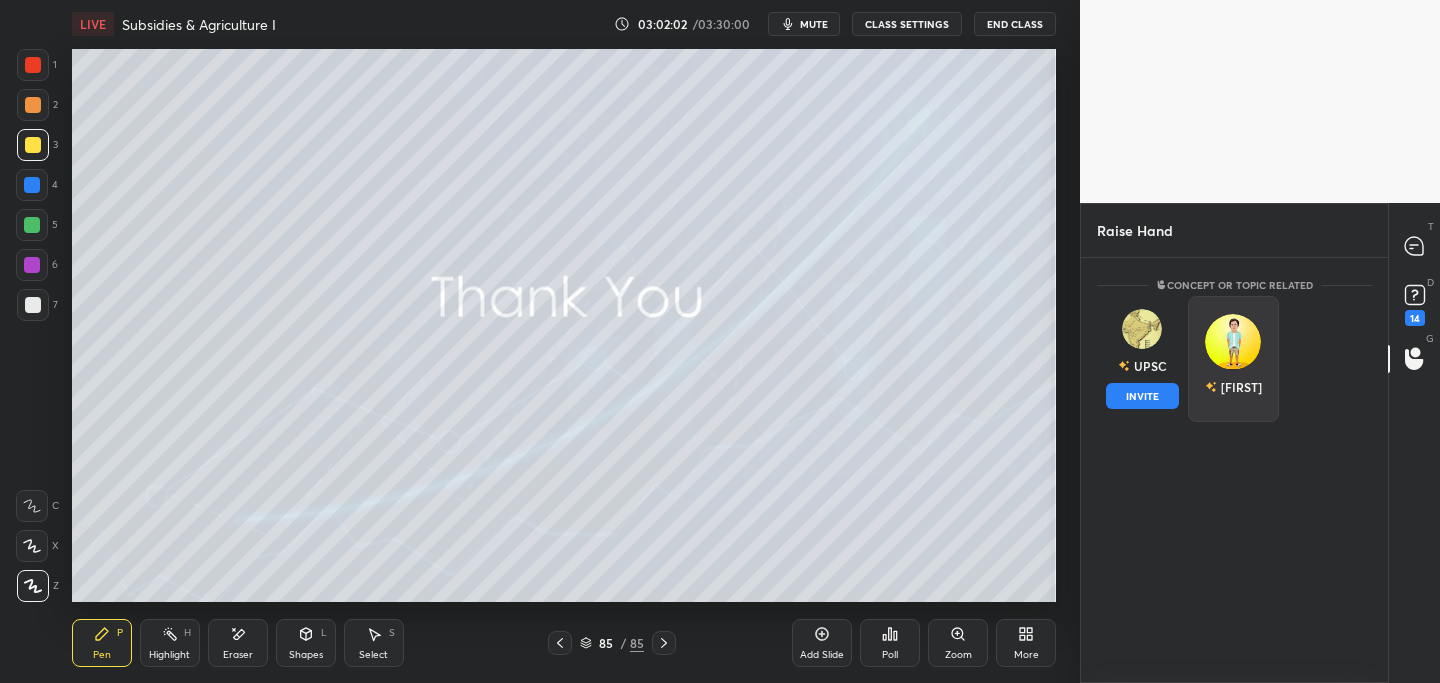 click on "INVITE" at bounding box center [1142, 396] 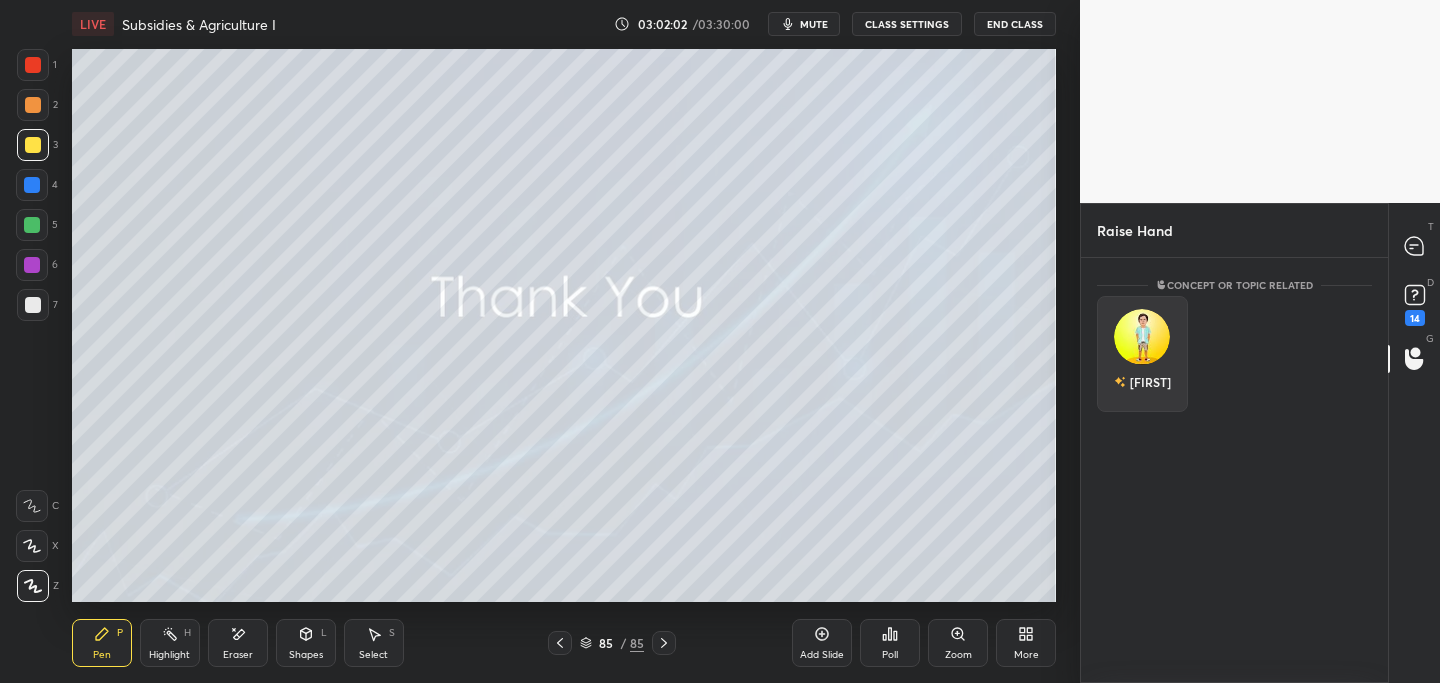 scroll, scrollTop: 338, scrollLeft: 301, axis: both 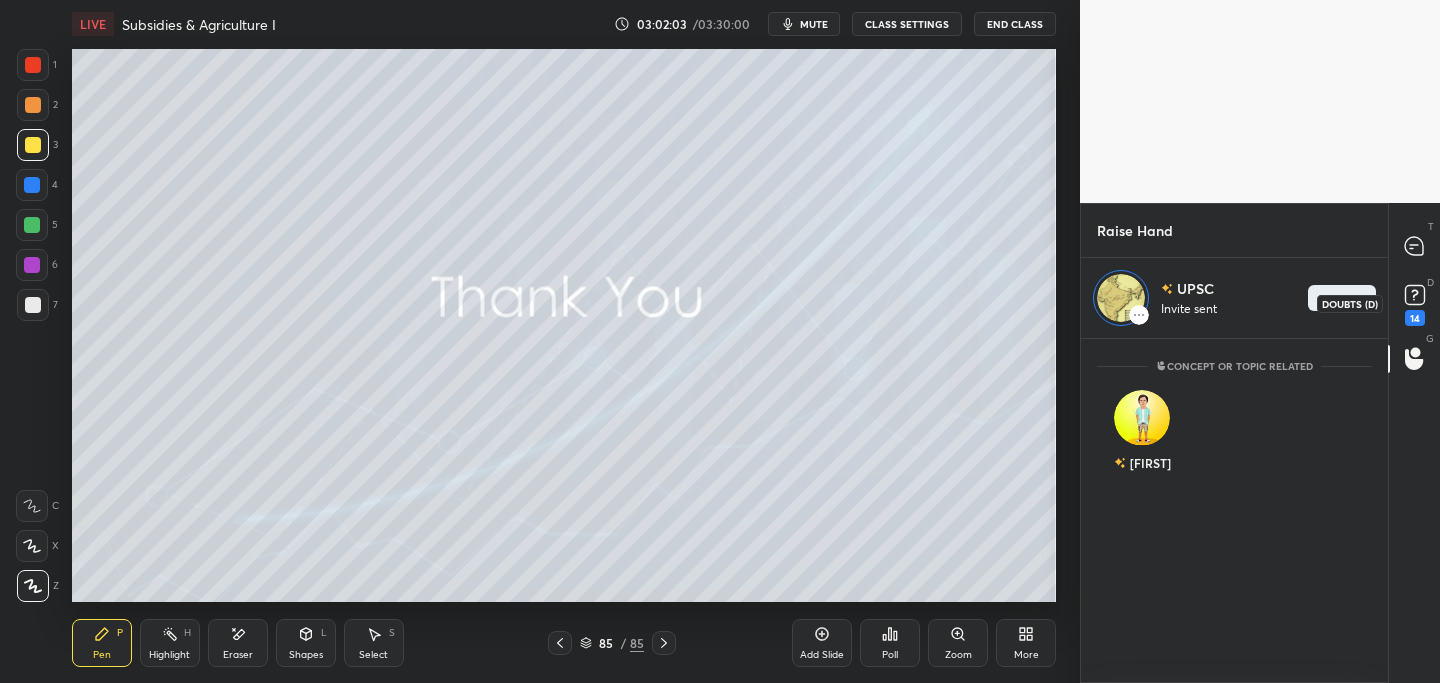 drag, startPoint x: 1417, startPoint y: 292, endPoint x: 1375, endPoint y: 313, distance: 46.957428 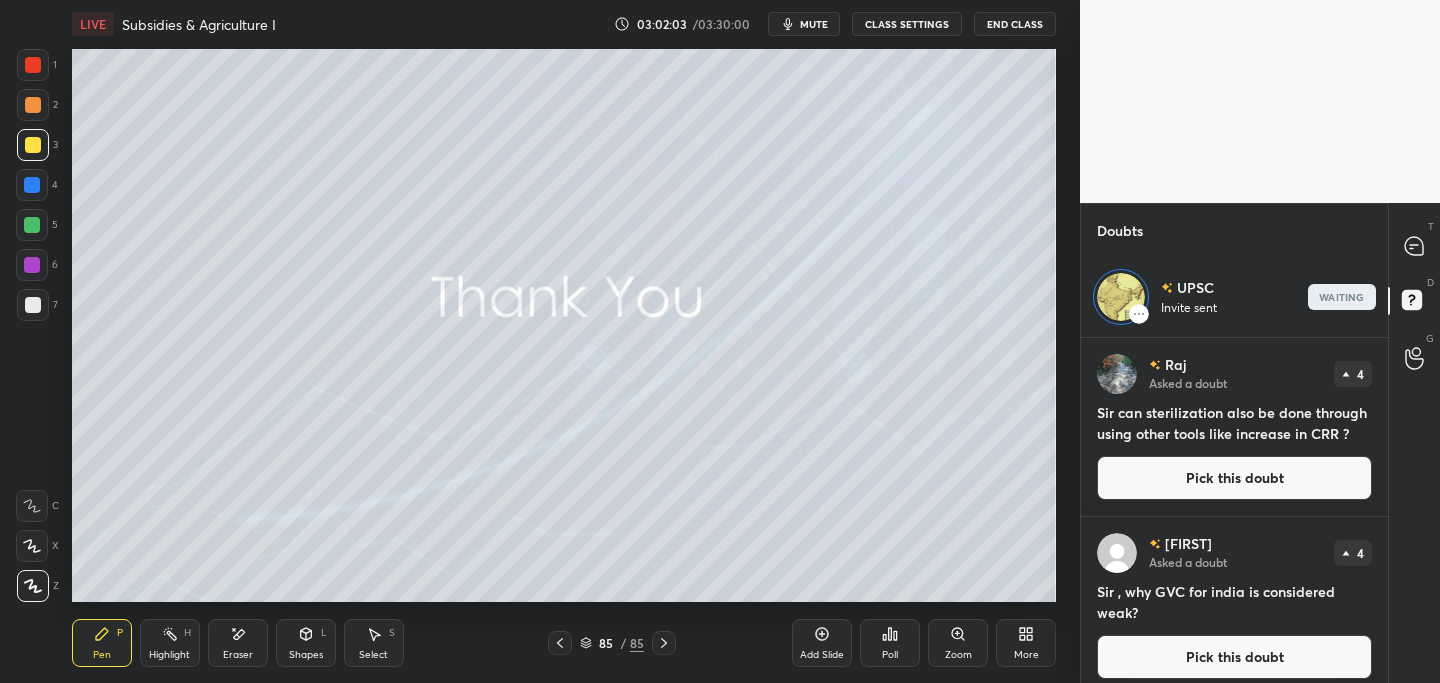 scroll, scrollTop: 339, scrollLeft: 301, axis: both 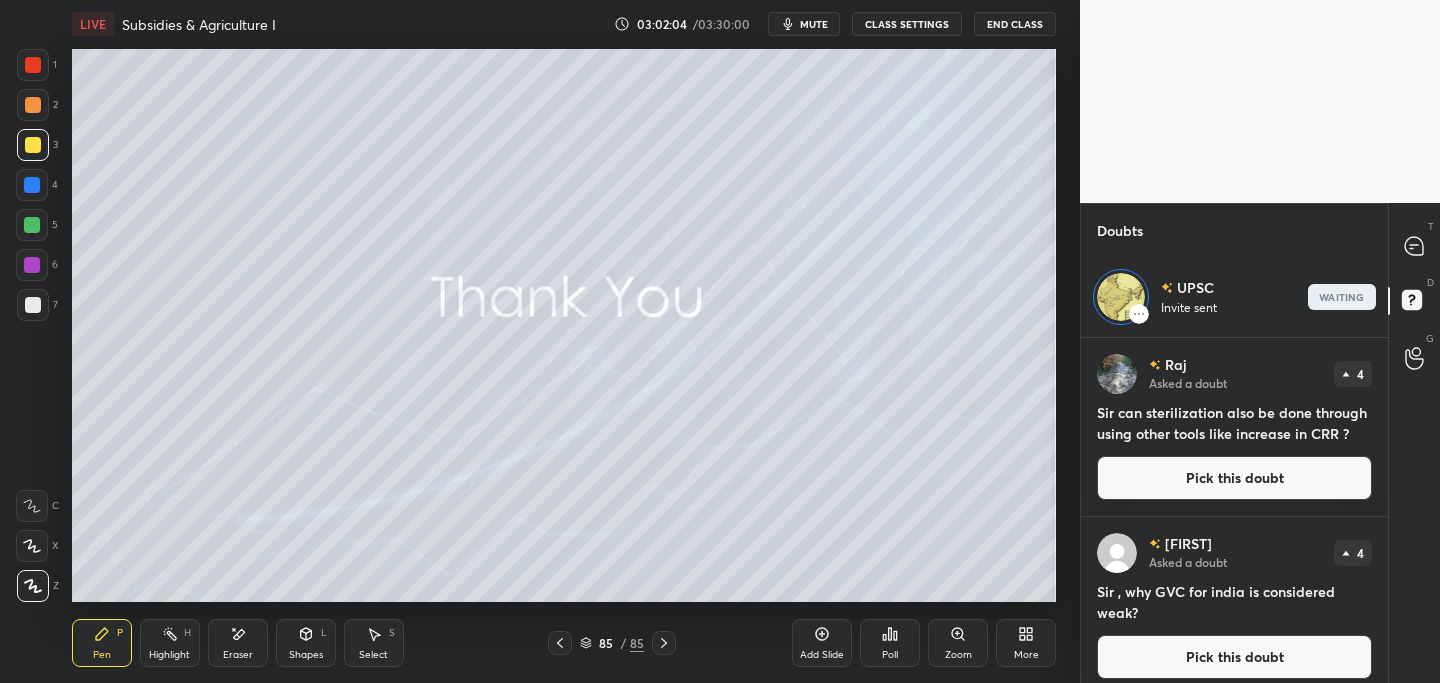 drag, startPoint x: 1154, startPoint y: 464, endPoint x: 1127, endPoint y: 473, distance: 28.460499 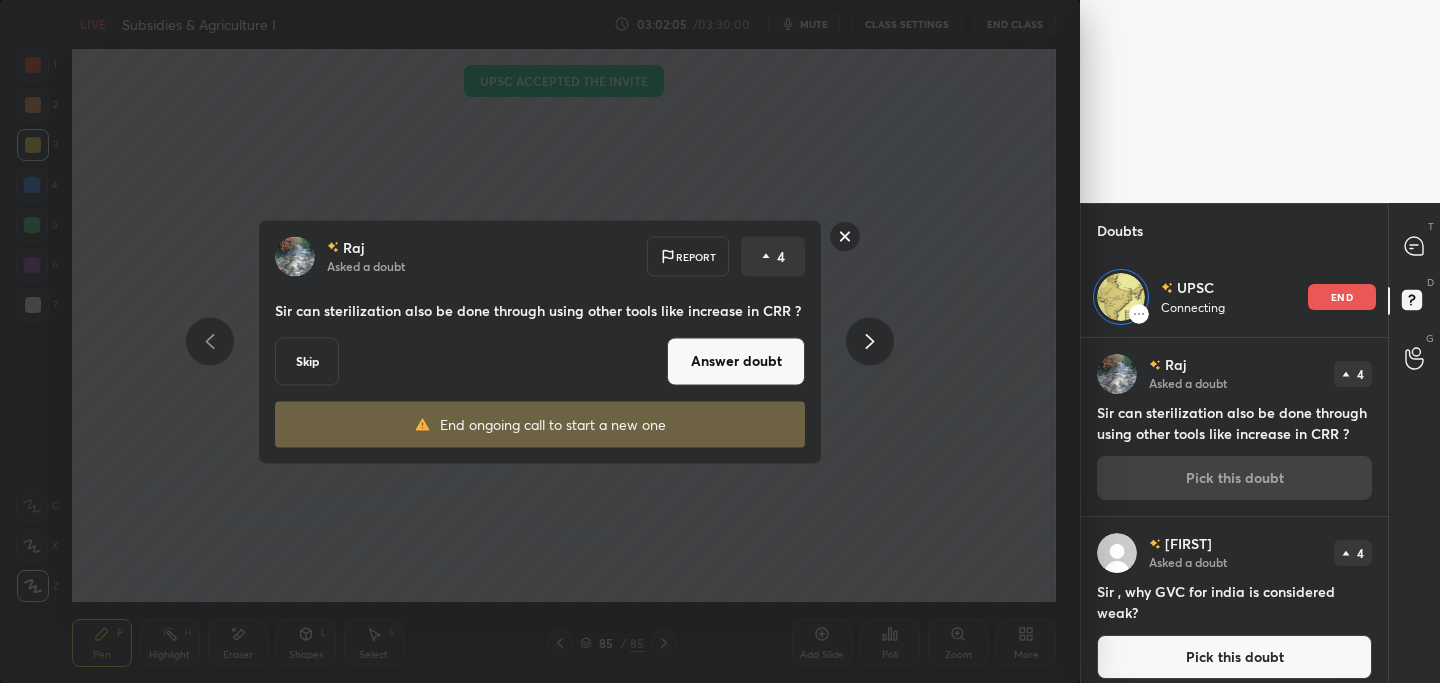 click on "Answer doubt" at bounding box center [736, 361] 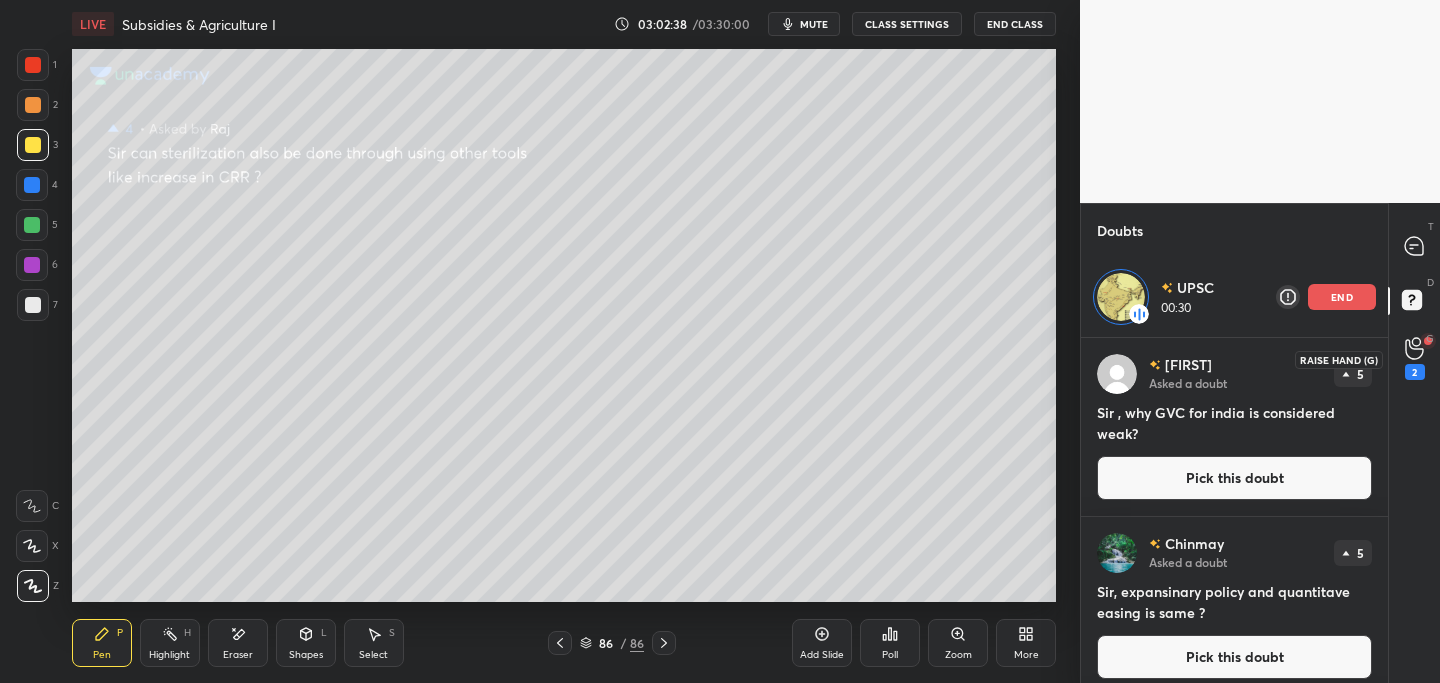 click 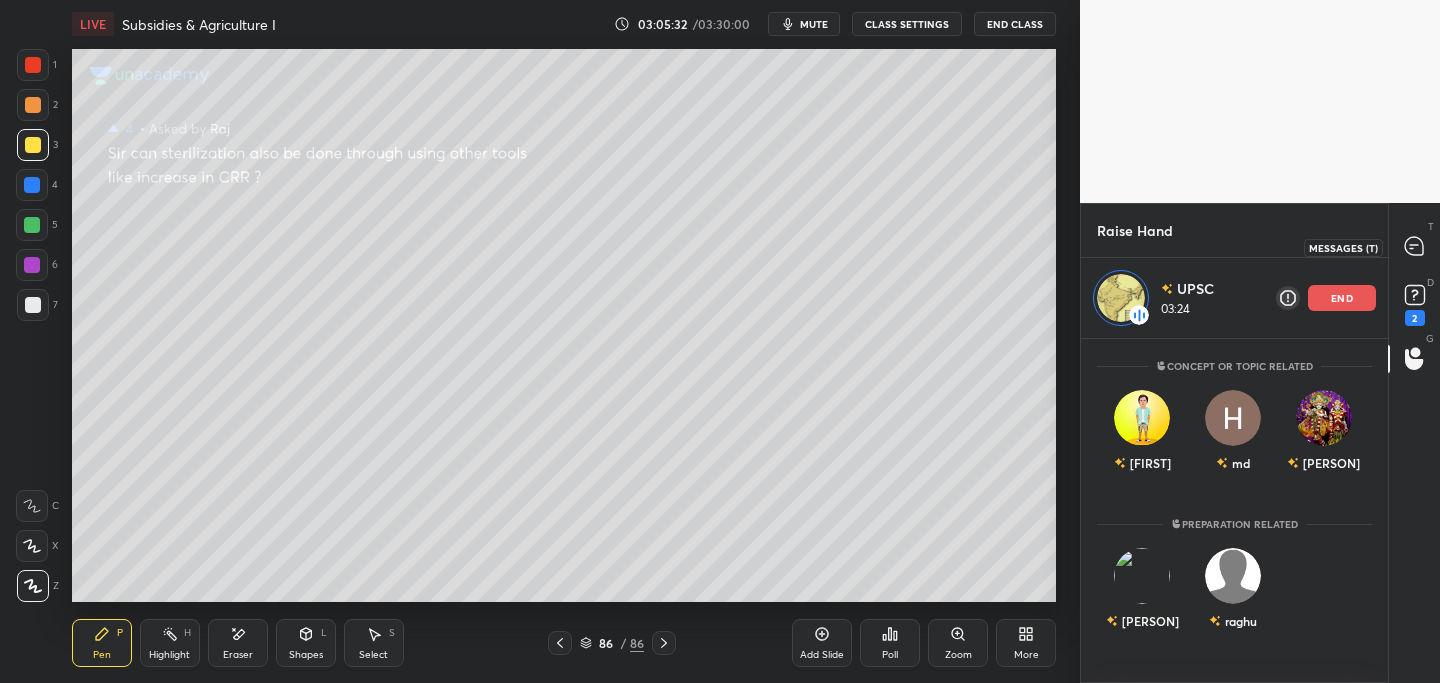 drag, startPoint x: 1417, startPoint y: 246, endPoint x: 1407, endPoint y: 247, distance: 10.049875 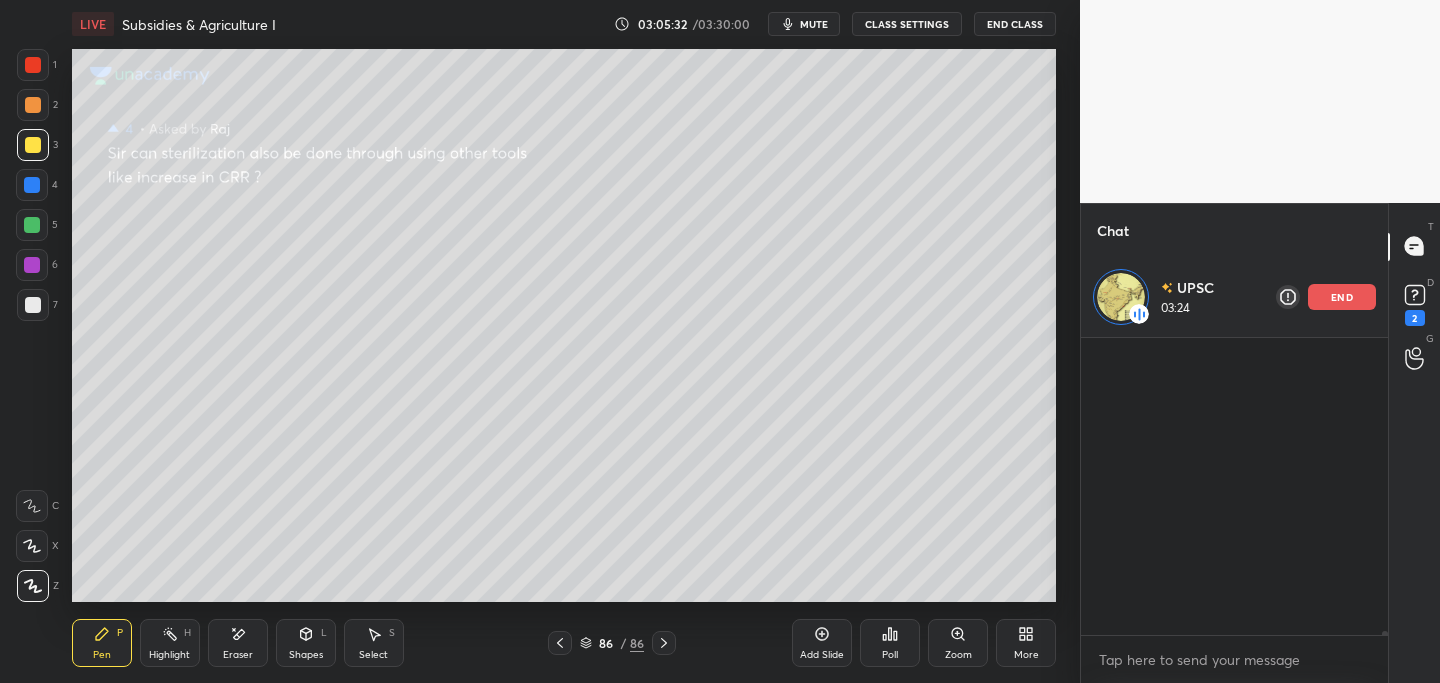 scroll, scrollTop: 34044, scrollLeft: 0, axis: vertical 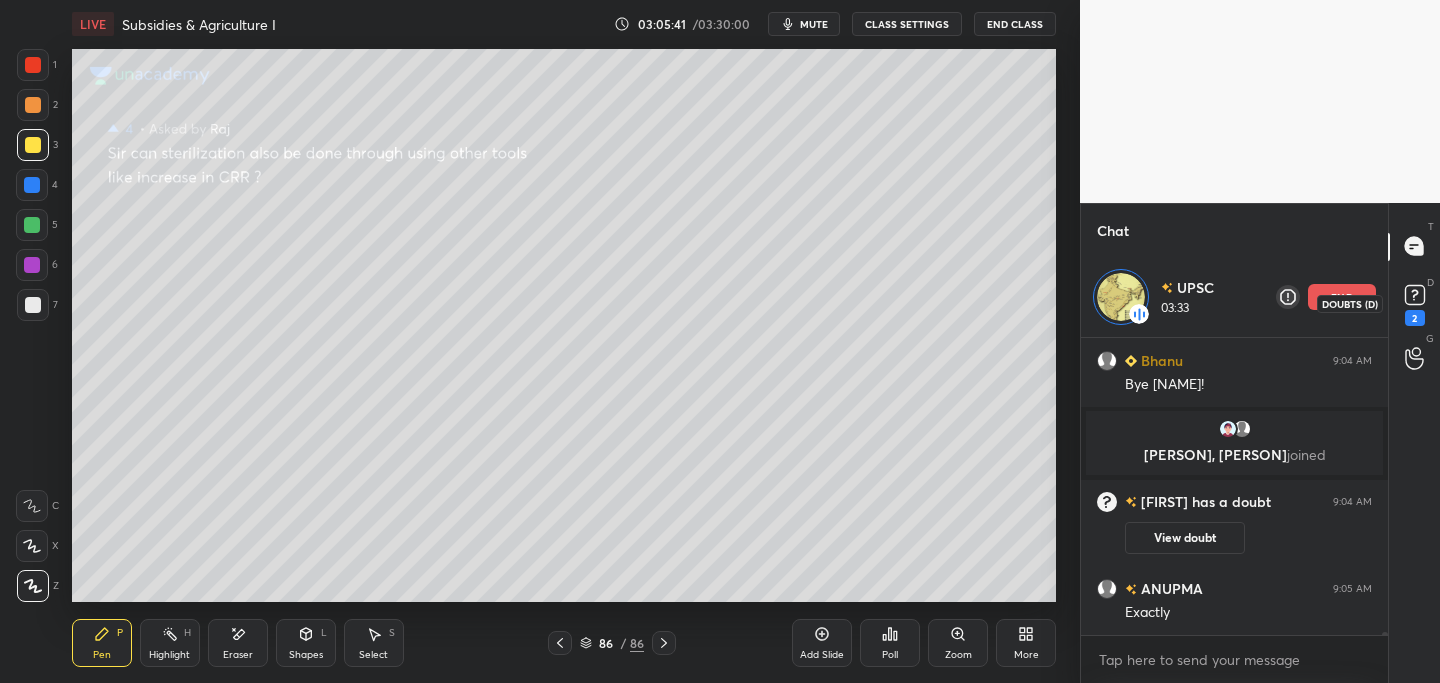 click 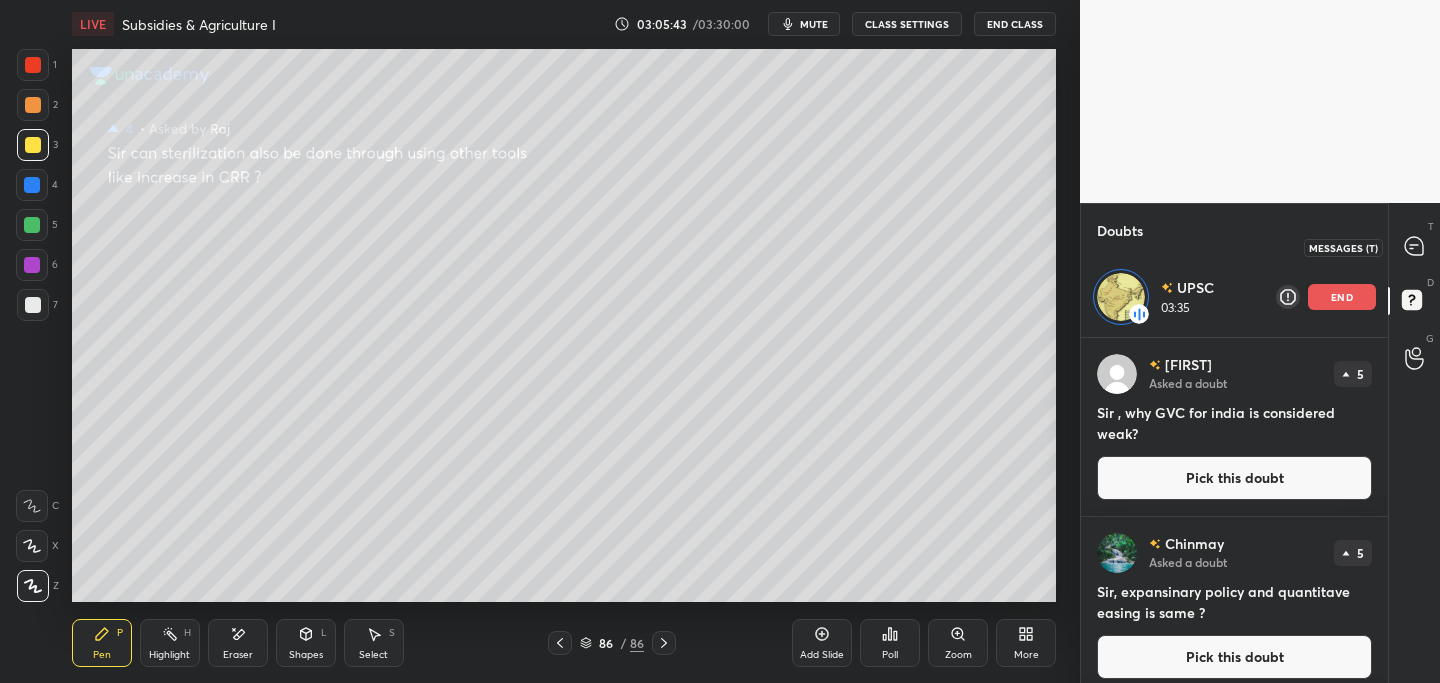 click at bounding box center (1415, 247) 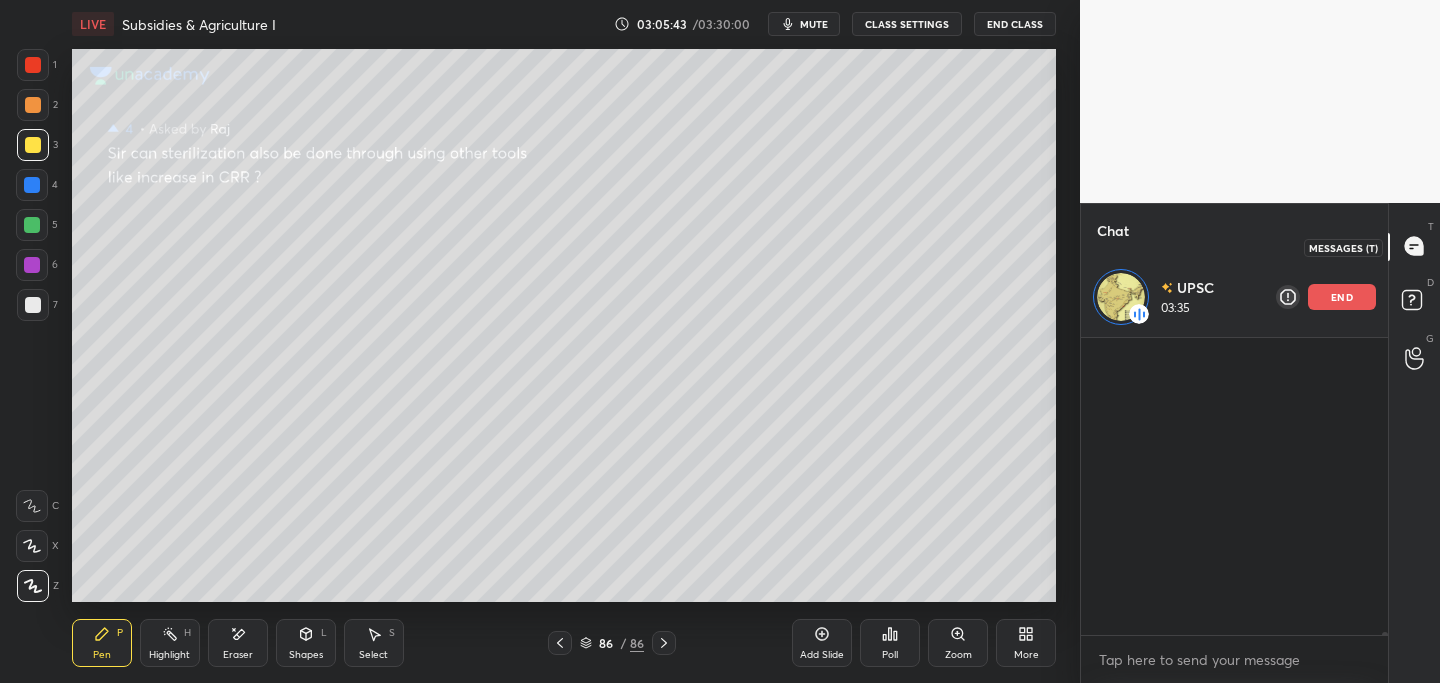 scroll, scrollTop: 33287, scrollLeft: 0, axis: vertical 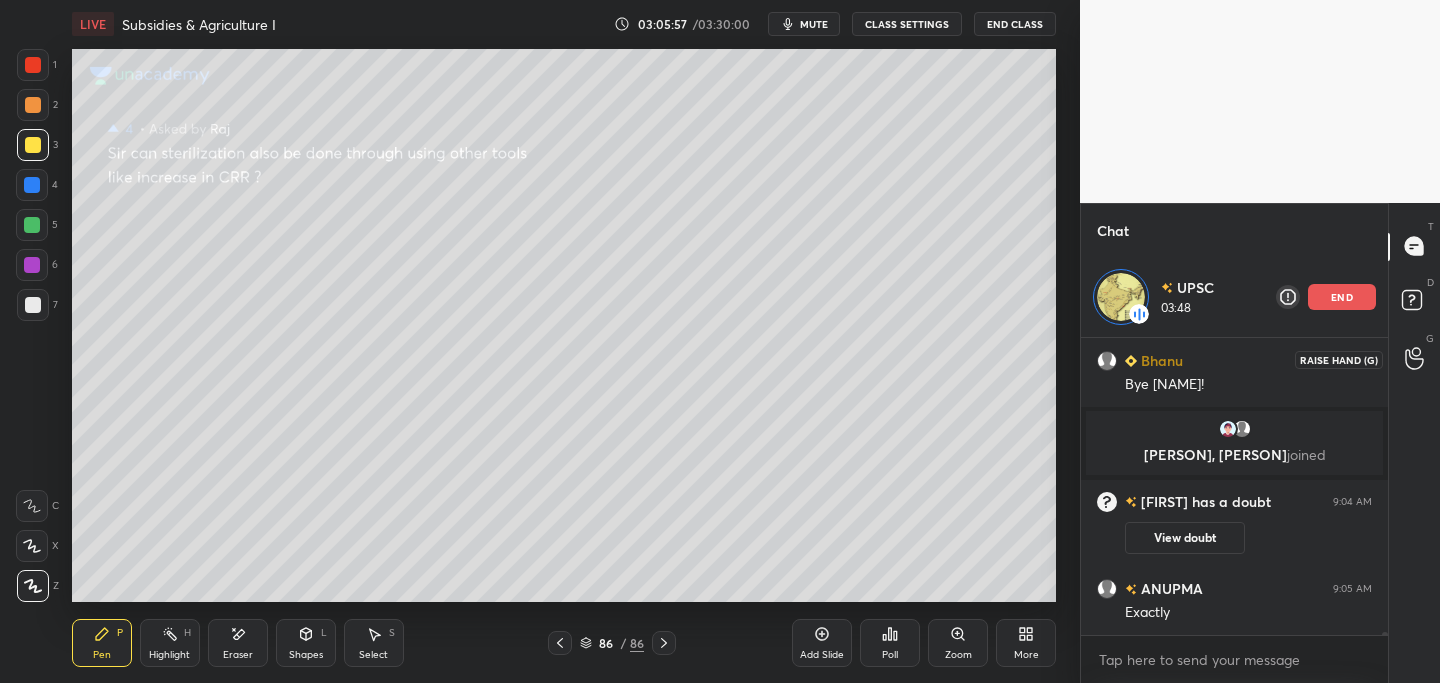 click 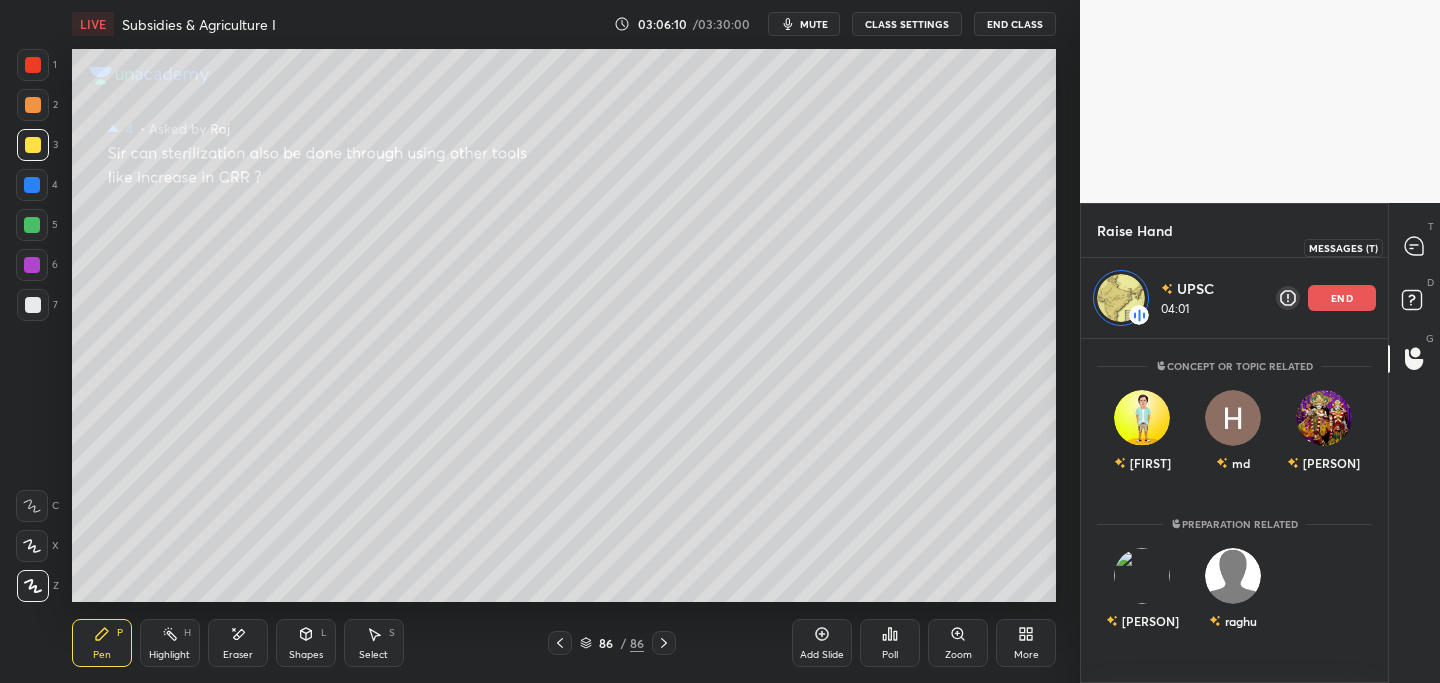 drag, startPoint x: 1413, startPoint y: 243, endPoint x: 1384, endPoint y: 272, distance: 41.01219 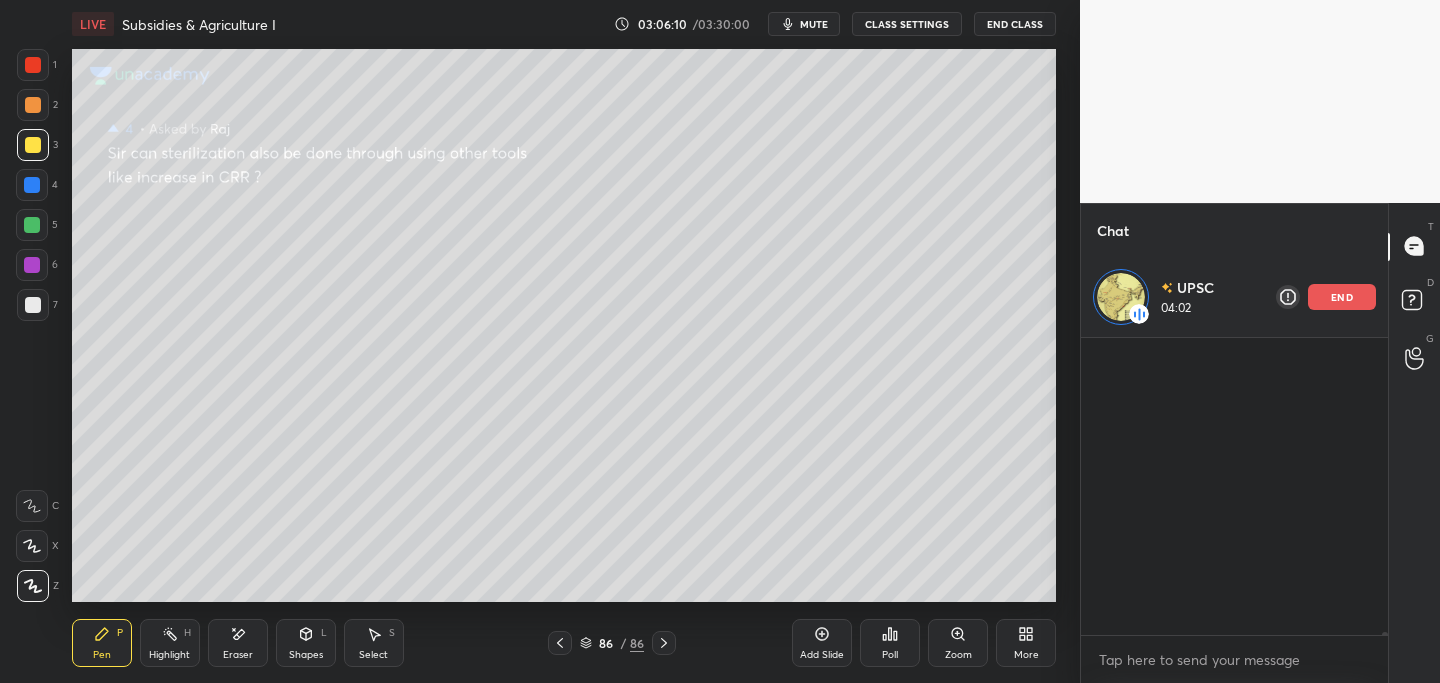 scroll, scrollTop: 33230, scrollLeft: 0, axis: vertical 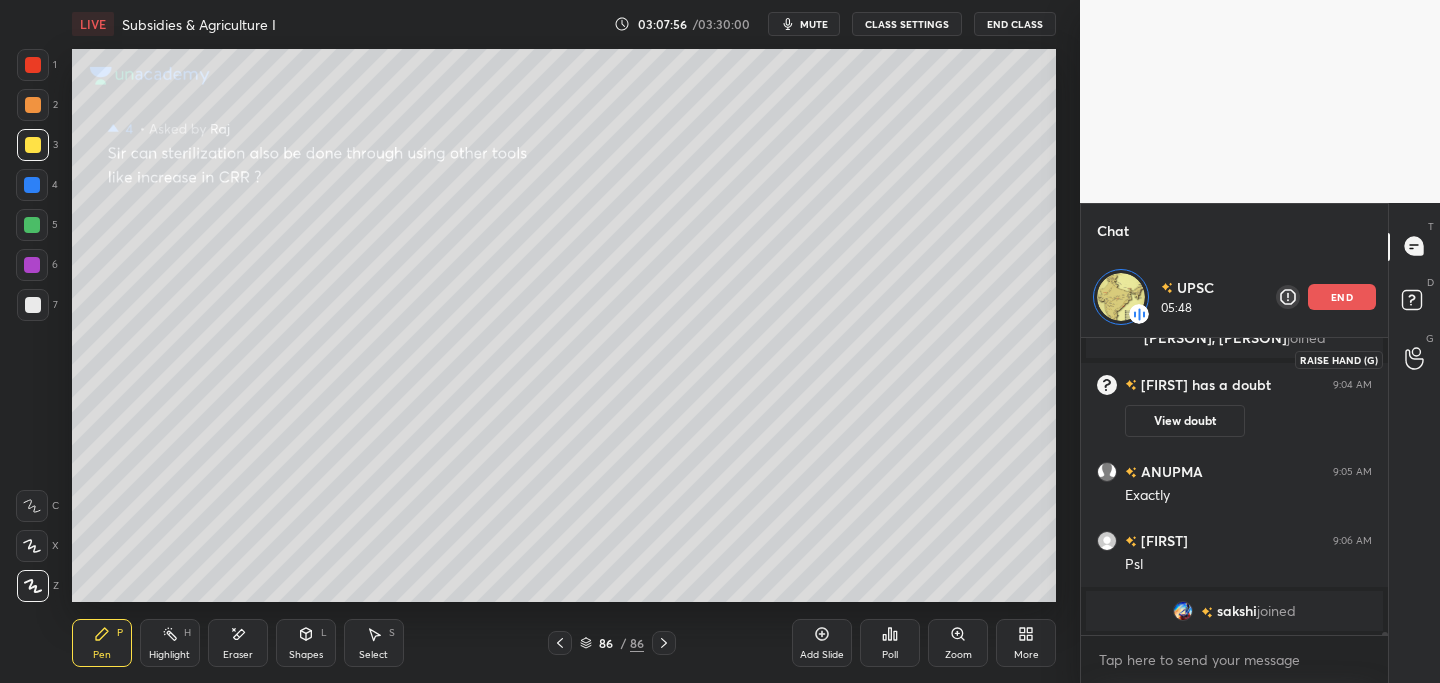 click 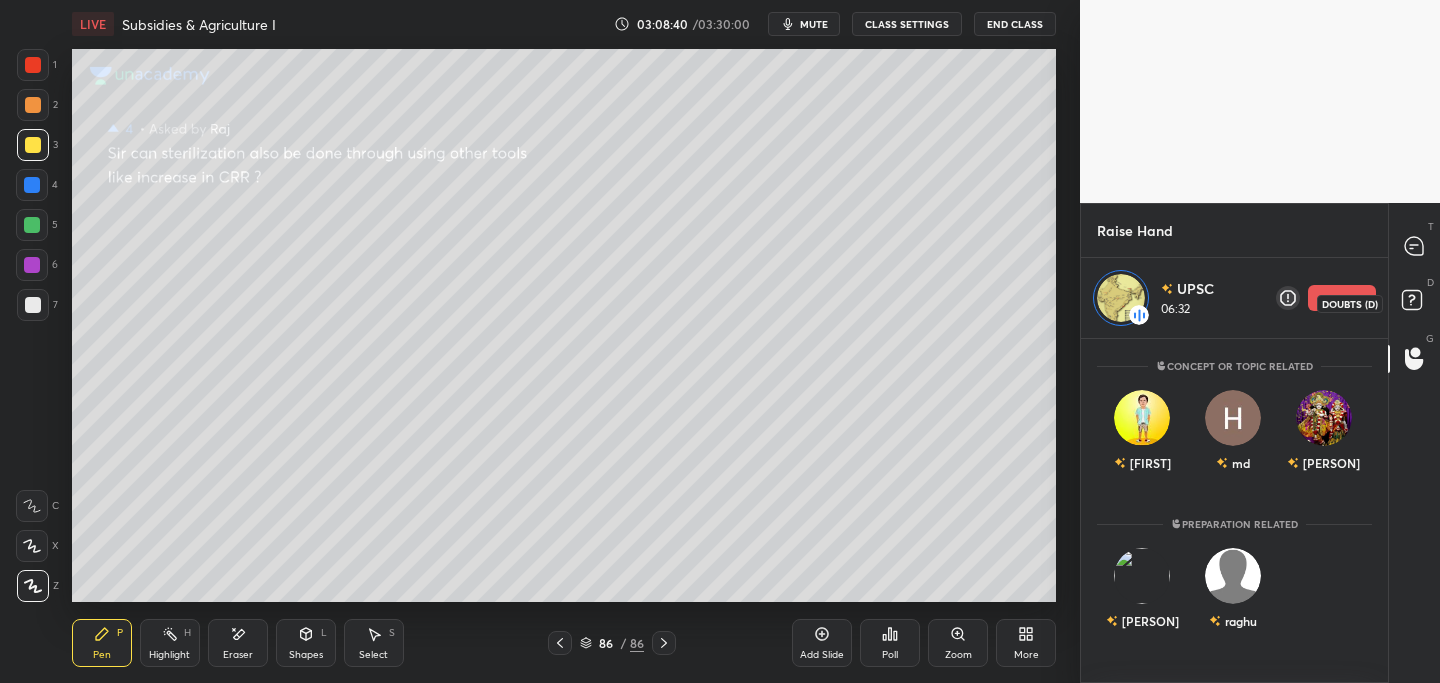 drag, startPoint x: 1411, startPoint y: 298, endPoint x: 1399, endPoint y: 303, distance: 13 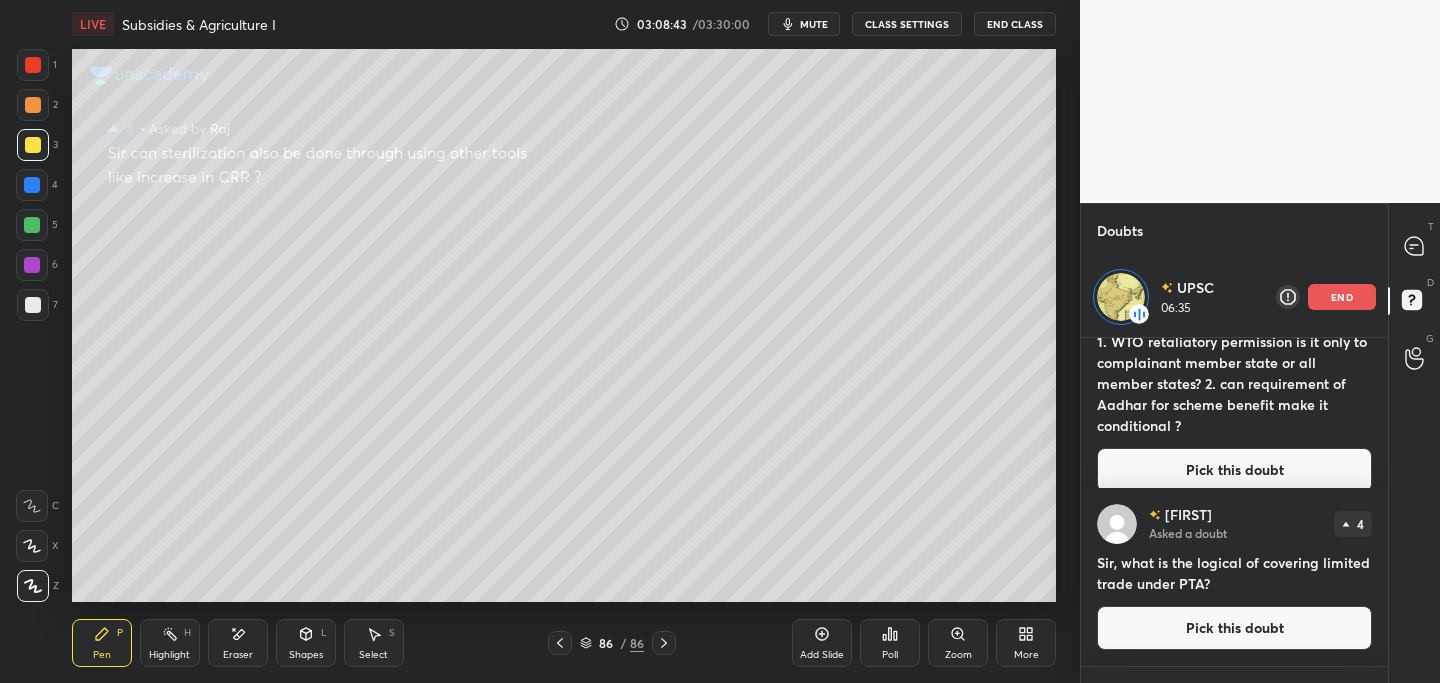 scroll, scrollTop: 0, scrollLeft: 0, axis: both 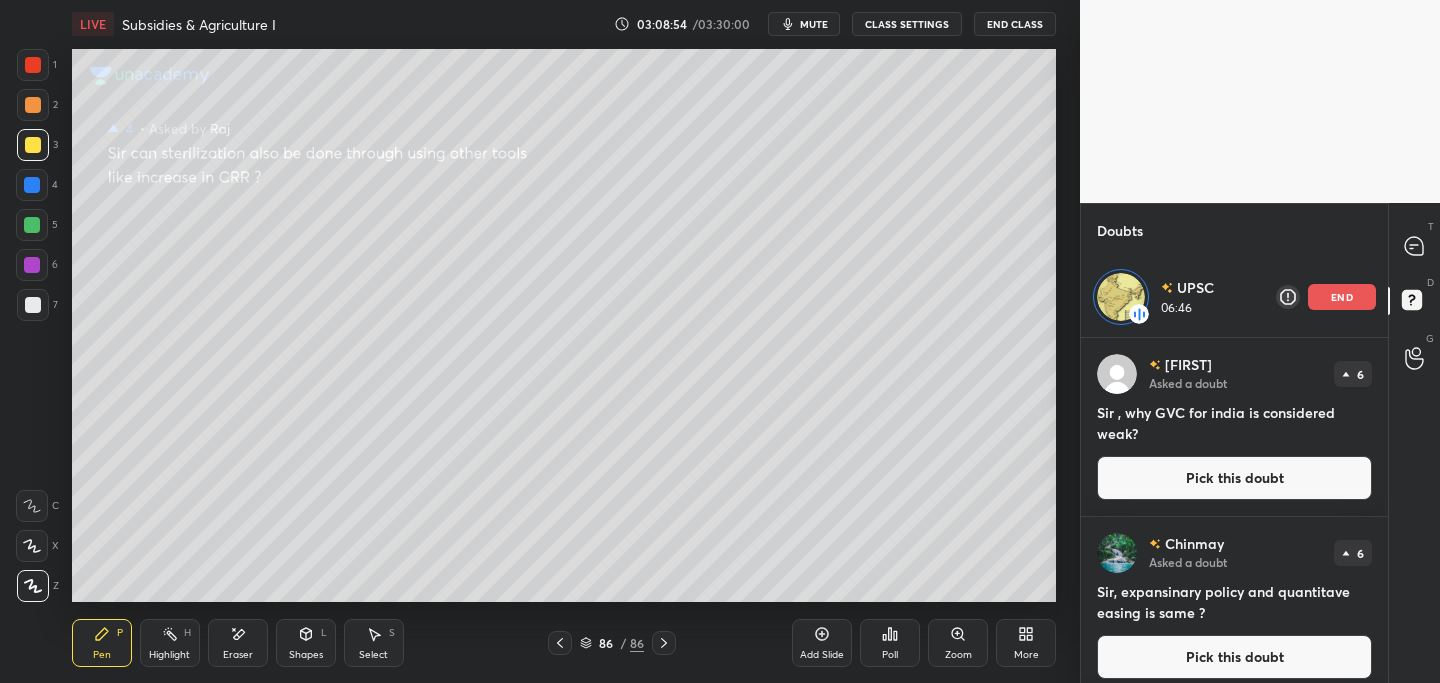 click 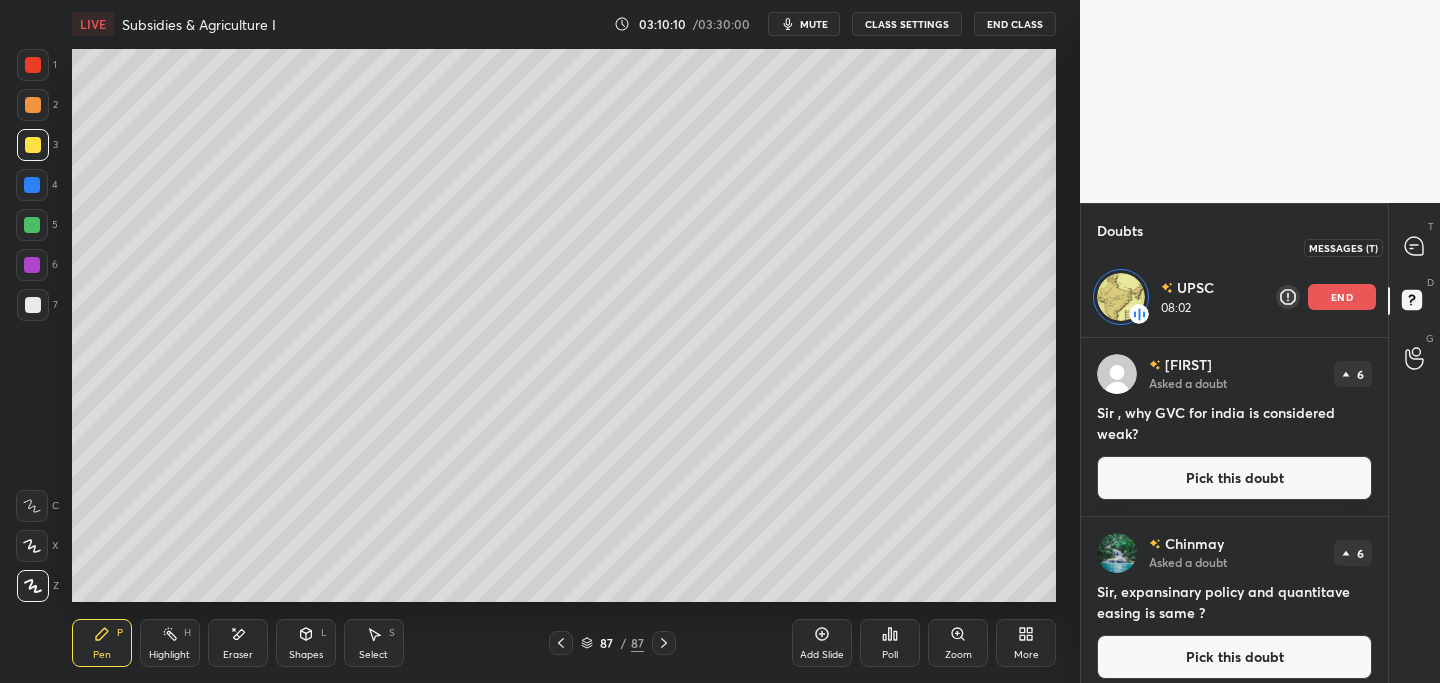 drag, startPoint x: 1419, startPoint y: 248, endPoint x: 1405, endPoint y: 260, distance: 18.439089 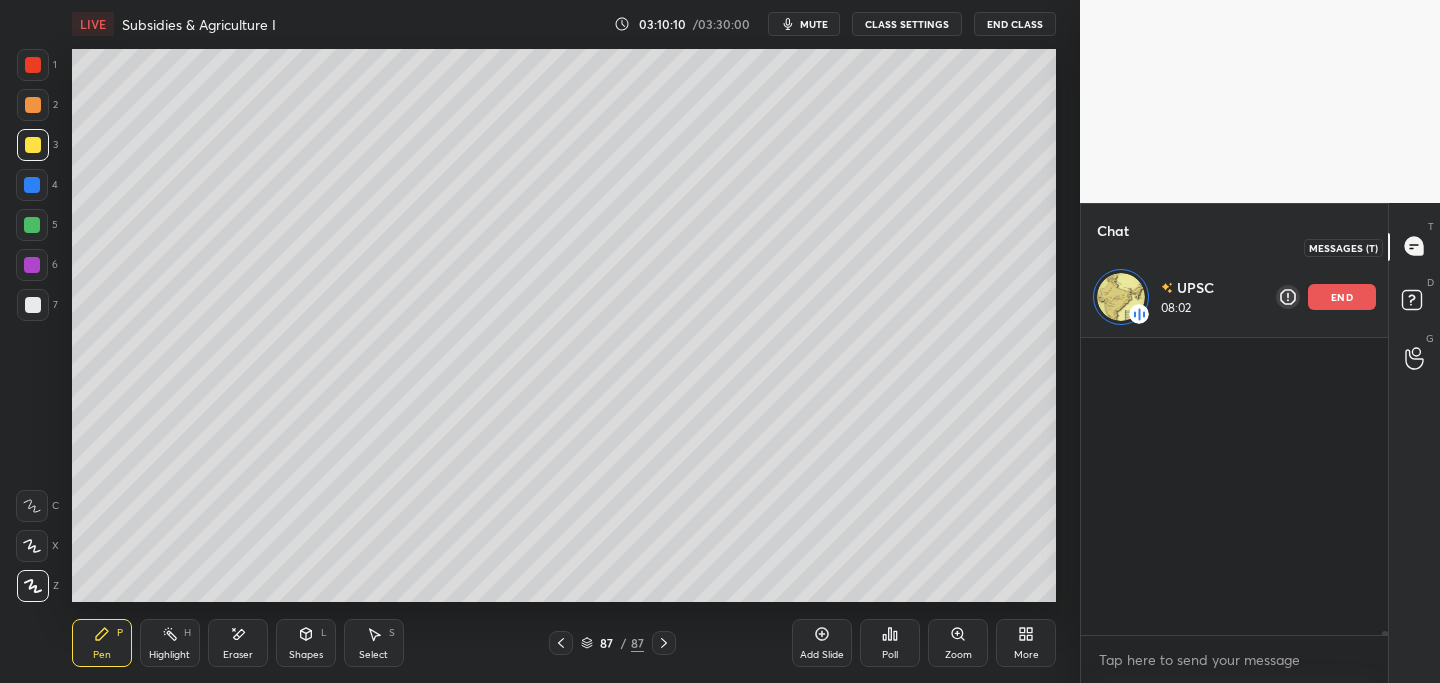 scroll, scrollTop: 33528, scrollLeft: 0, axis: vertical 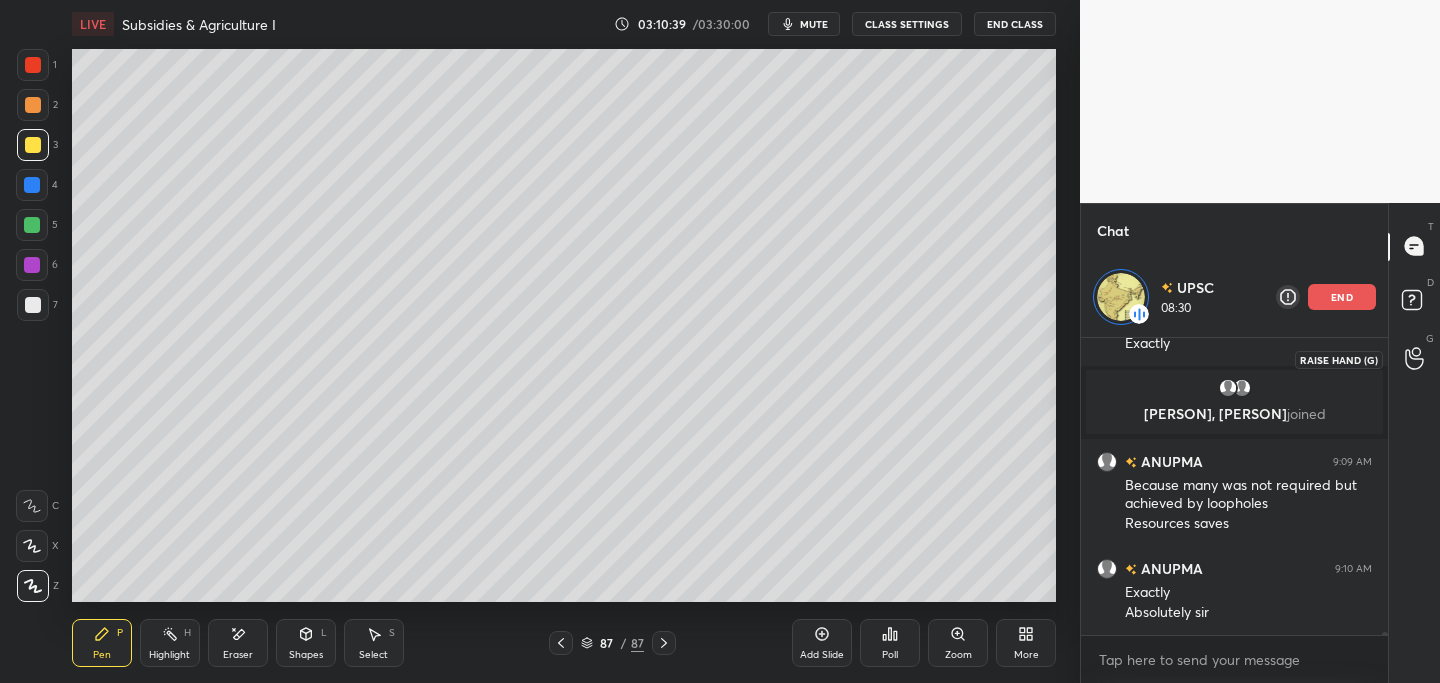 click 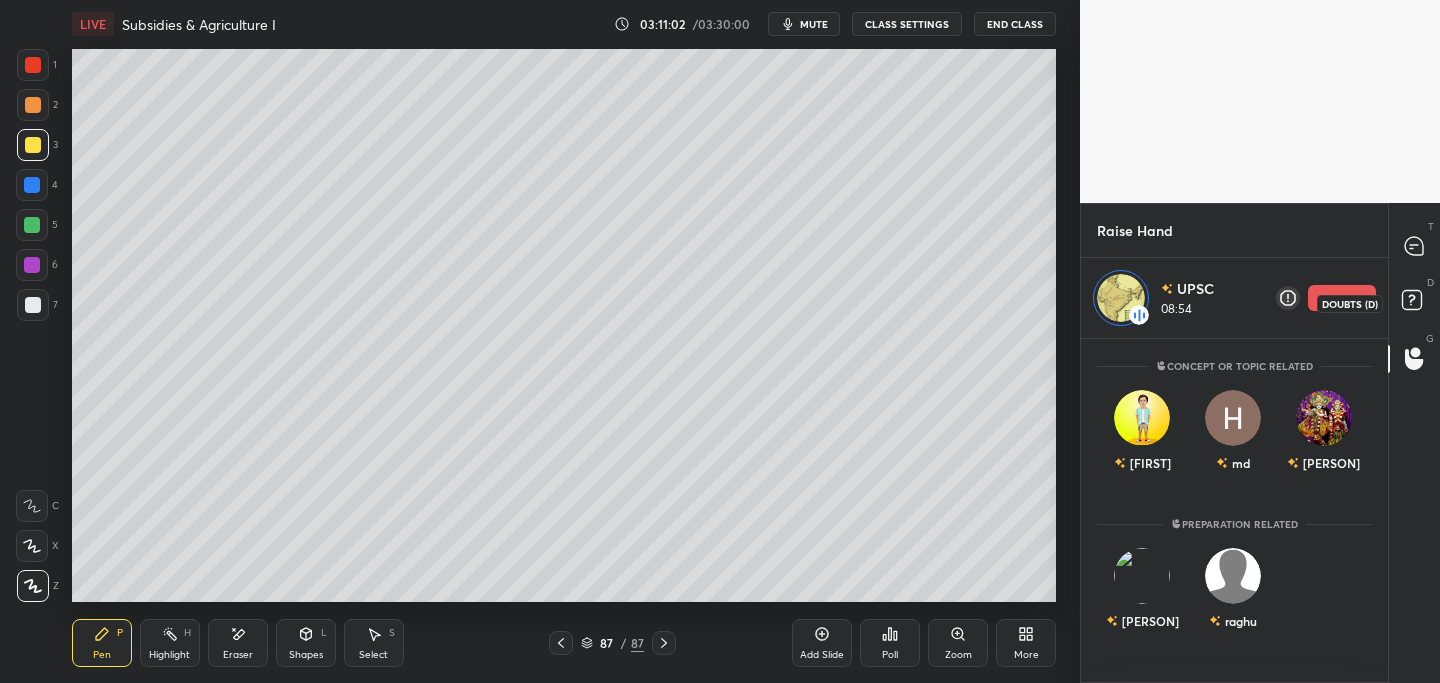 click 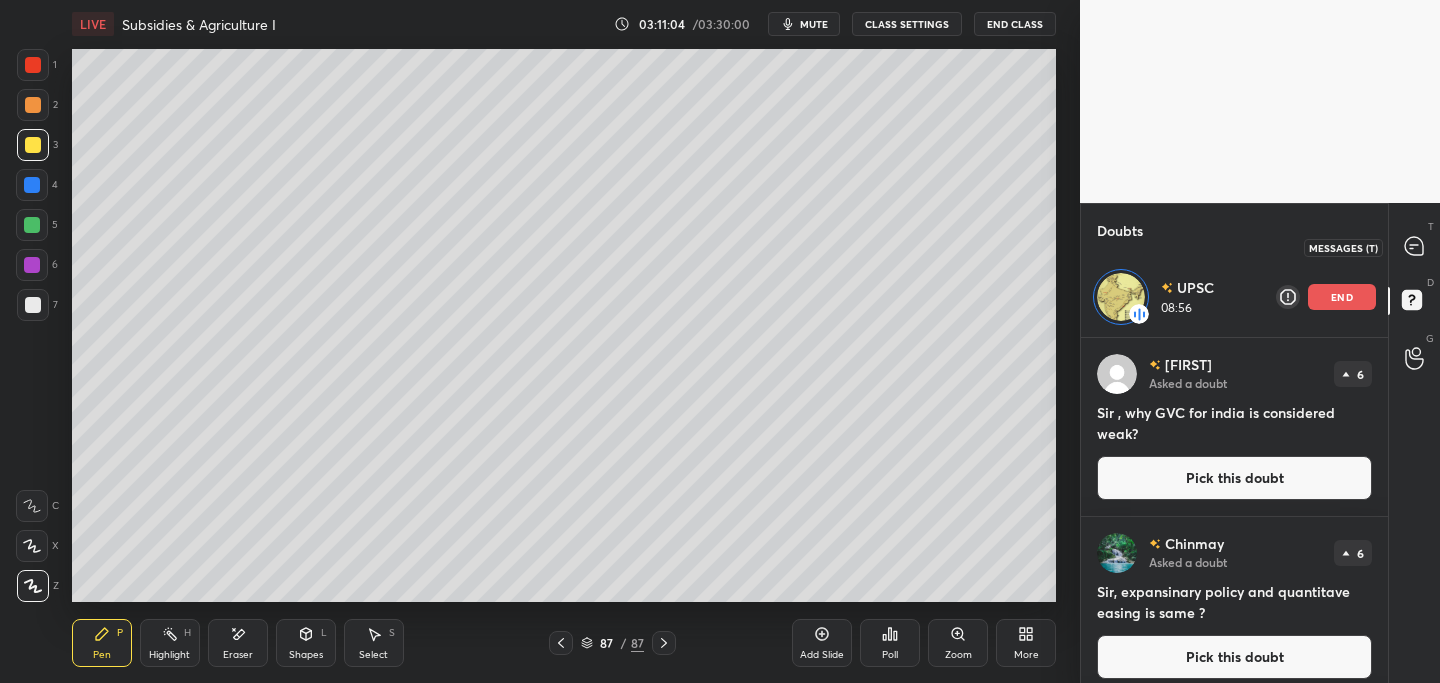drag, startPoint x: 1418, startPoint y: 245, endPoint x: 1406, endPoint y: 256, distance: 16.27882 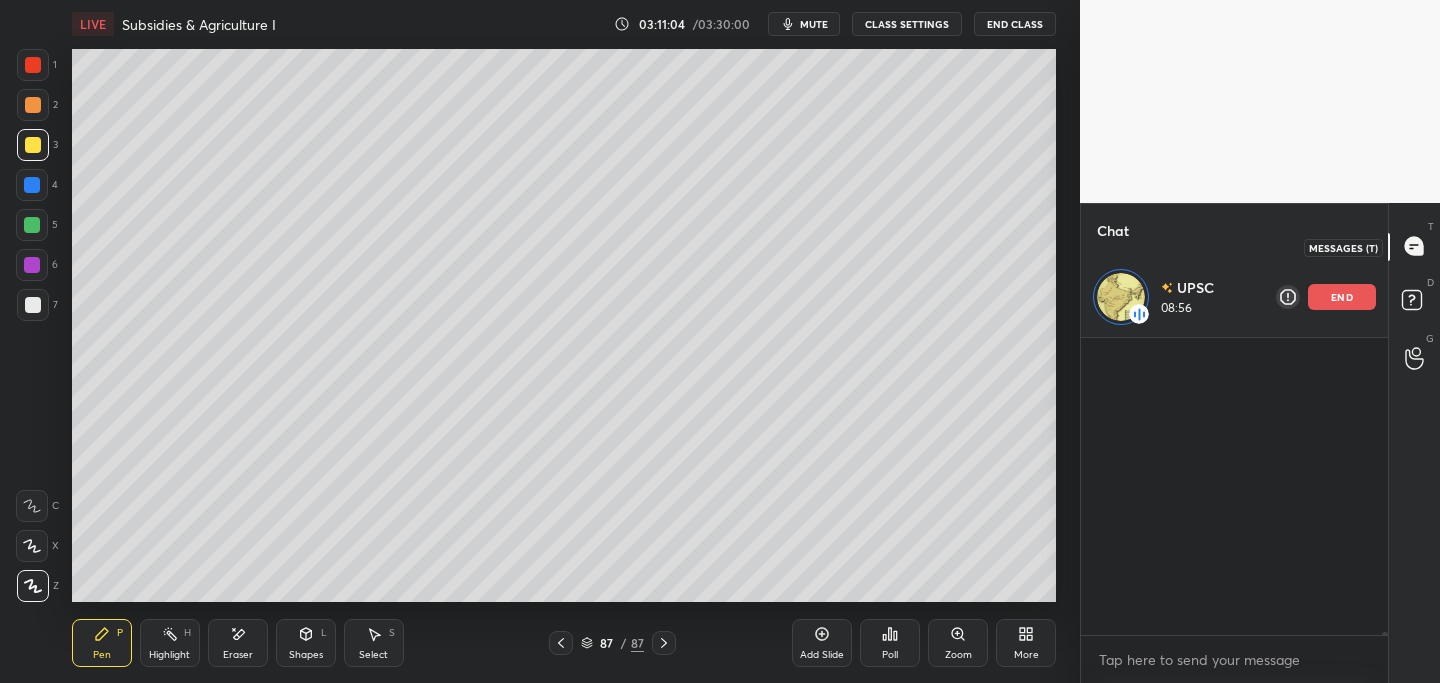 scroll, scrollTop: 33666, scrollLeft: 0, axis: vertical 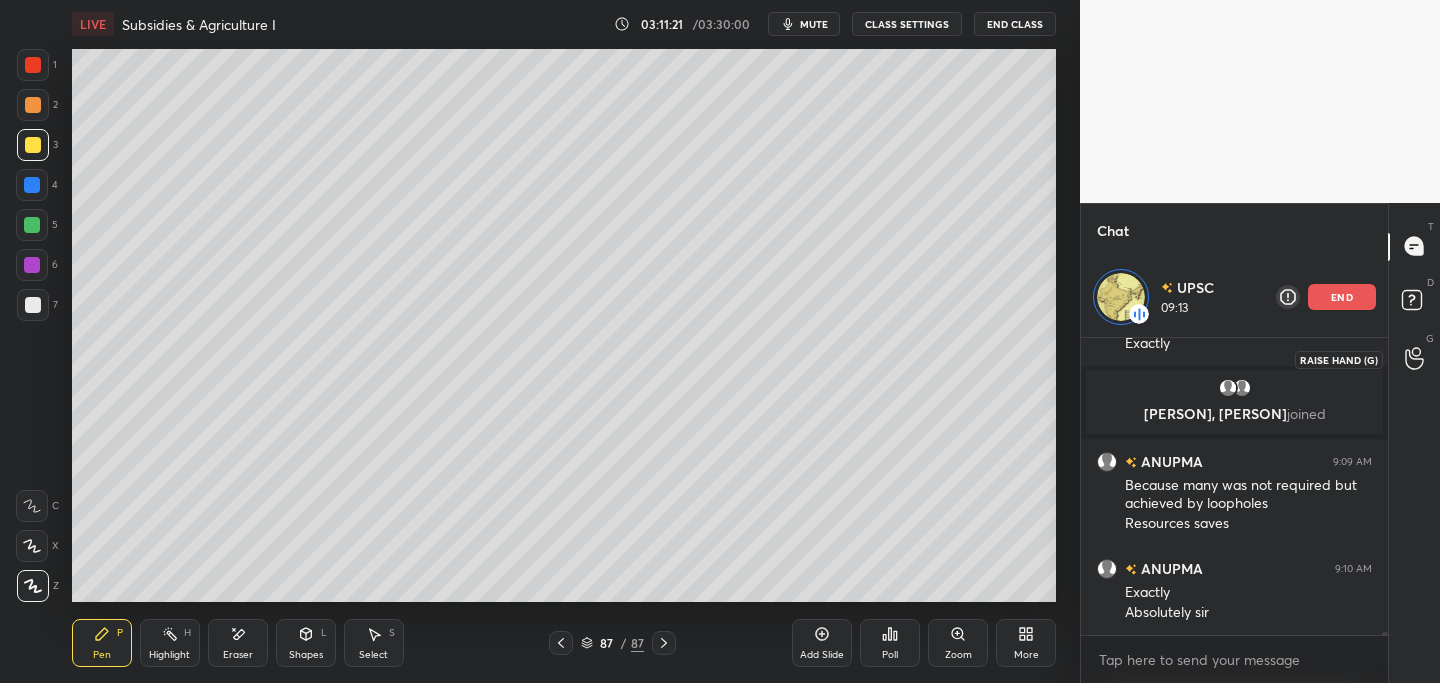click 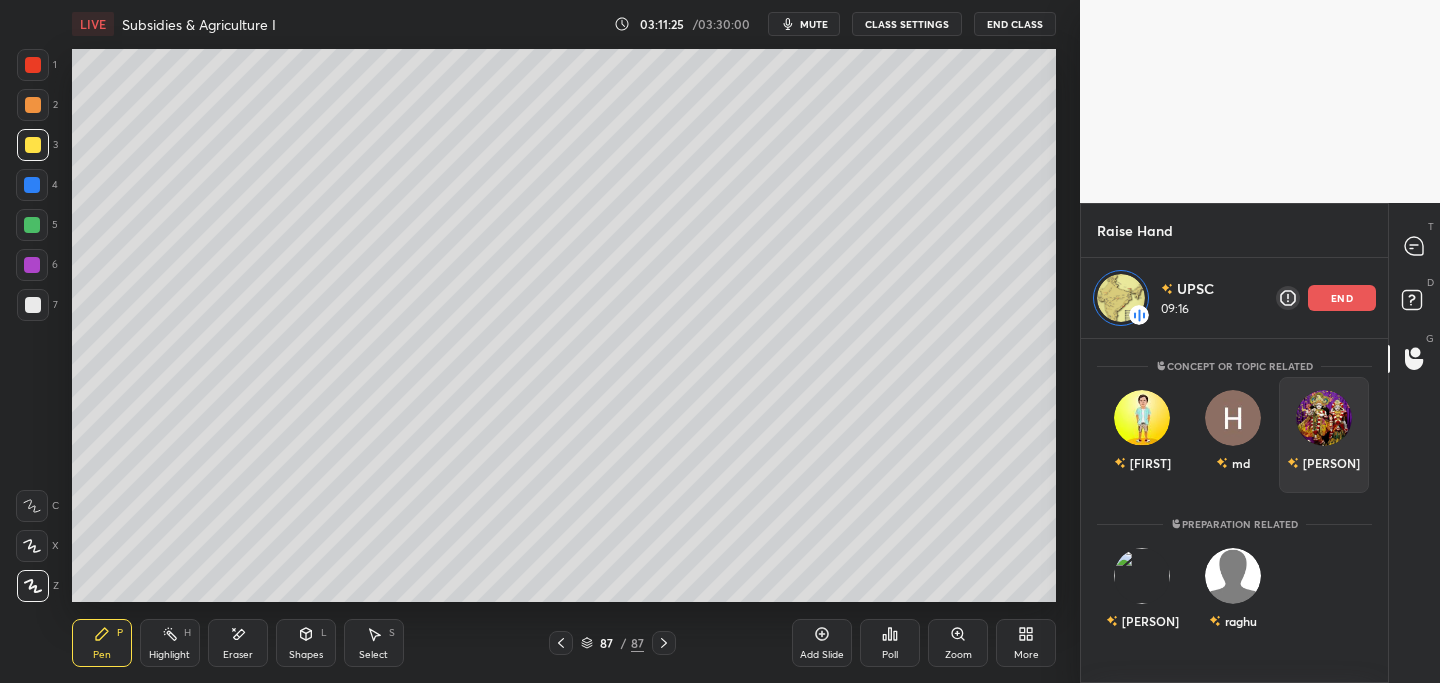 click on "end" at bounding box center (1342, 298) 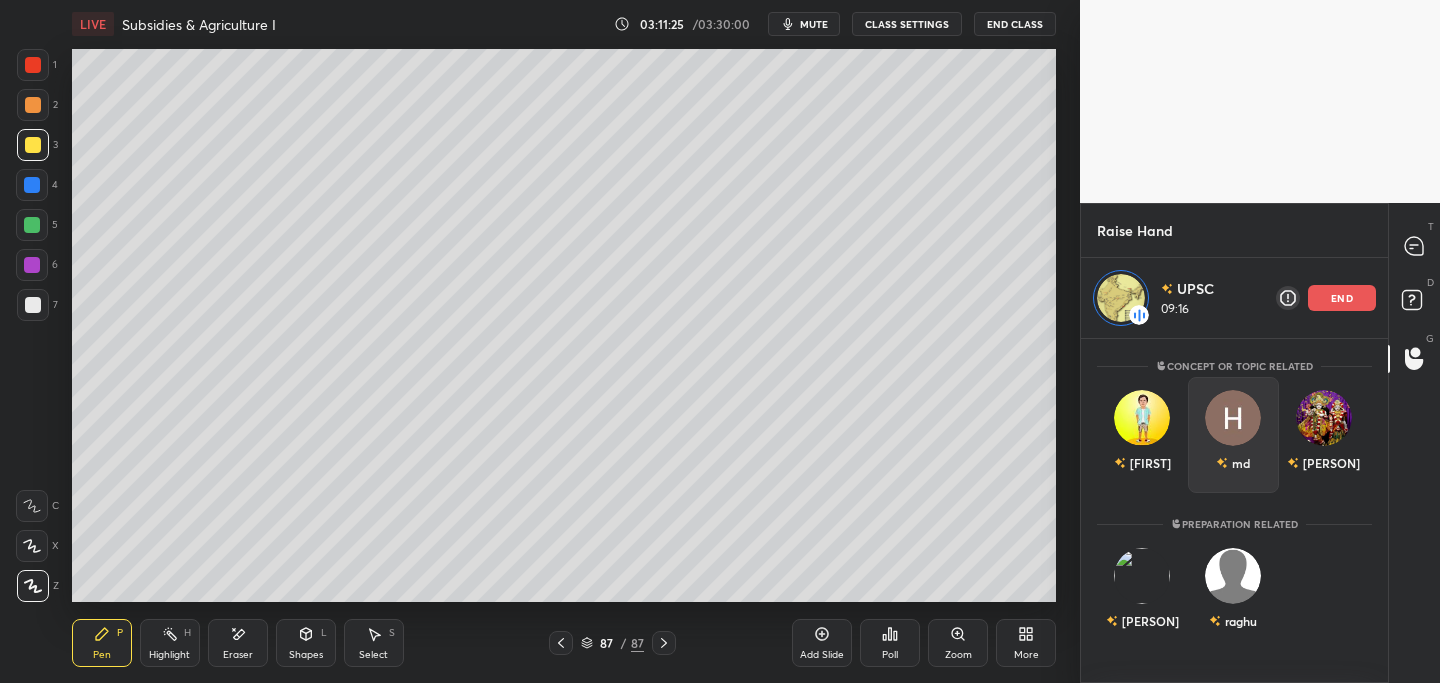scroll, scrollTop: 7, scrollLeft: 7, axis: both 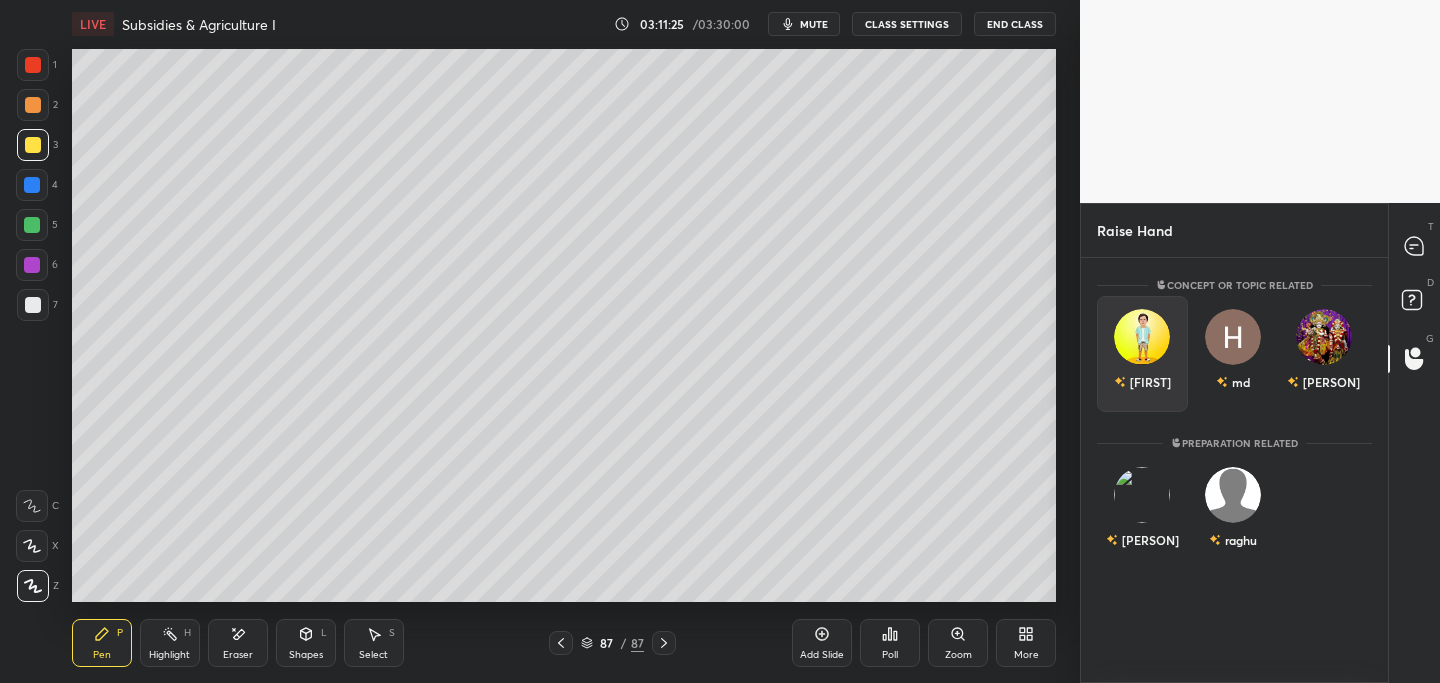 click at bounding box center [1142, 337] 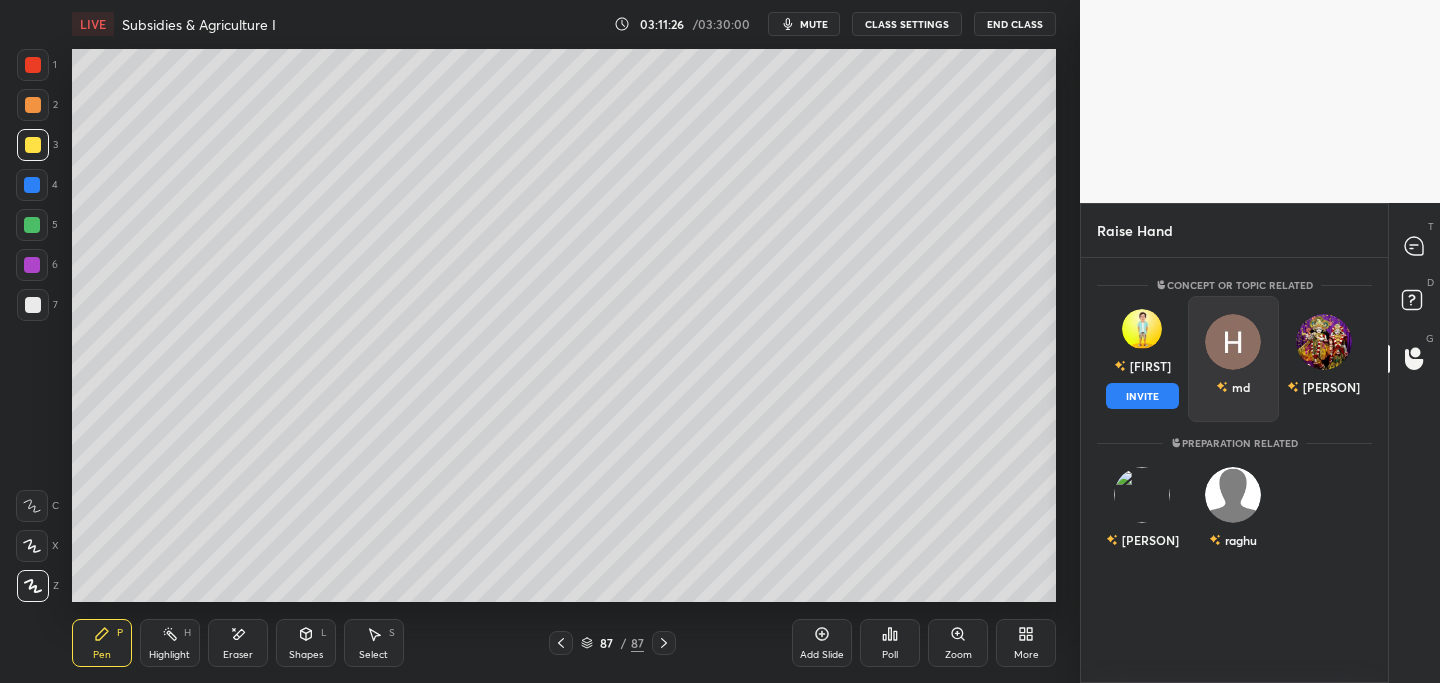 drag, startPoint x: 1143, startPoint y: 394, endPoint x: 1155, endPoint y: 388, distance: 13.416408 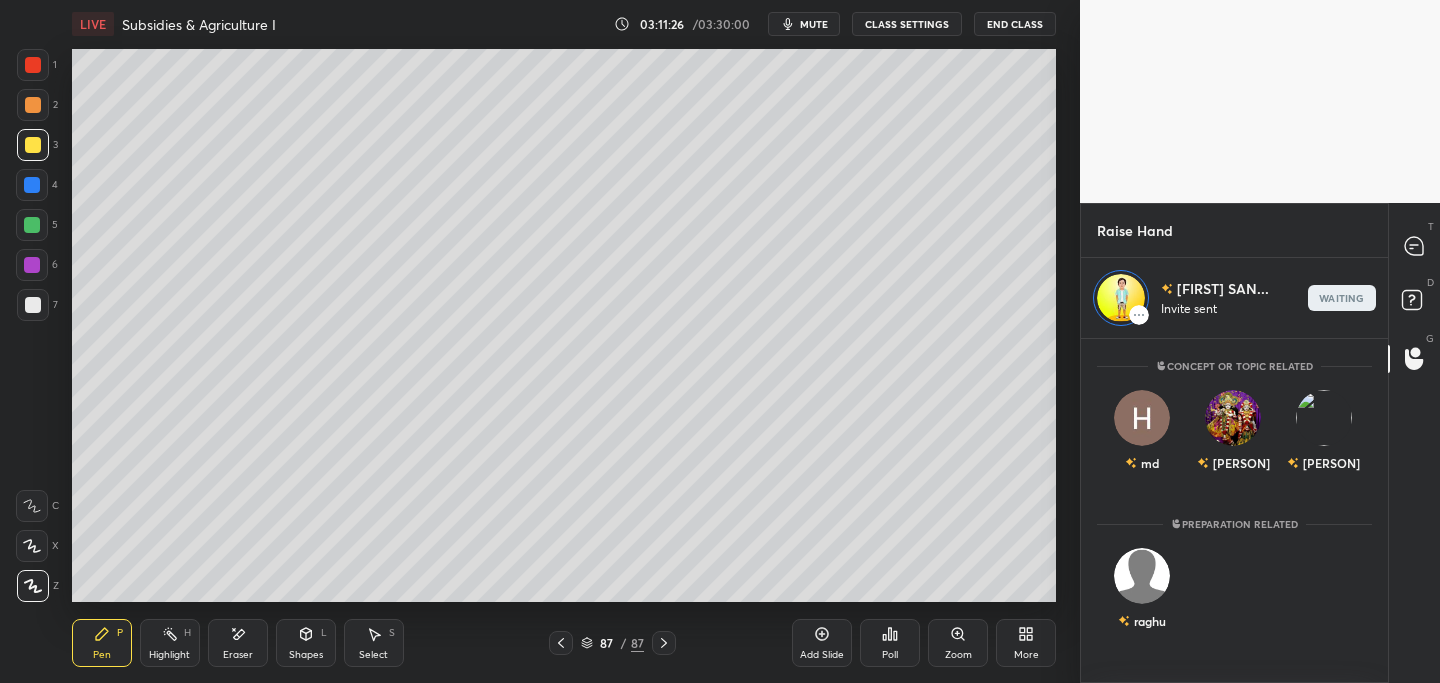 scroll, scrollTop: 338, scrollLeft: 301, axis: both 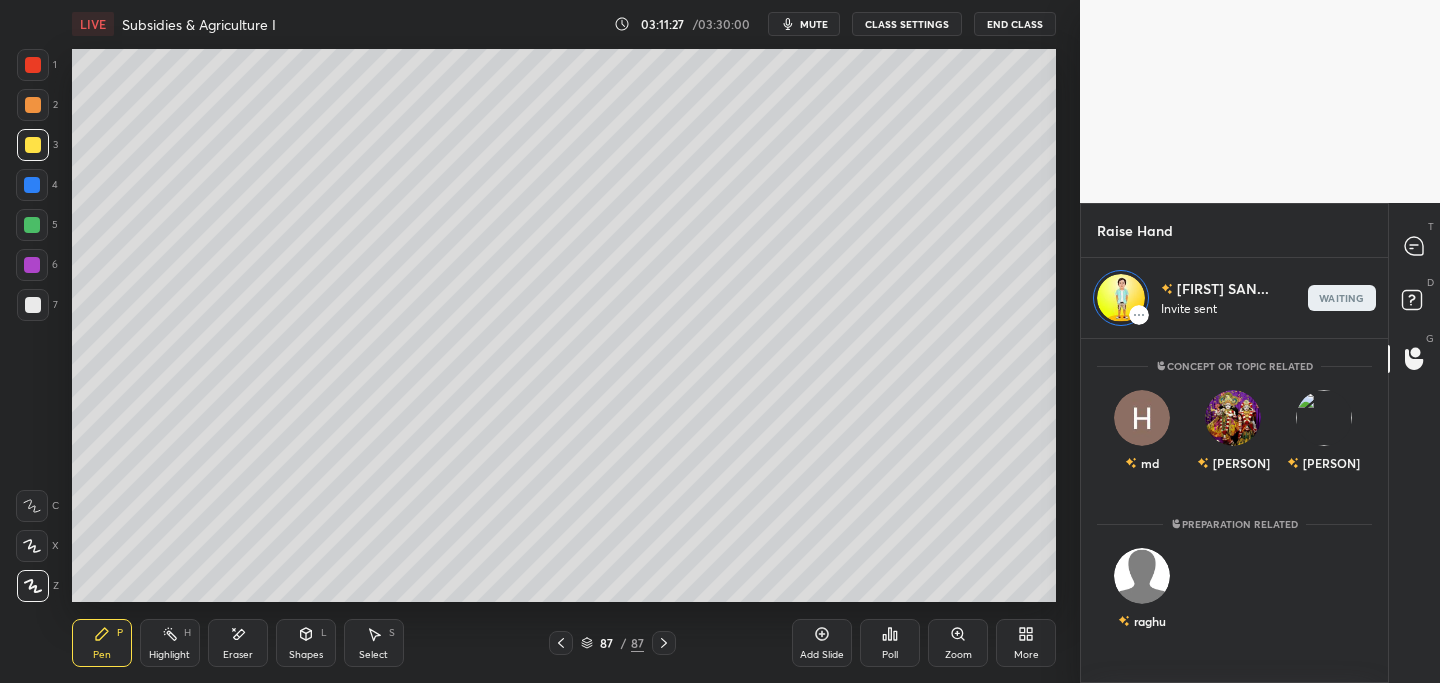 click 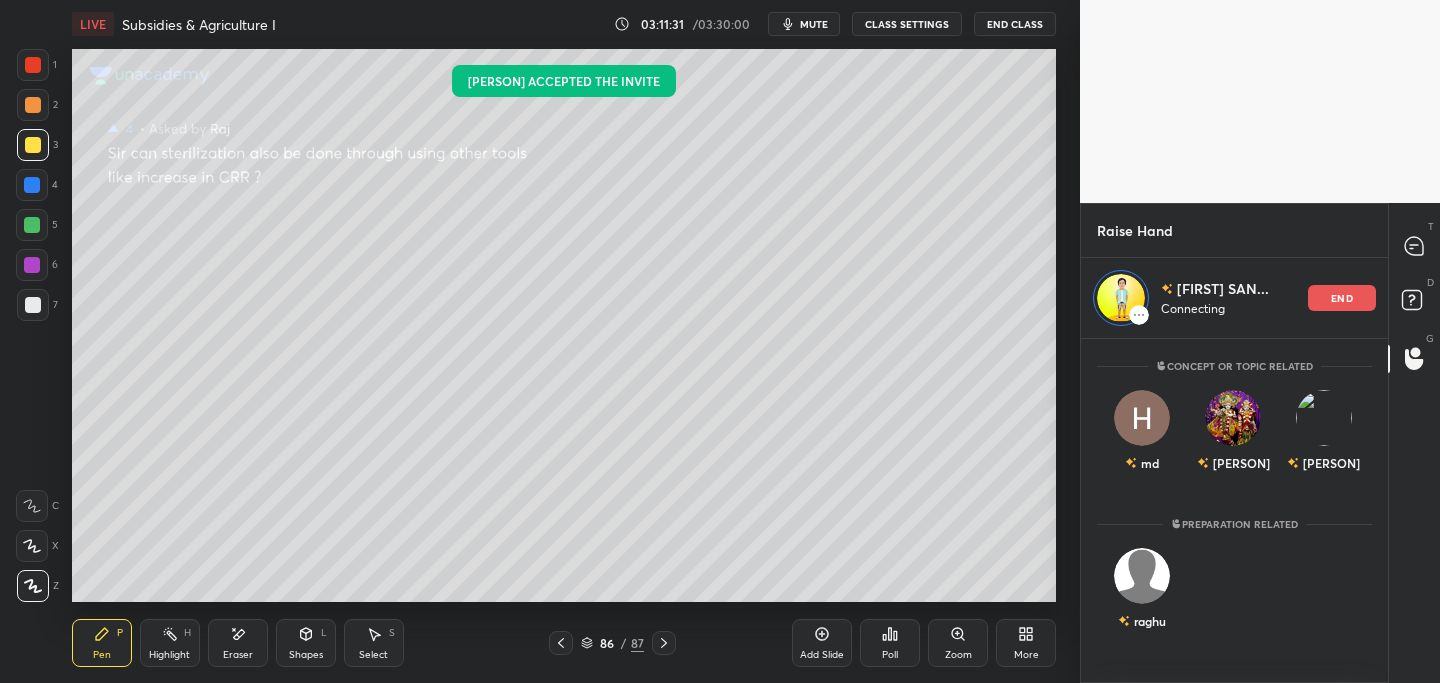 scroll, scrollTop: 336, scrollLeft: 301, axis: both 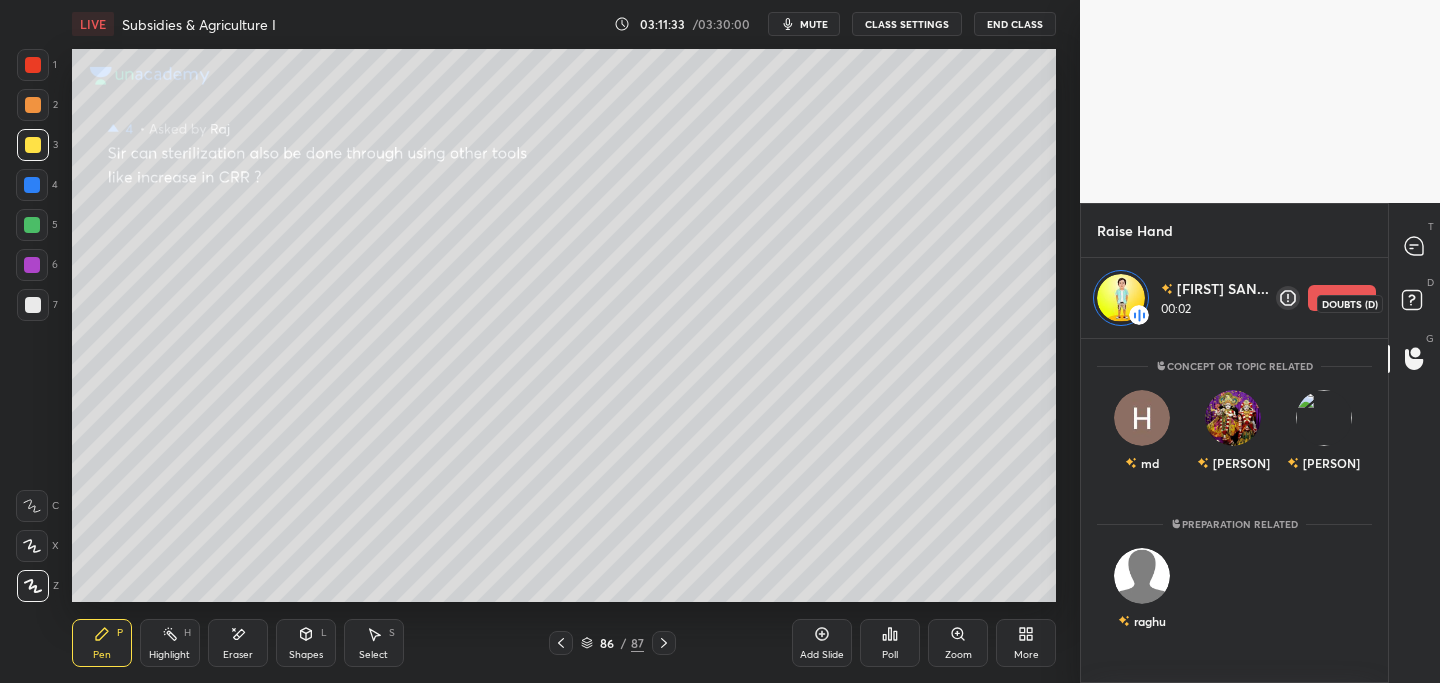 drag, startPoint x: 1410, startPoint y: 302, endPoint x: 1395, endPoint y: 298, distance: 15.524175 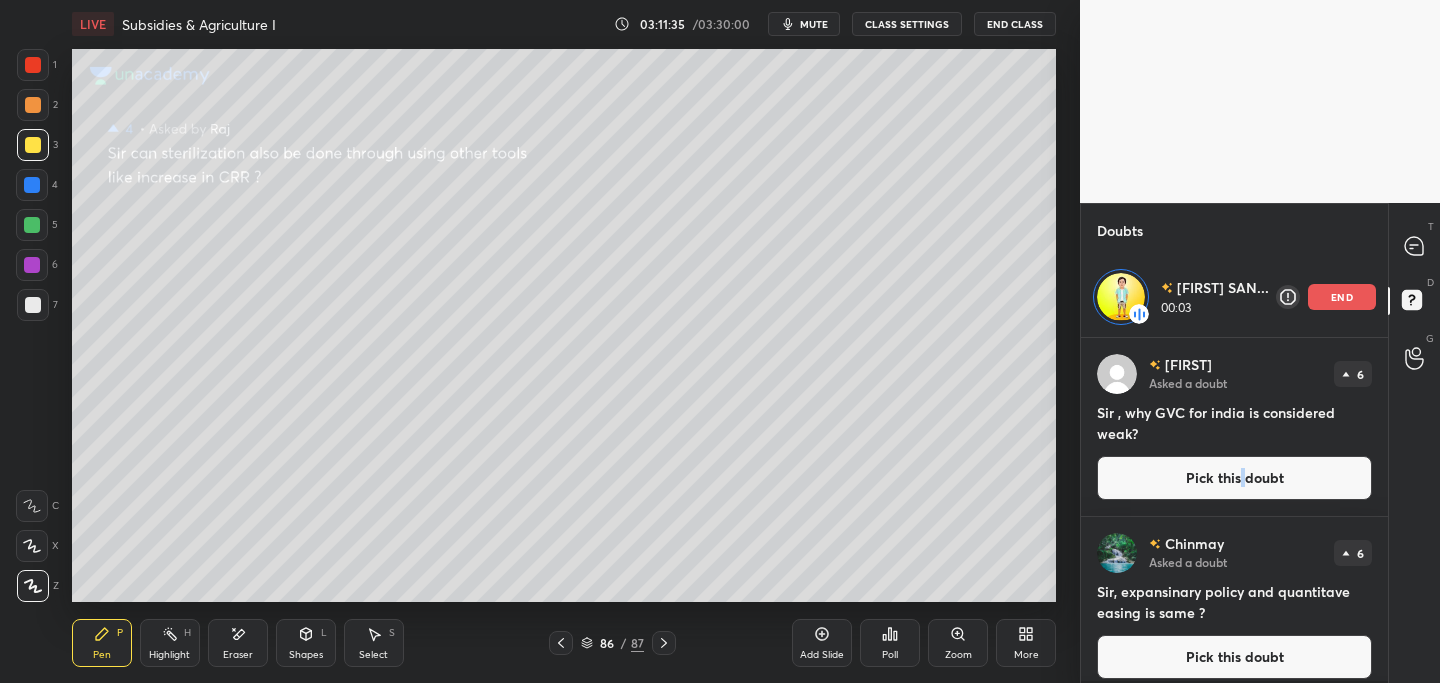 drag, startPoint x: 1239, startPoint y: 481, endPoint x: 1229, endPoint y: 476, distance: 11.18034 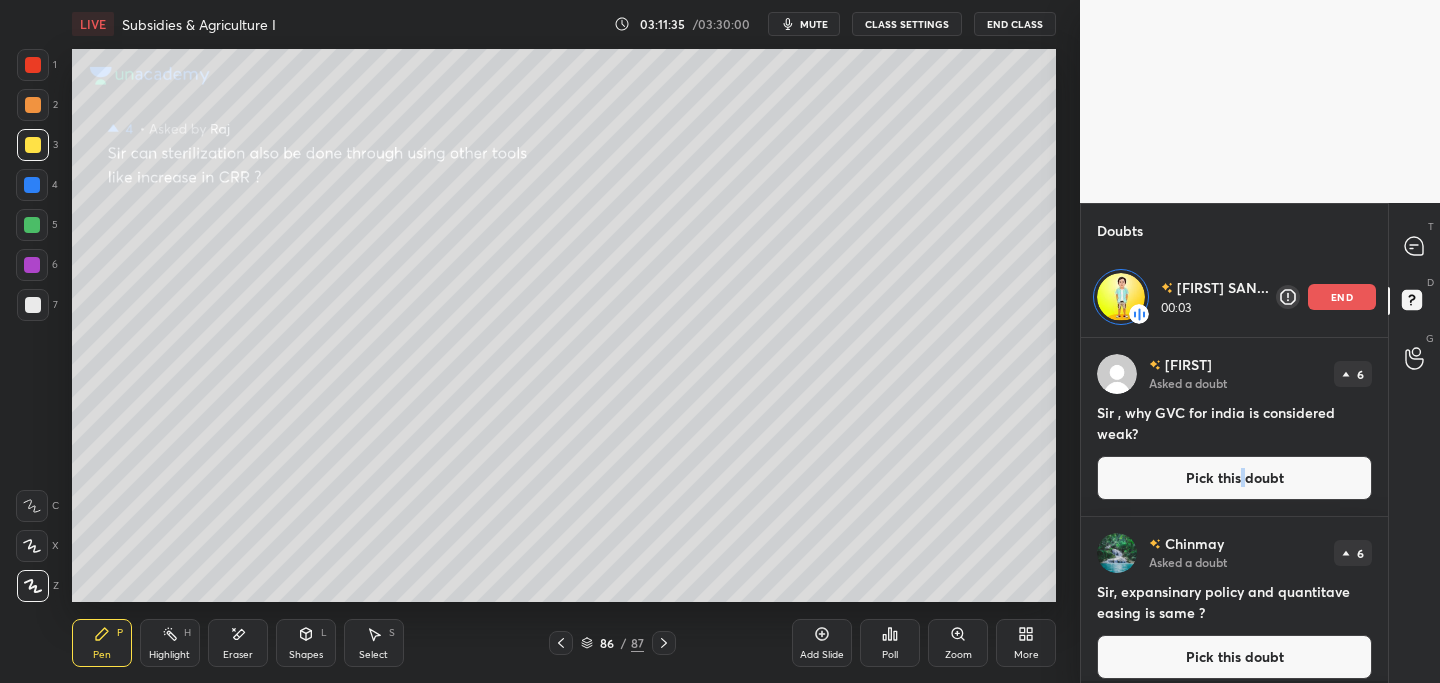 click on "Pick this doubt" at bounding box center (1234, 478) 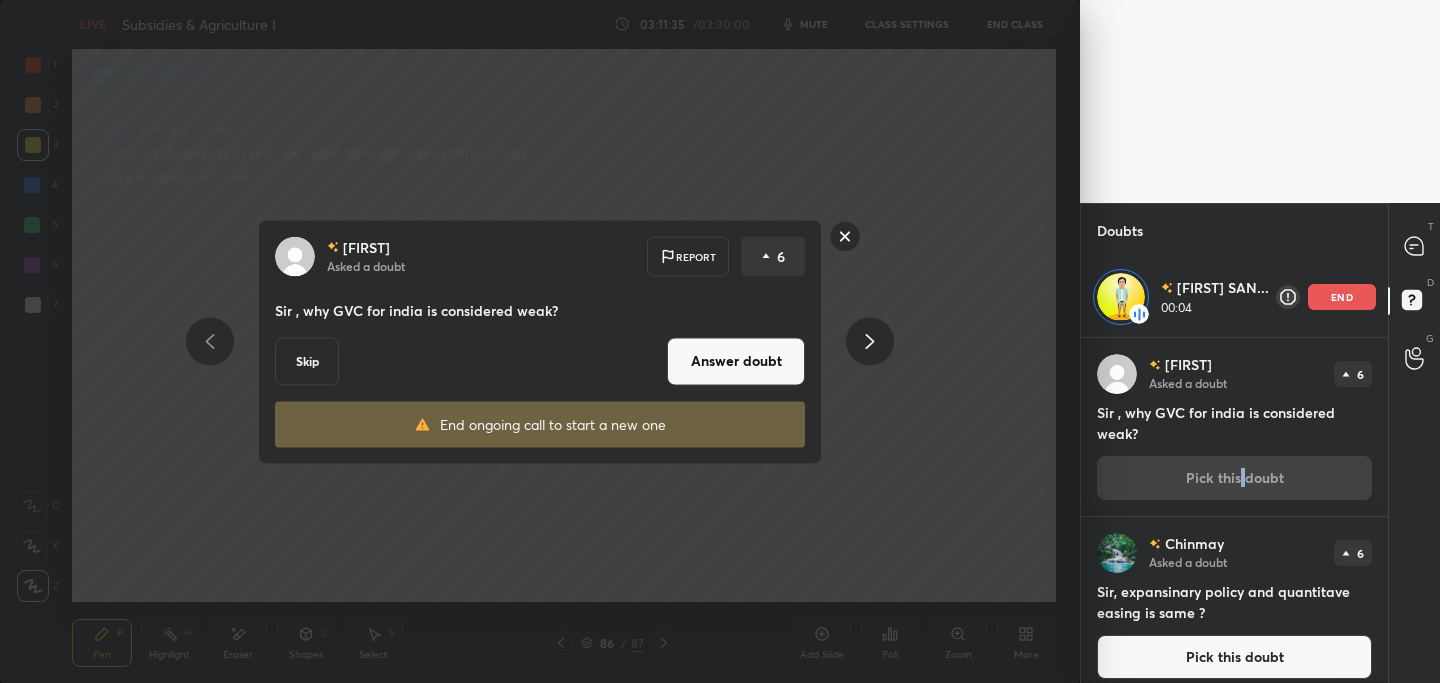 drag, startPoint x: 688, startPoint y: 362, endPoint x: 671, endPoint y: 368, distance: 18.027756 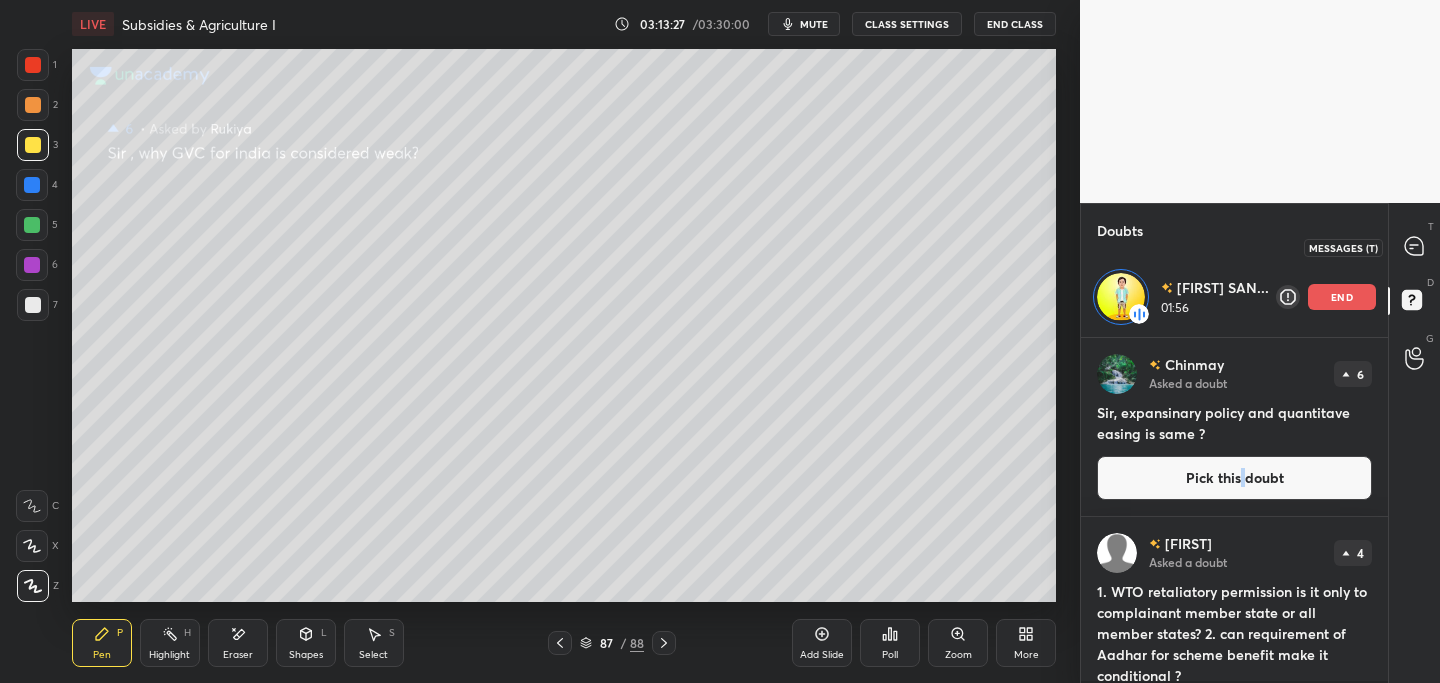 click 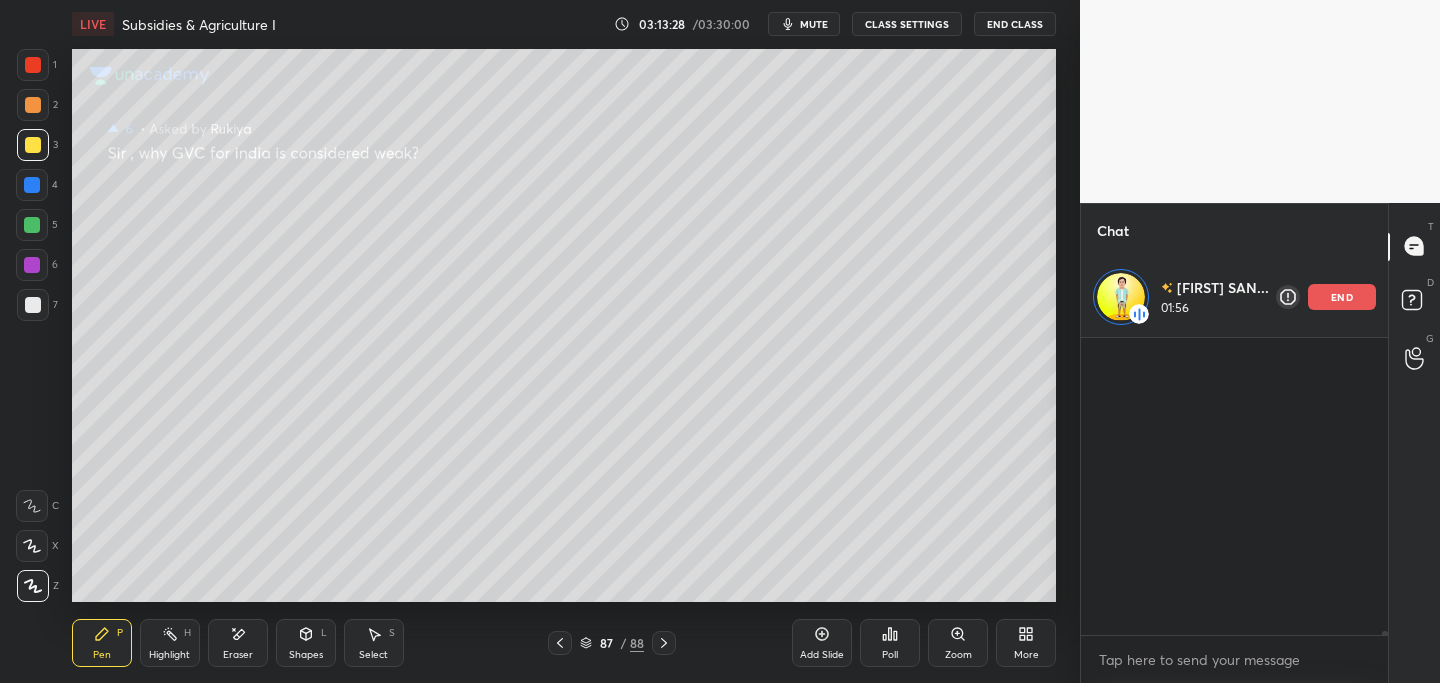 scroll, scrollTop: 33968, scrollLeft: 0, axis: vertical 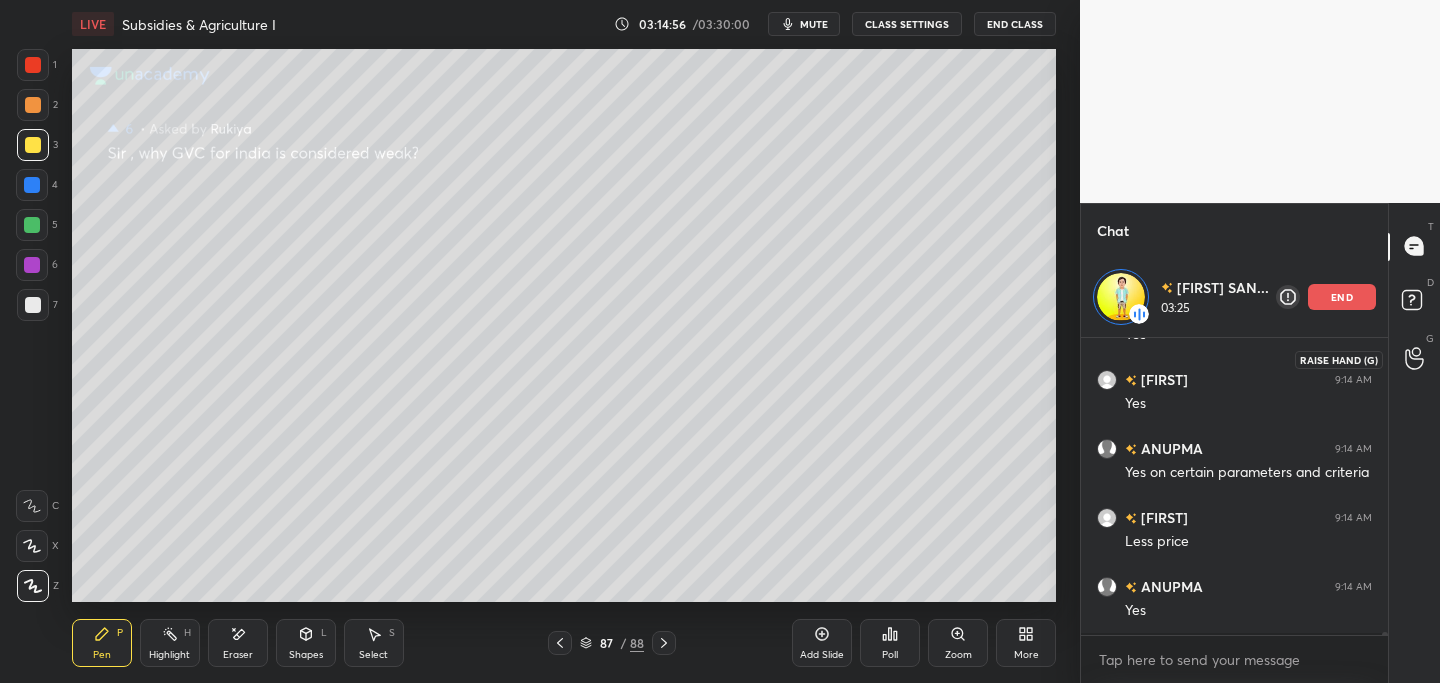 click at bounding box center (1415, 359) 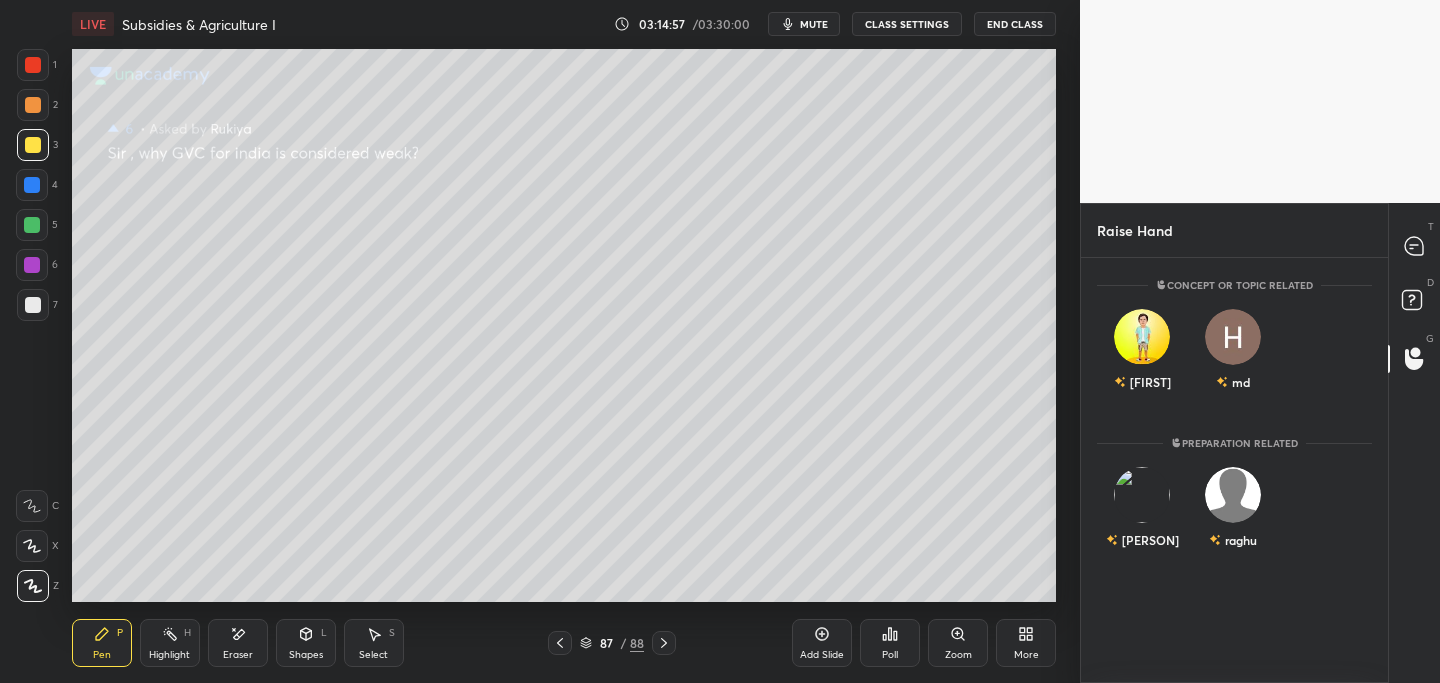 scroll, scrollTop: 7, scrollLeft: 7, axis: both 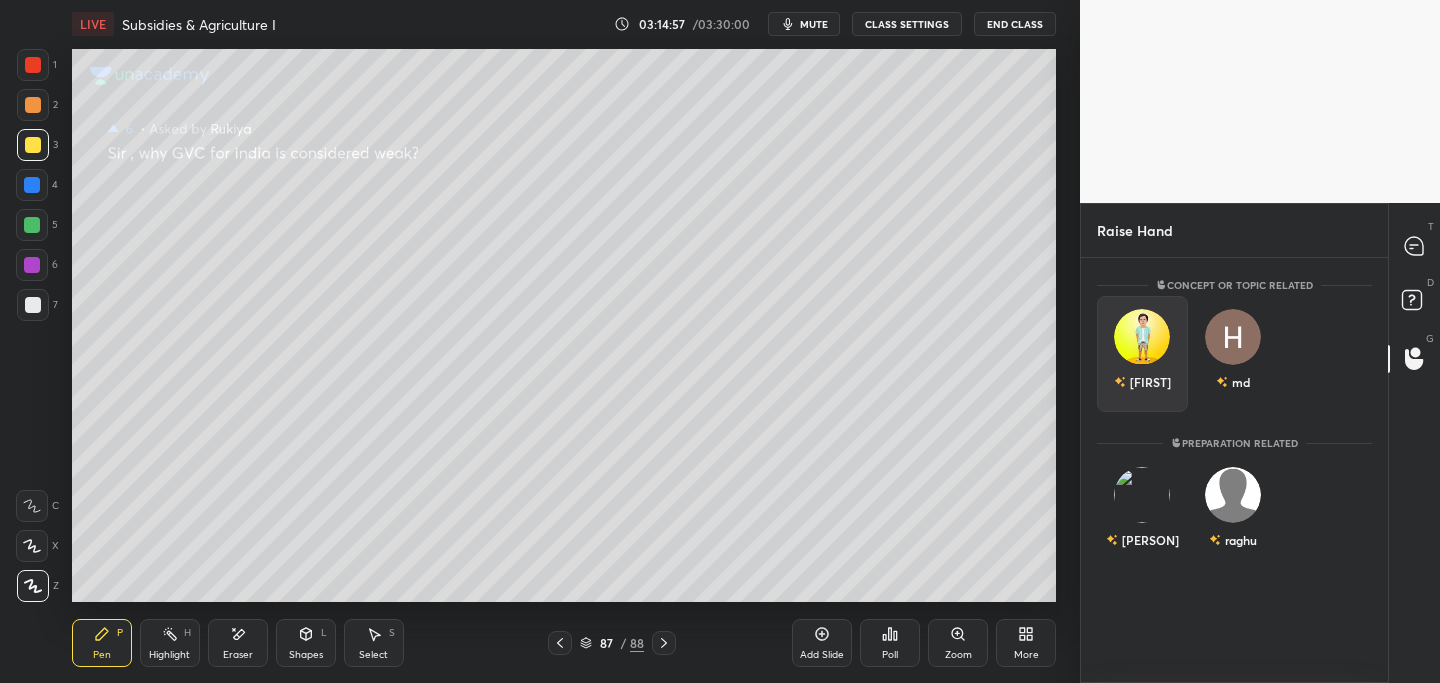 click at bounding box center (1142, 337) 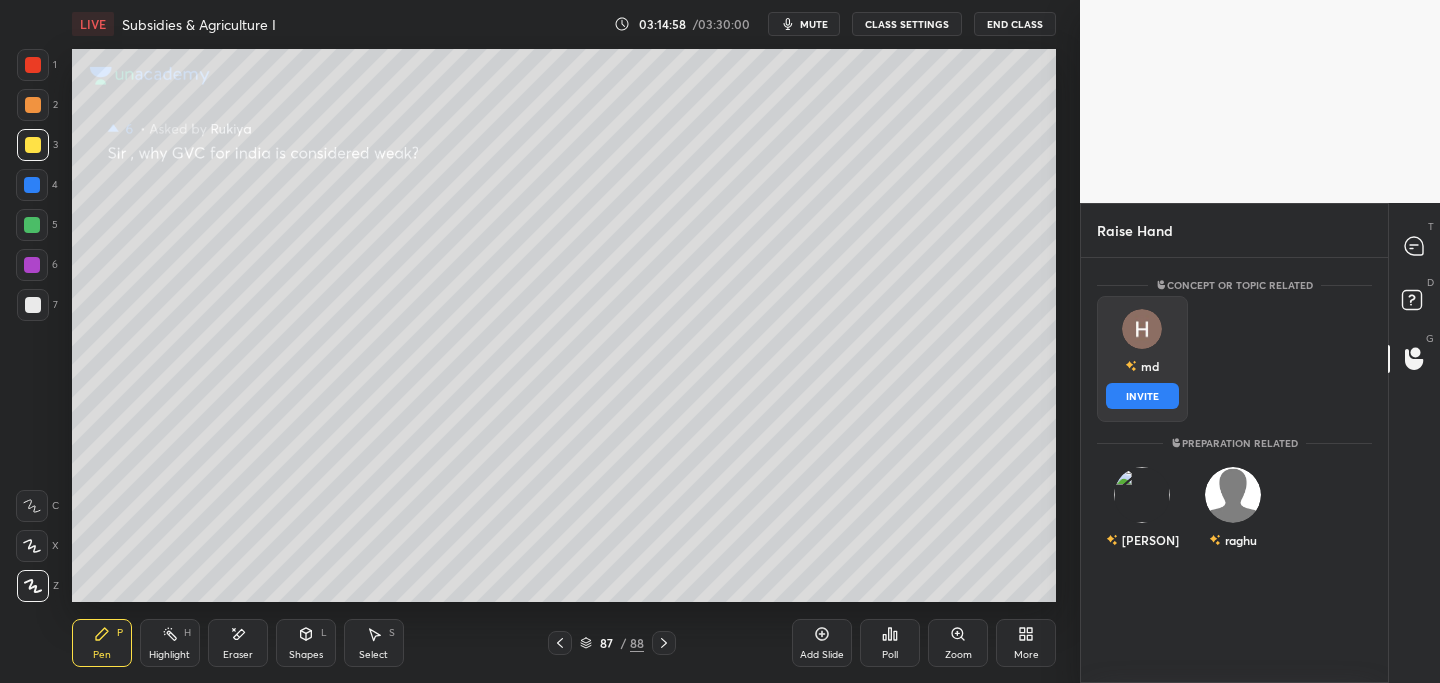 drag, startPoint x: 1144, startPoint y: 357, endPoint x: 1145, endPoint y: 384, distance: 27.018513 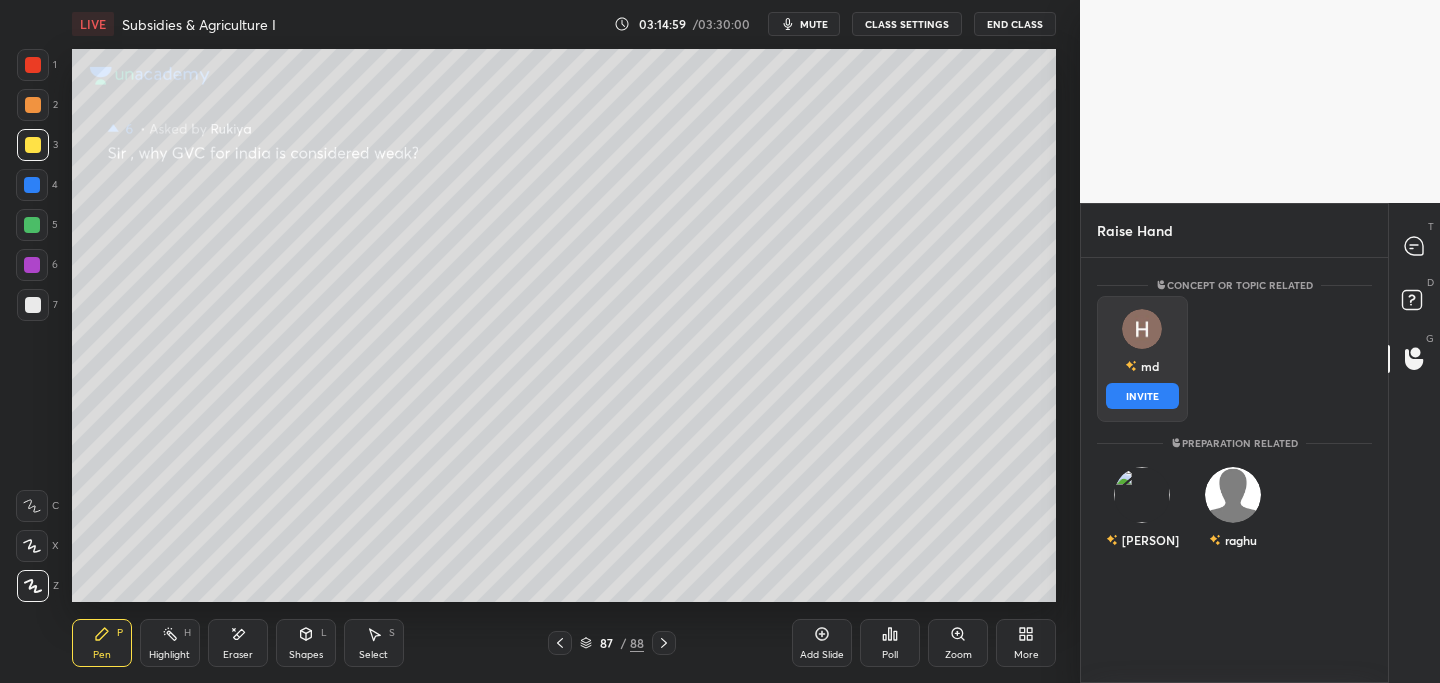 click on "INVITE" at bounding box center [1142, 396] 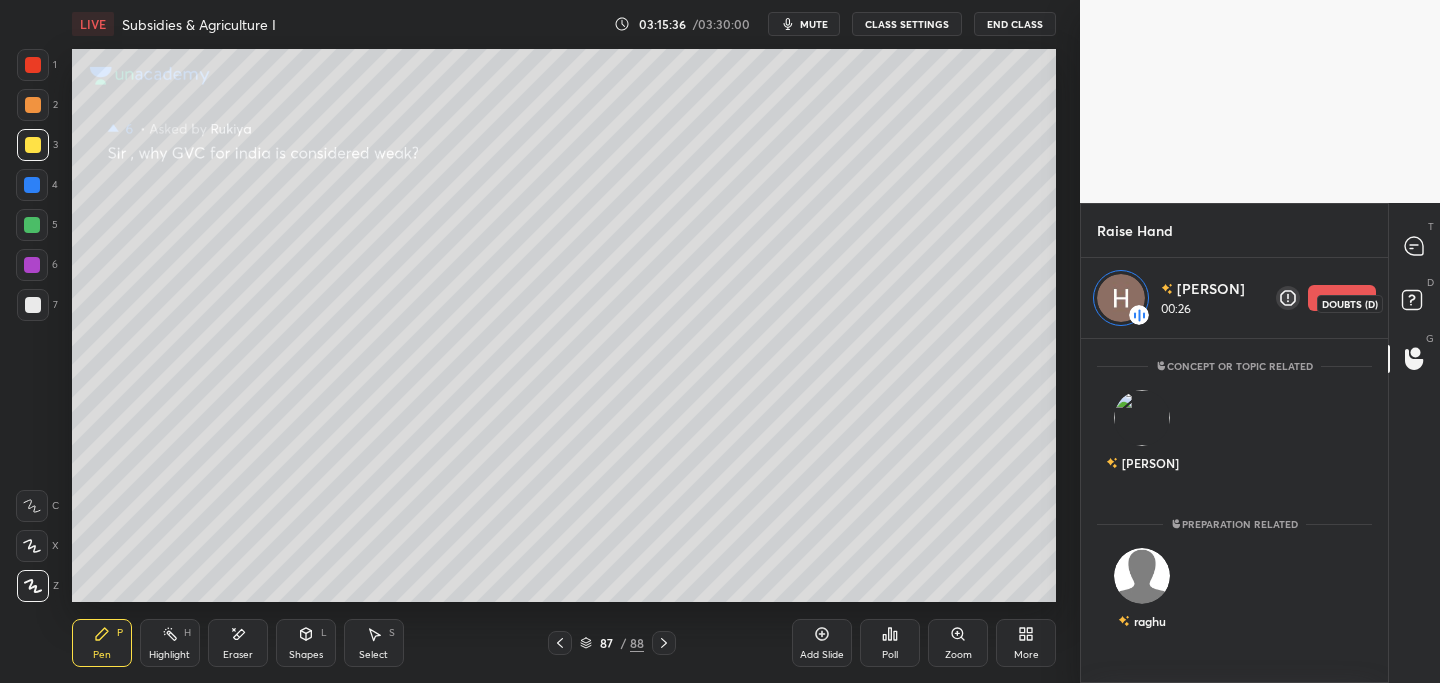 click 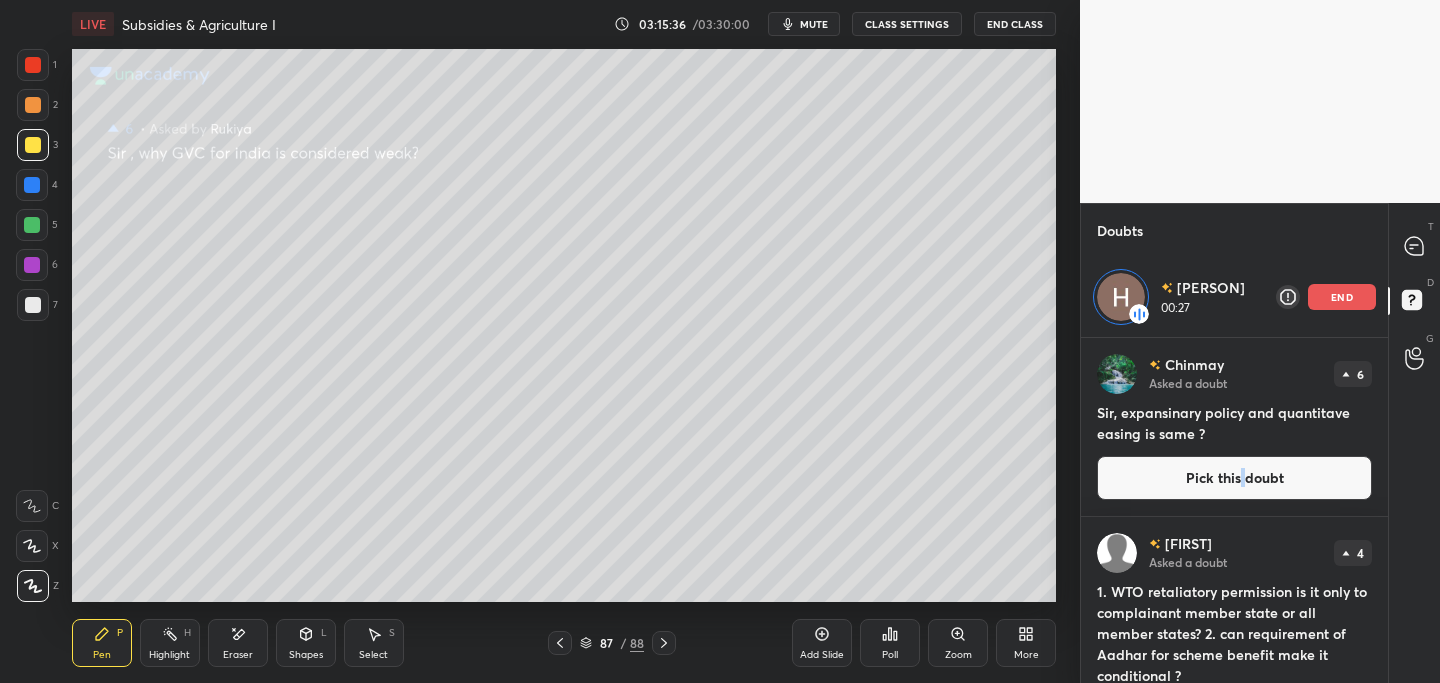 scroll, scrollTop: 7, scrollLeft: 7, axis: both 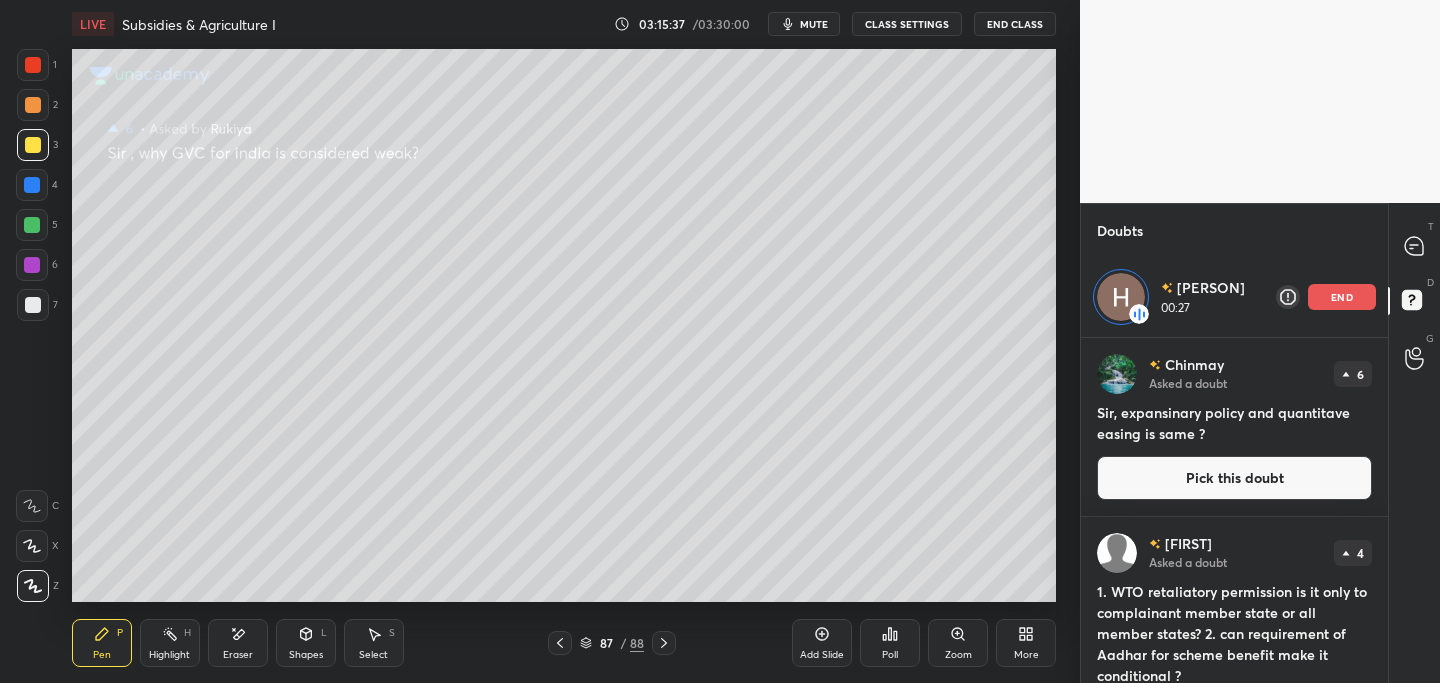 click on "Pick this doubt" at bounding box center (1234, 478) 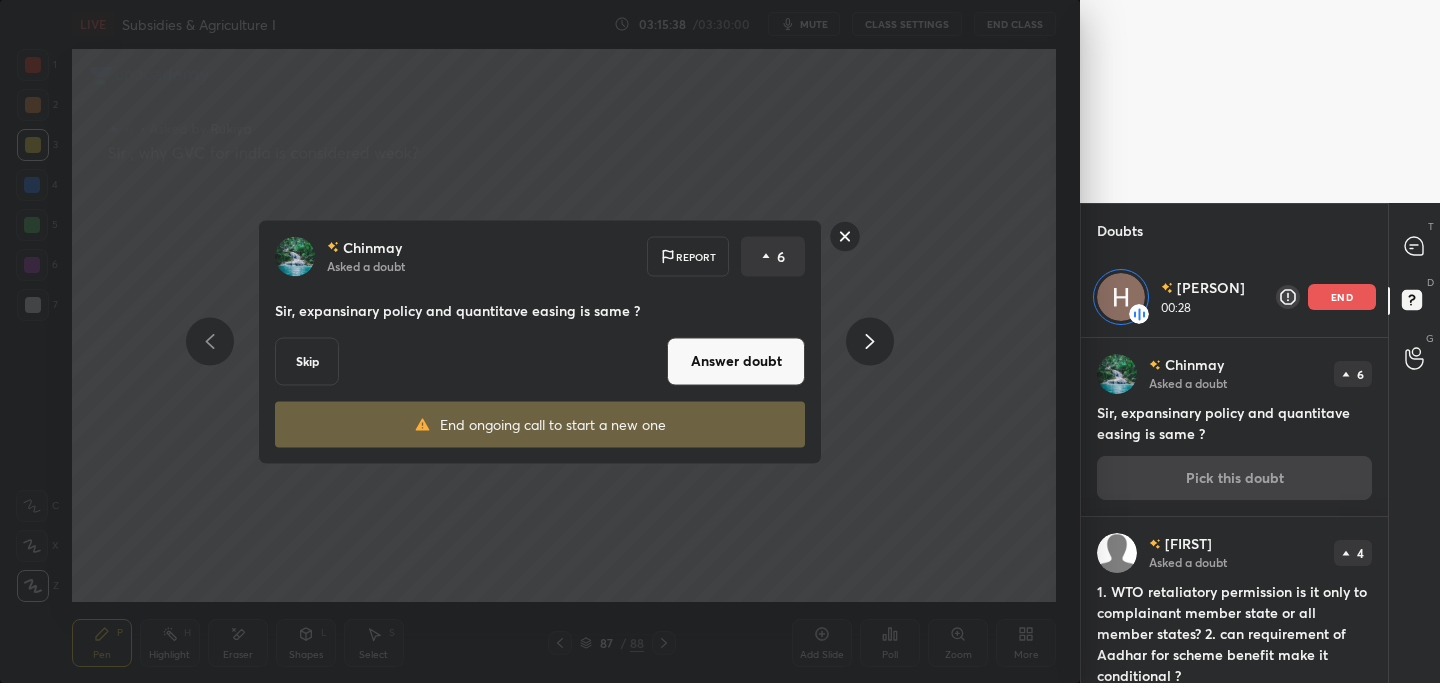 click on "Answer doubt" at bounding box center (736, 361) 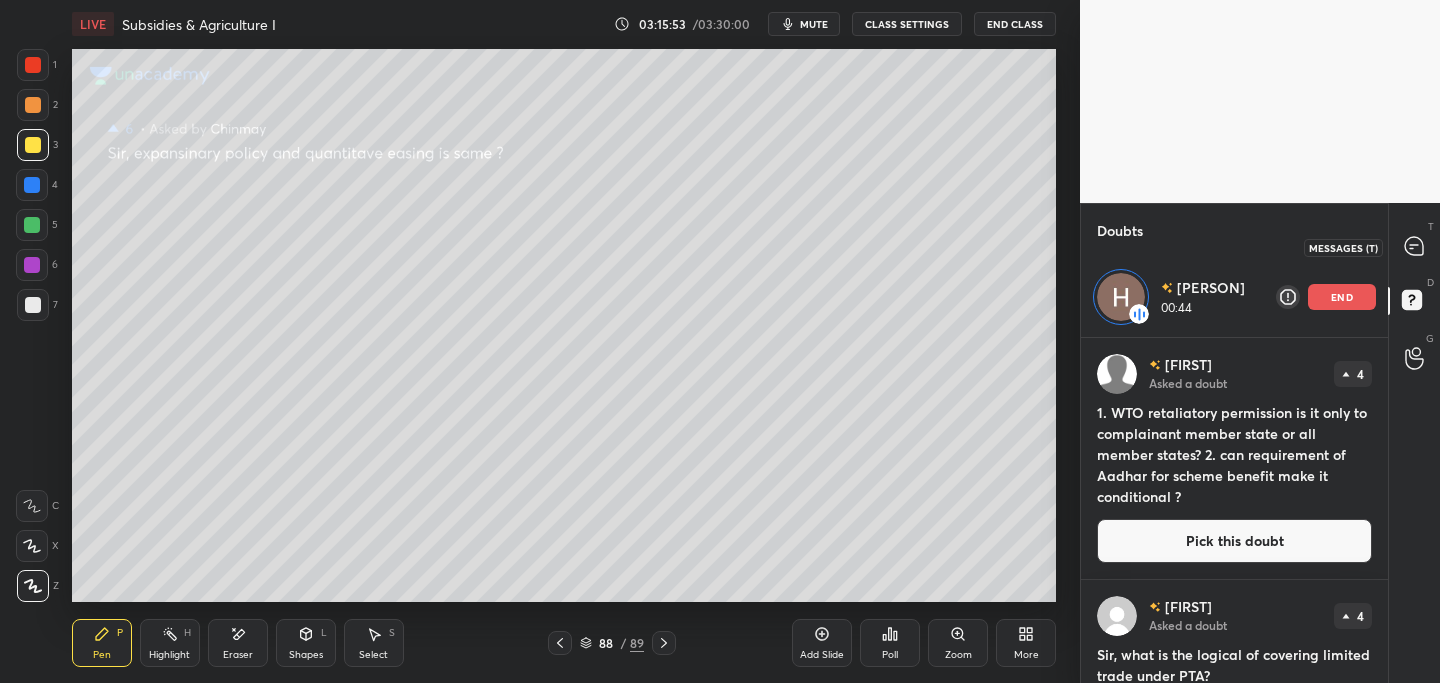 drag, startPoint x: 1417, startPoint y: 248, endPoint x: 1407, endPoint y: 253, distance: 11.18034 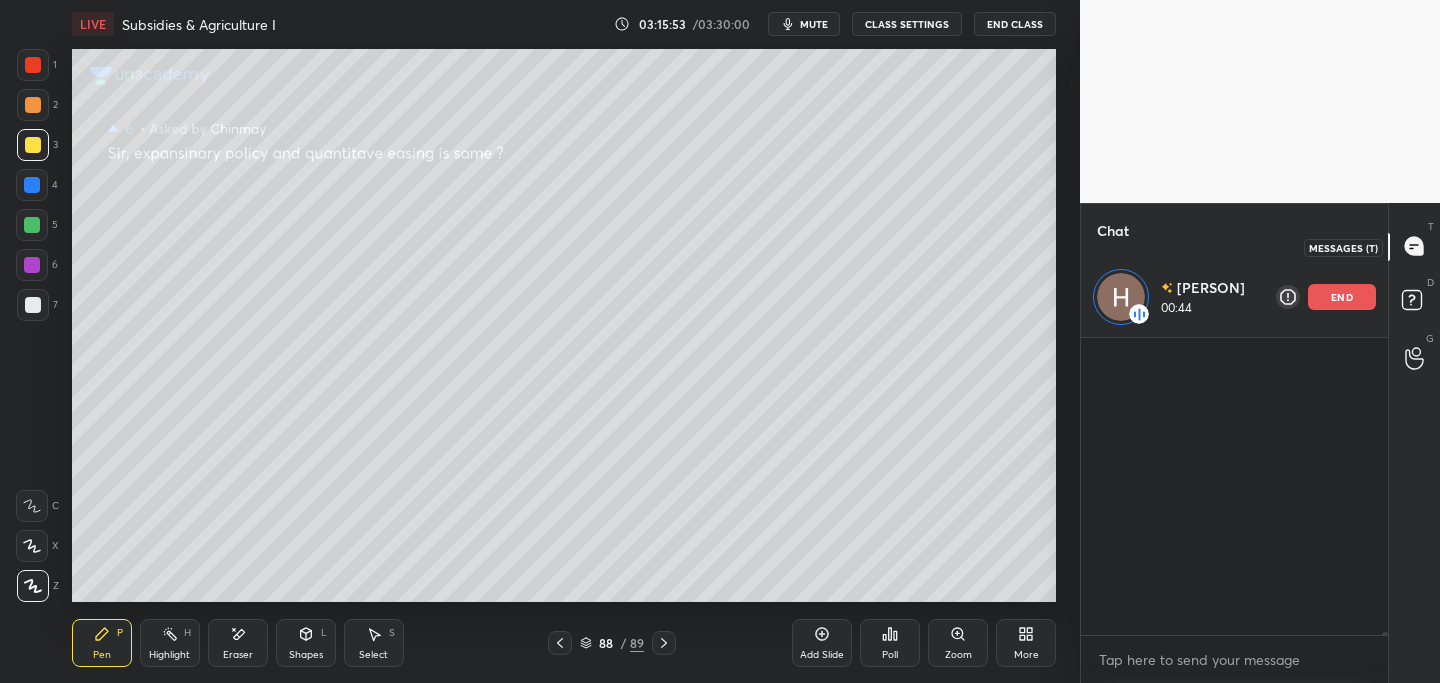 scroll, scrollTop: 34620, scrollLeft: 0, axis: vertical 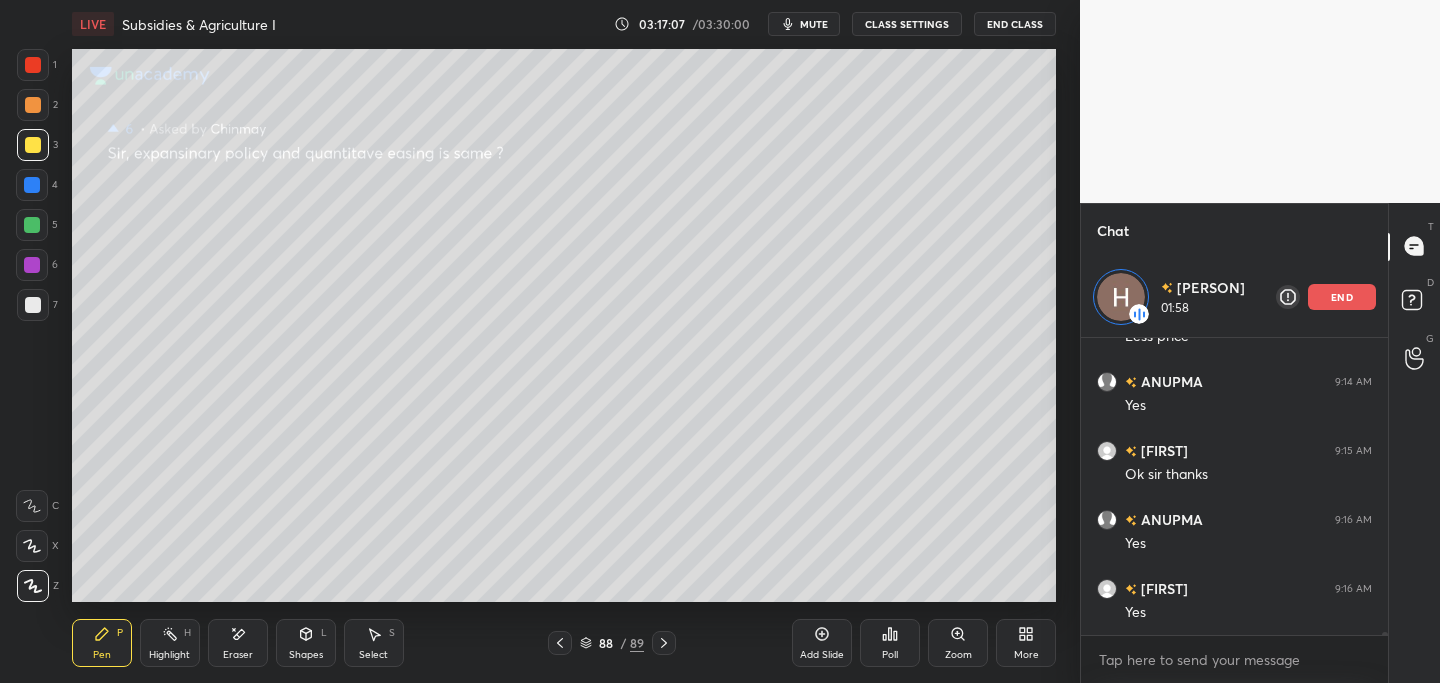 click on "end" at bounding box center [1342, 297] 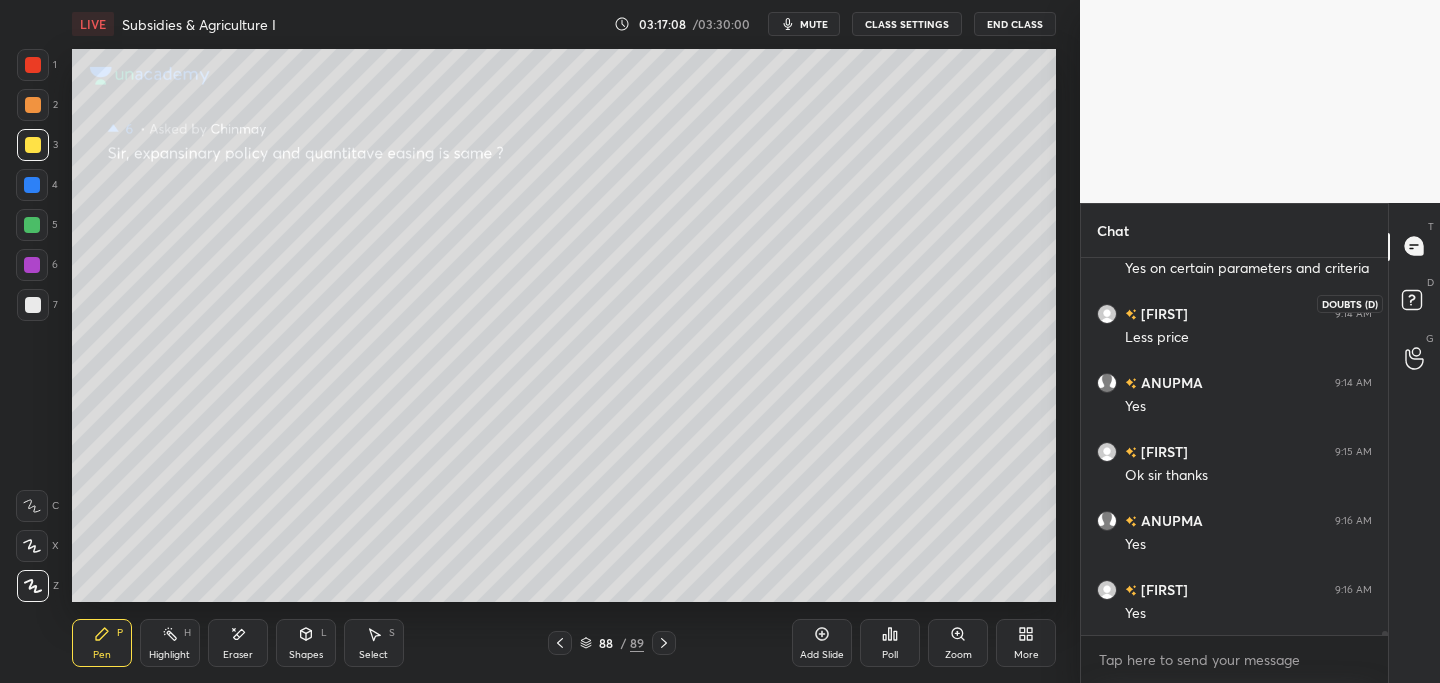drag, startPoint x: 1418, startPoint y: 298, endPoint x: 1405, endPoint y: 310, distance: 17.691807 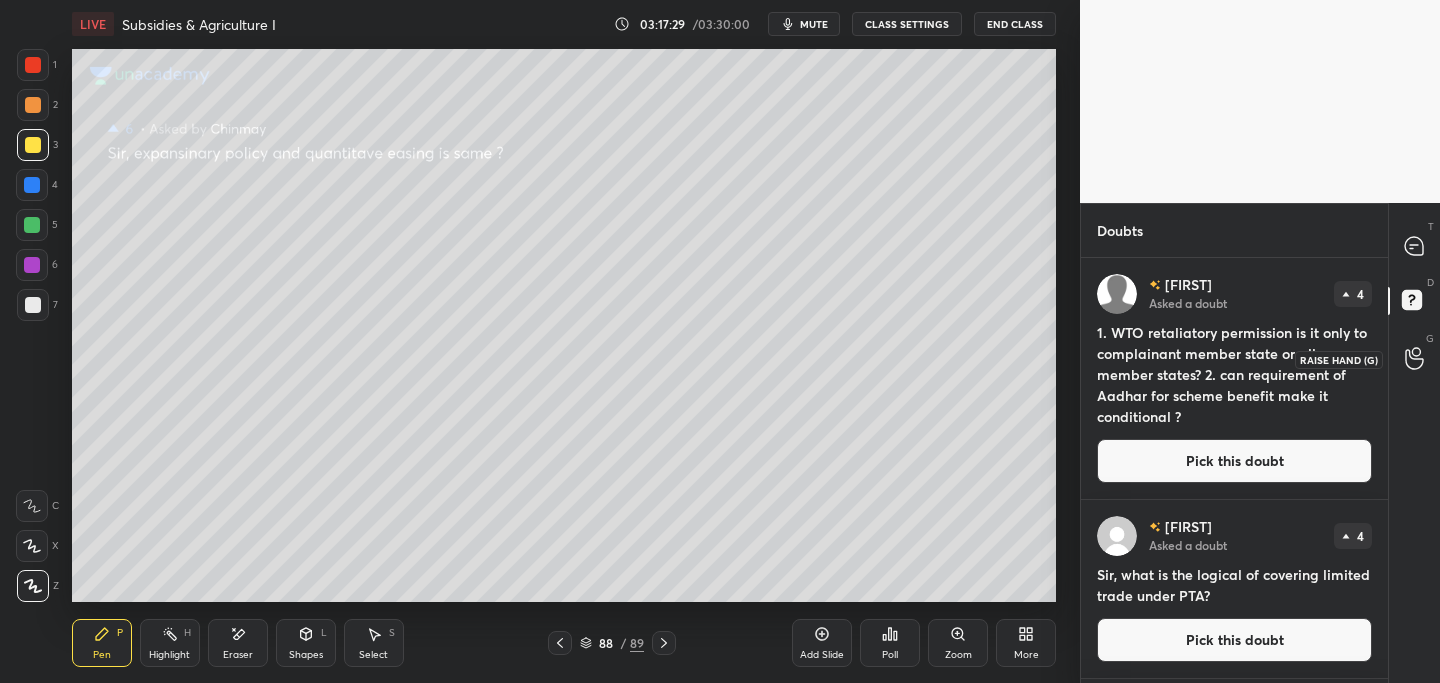 click 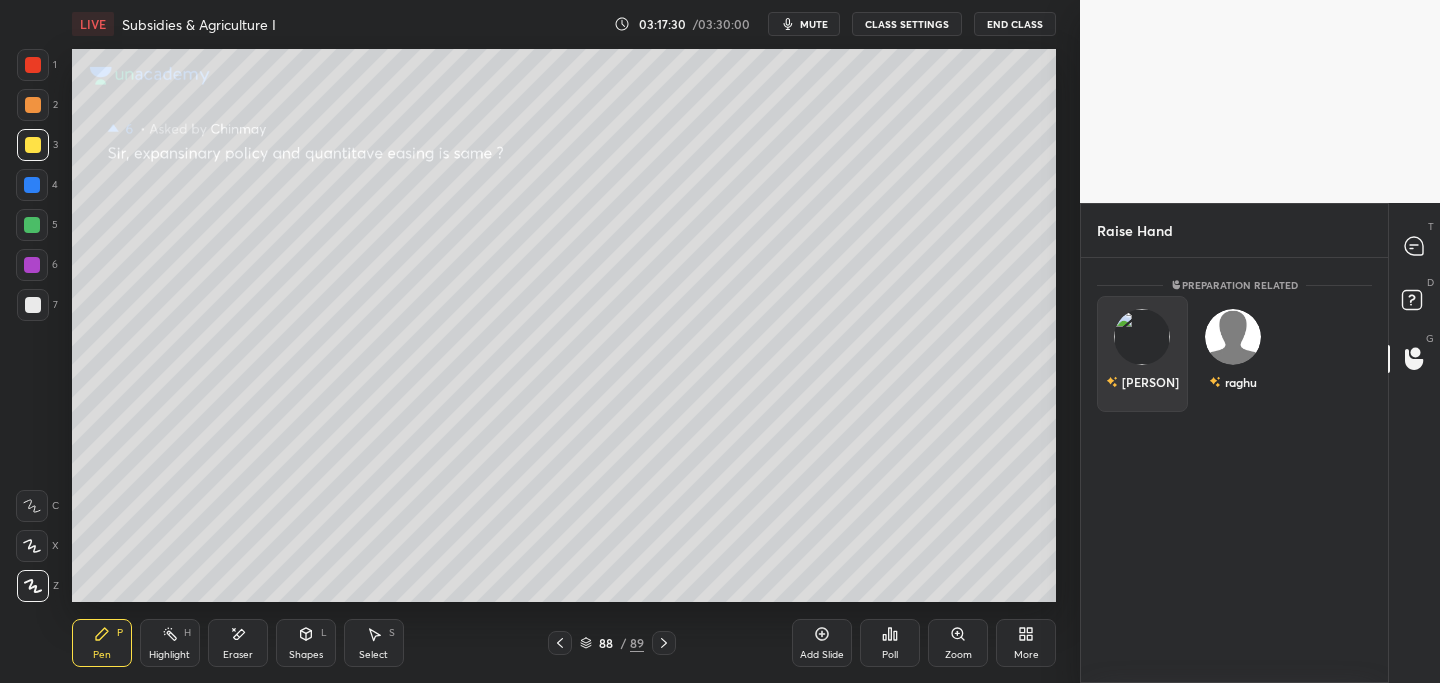 click on "[PERSON]" at bounding box center [1142, 382] 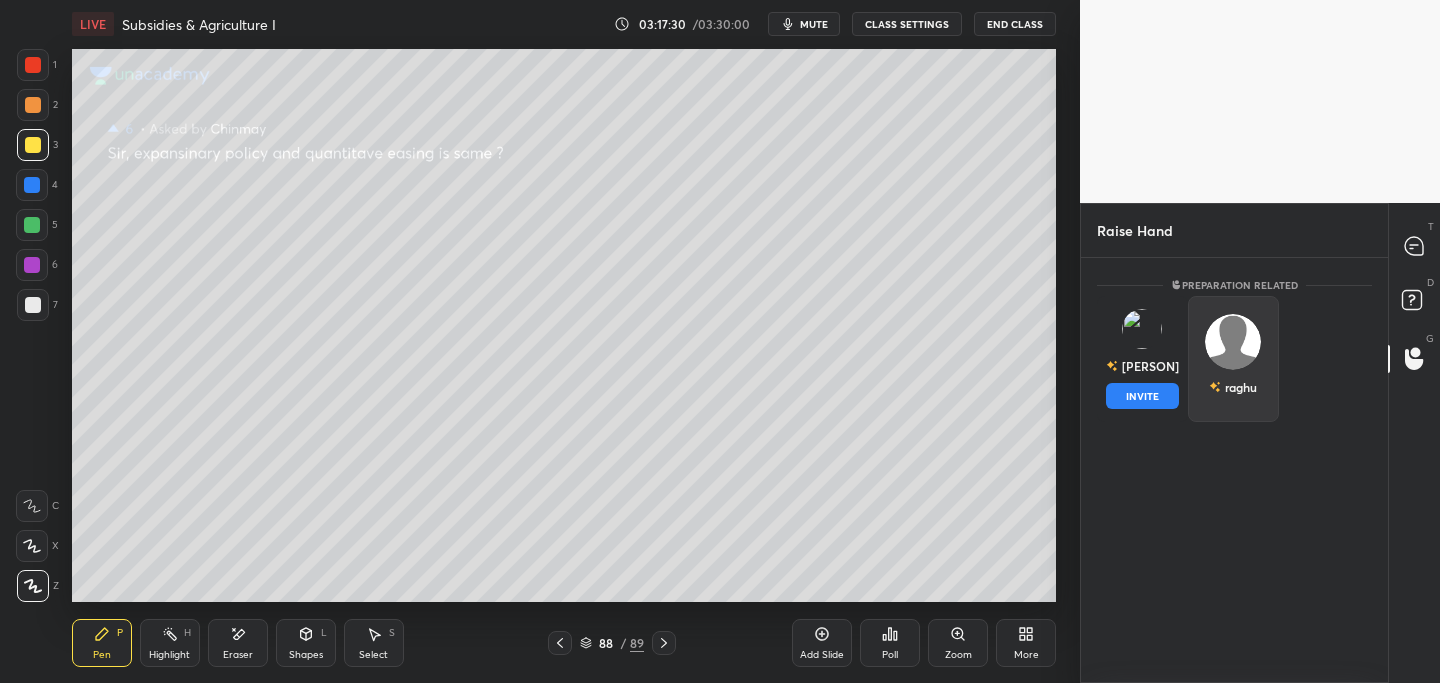 click on "INVITE" at bounding box center [1142, 396] 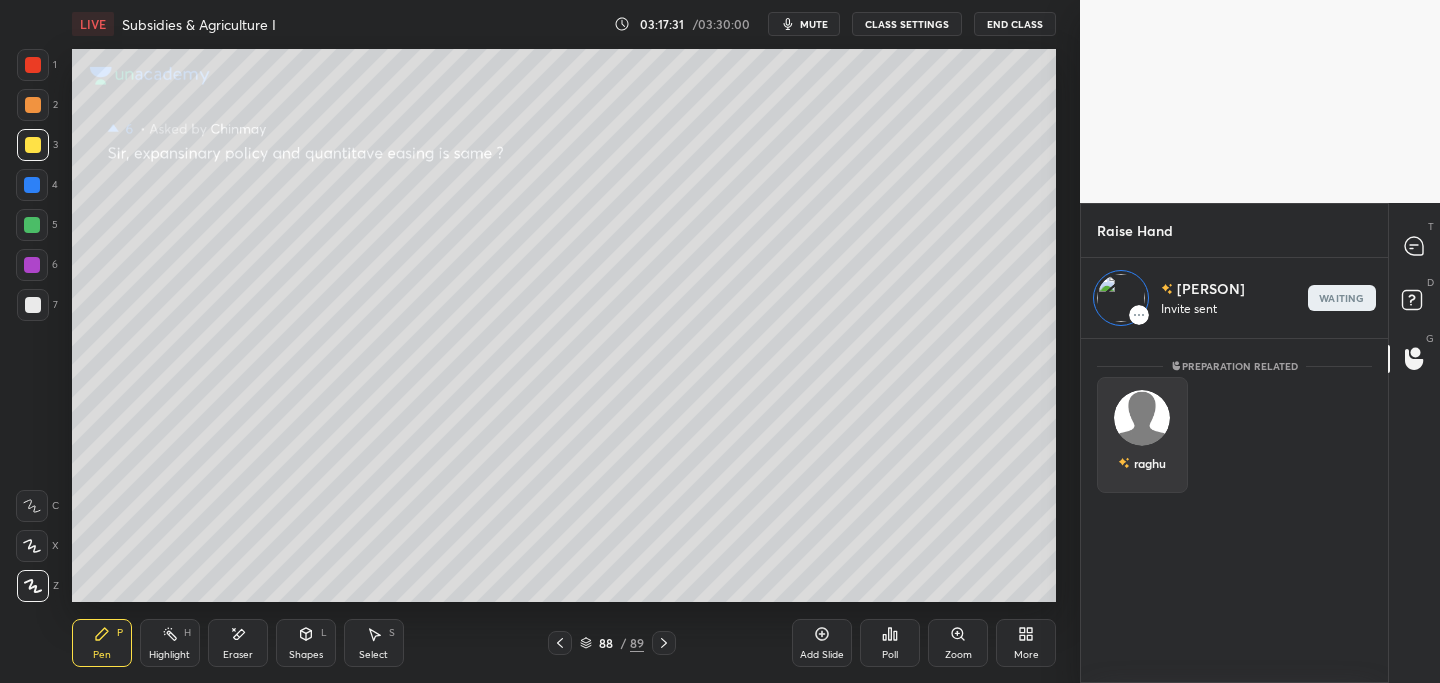 scroll, scrollTop: 338, scrollLeft: 301, axis: both 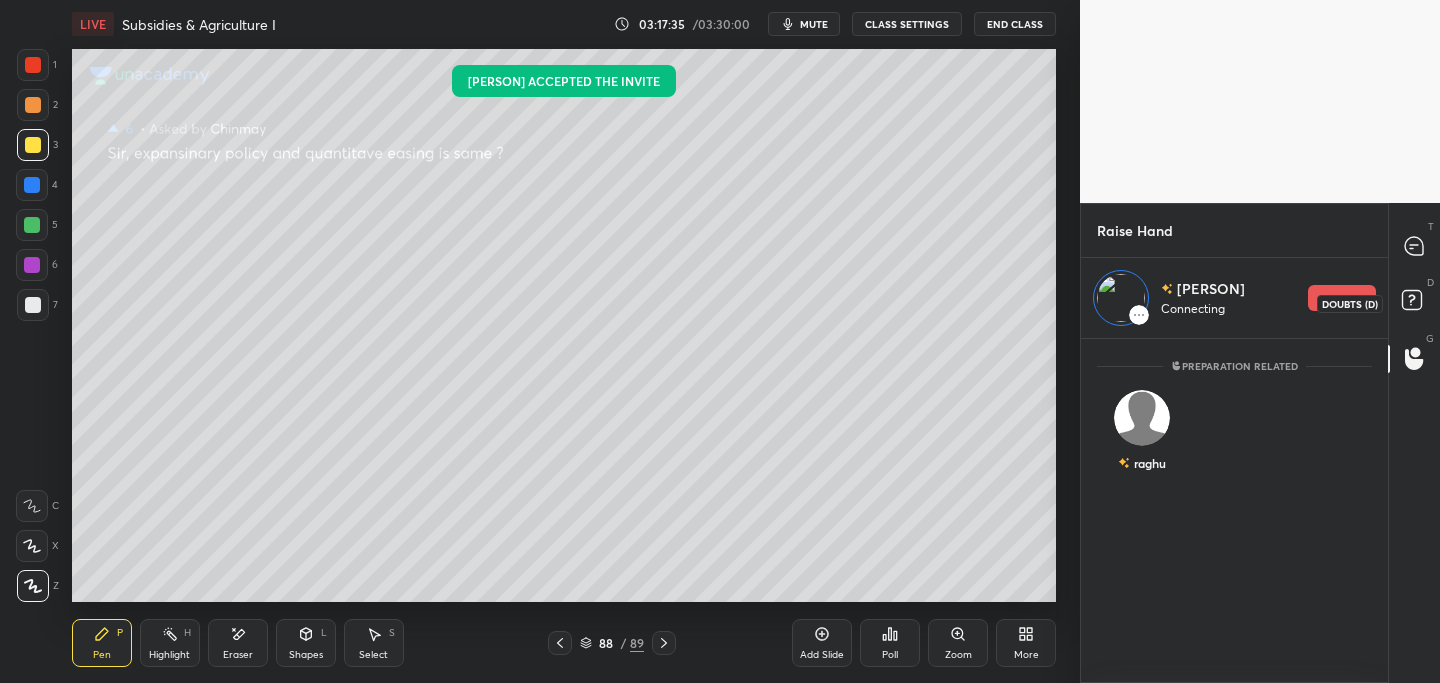drag, startPoint x: 1419, startPoint y: 300, endPoint x: 1357, endPoint y: 312, distance: 63.15061 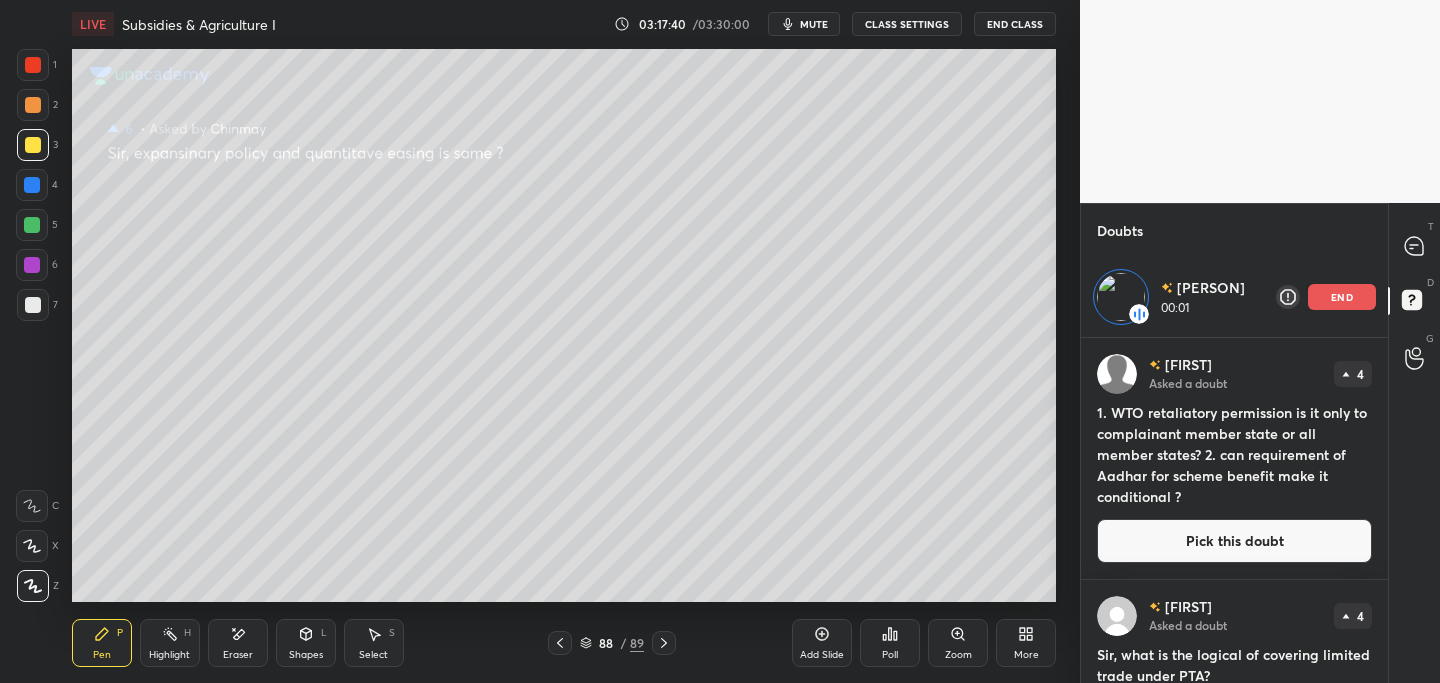 click on "Pick this doubt" at bounding box center [1234, 541] 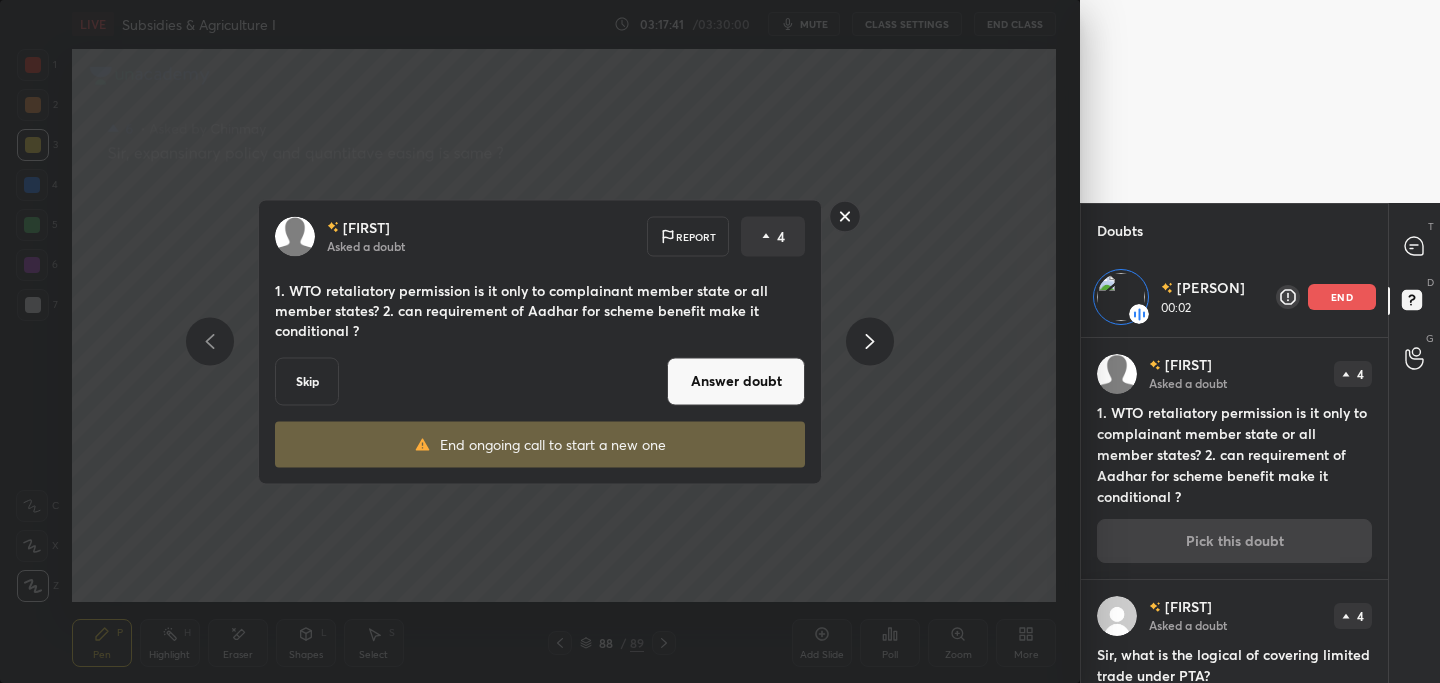 click on "Answer doubt" at bounding box center (736, 381) 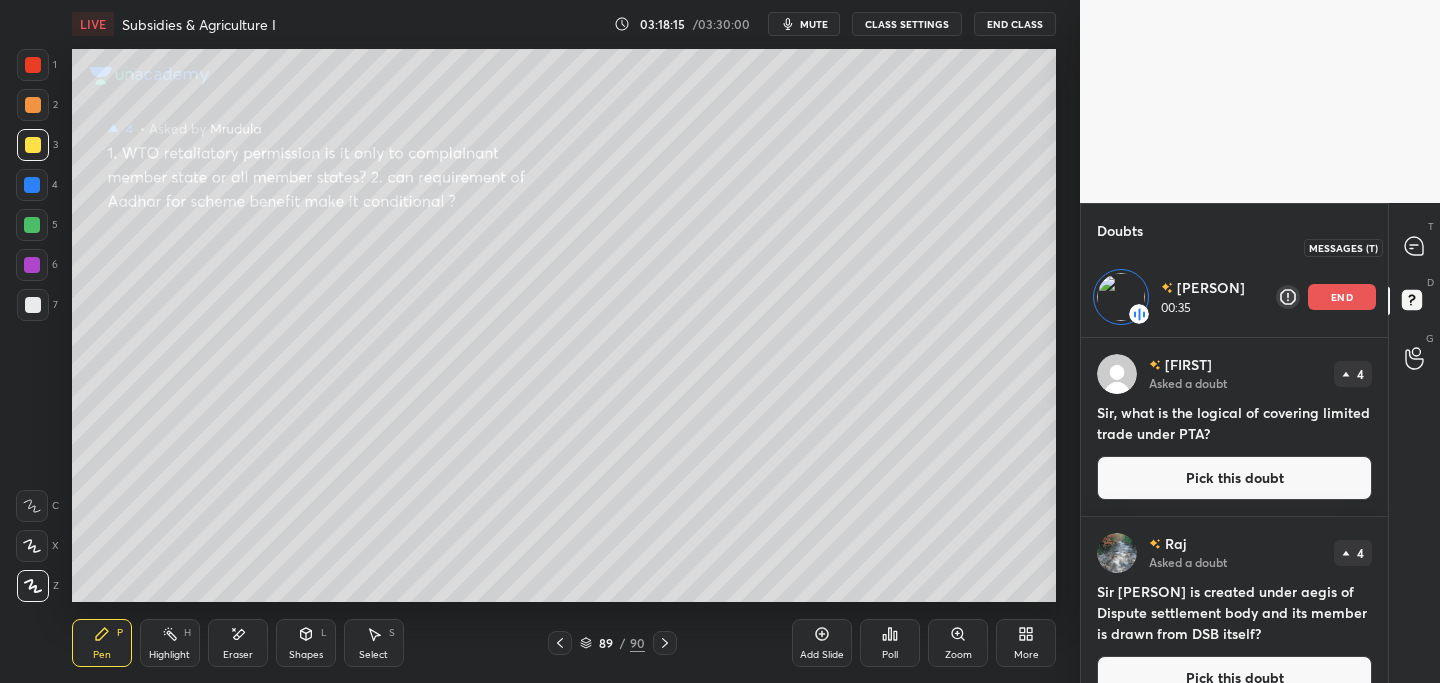 click 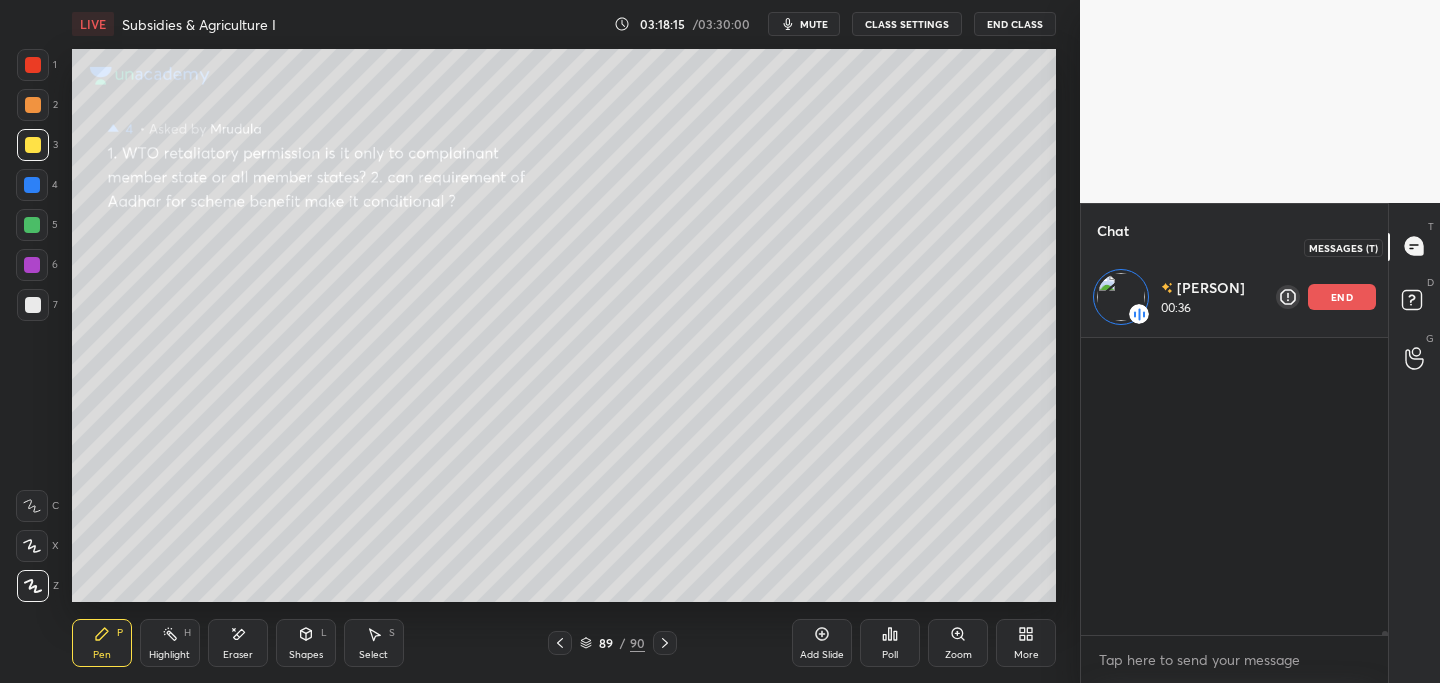 scroll, scrollTop: 34985, scrollLeft: 0, axis: vertical 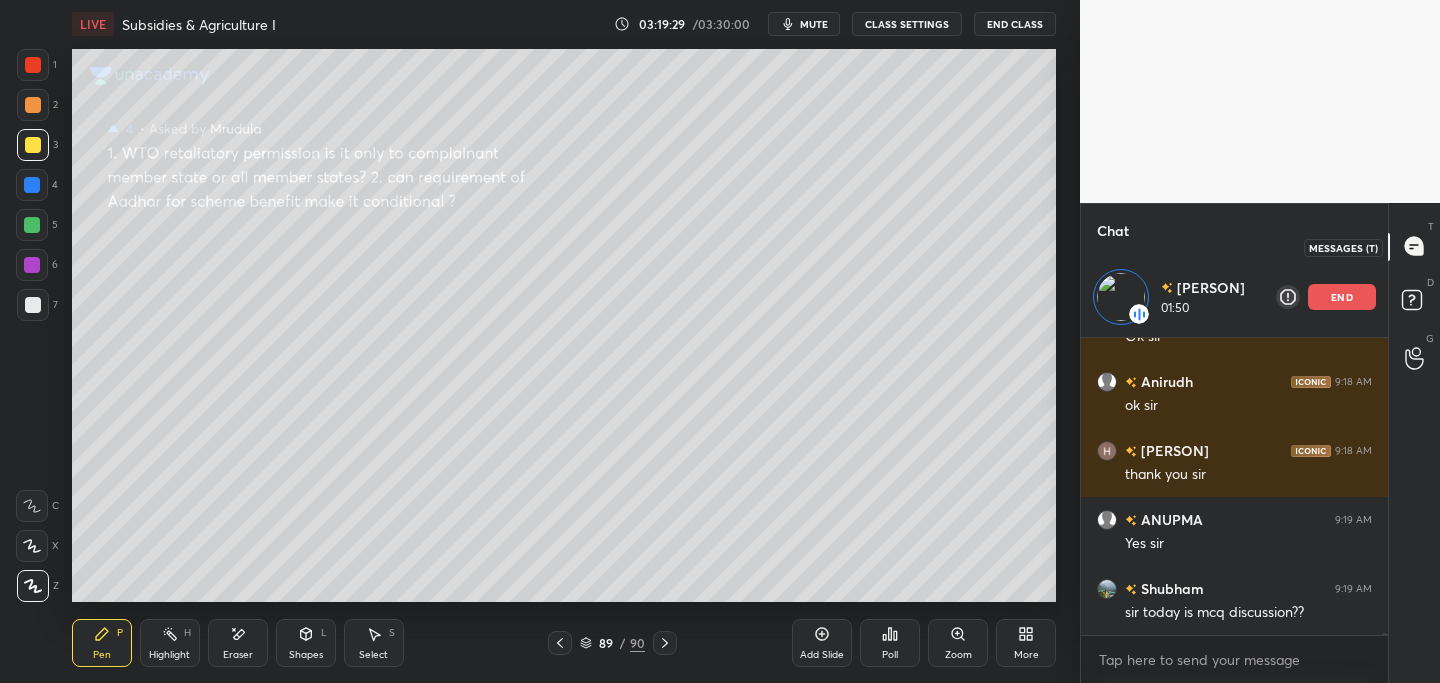 click 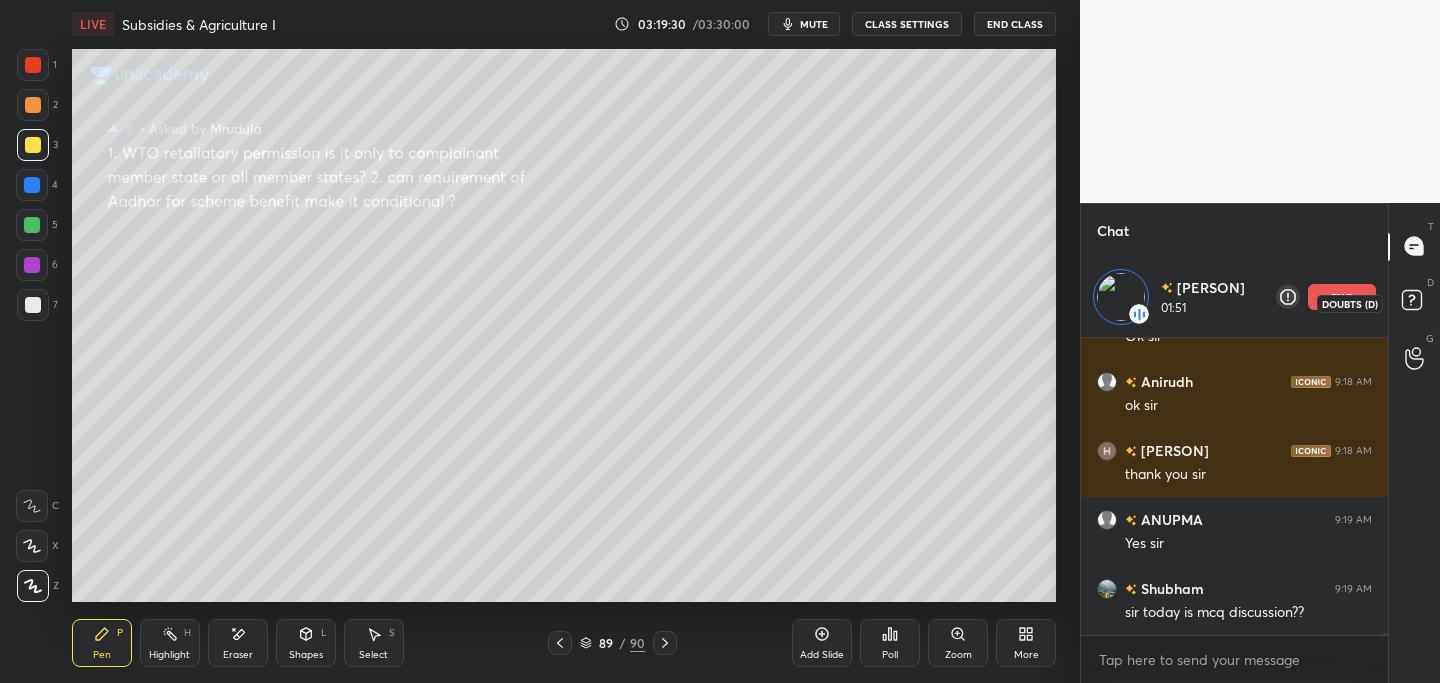 click 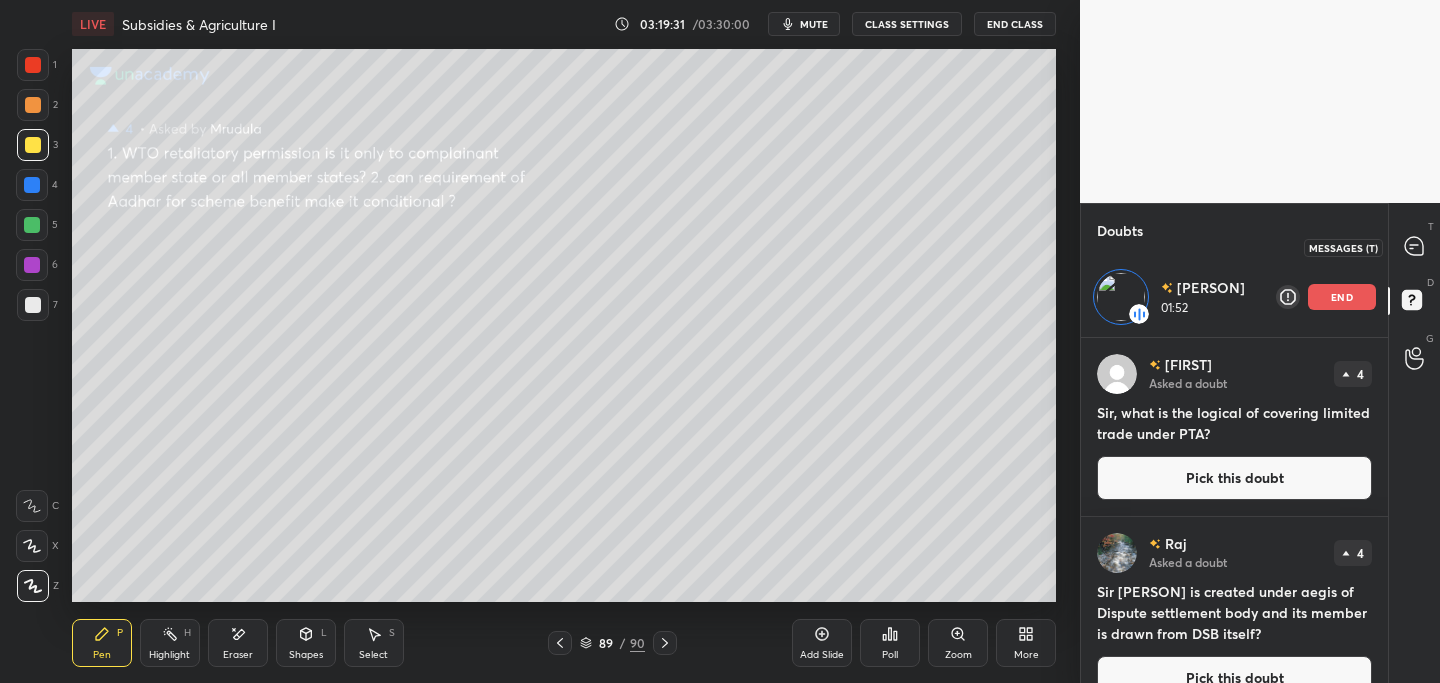 drag, startPoint x: 1419, startPoint y: 246, endPoint x: 1413, endPoint y: 255, distance: 10.816654 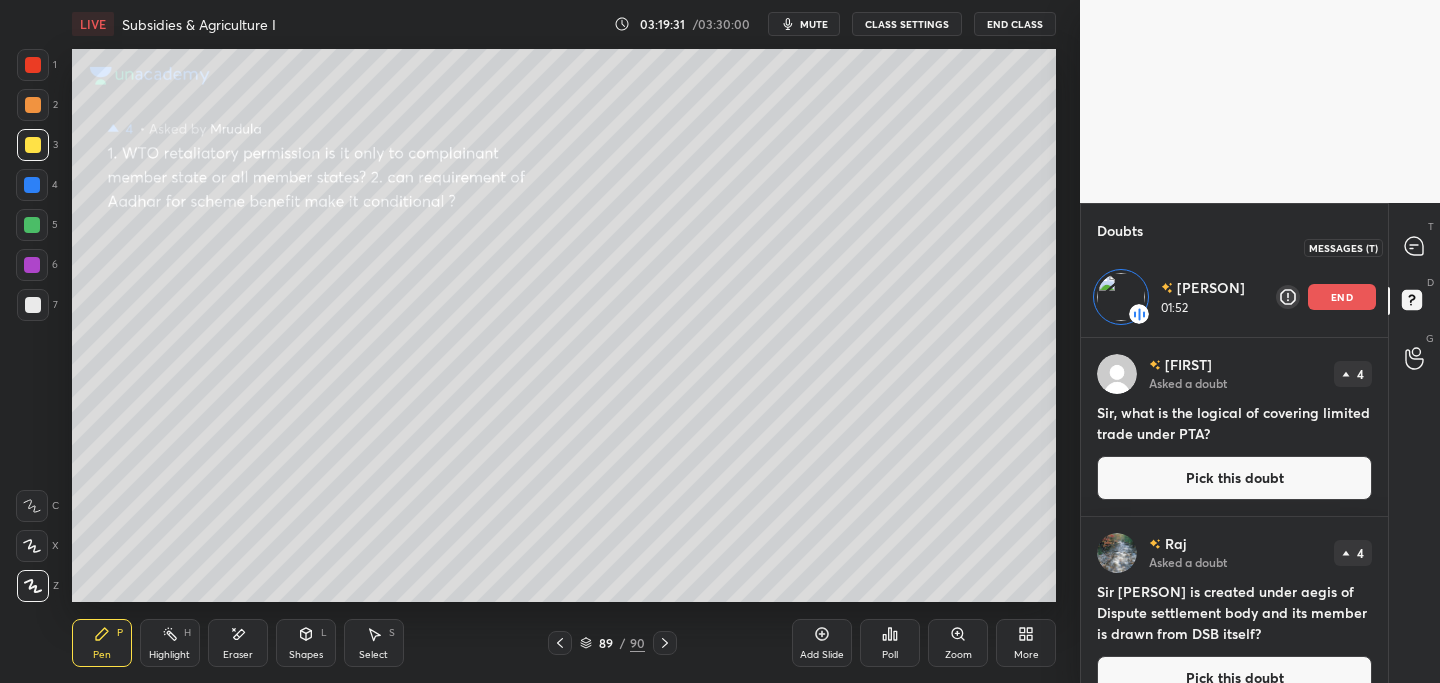 click 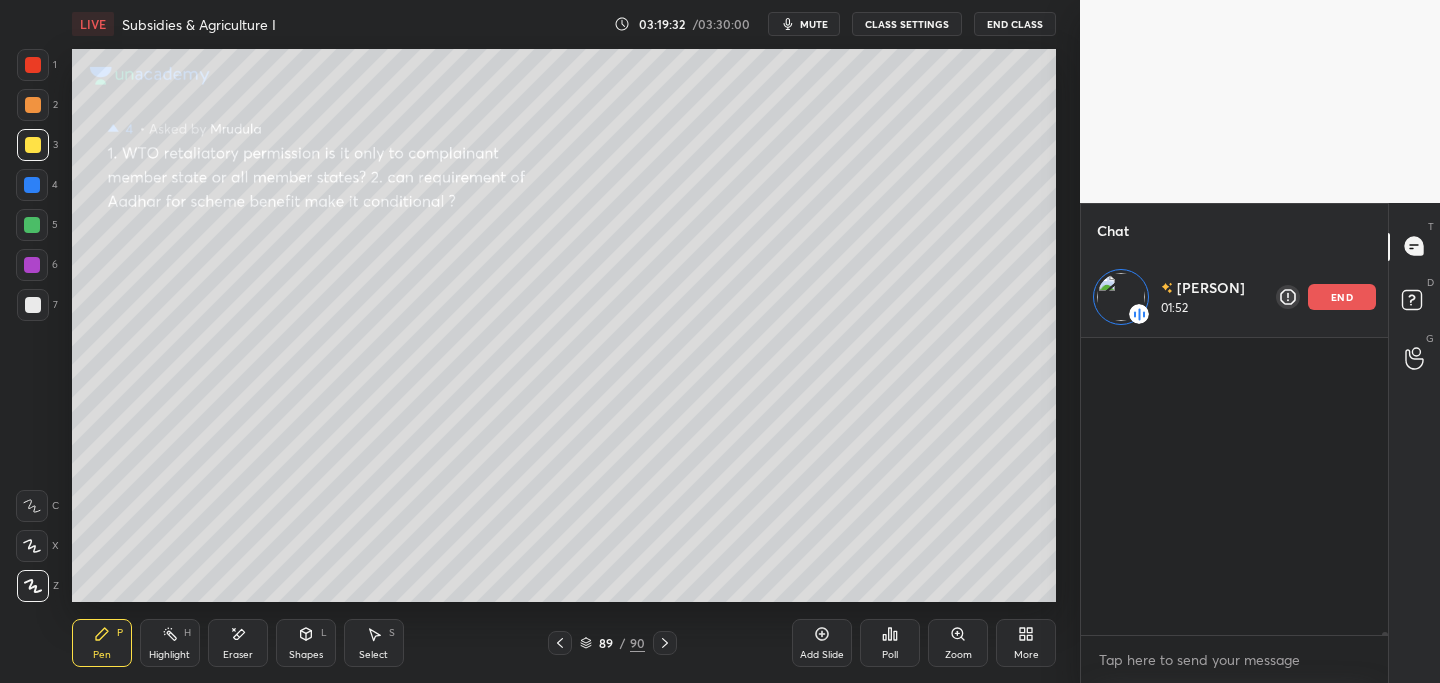 scroll, scrollTop: 35373, scrollLeft: 0, axis: vertical 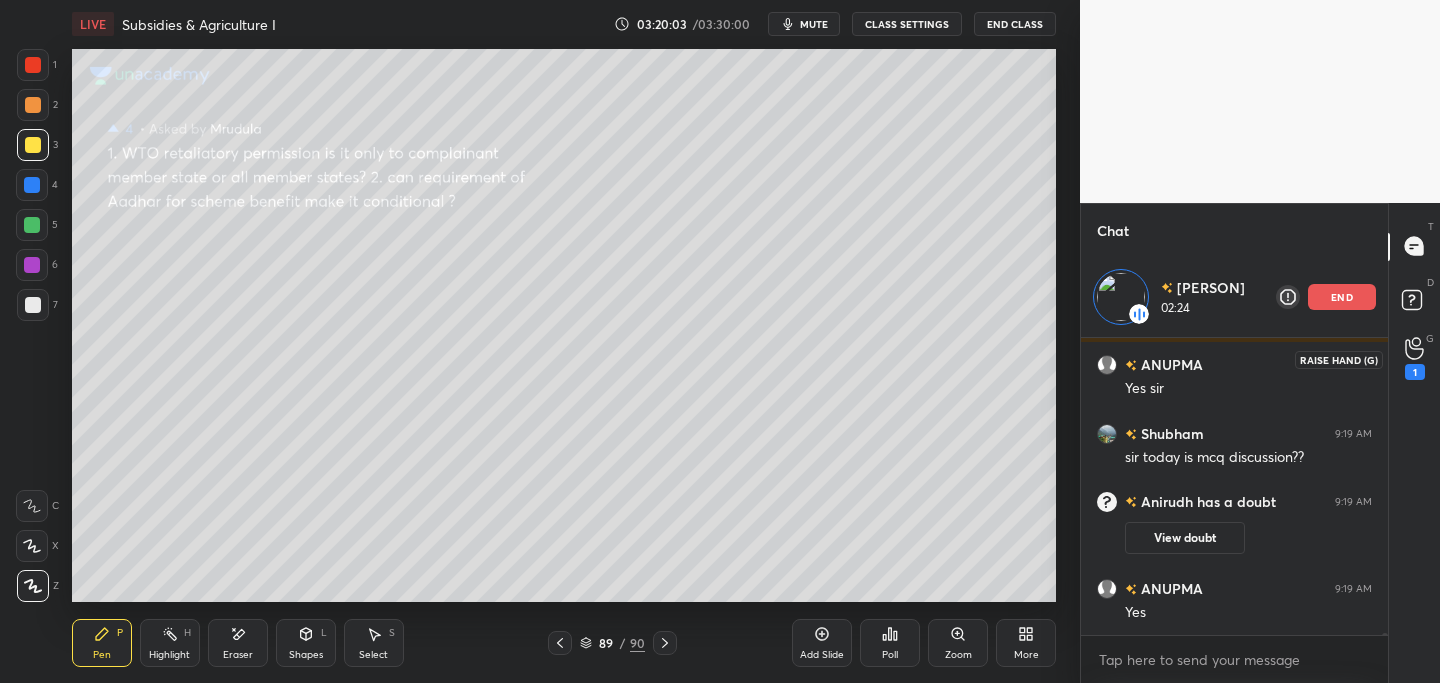 click 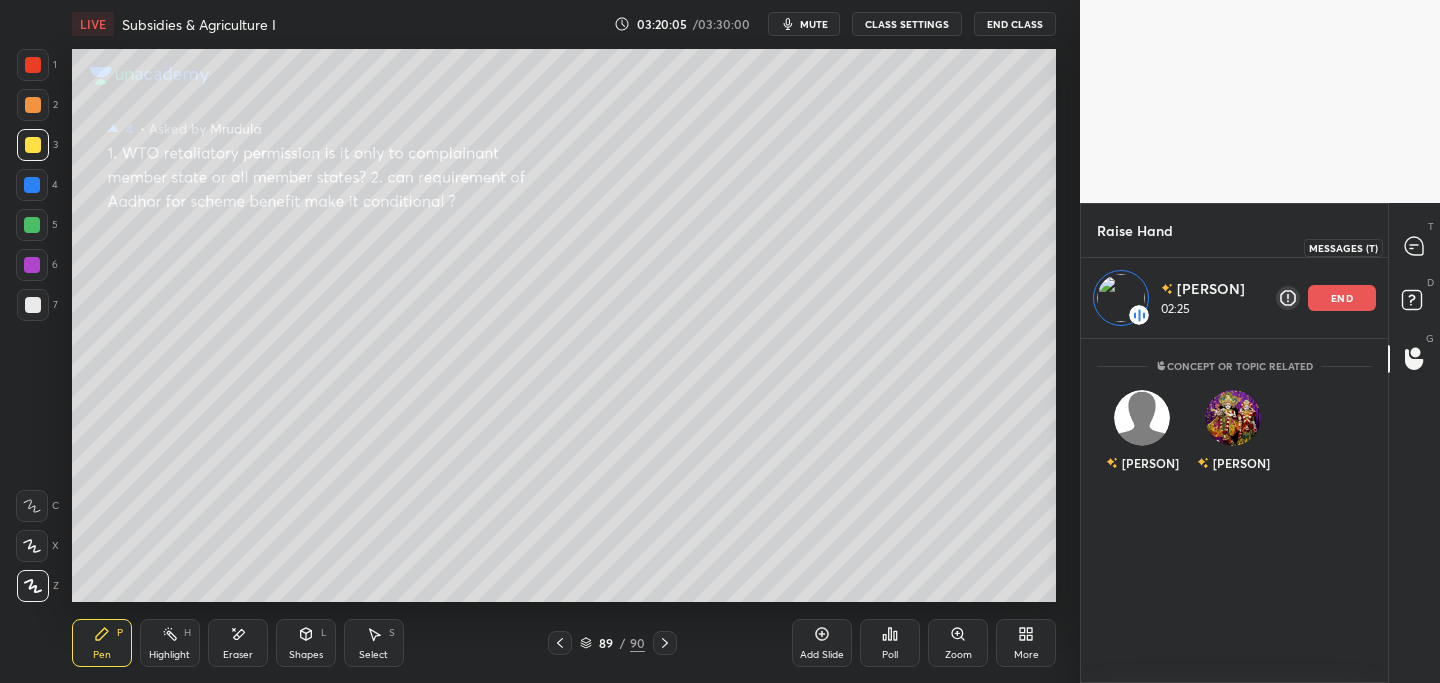 click 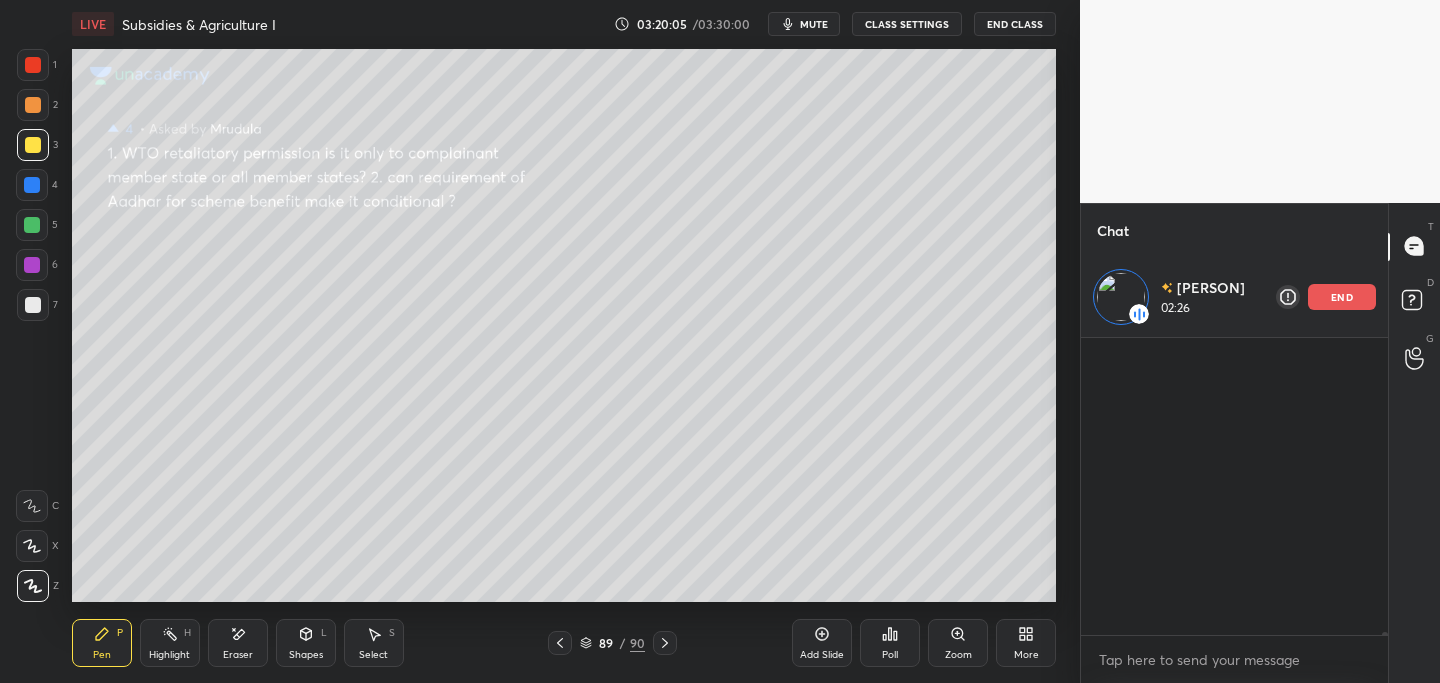 scroll, scrollTop: 35528, scrollLeft: 0, axis: vertical 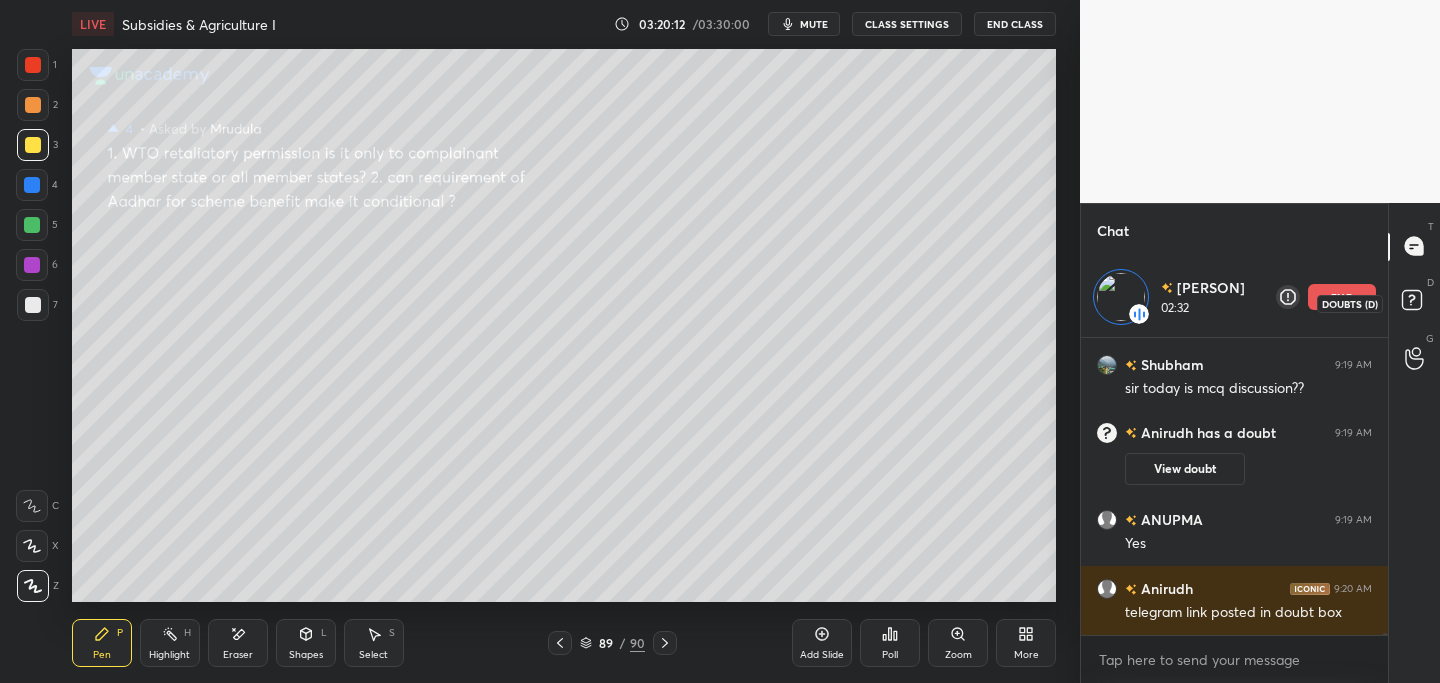 click 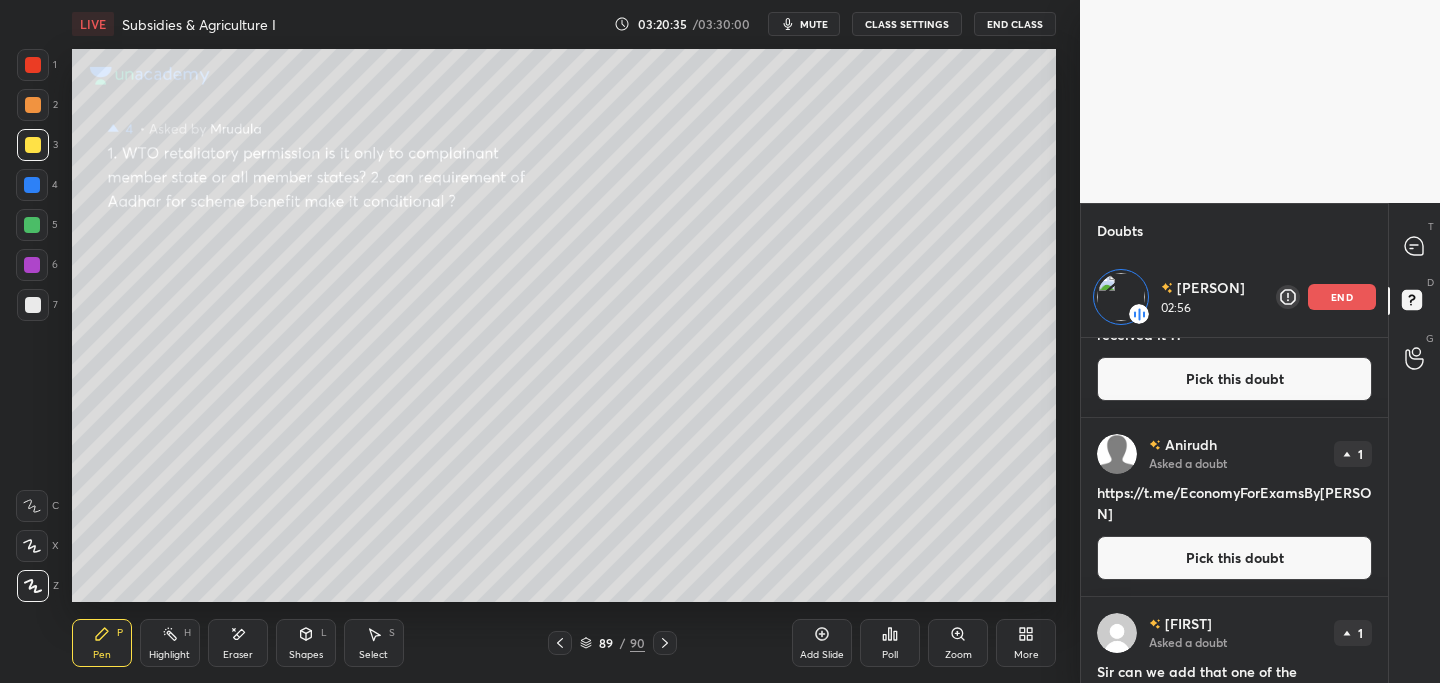 scroll, scrollTop: 2759, scrollLeft: 0, axis: vertical 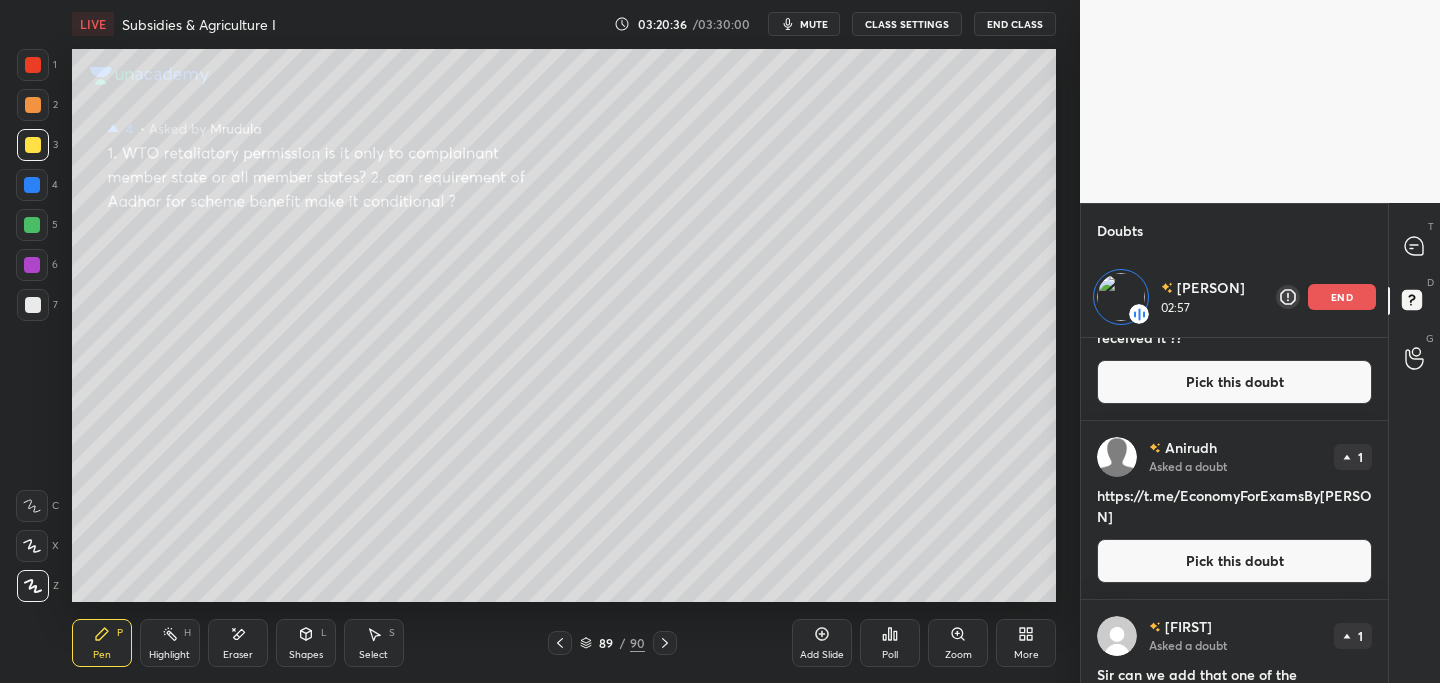 click on "Pick this doubt" at bounding box center (1234, 561) 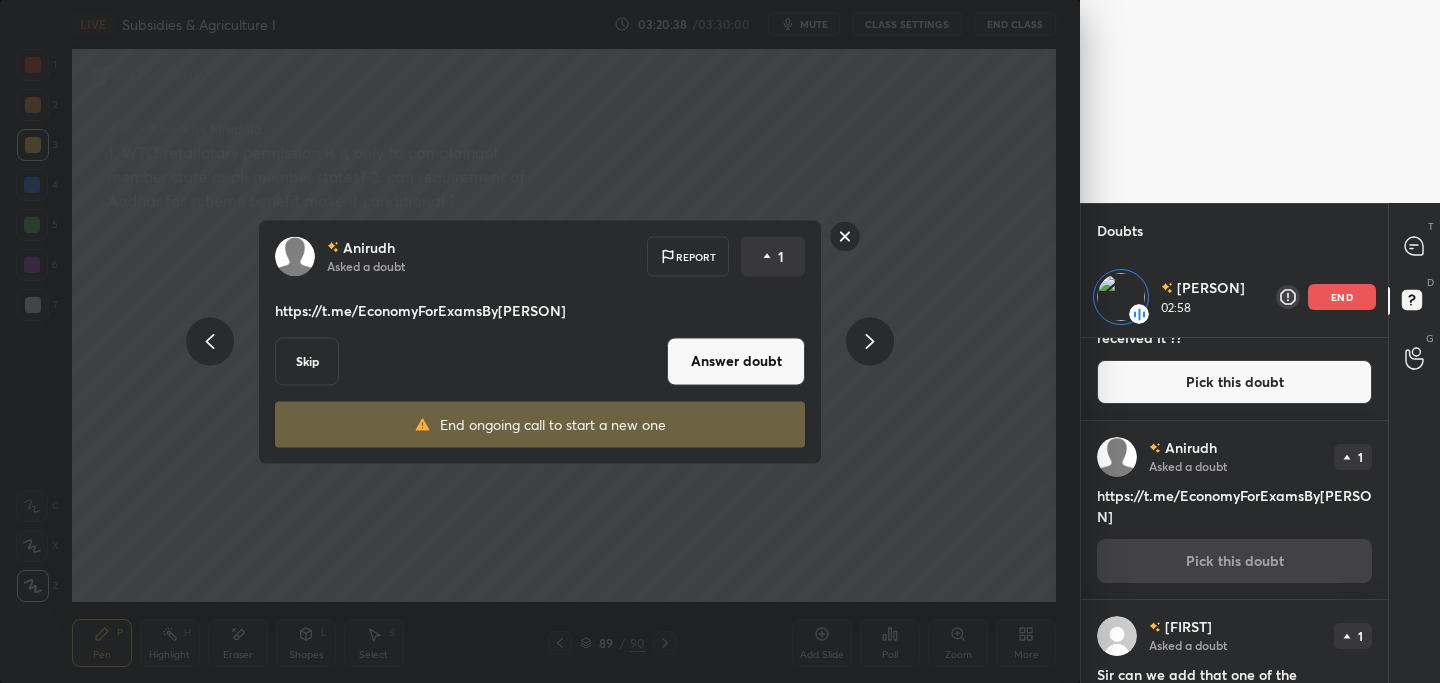 click on "Answer doubt" at bounding box center [736, 361] 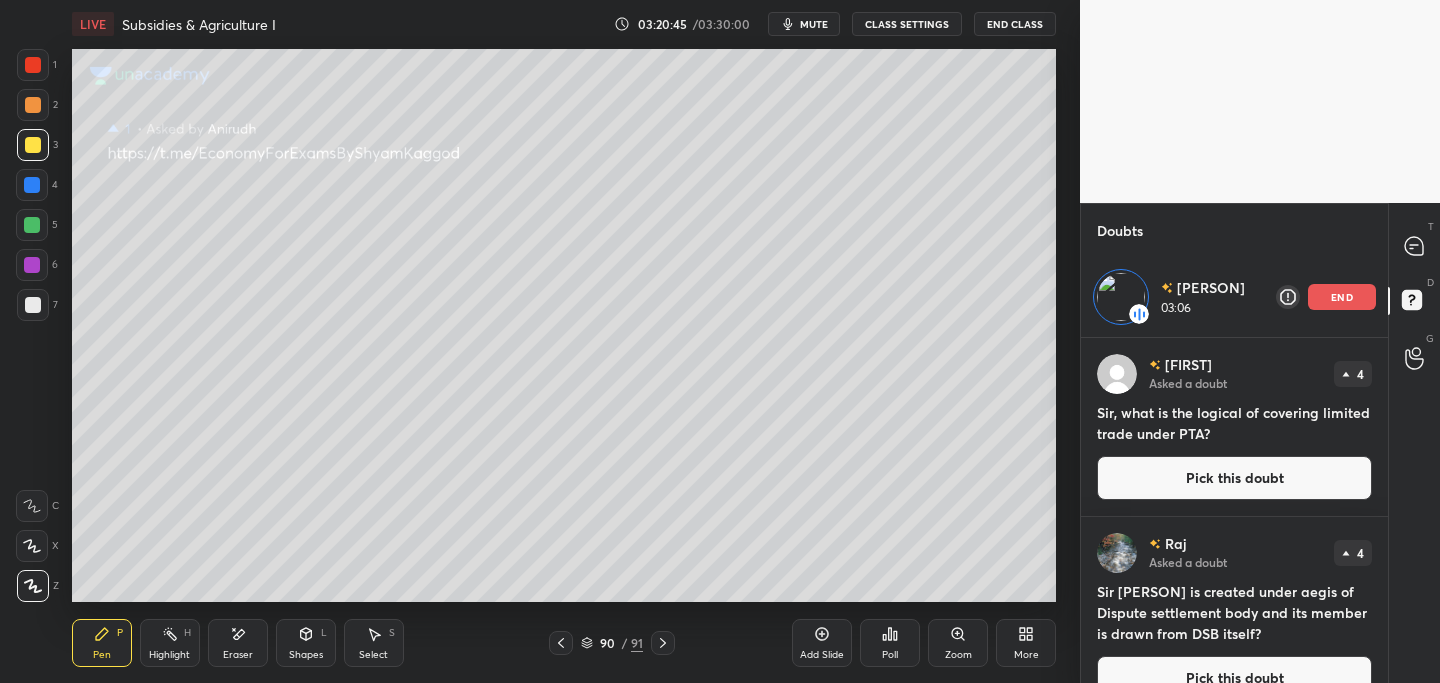 click on "end" at bounding box center (1342, 297) 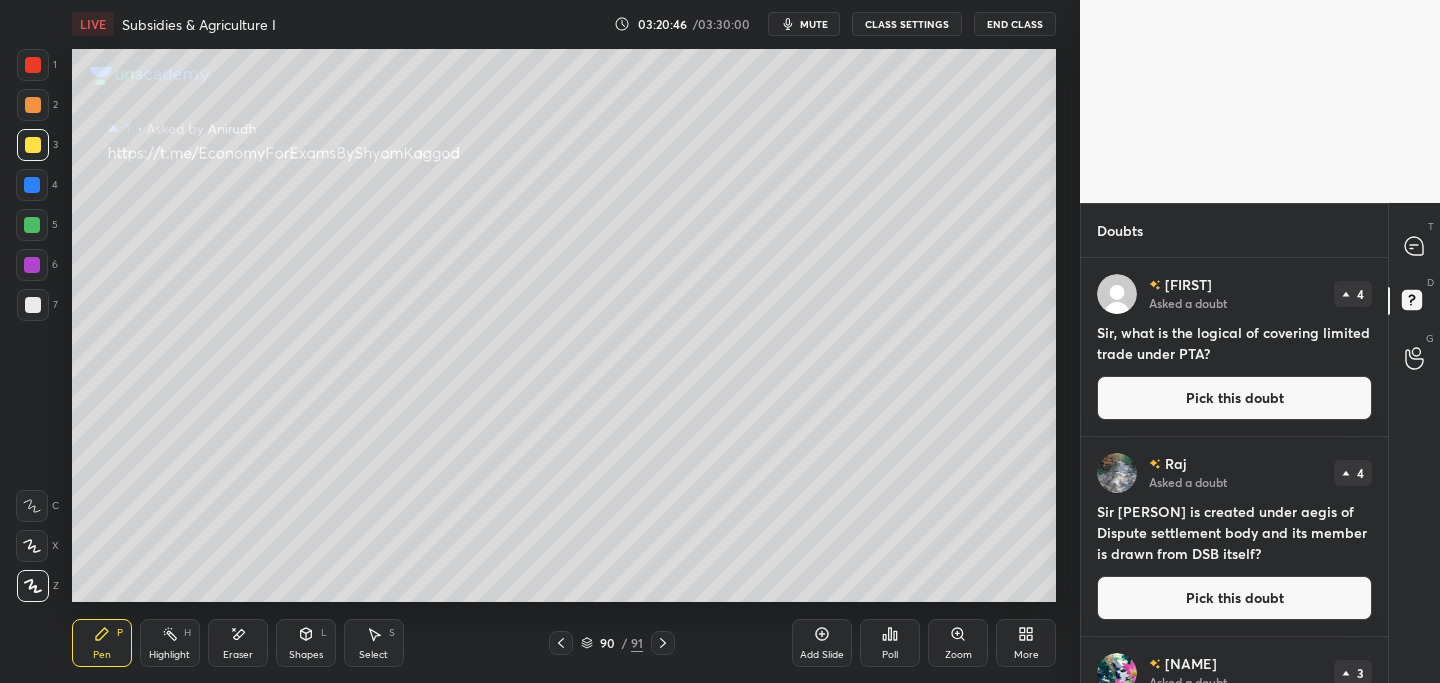 scroll, scrollTop: 7, scrollLeft: 7, axis: both 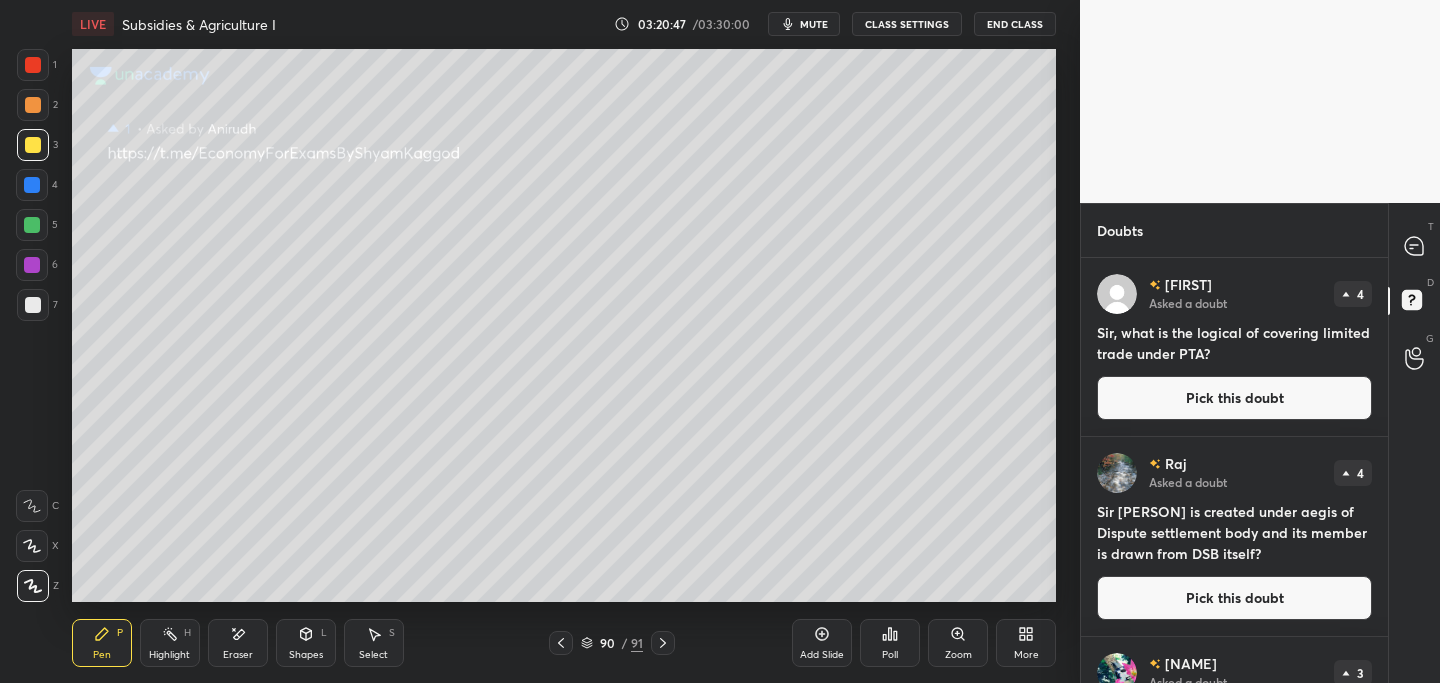 drag, startPoint x: 1257, startPoint y: 400, endPoint x: 1225, endPoint y: 412, distance: 34.176014 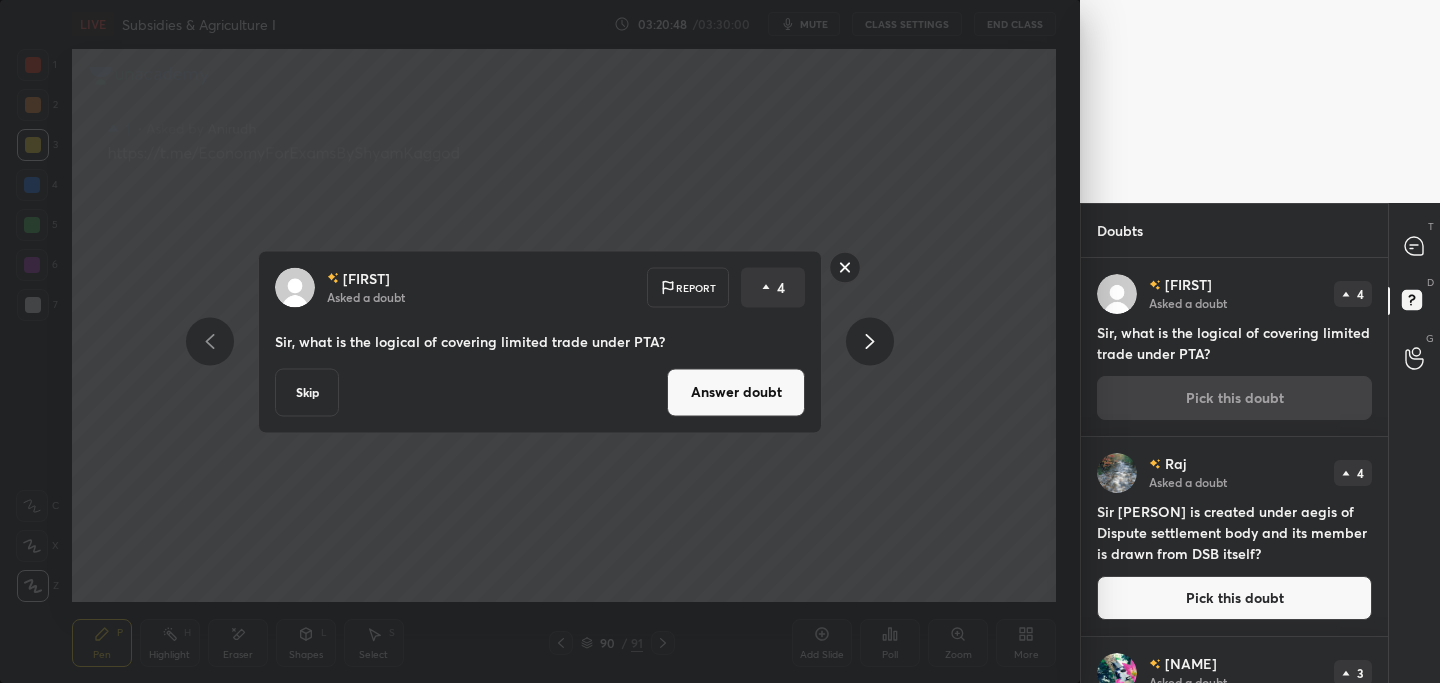 drag, startPoint x: 742, startPoint y: 392, endPoint x: 714, endPoint y: 416, distance: 36.878178 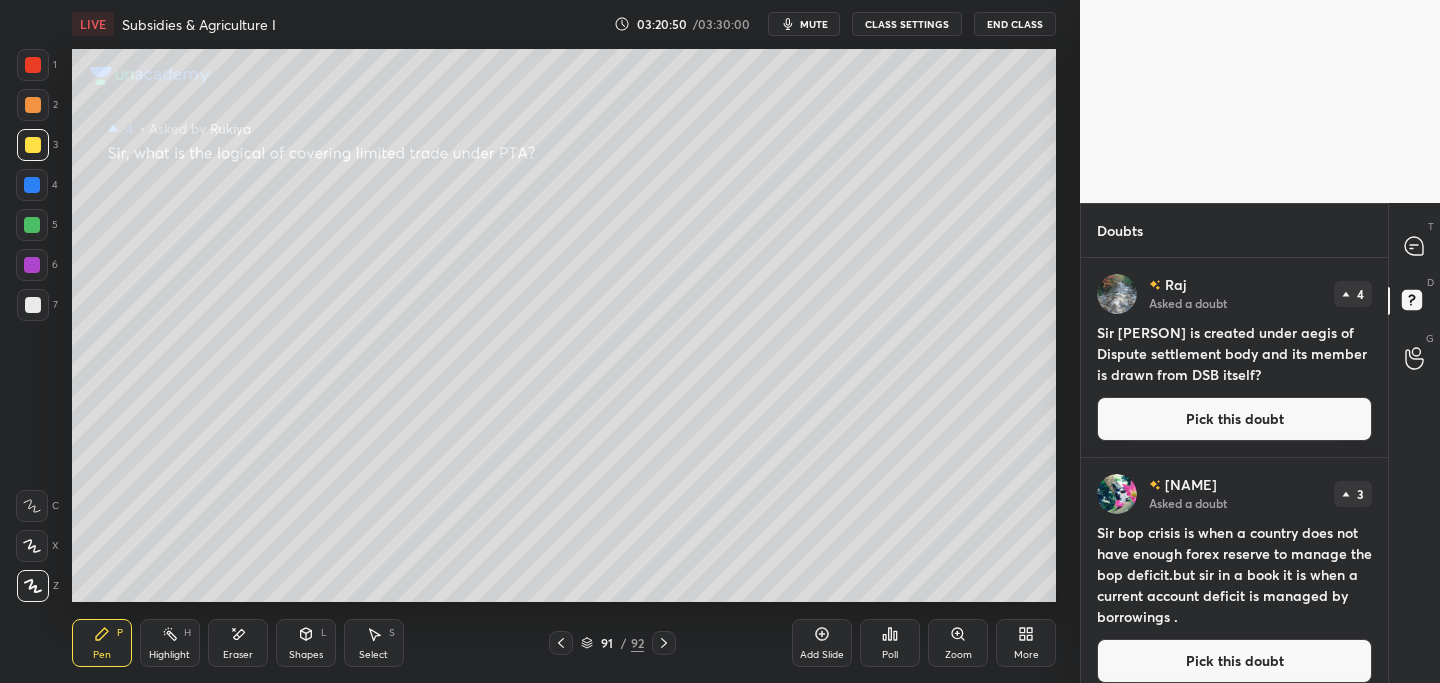 click on "91 / 92" at bounding box center (612, 643) 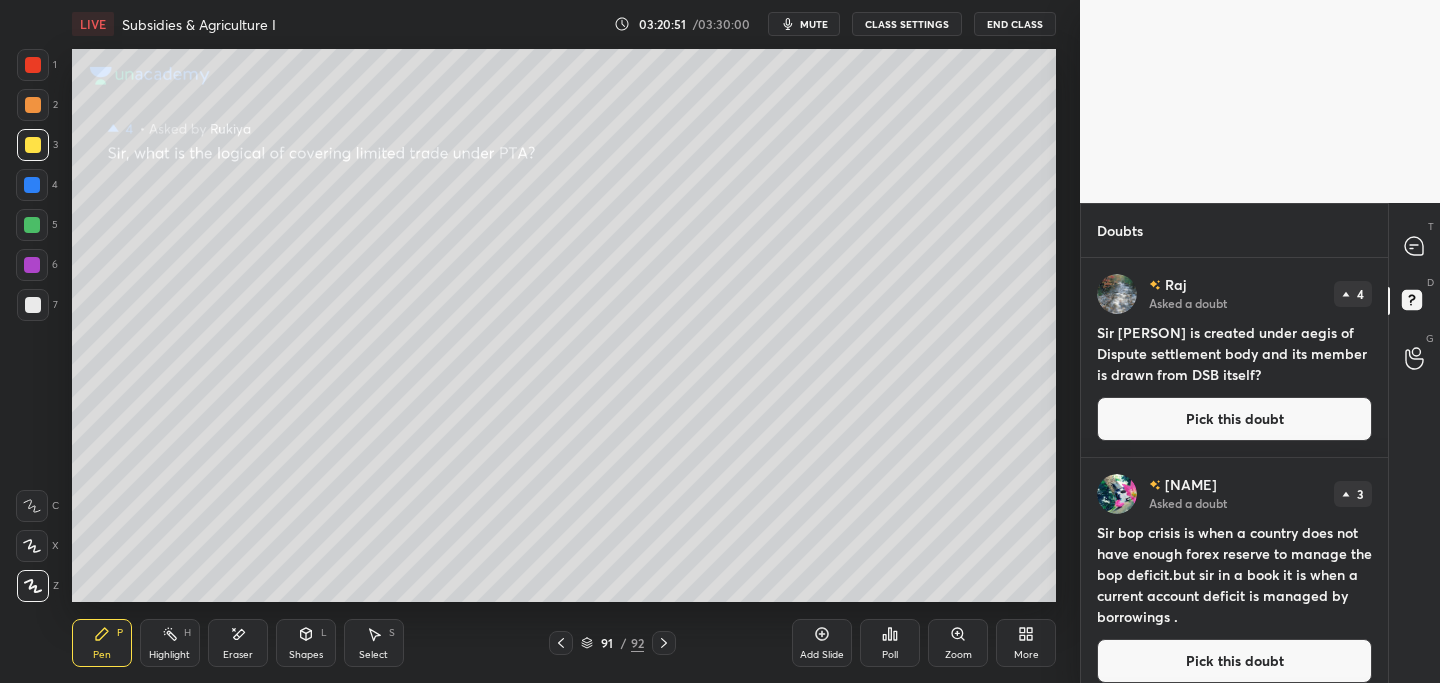 click 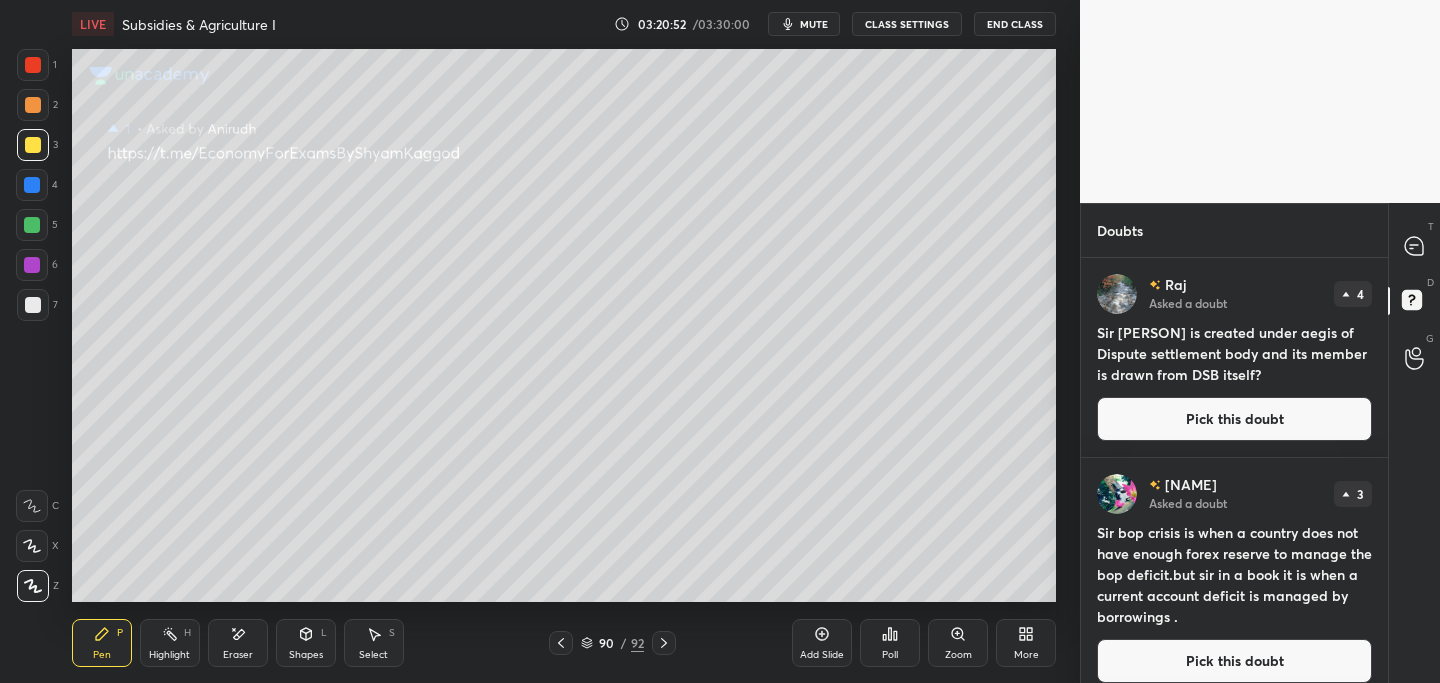 click 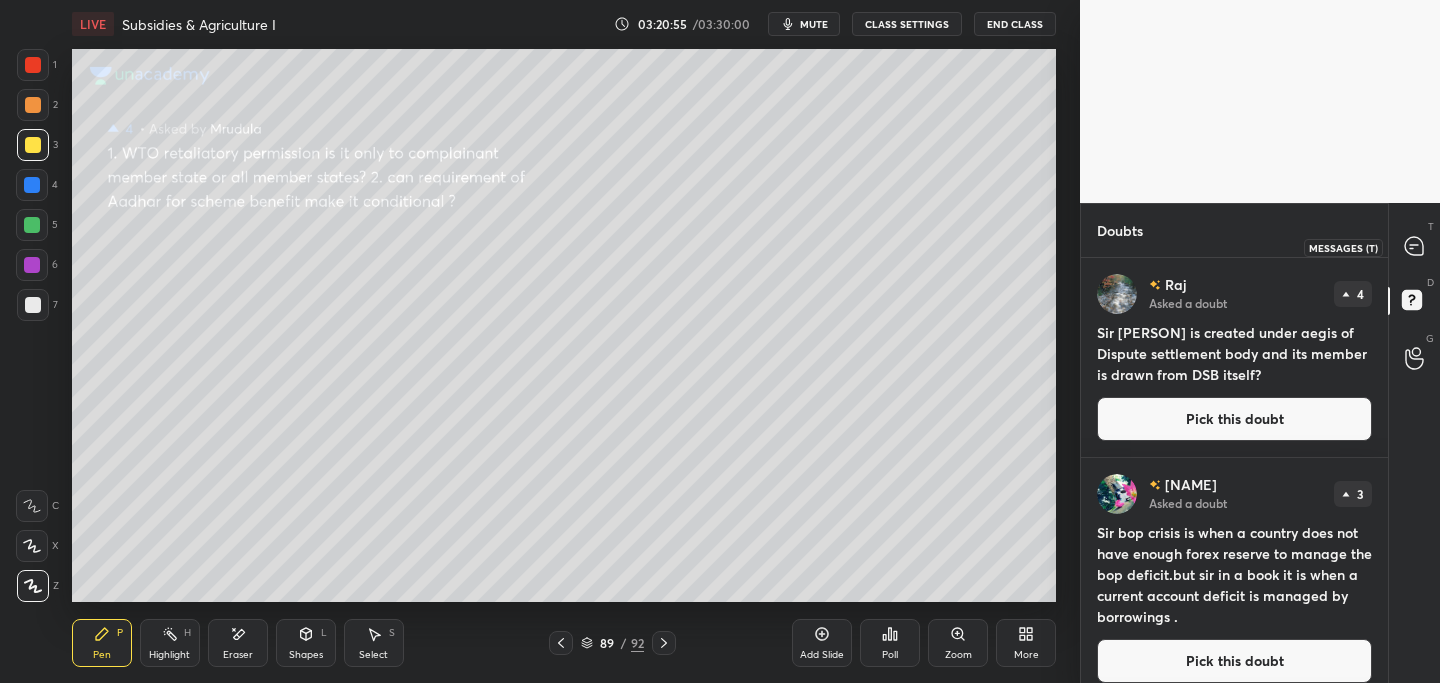 drag, startPoint x: 1422, startPoint y: 242, endPoint x: 1407, endPoint y: 256, distance: 20.518284 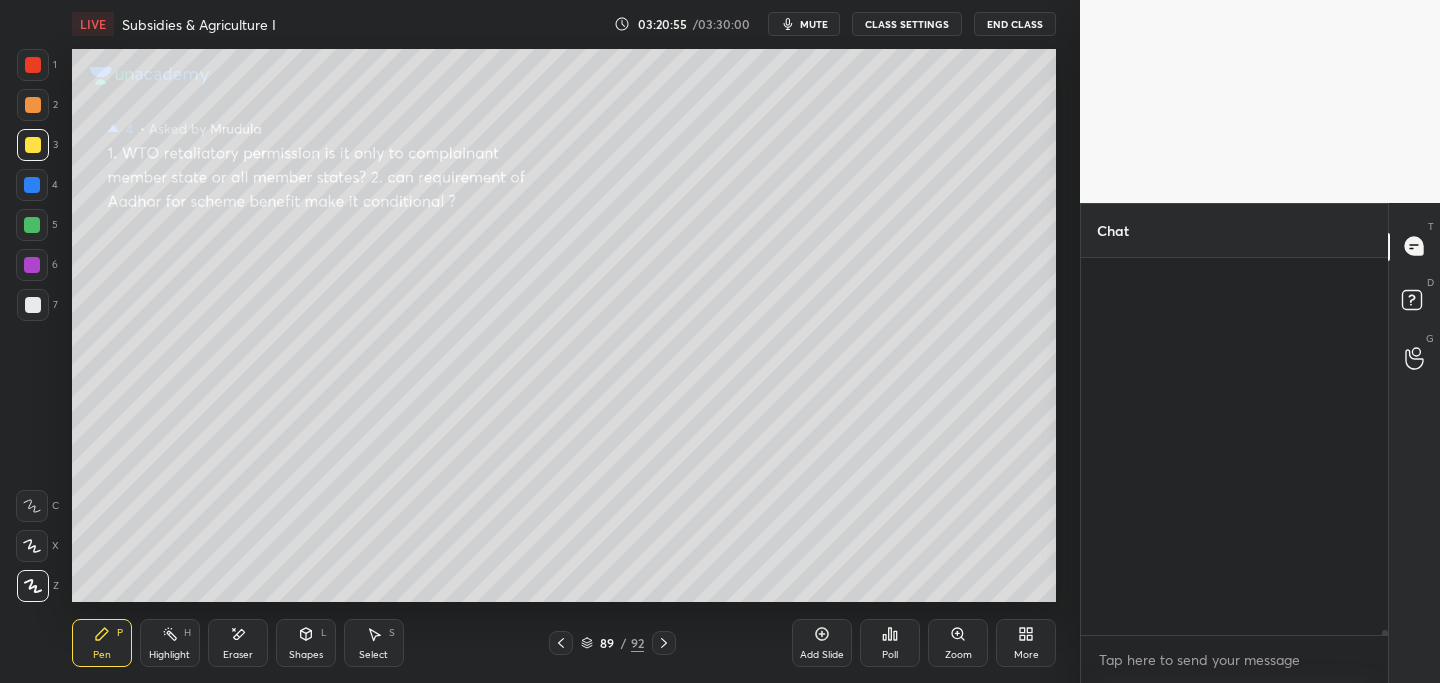 scroll, scrollTop: 35580, scrollLeft: 0, axis: vertical 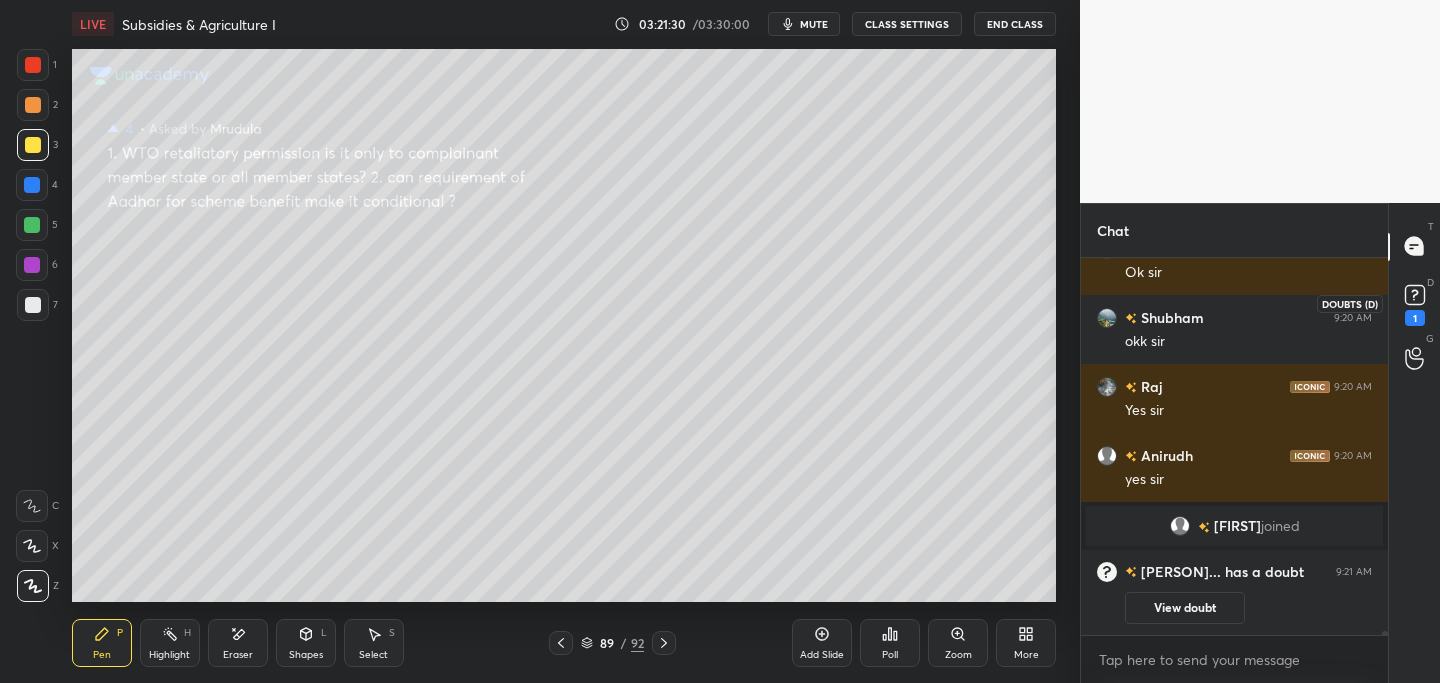 click 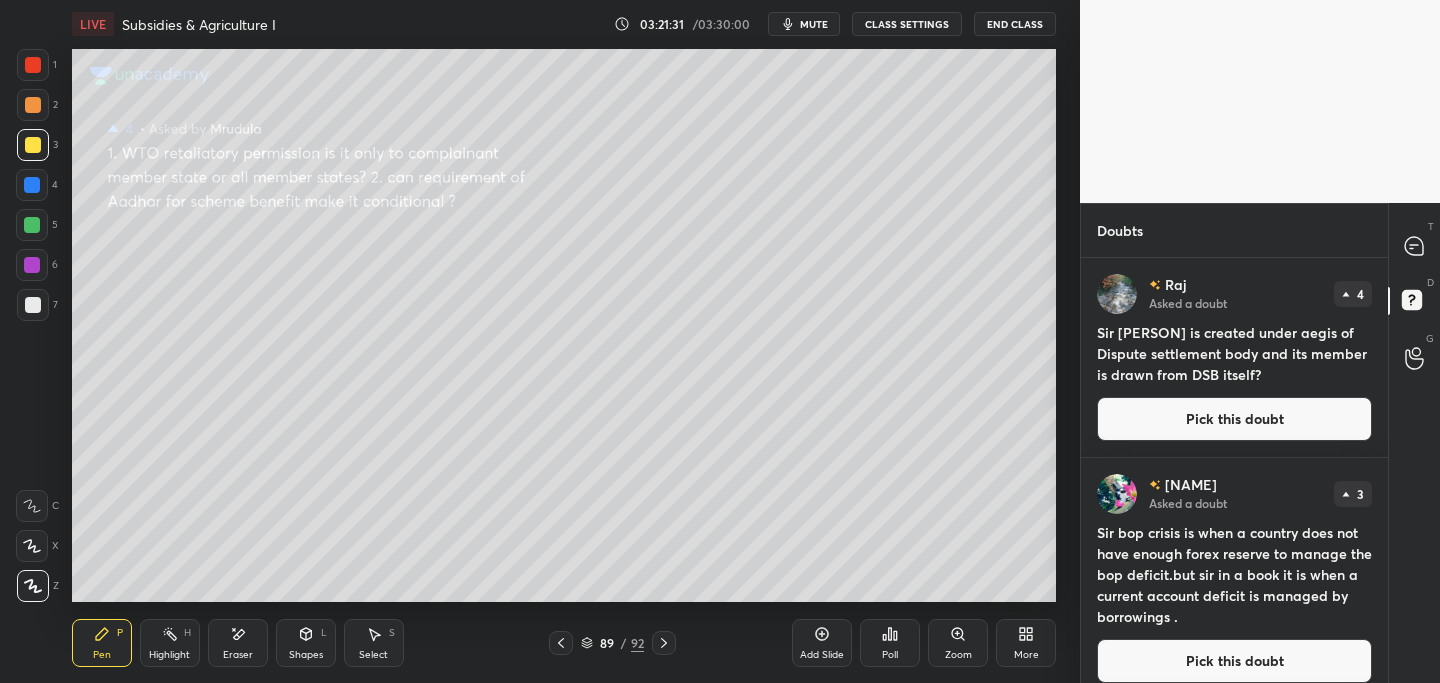 drag, startPoint x: 1240, startPoint y: 425, endPoint x: 1241, endPoint y: 415, distance: 10.049875 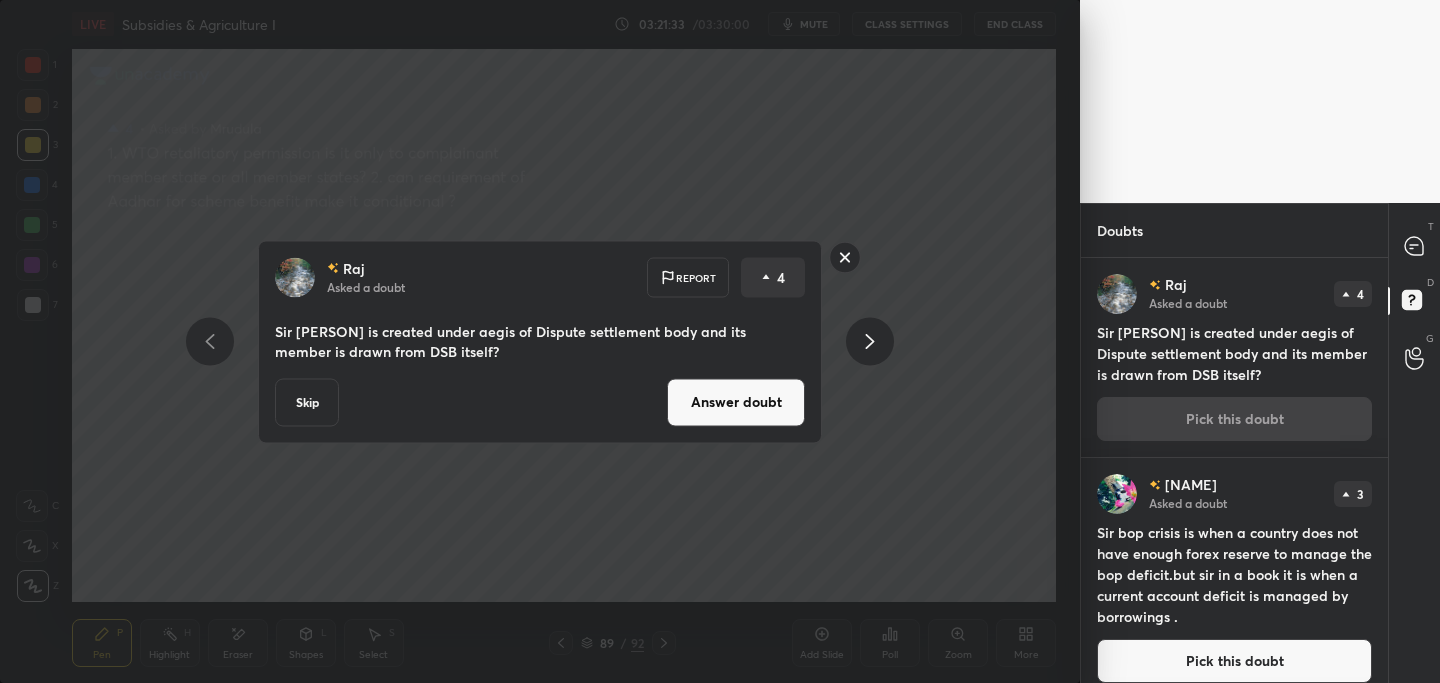 click on "Answer doubt" at bounding box center [736, 402] 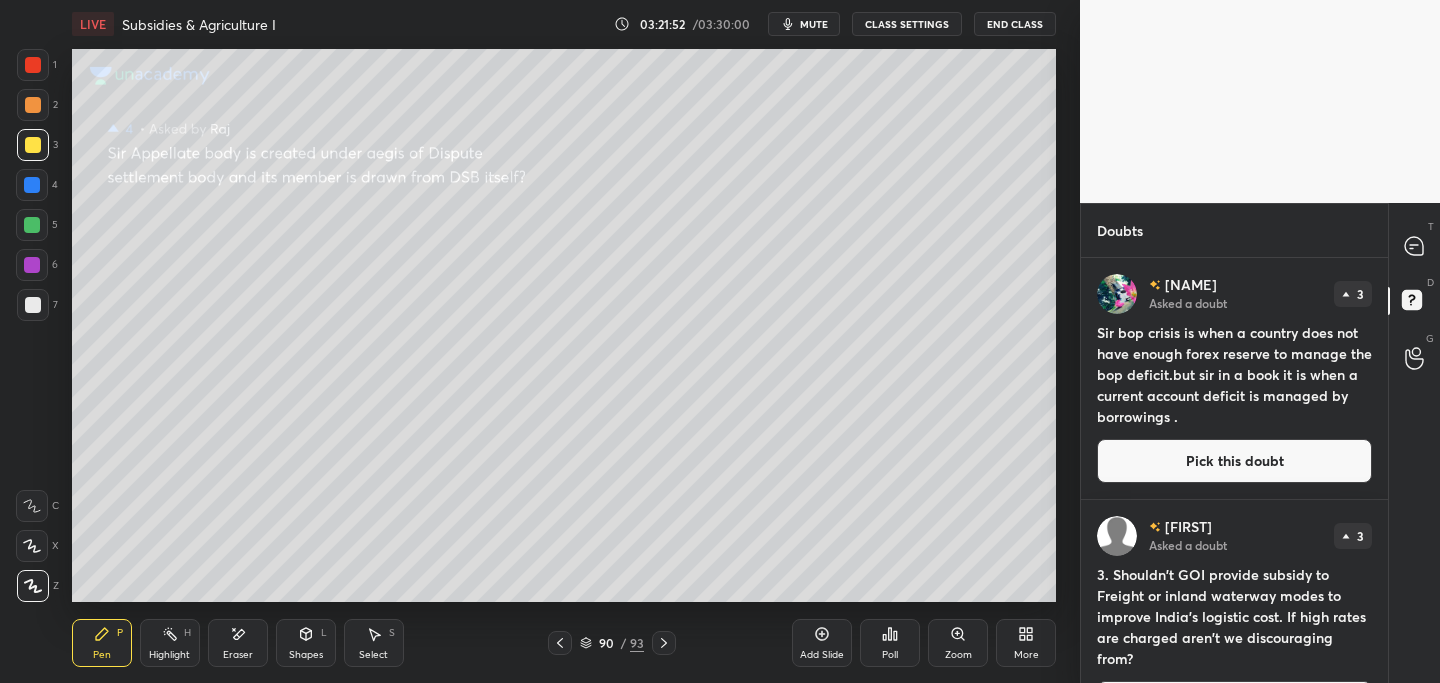 drag, startPoint x: 1222, startPoint y: 463, endPoint x: 1122, endPoint y: 474, distance: 100.60318 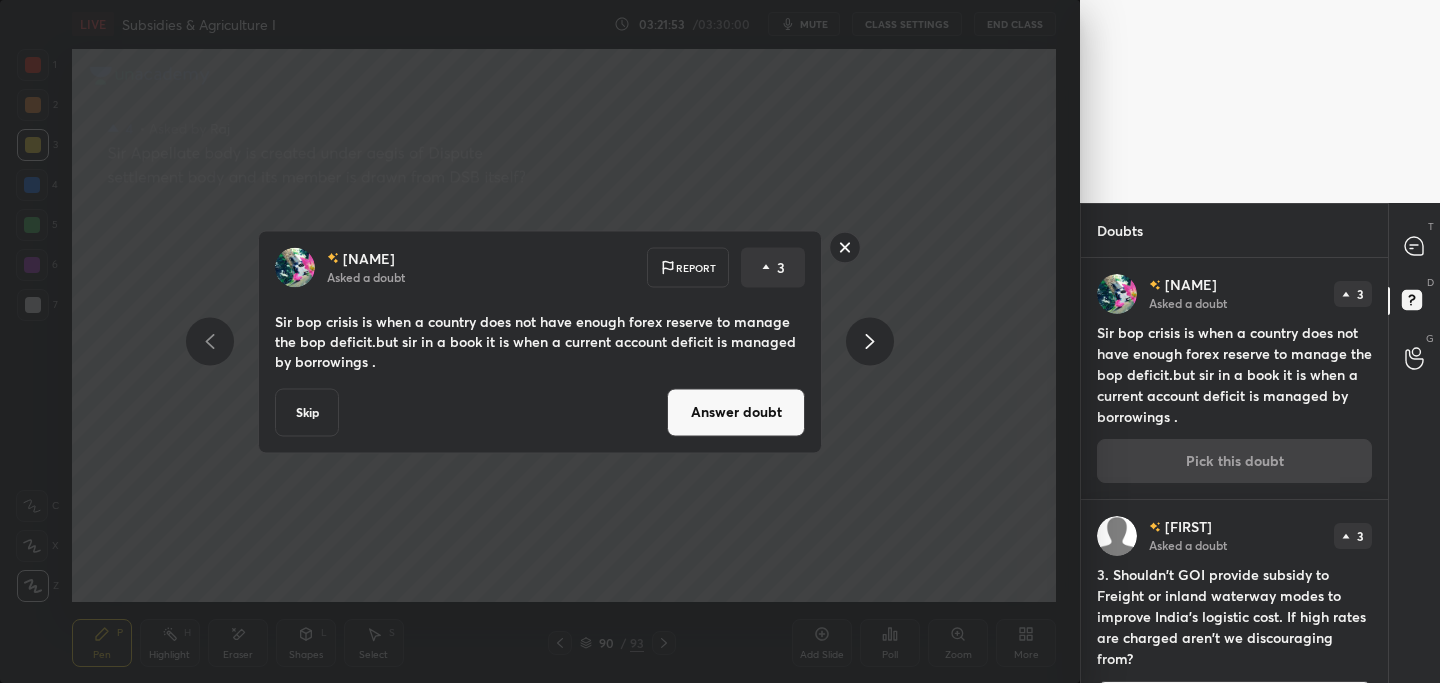 click on "Answer doubt" at bounding box center (736, 412) 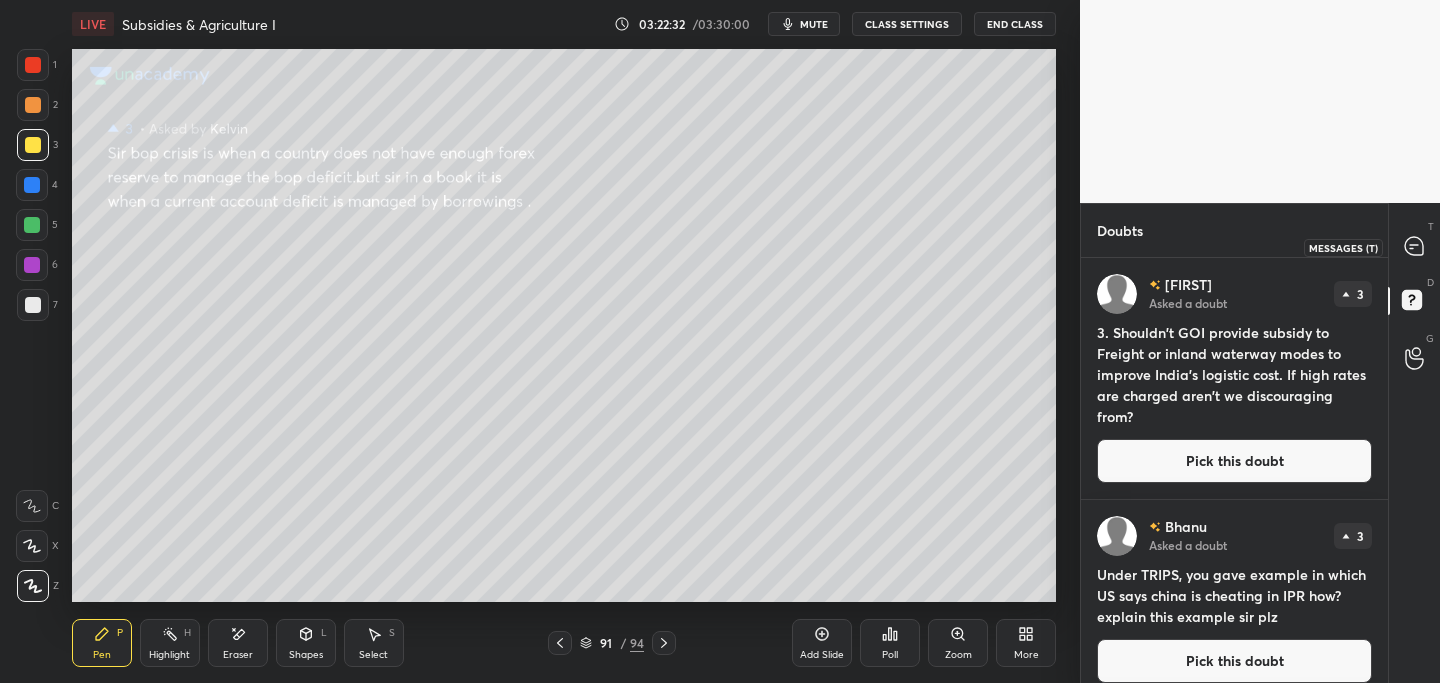 drag, startPoint x: 1421, startPoint y: 238, endPoint x: 1407, endPoint y: 246, distance: 16.124516 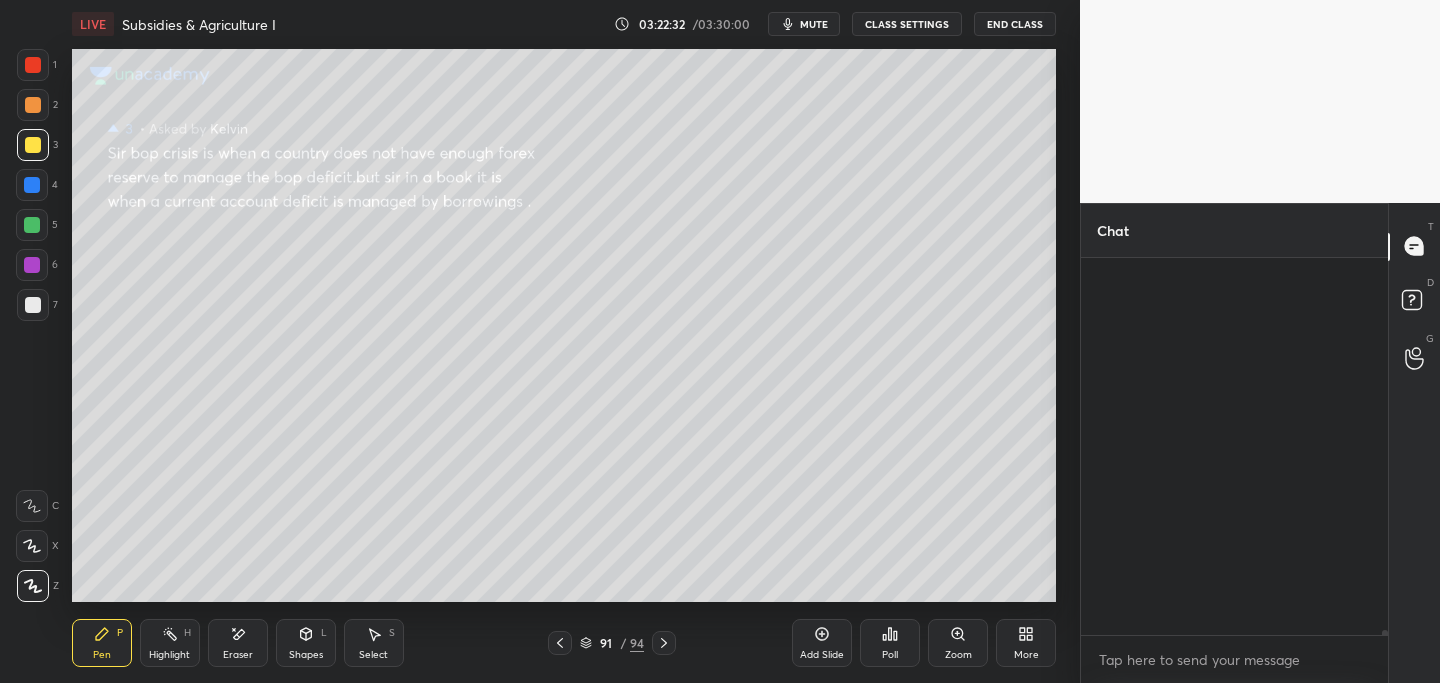 scroll, scrollTop: 35361, scrollLeft: 0, axis: vertical 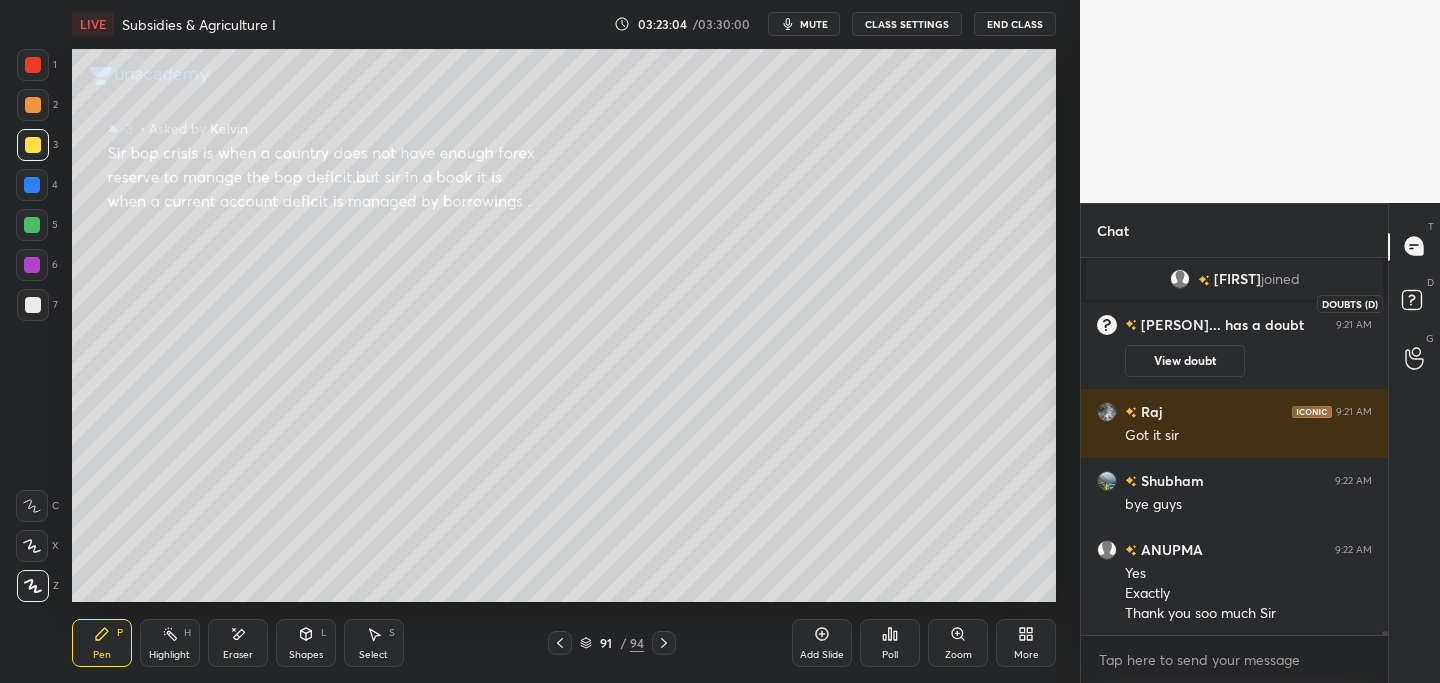 click 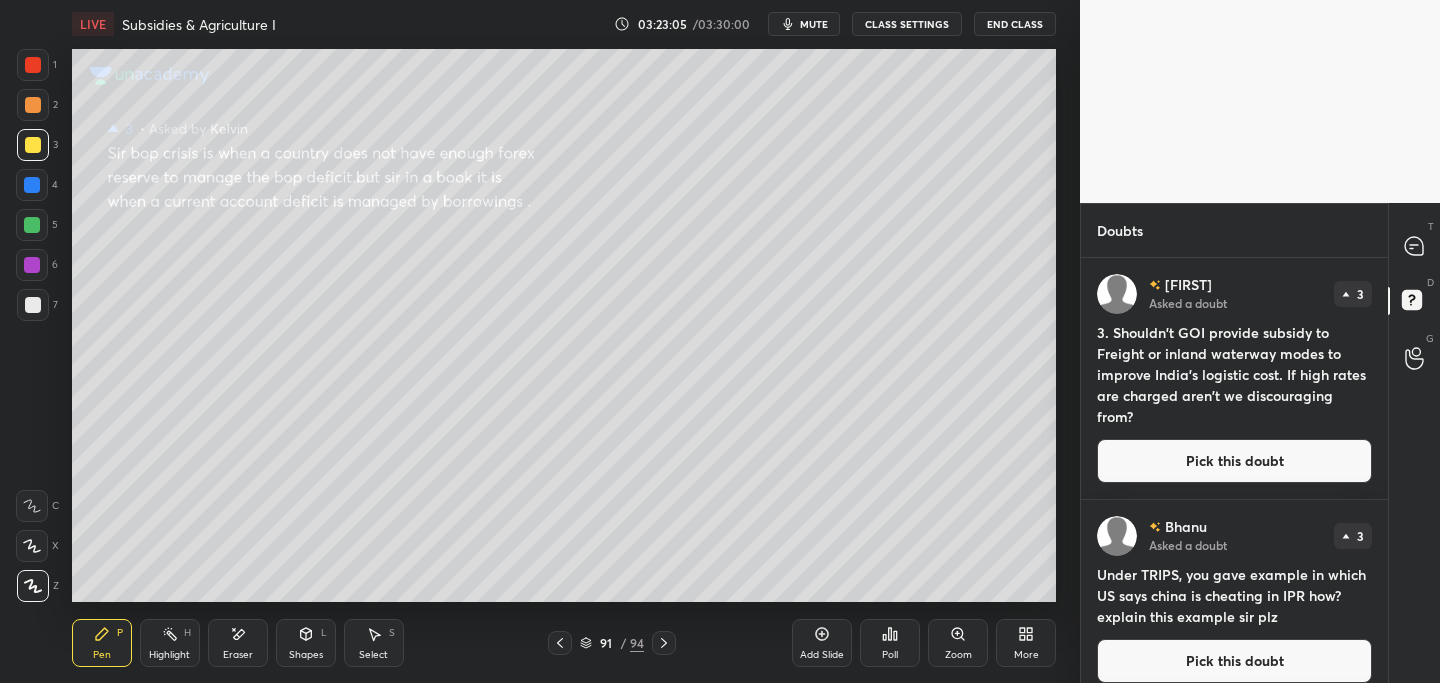 click on "Pick this doubt" at bounding box center (1234, 461) 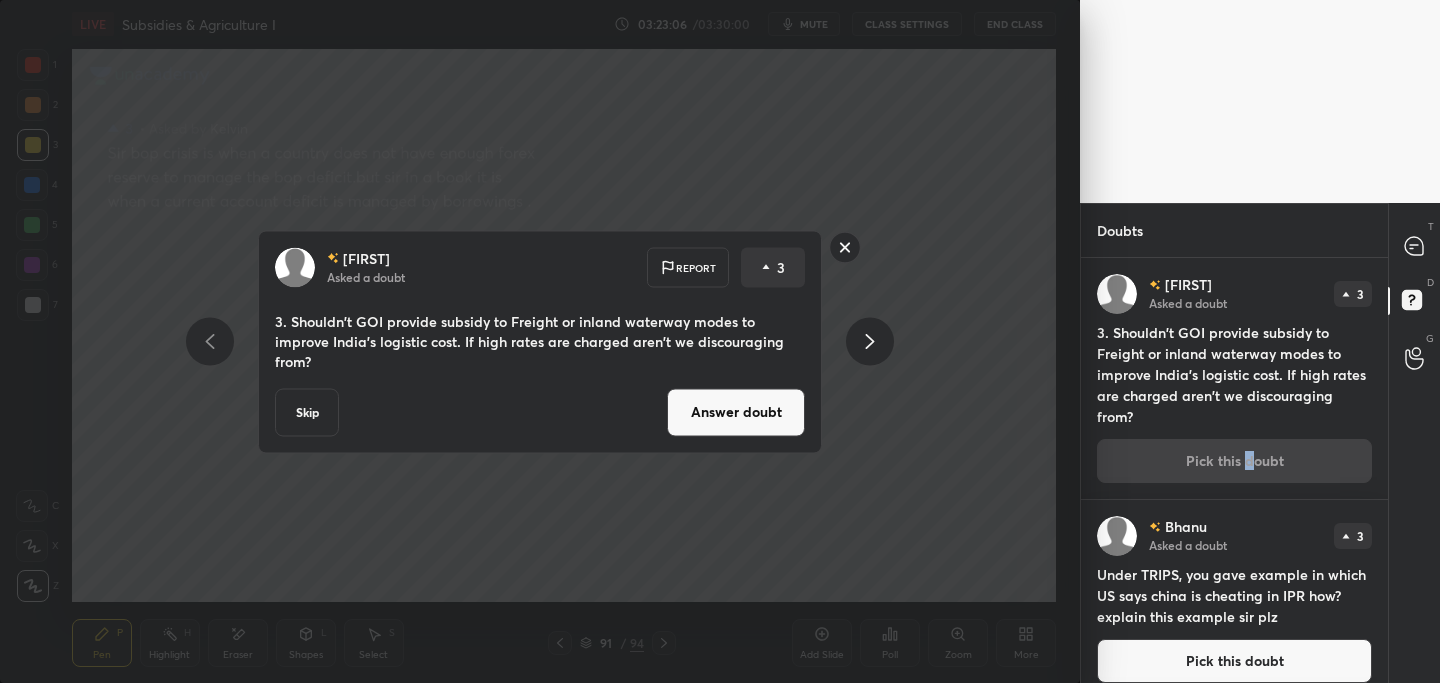 click on "Answer doubt" at bounding box center (736, 412) 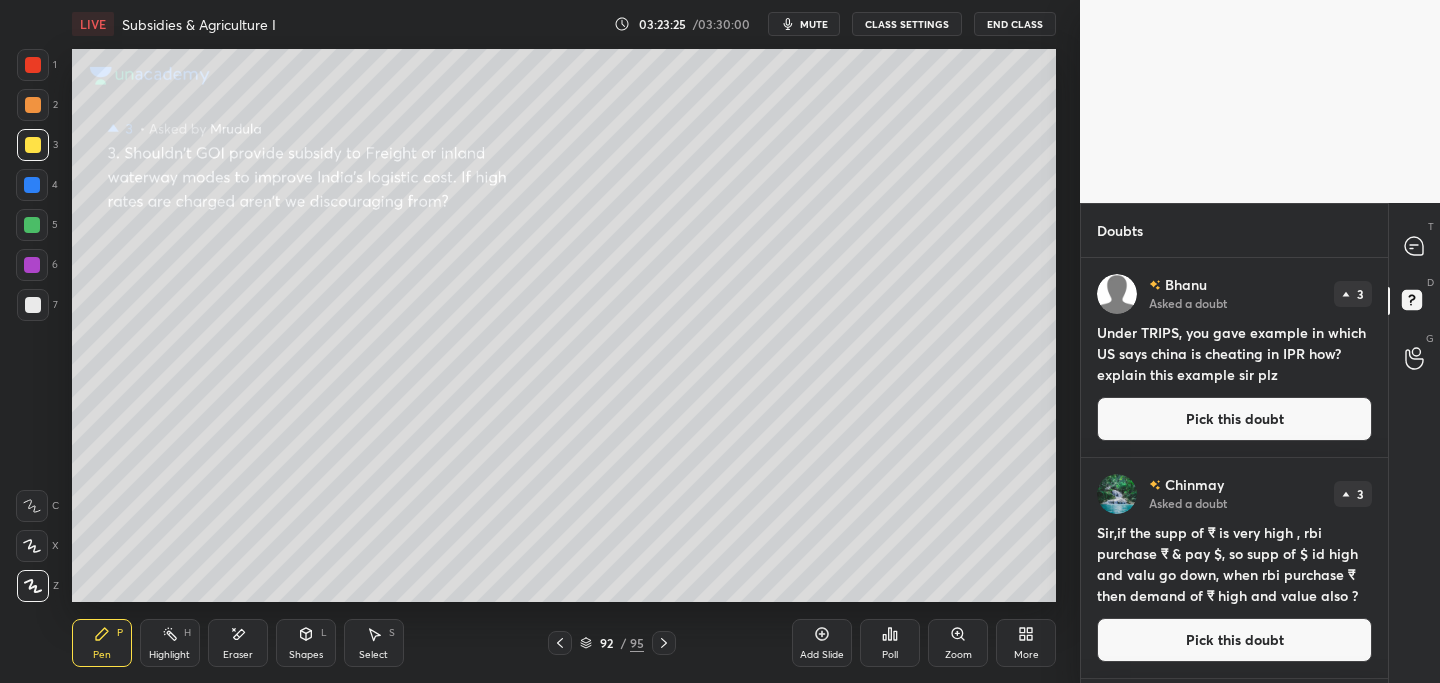 drag, startPoint x: 1225, startPoint y: 417, endPoint x: 1204, endPoint y: 418, distance: 21.023796 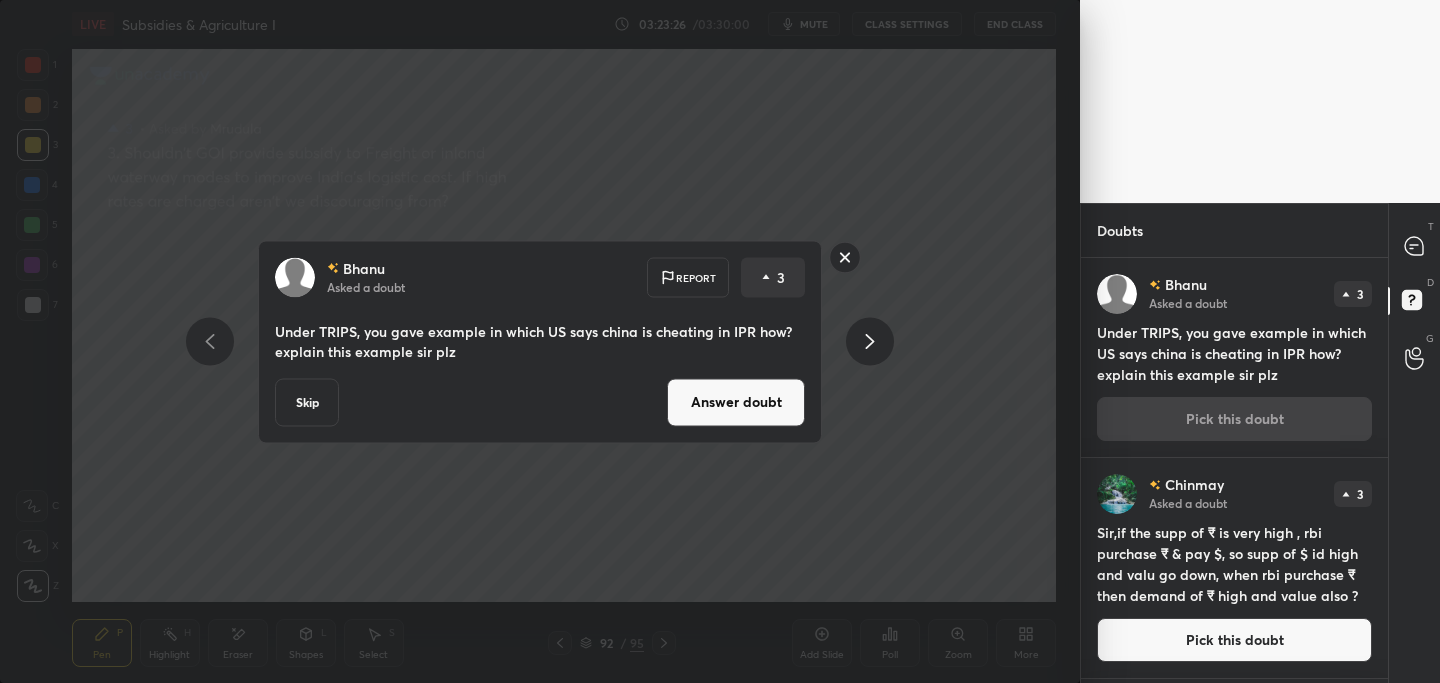 click on "Answer doubt" at bounding box center (736, 402) 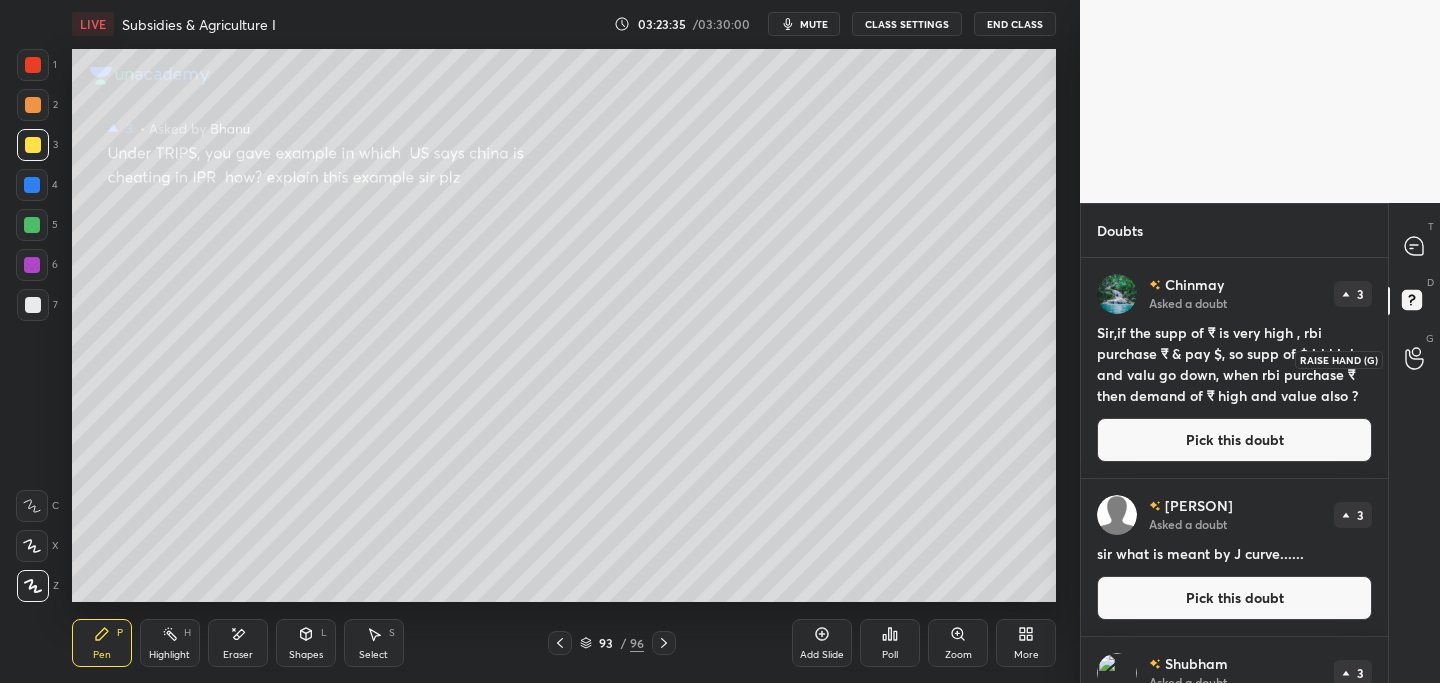 drag, startPoint x: 1411, startPoint y: 358, endPoint x: 1401, endPoint y: 363, distance: 11.18034 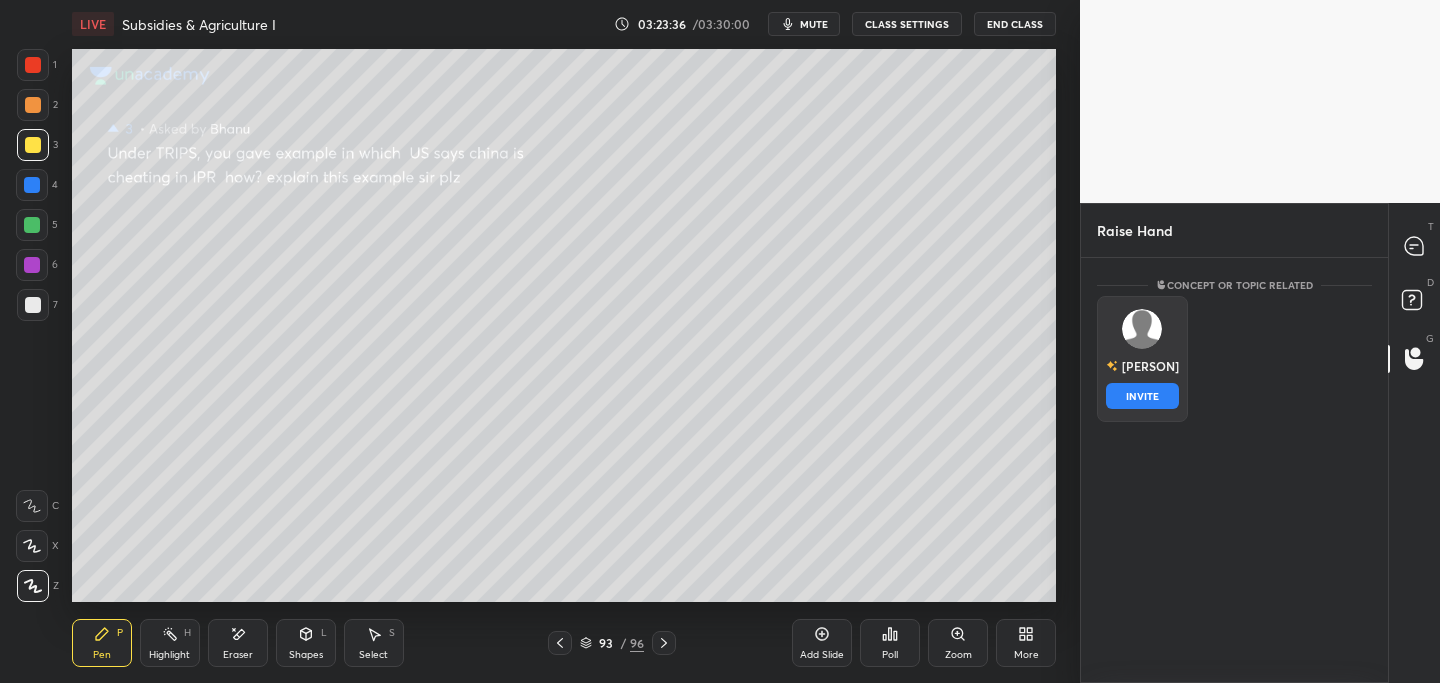 click at bounding box center (1142, 329) 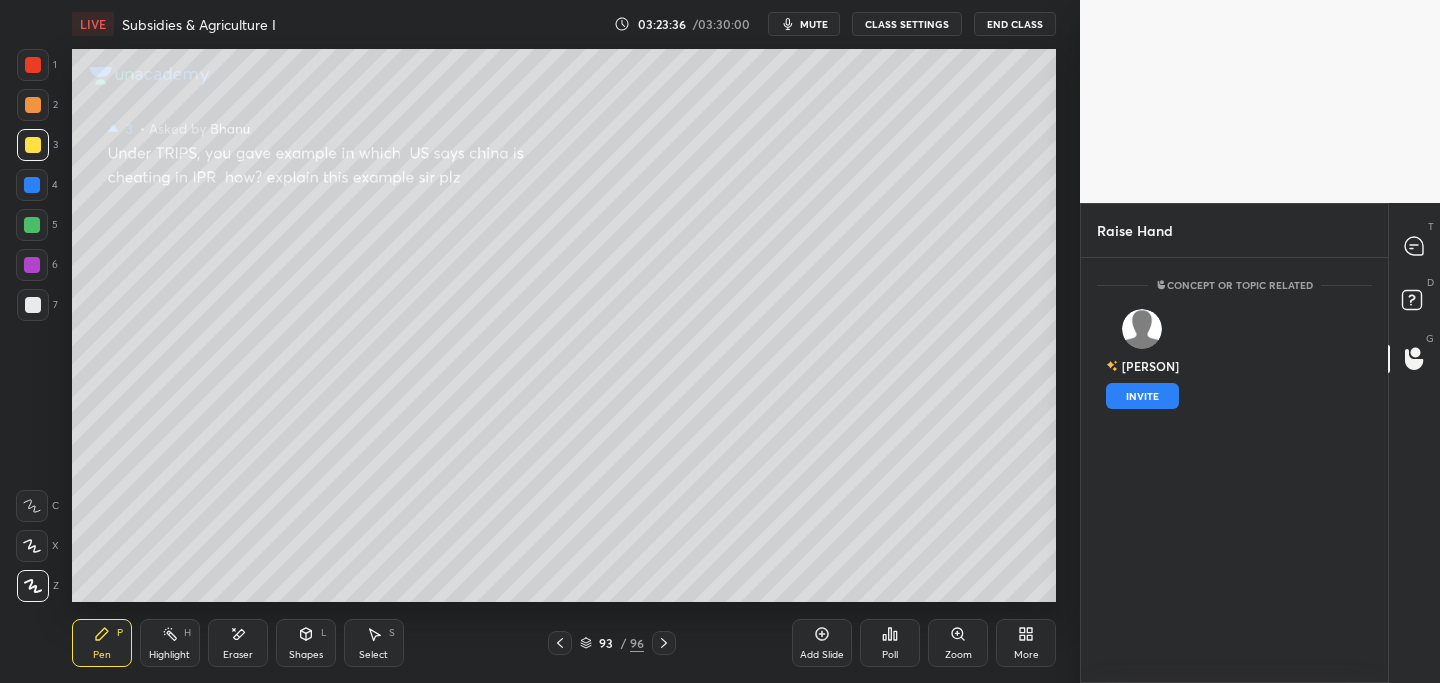 click on "INVITE" at bounding box center [1142, 396] 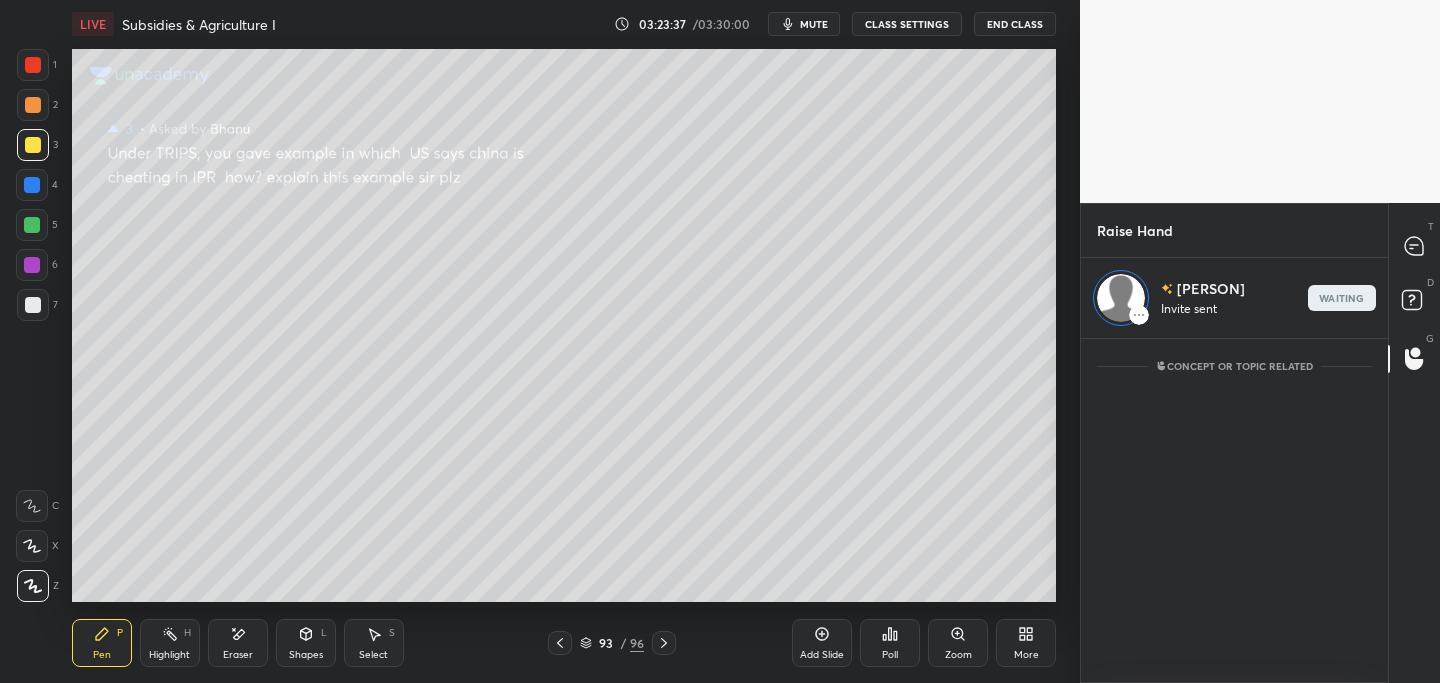scroll, scrollTop: 338, scrollLeft: 301, axis: both 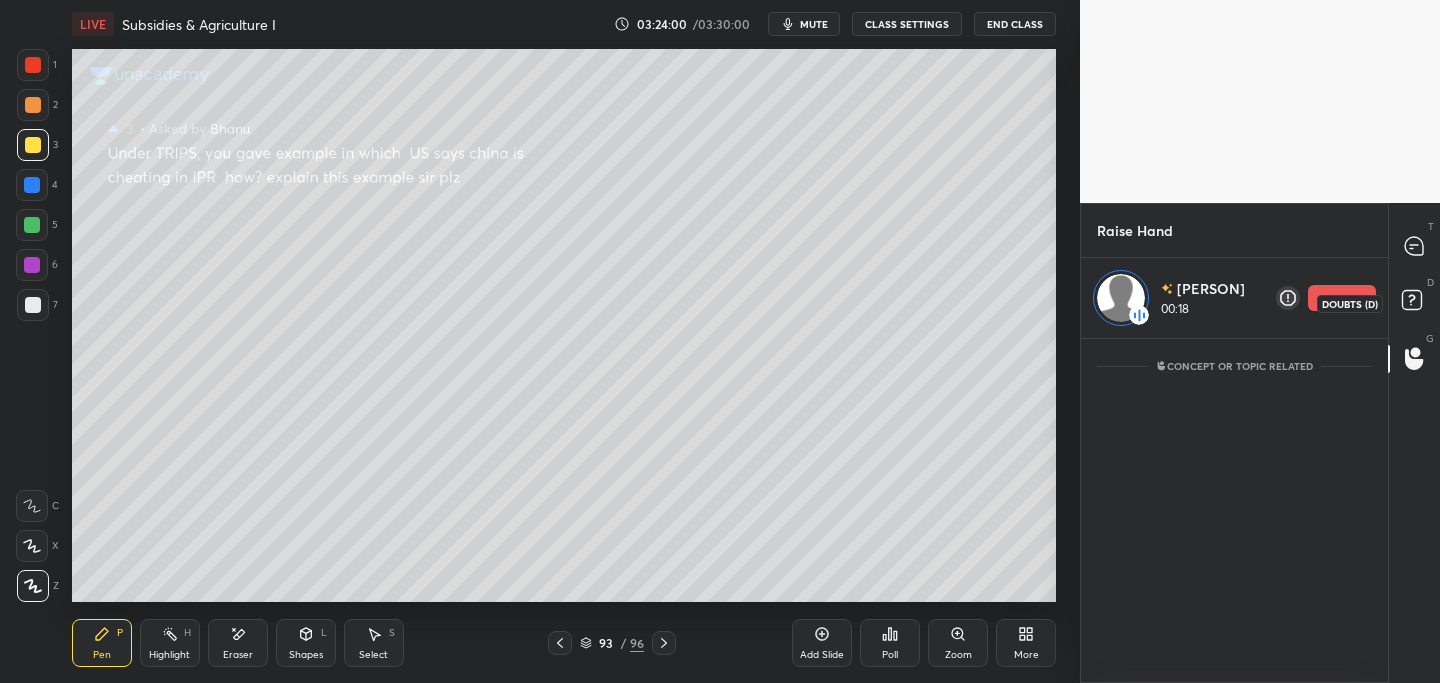 click 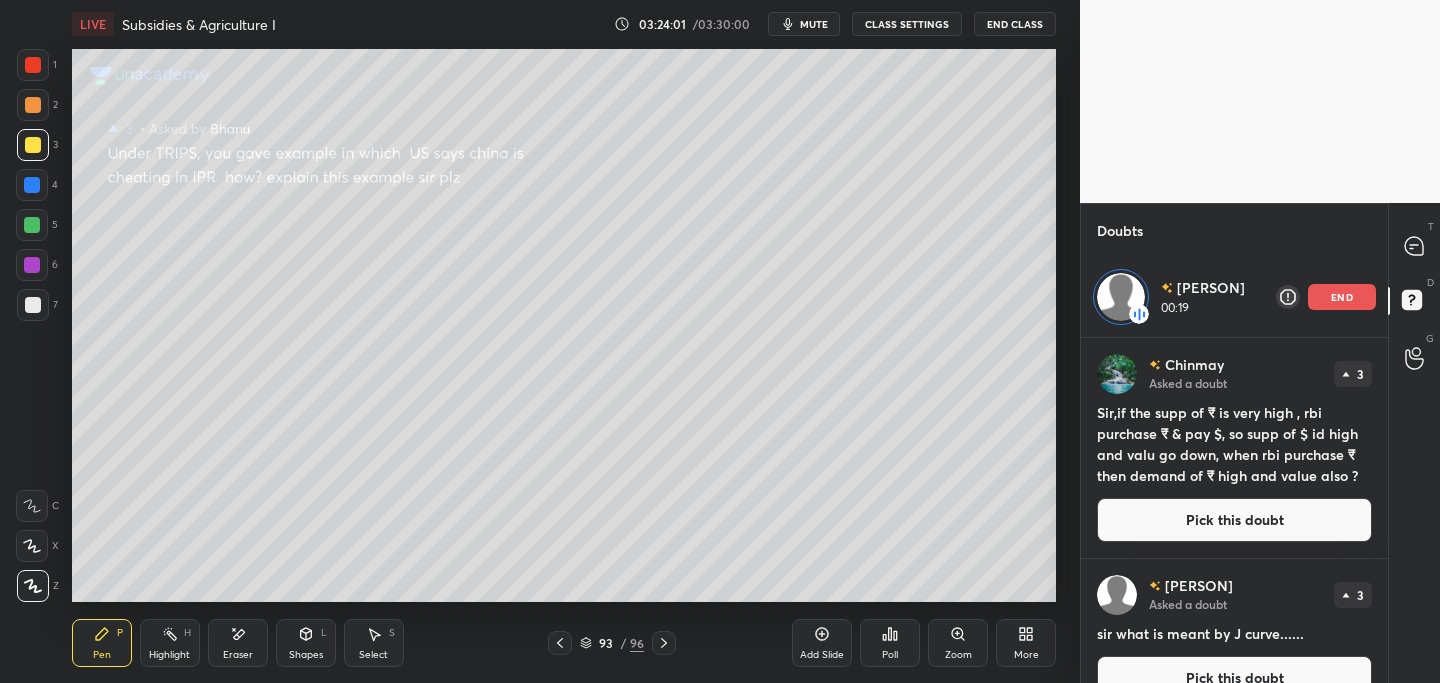 click on "Pick this doubt" at bounding box center [1234, 520] 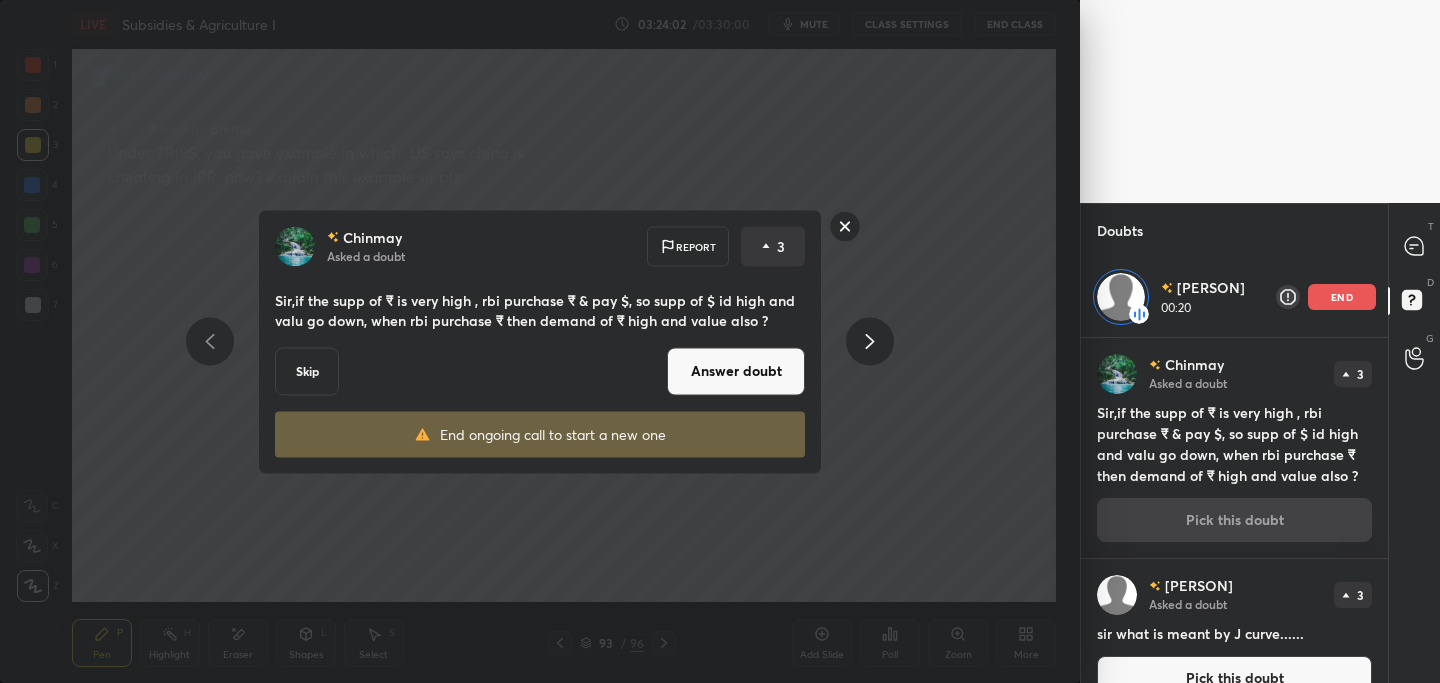 click on "Answer doubt" at bounding box center (736, 371) 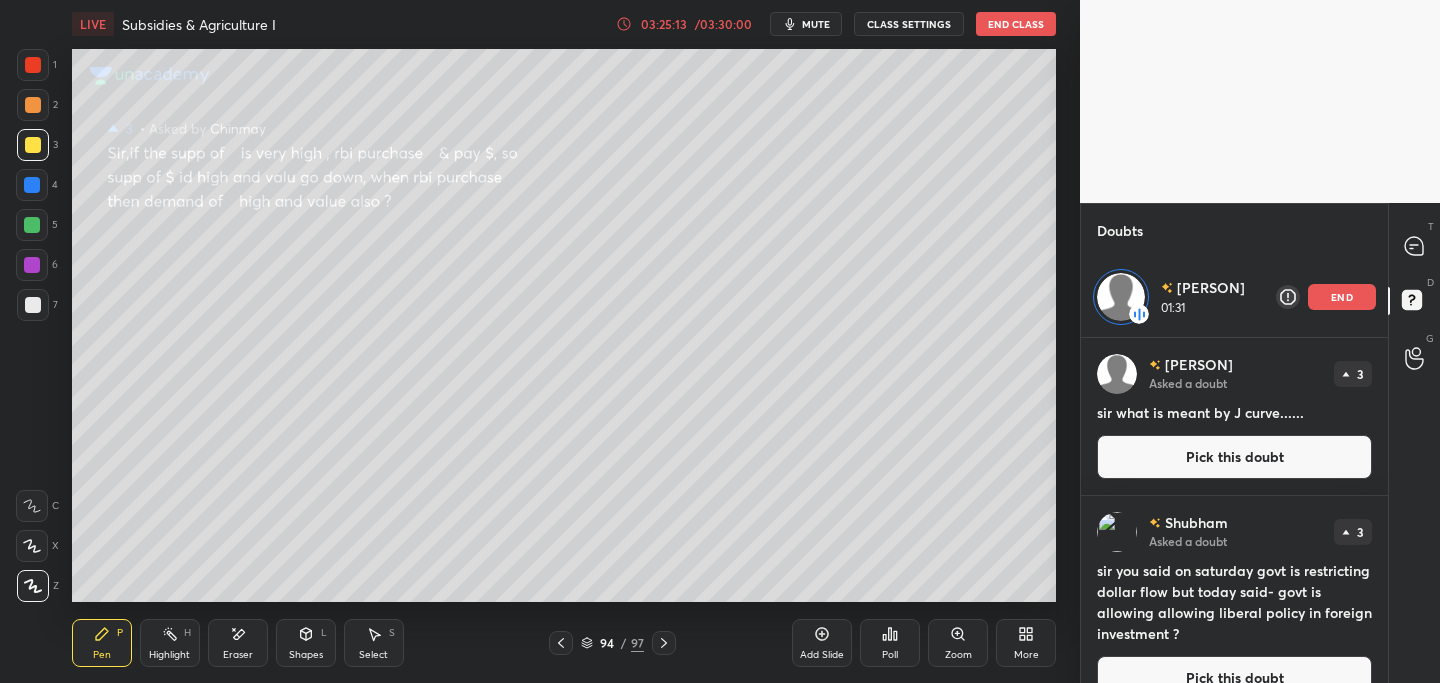 drag, startPoint x: 695, startPoint y: 19, endPoint x: 686, endPoint y: 27, distance: 12.0415945 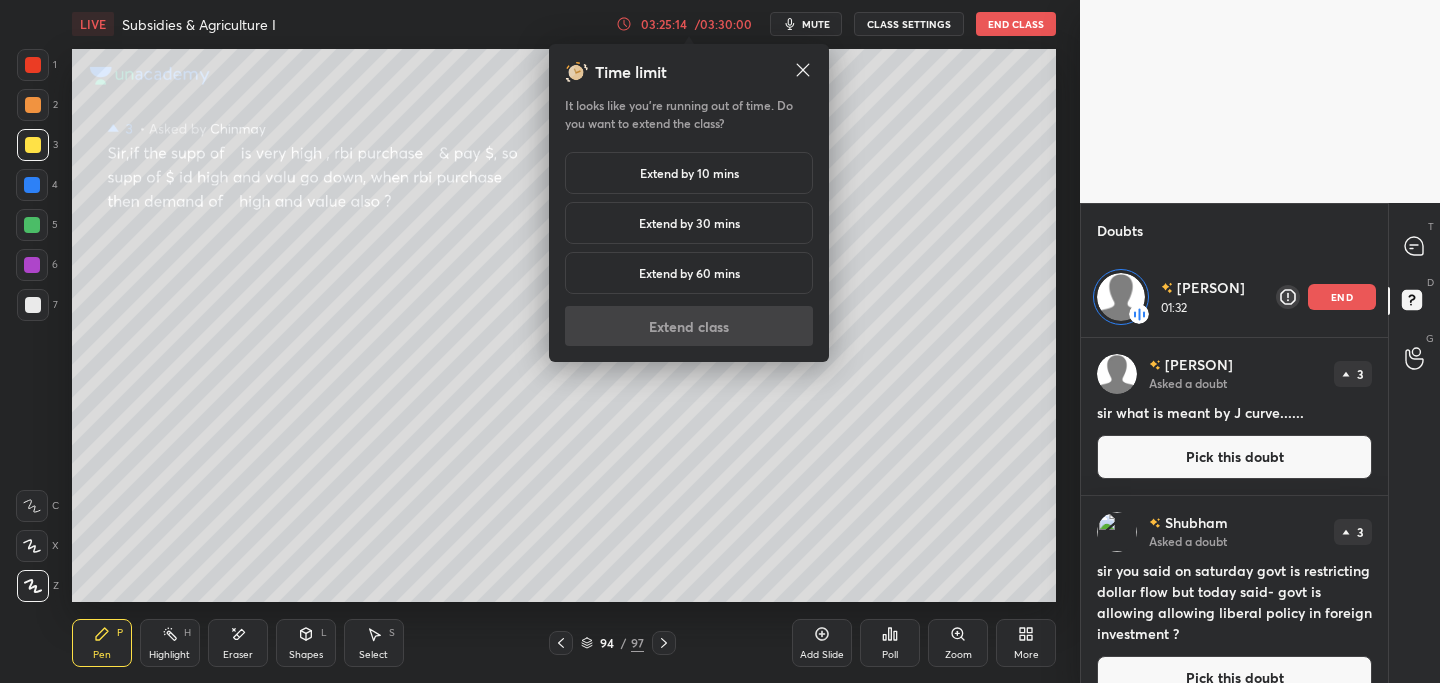 click on "Extend by 10 mins" at bounding box center [689, 173] 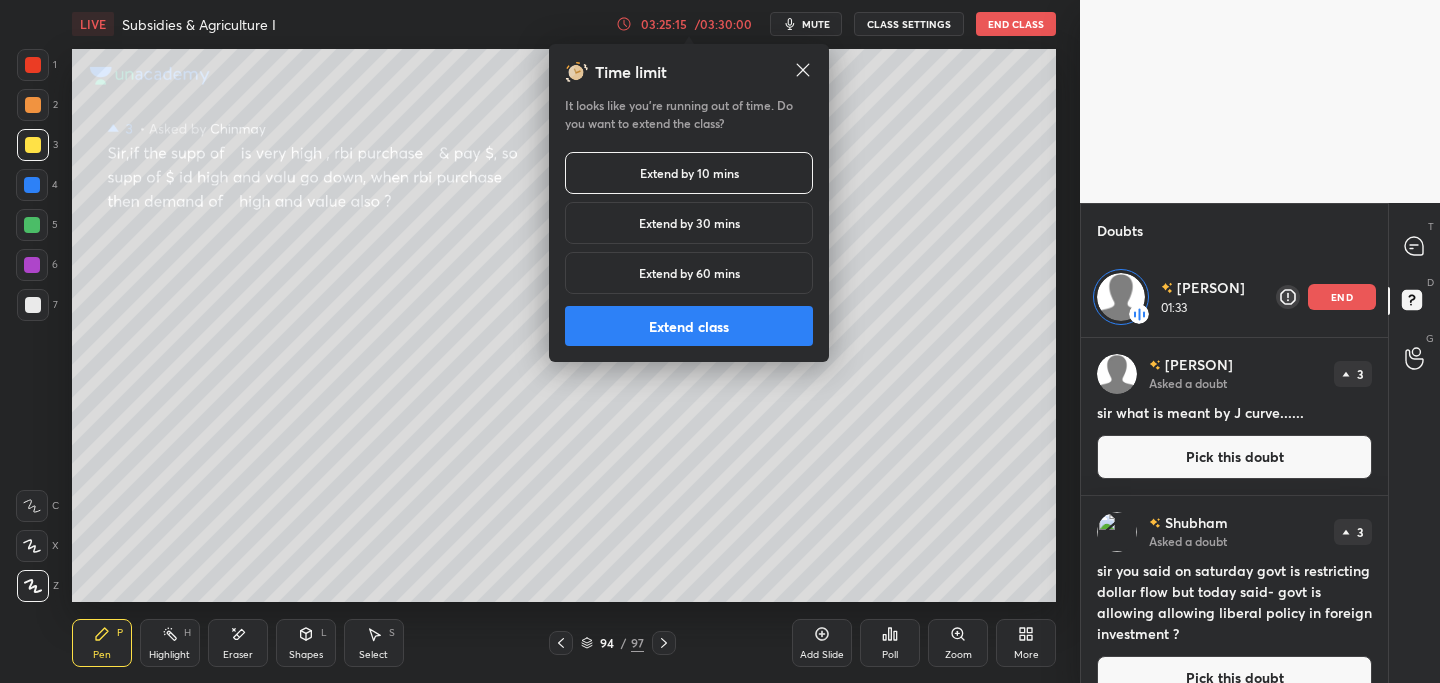 click on "Extend class" at bounding box center (689, 326) 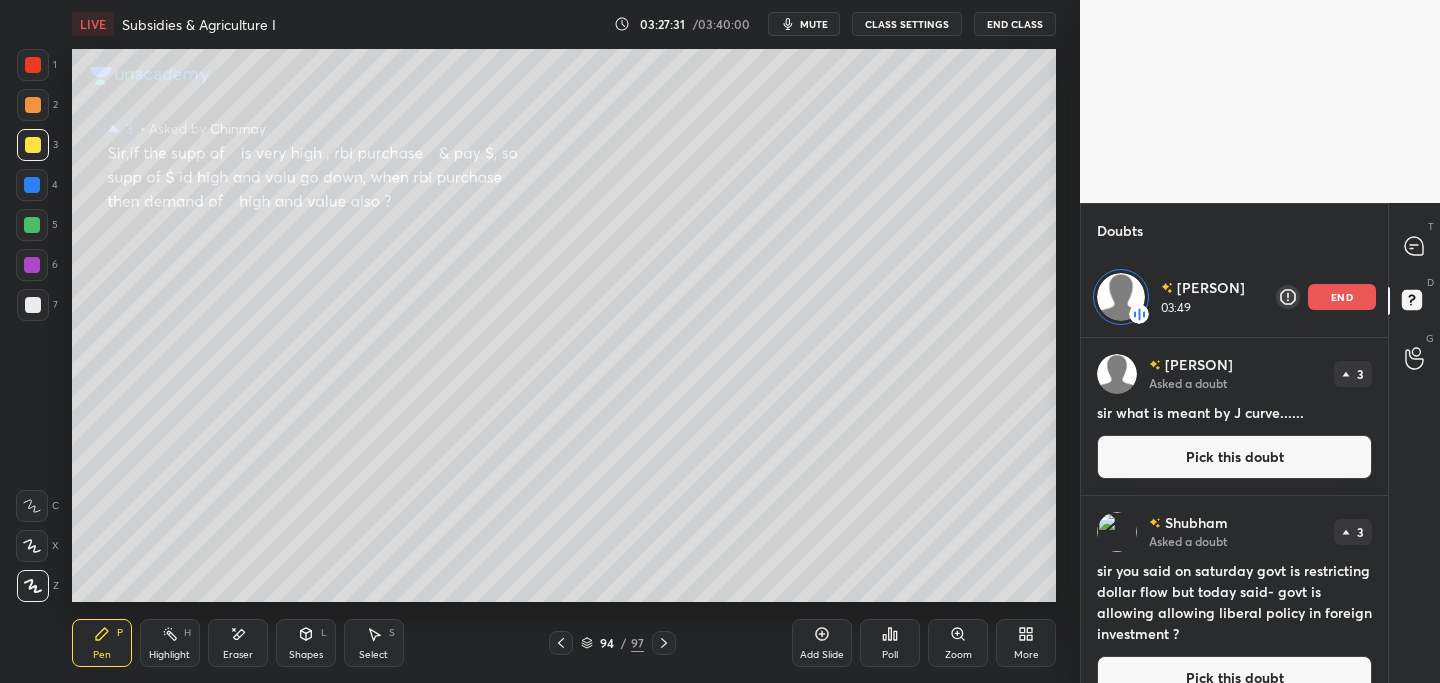 drag, startPoint x: 1337, startPoint y: 296, endPoint x: 1314, endPoint y: 297, distance: 23.021729 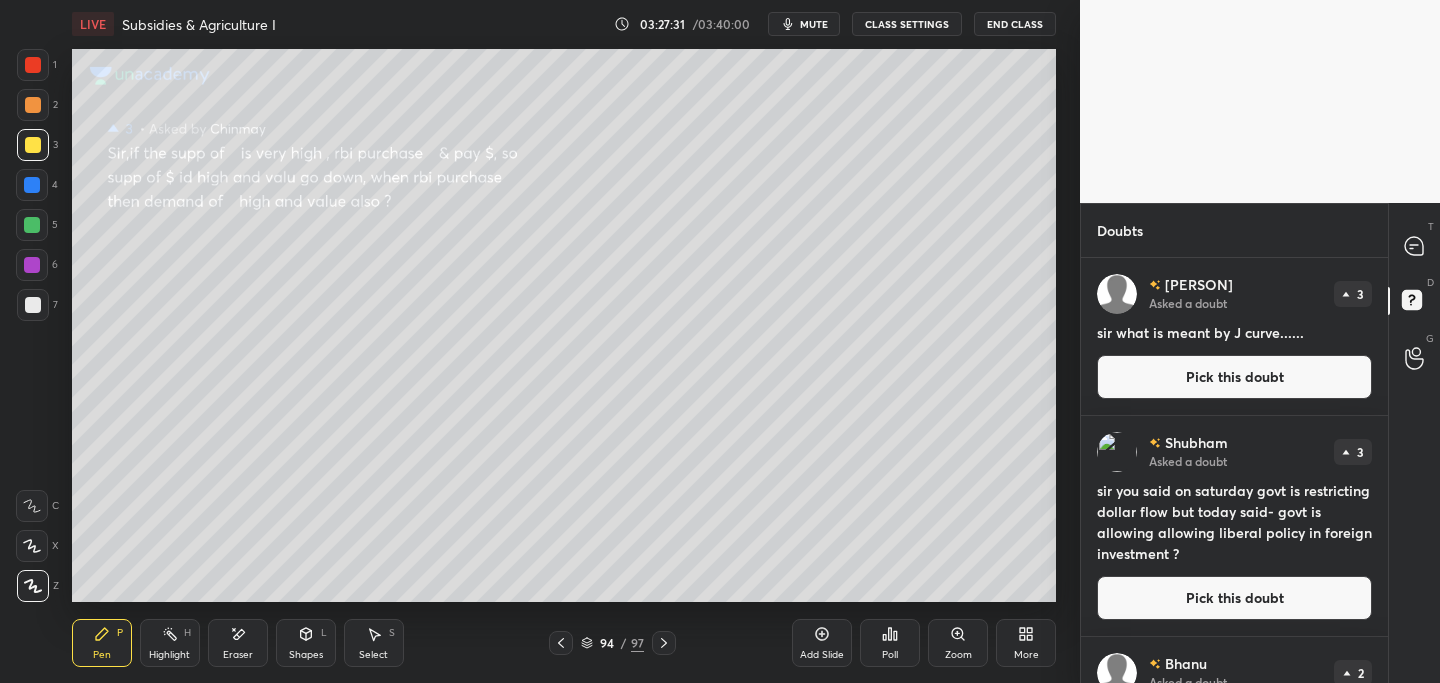 scroll, scrollTop: 7, scrollLeft: 7, axis: both 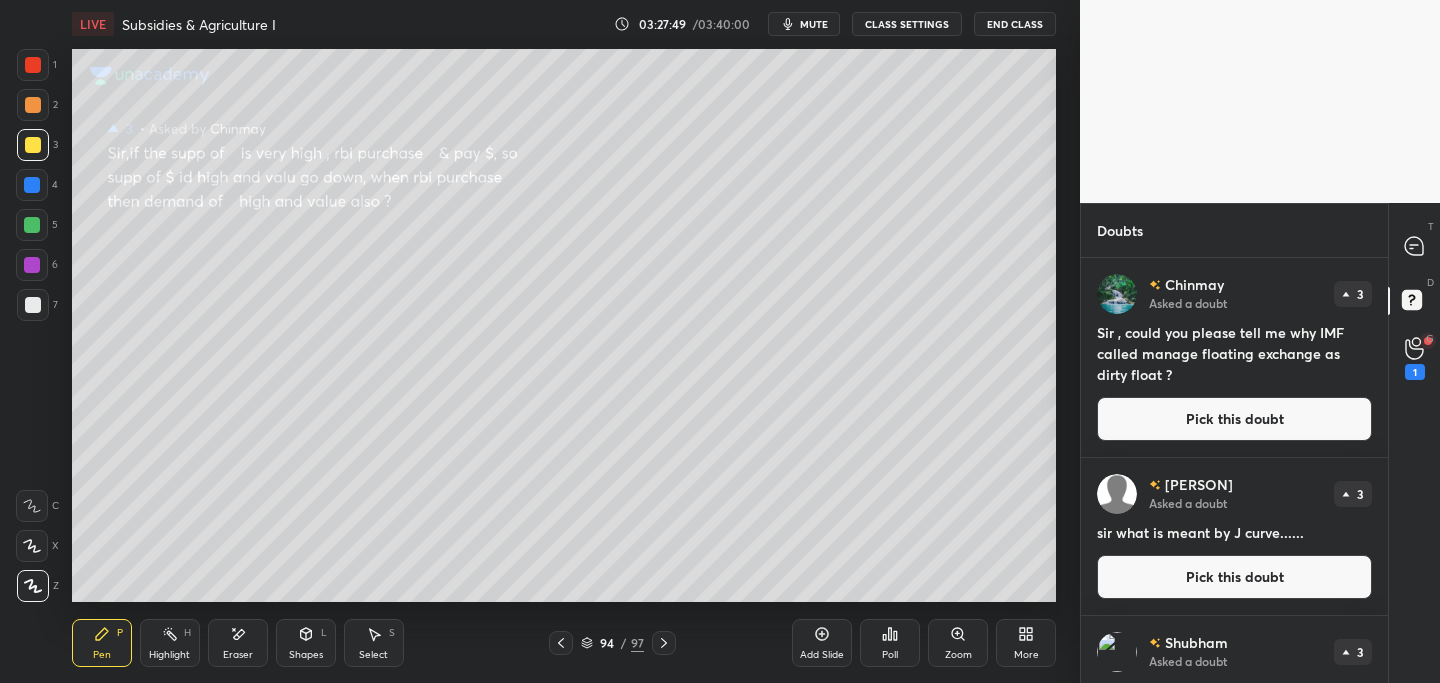 click on "[NAME] Asked a doubt 3 Sir , could you please tell me why IMF called manage floating exchange as dirty float ? Pick this doubt" at bounding box center [1234, 357] 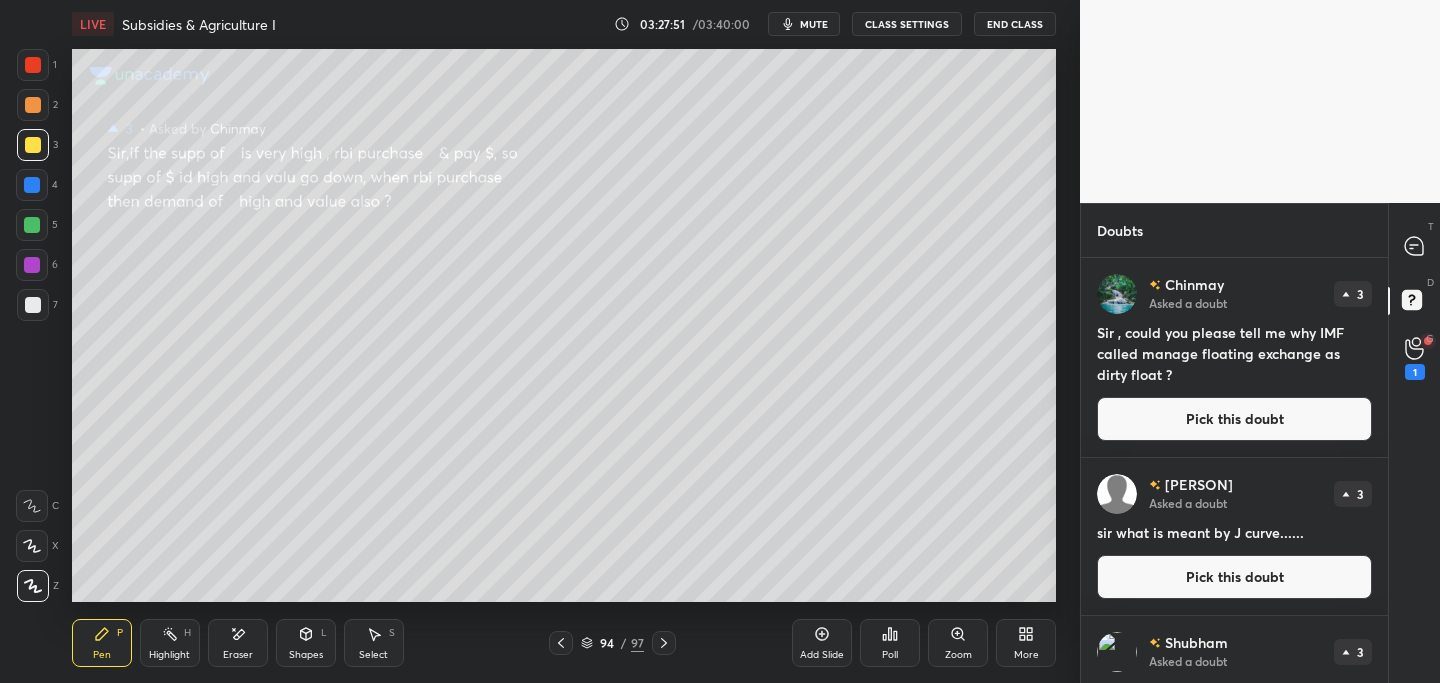 click on "Pick this doubt" at bounding box center (1234, 419) 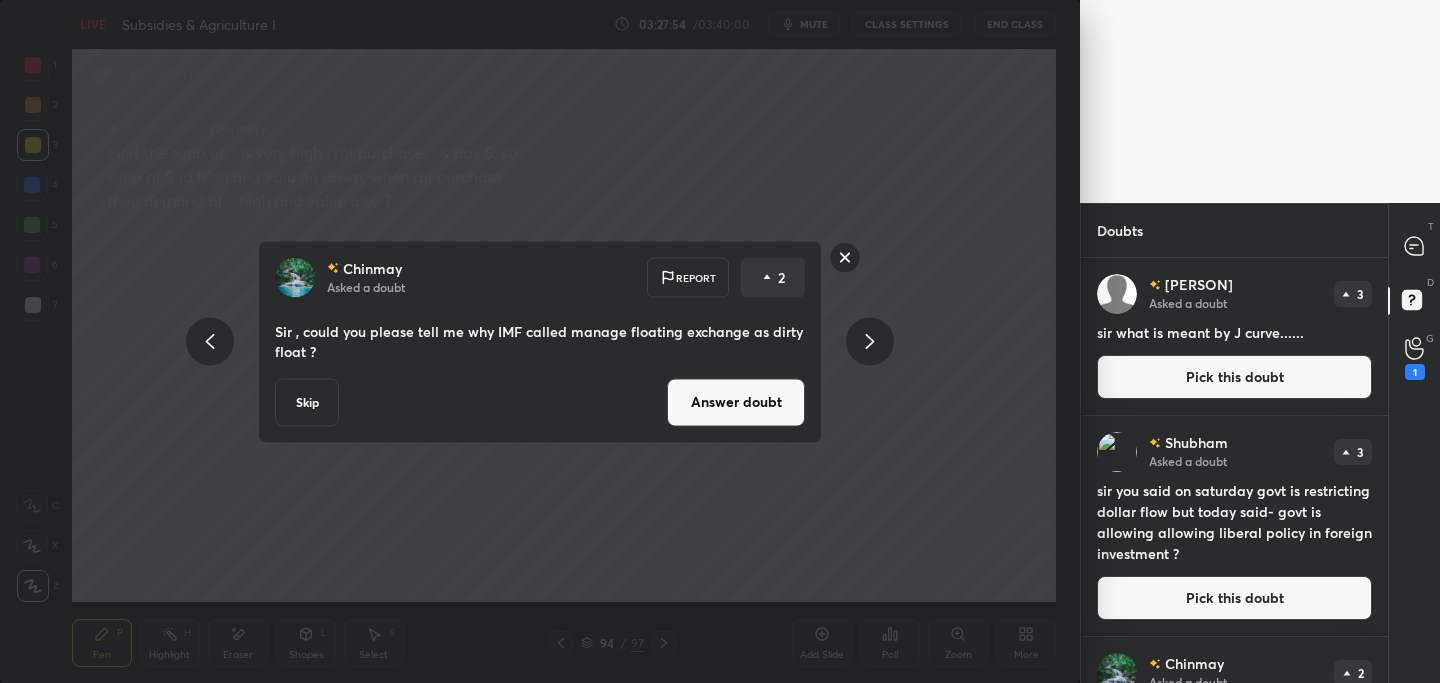 drag, startPoint x: 853, startPoint y: 263, endPoint x: 839, endPoint y: 274, distance: 17.804493 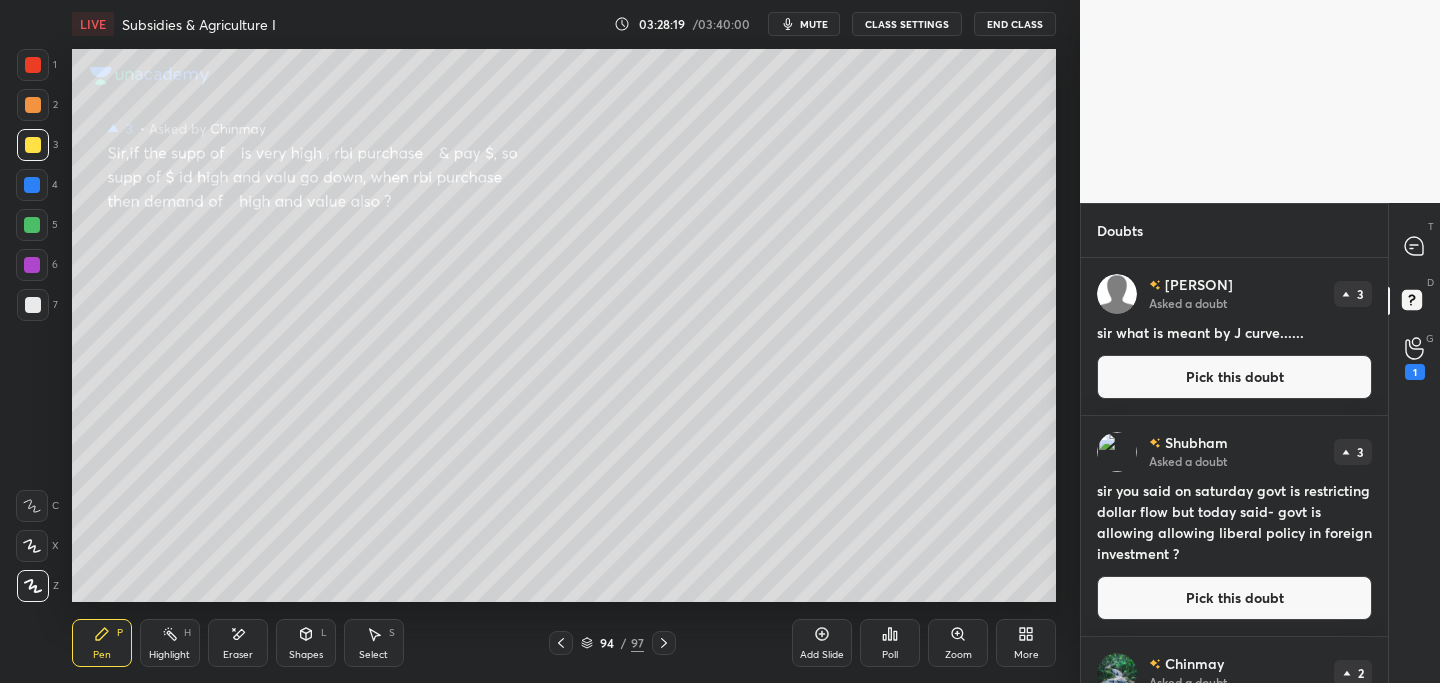 click on "[PERSON] Asked a doubt 3 sir what is meant by J curve...... Pick this doubt" at bounding box center [1234, 336] 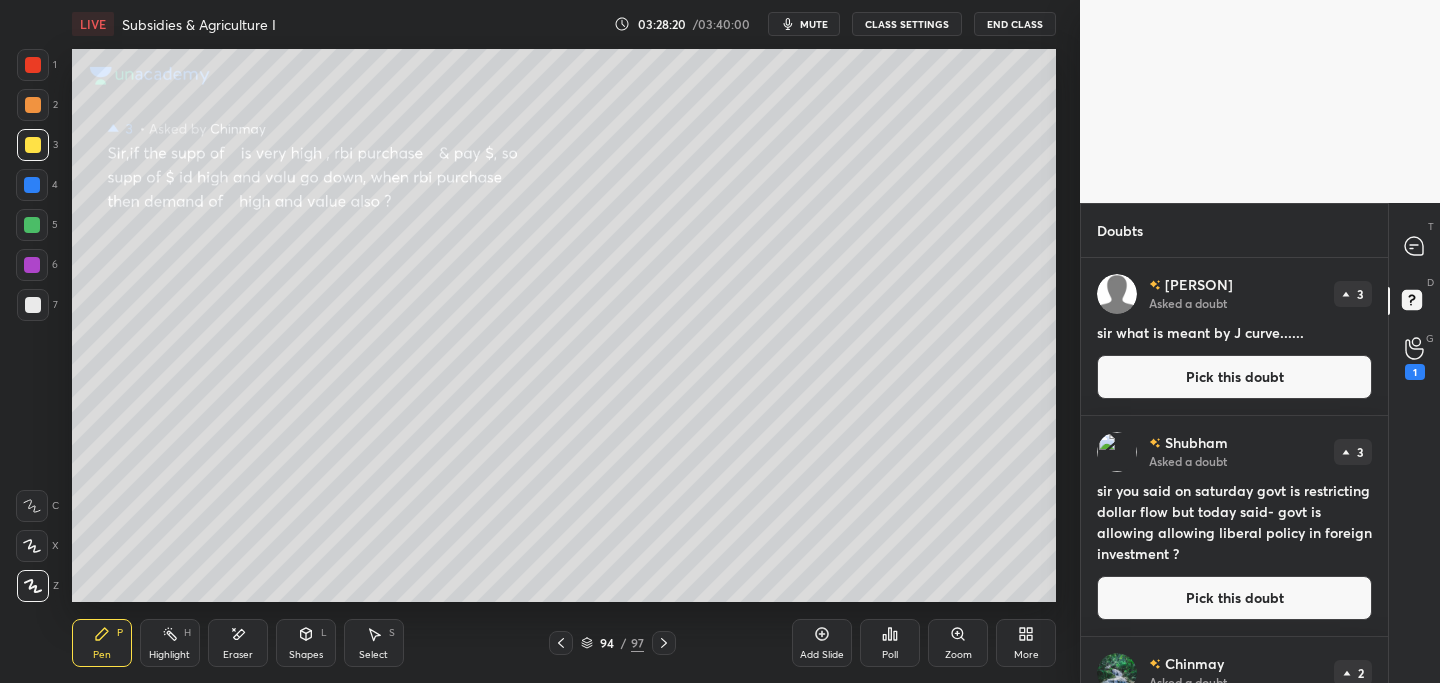 click on "Pick this doubt" at bounding box center [1234, 377] 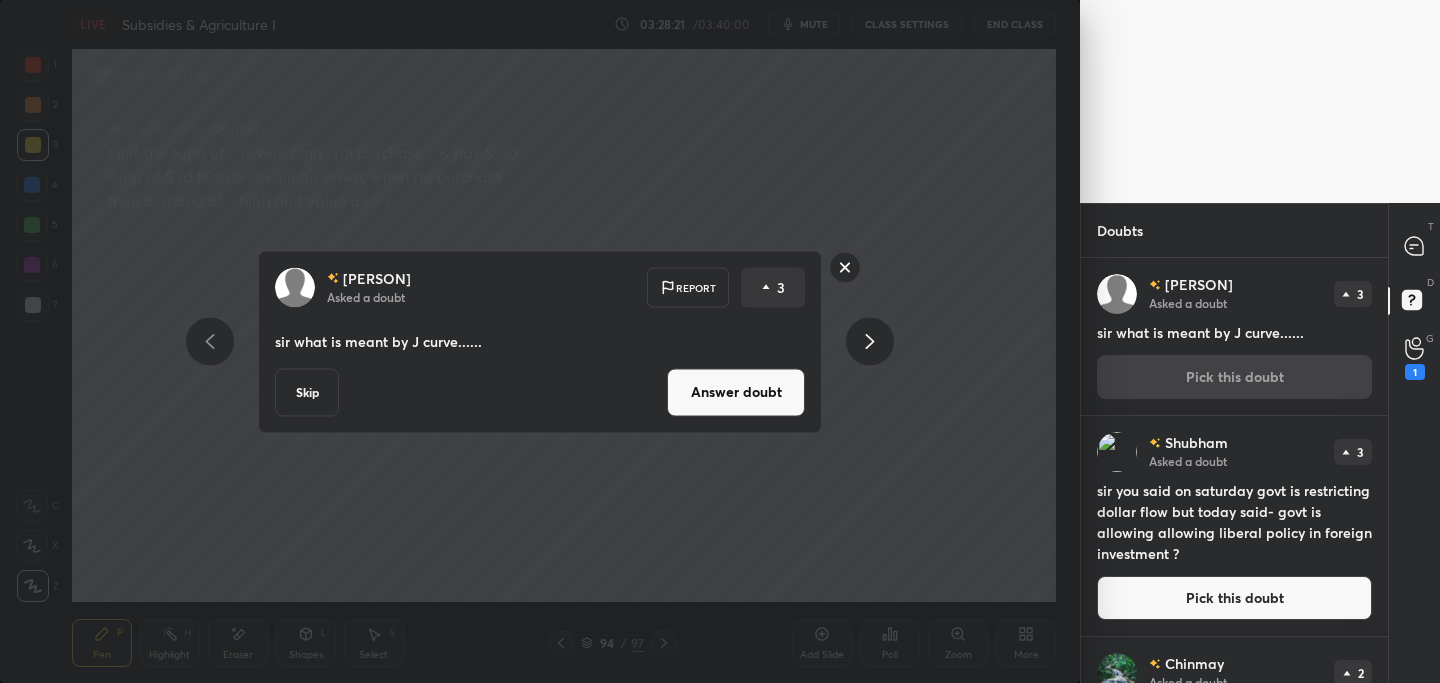 click on "Answer doubt" at bounding box center [736, 392] 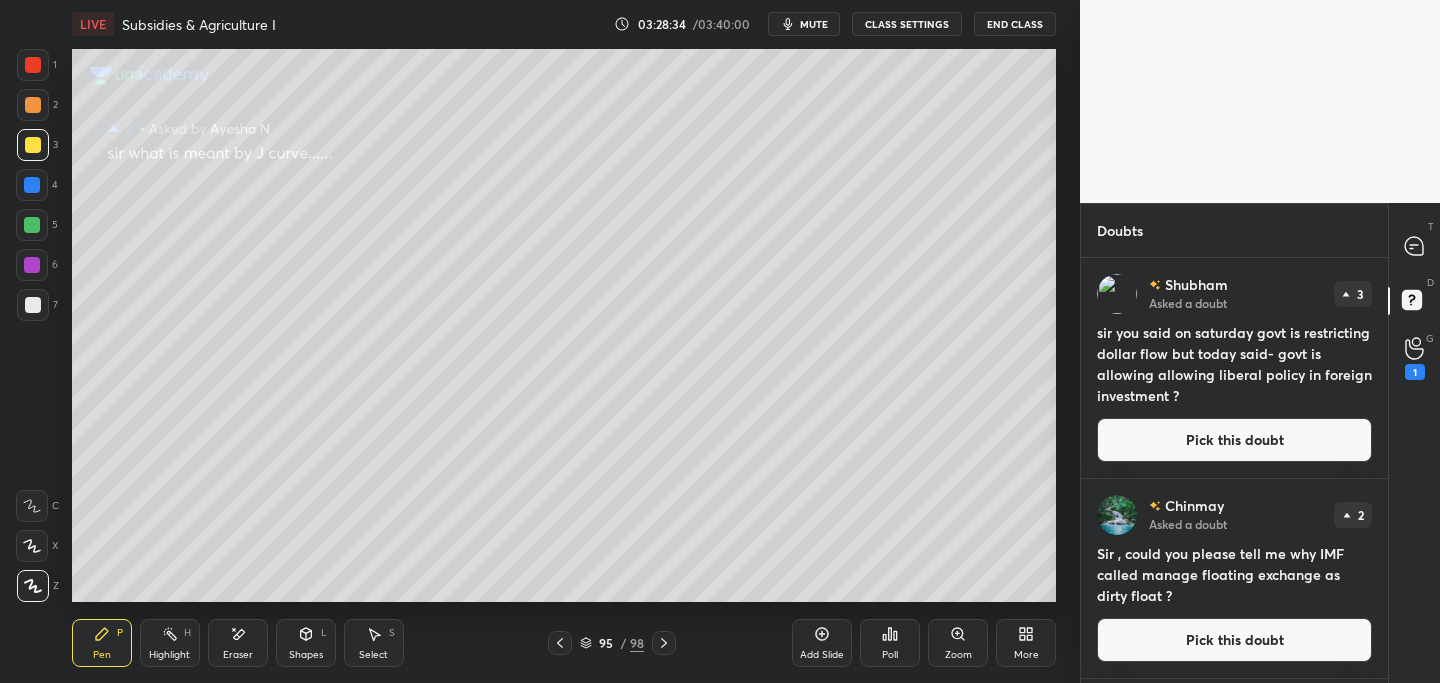 drag, startPoint x: 1174, startPoint y: 441, endPoint x: 1178, endPoint y: 429, distance: 12.649111 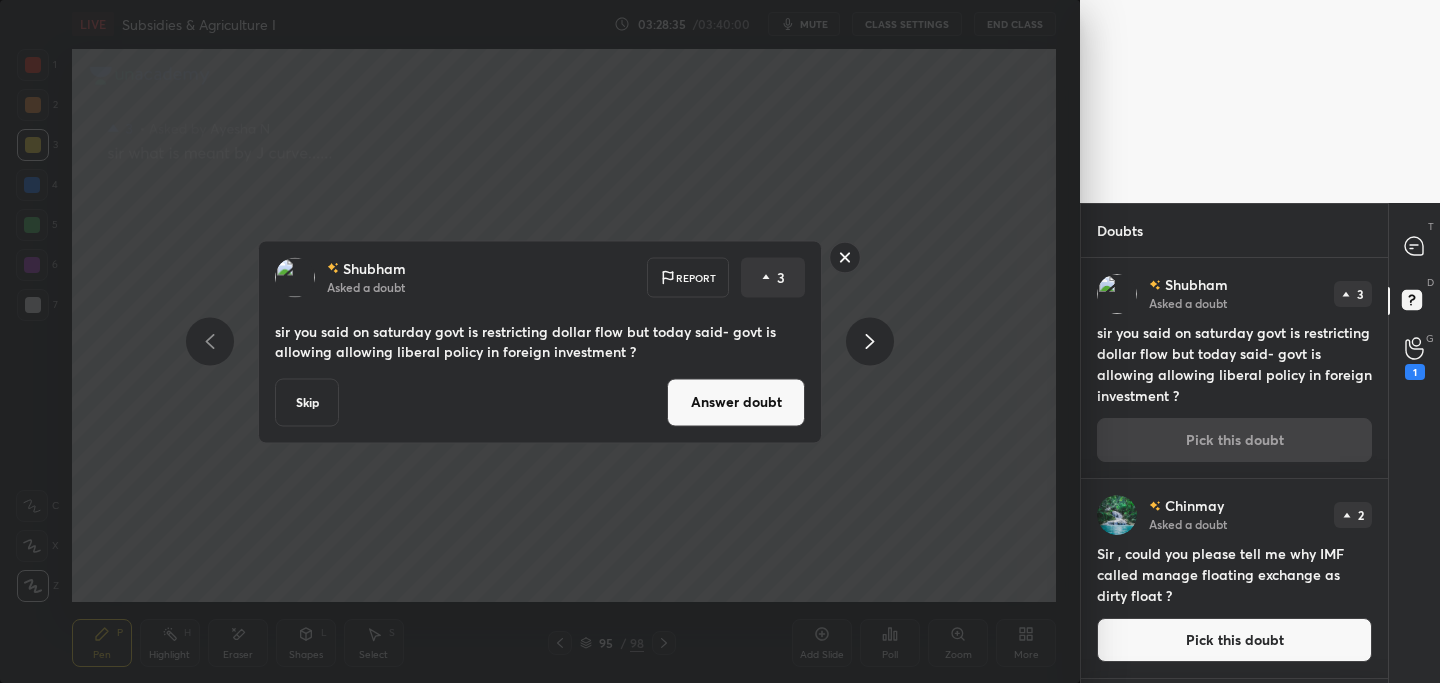 click on "Answer doubt" at bounding box center (736, 402) 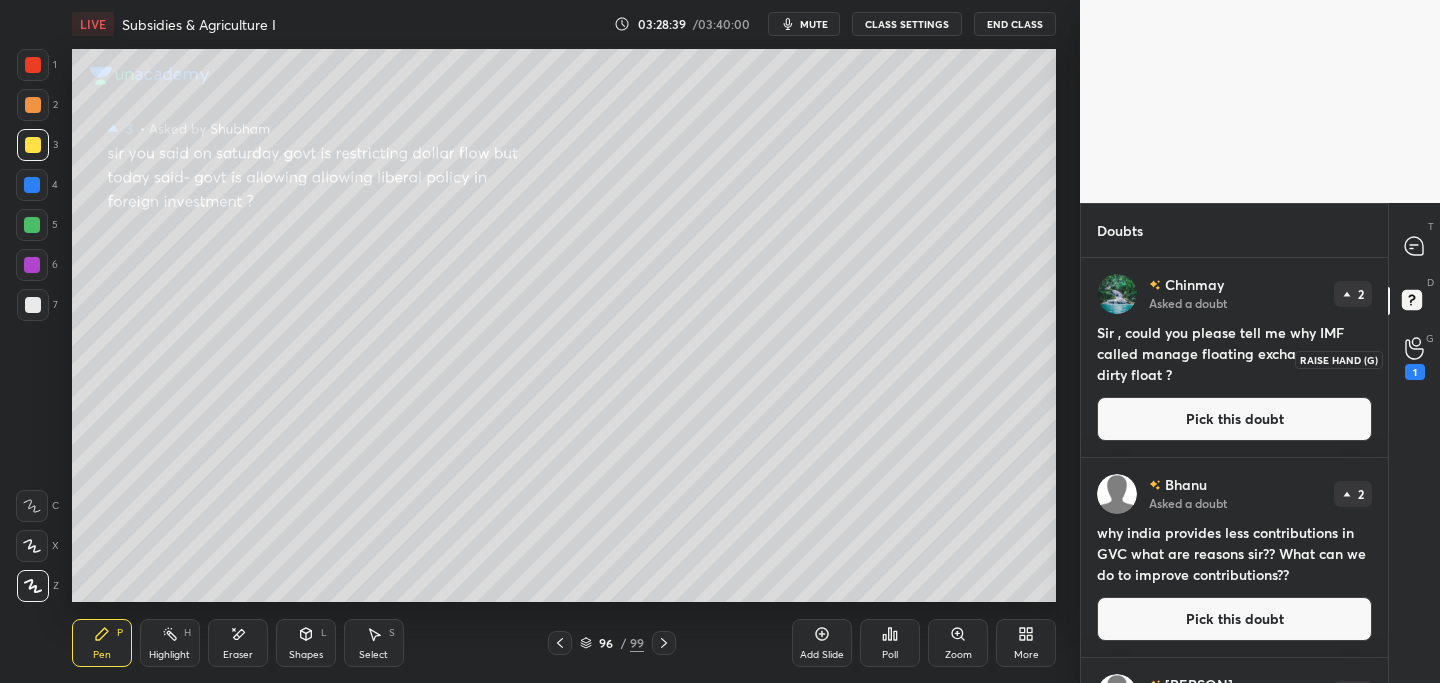 click on "1" at bounding box center [1415, 358] 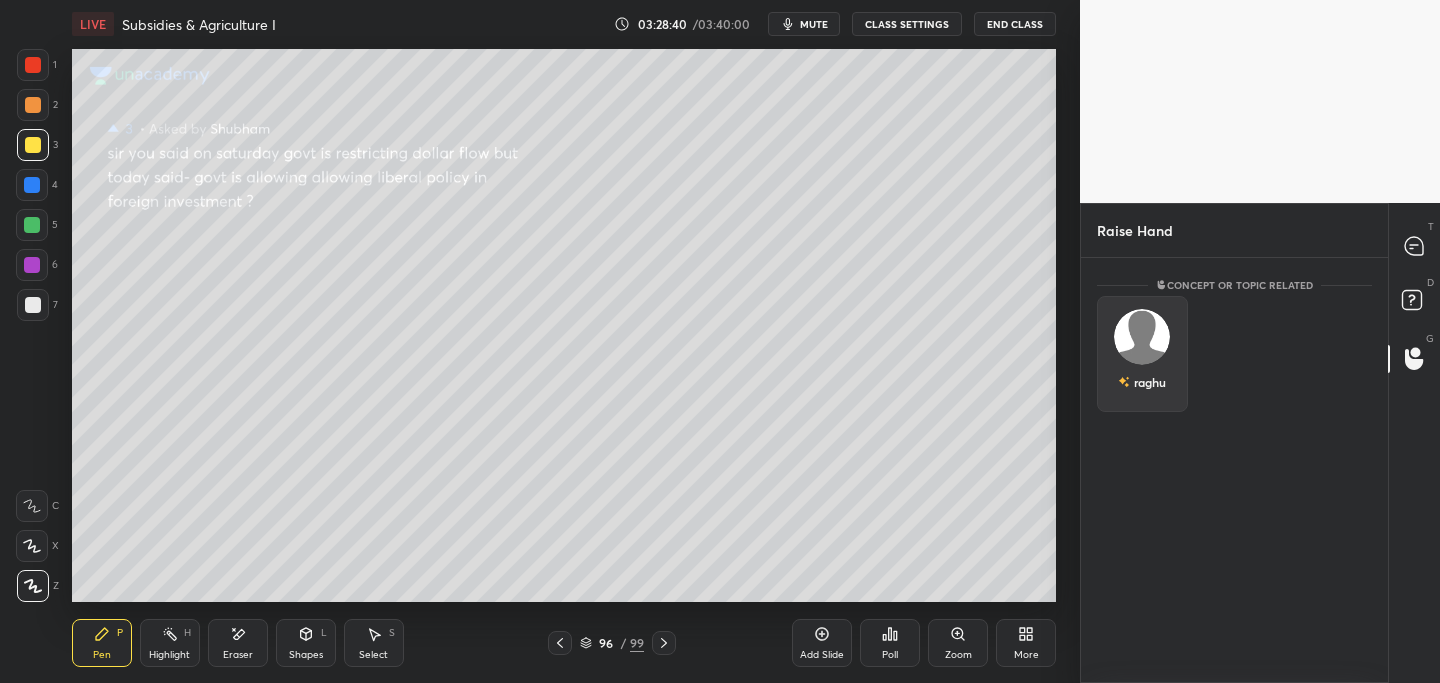 click at bounding box center [1142, 337] 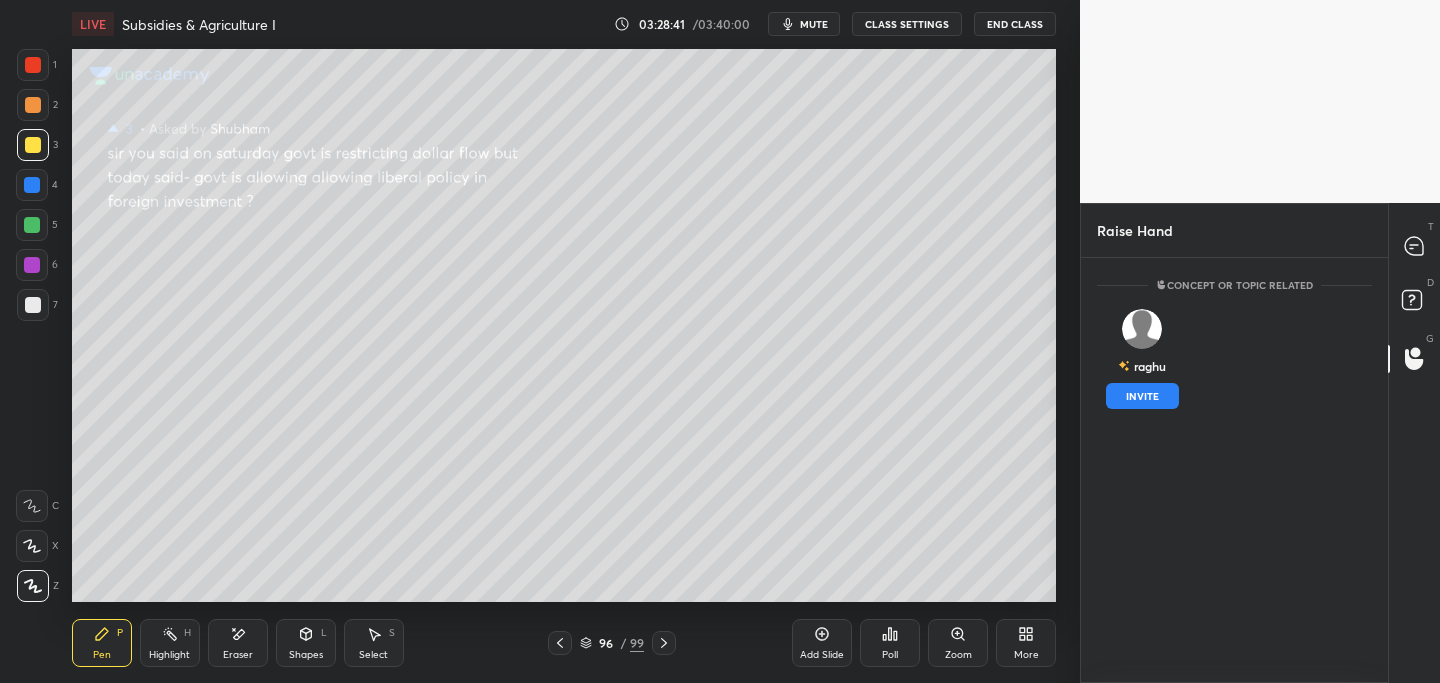 drag, startPoint x: 1149, startPoint y: 395, endPoint x: 1132, endPoint y: 395, distance: 17 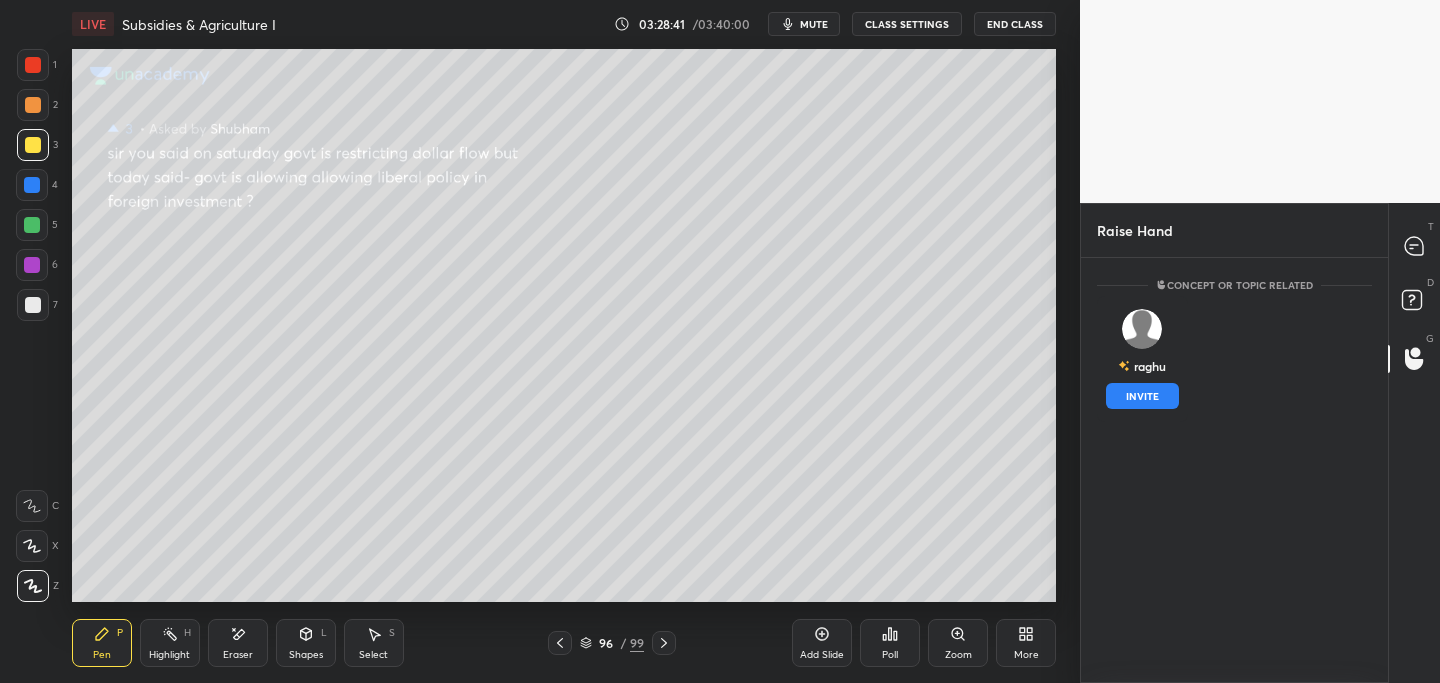 click on "INVITE" at bounding box center [1142, 396] 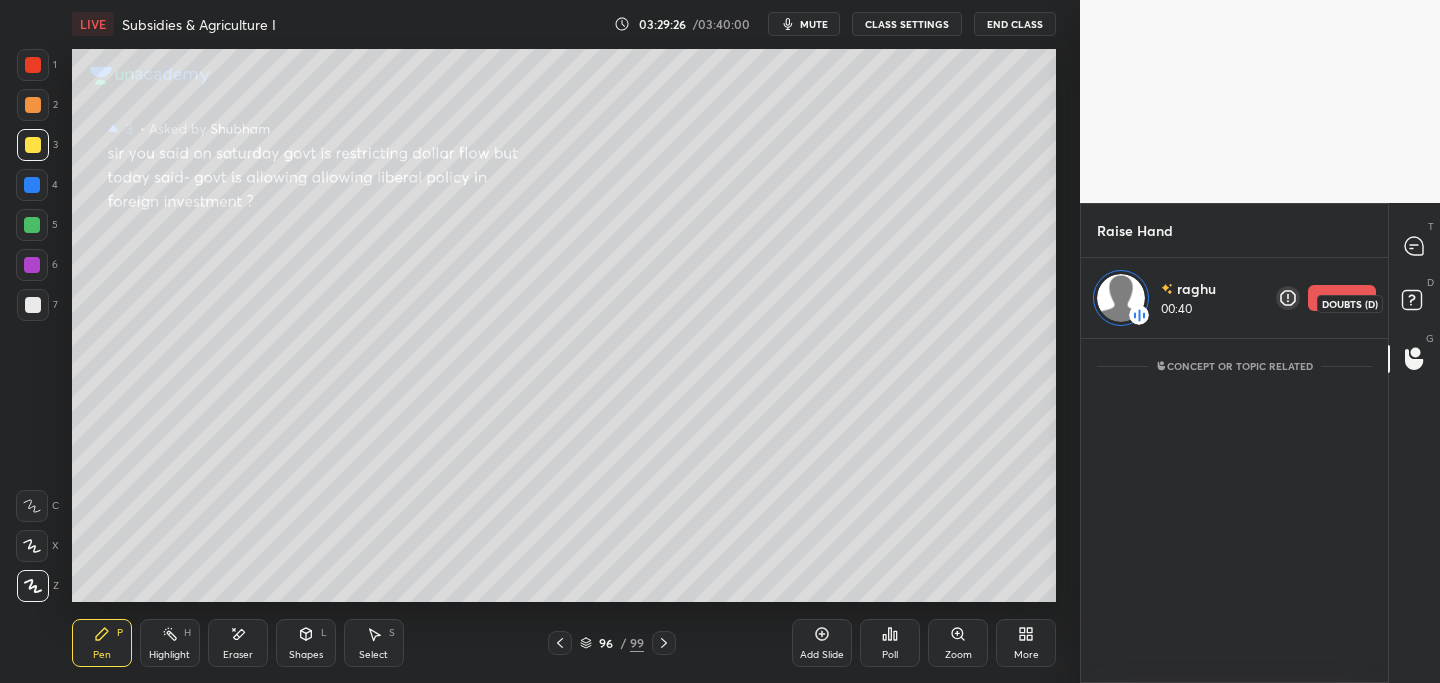 click 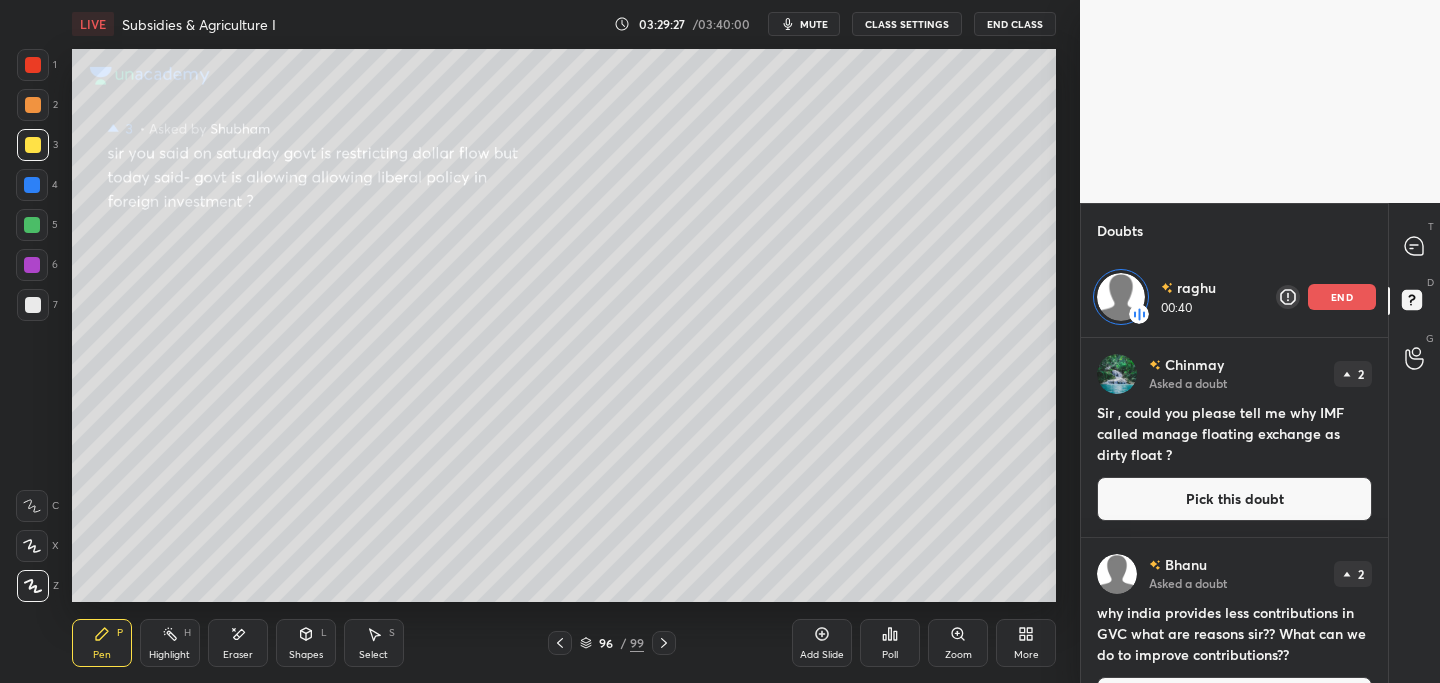 scroll, scrollTop: 339, scrollLeft: 301, axis: both 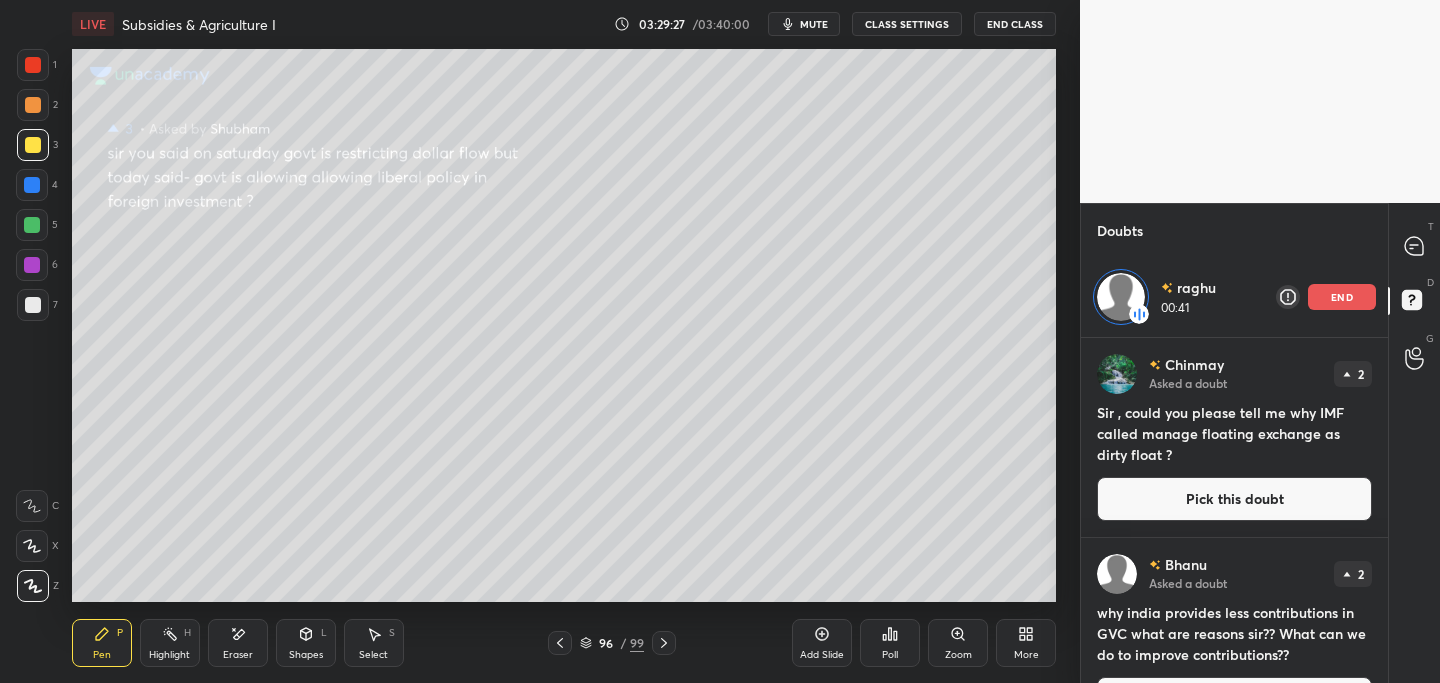 click on "Pick this doubt" at bounding box center (1234, 499) 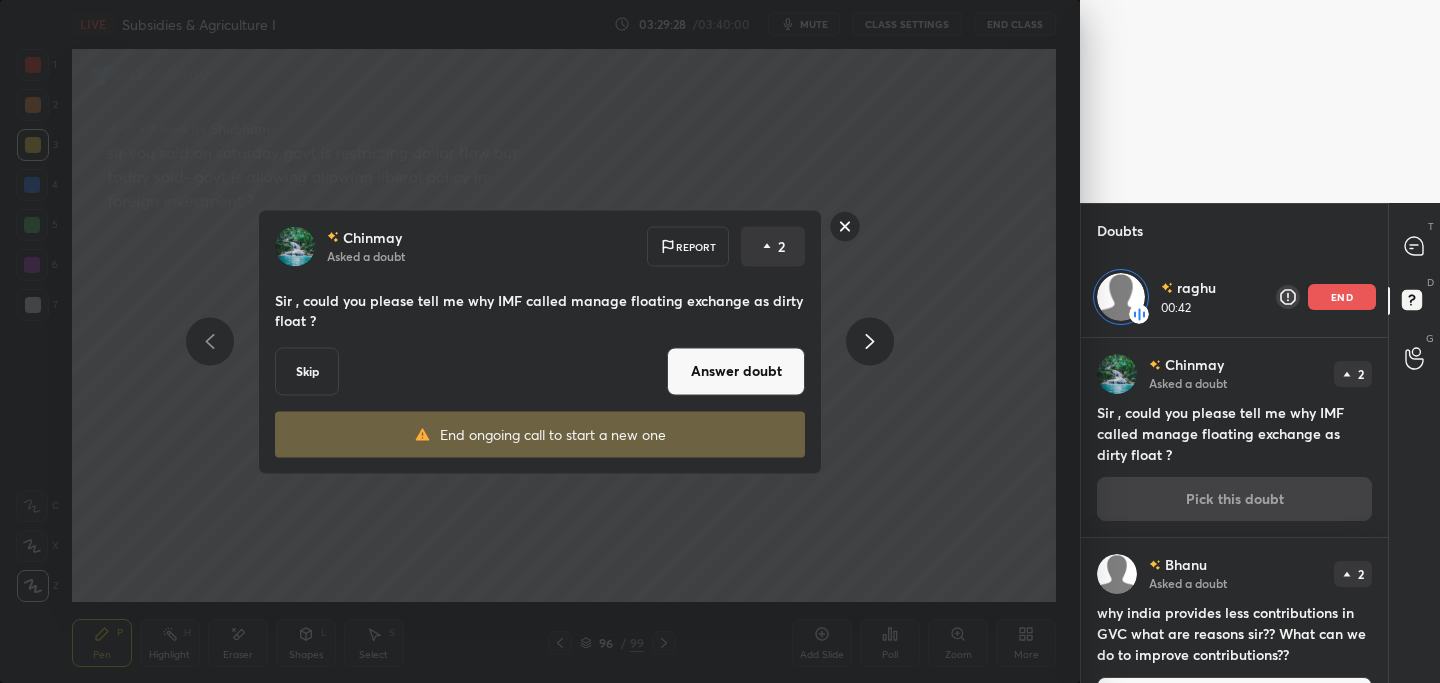 click on "Answer doubt" at bounding box center [736, 371] 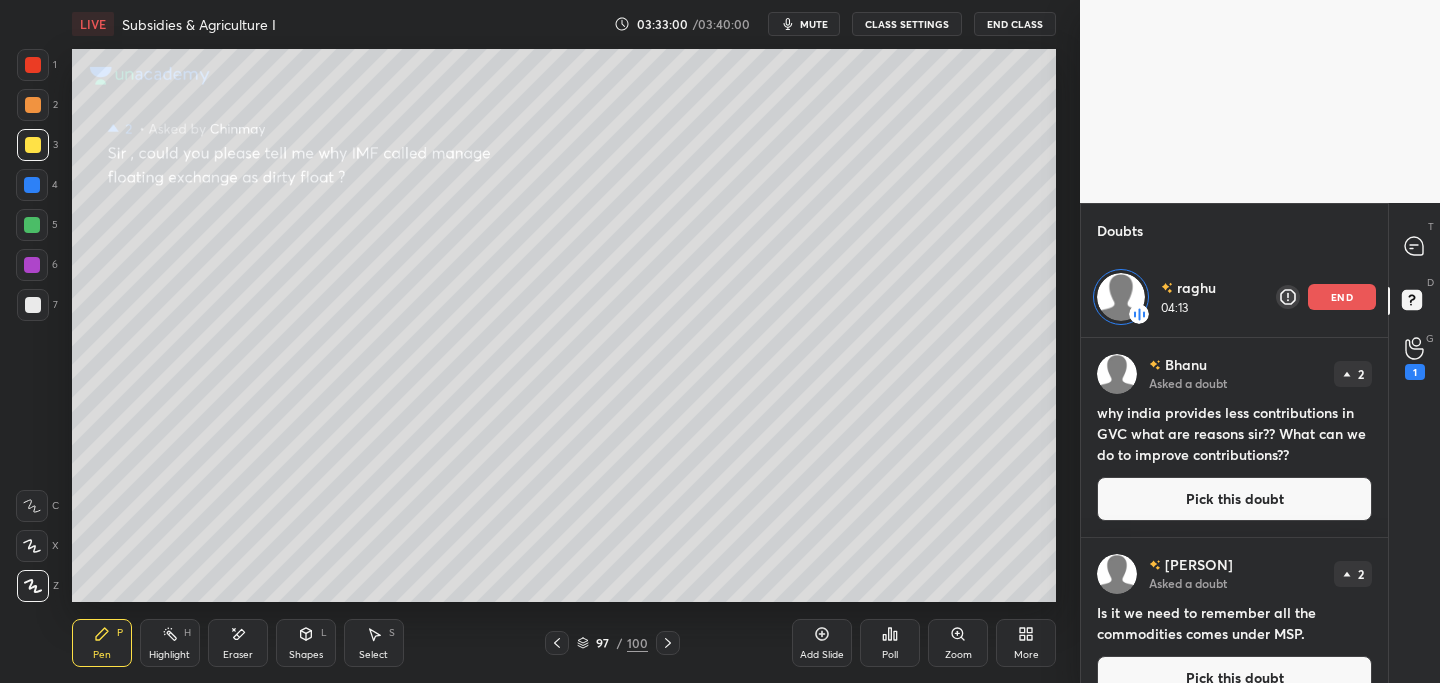 click on "end" at bounding box center [1342, 297] 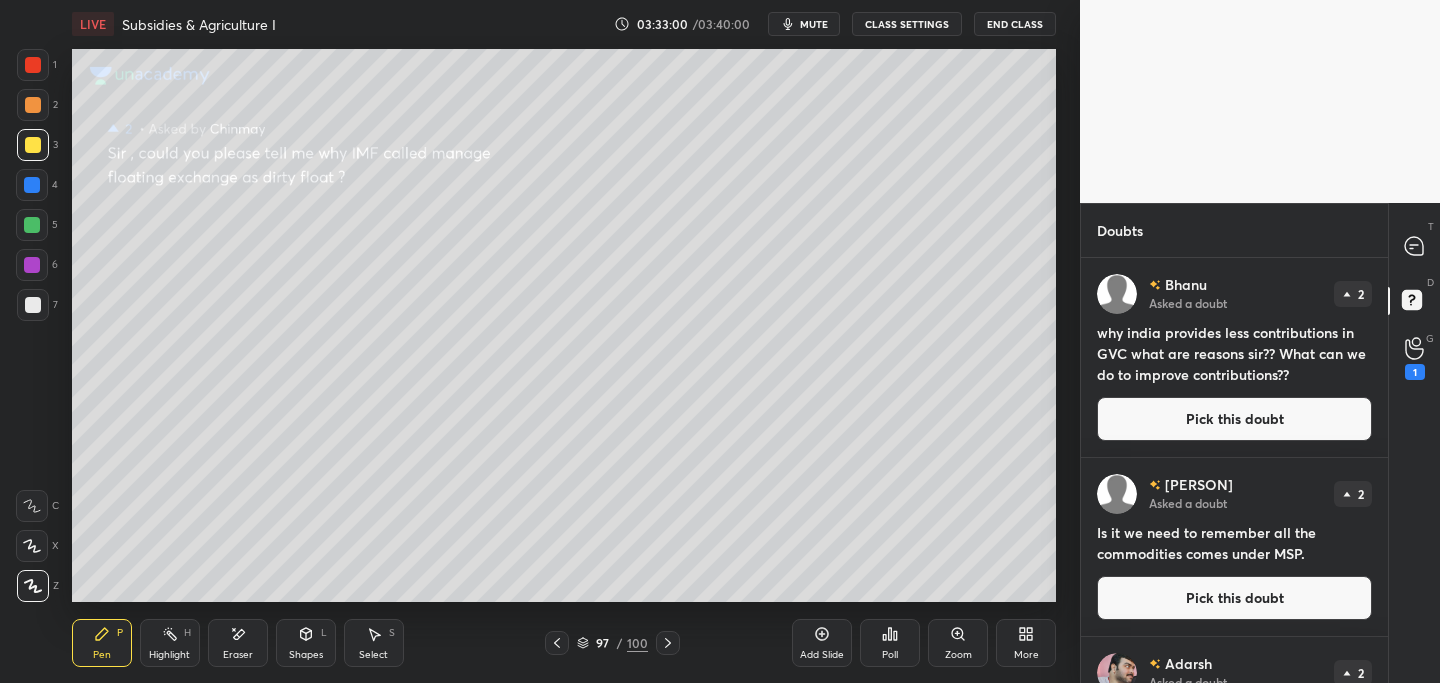 scroll, scrollTop: 7, scrollLeft: 7, axis: both 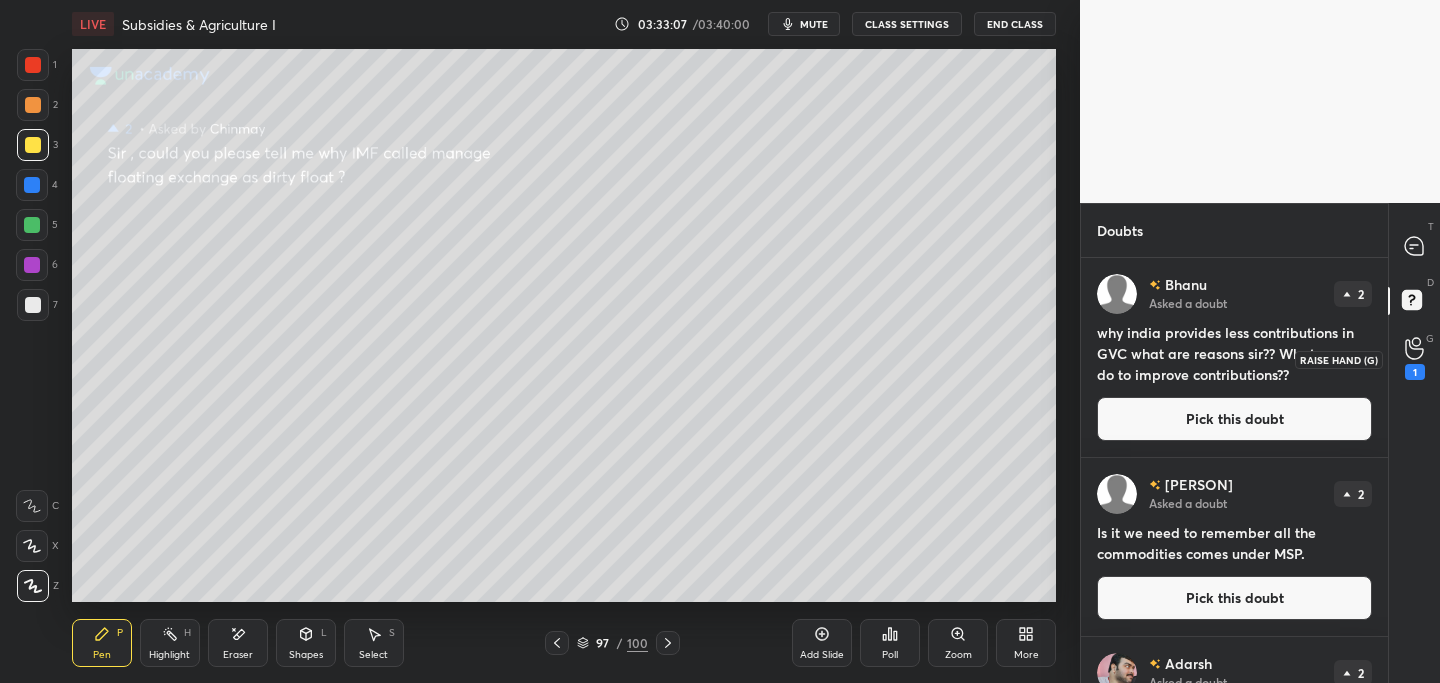 click 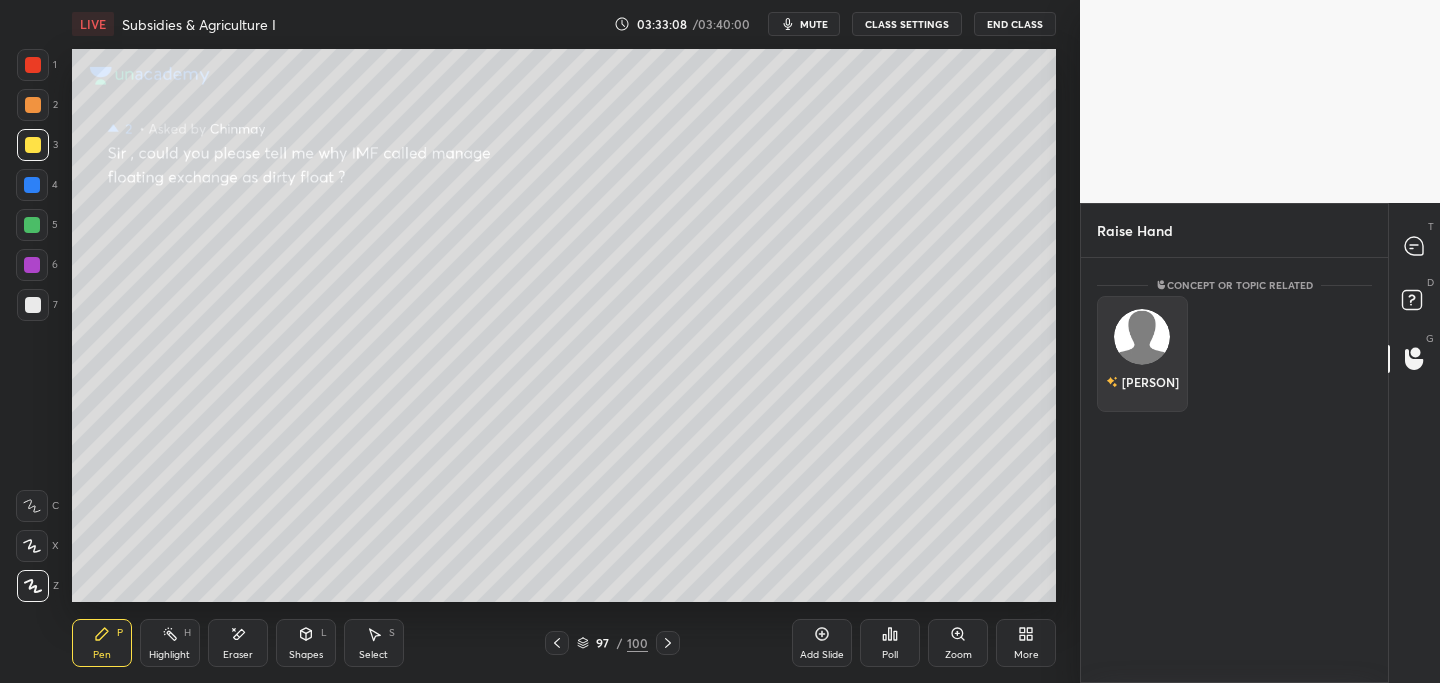click on "[PERSON]" at bounding box center [1142, 354] 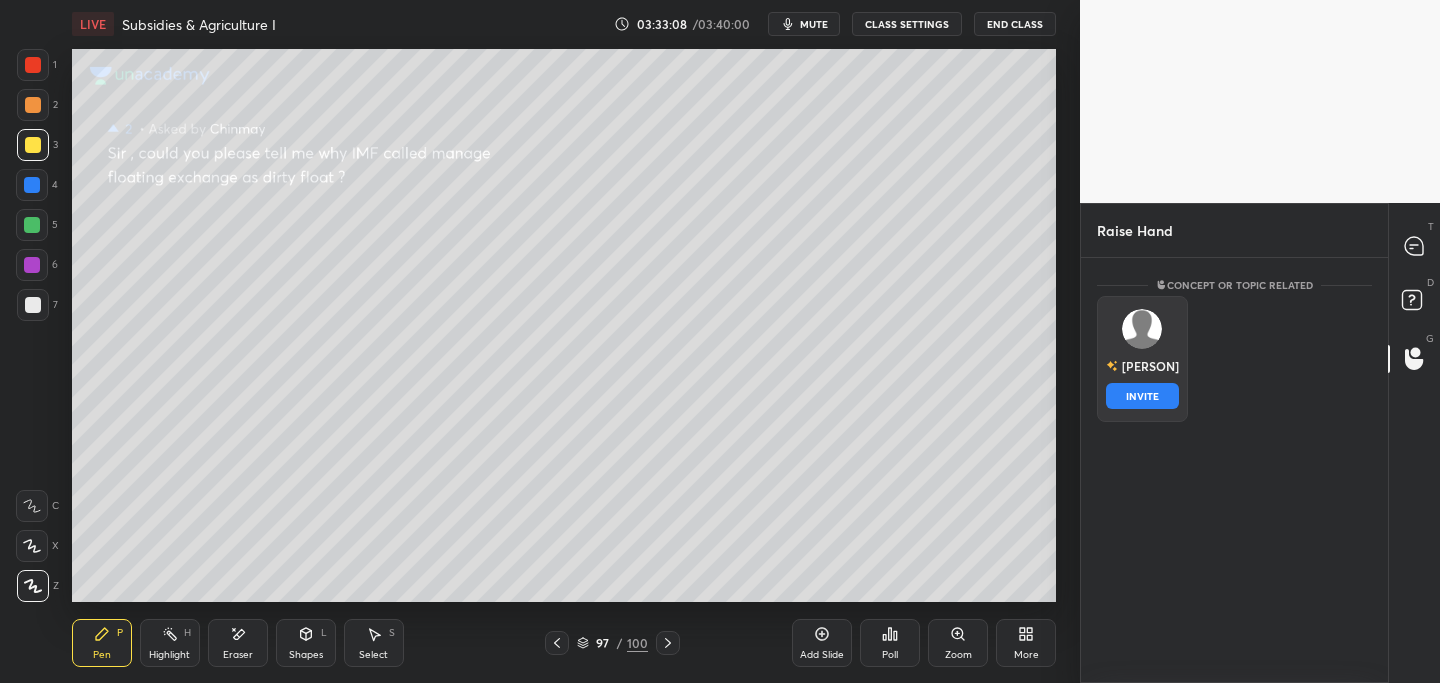 click on "INVITE" at bounding box center (1142, 396) 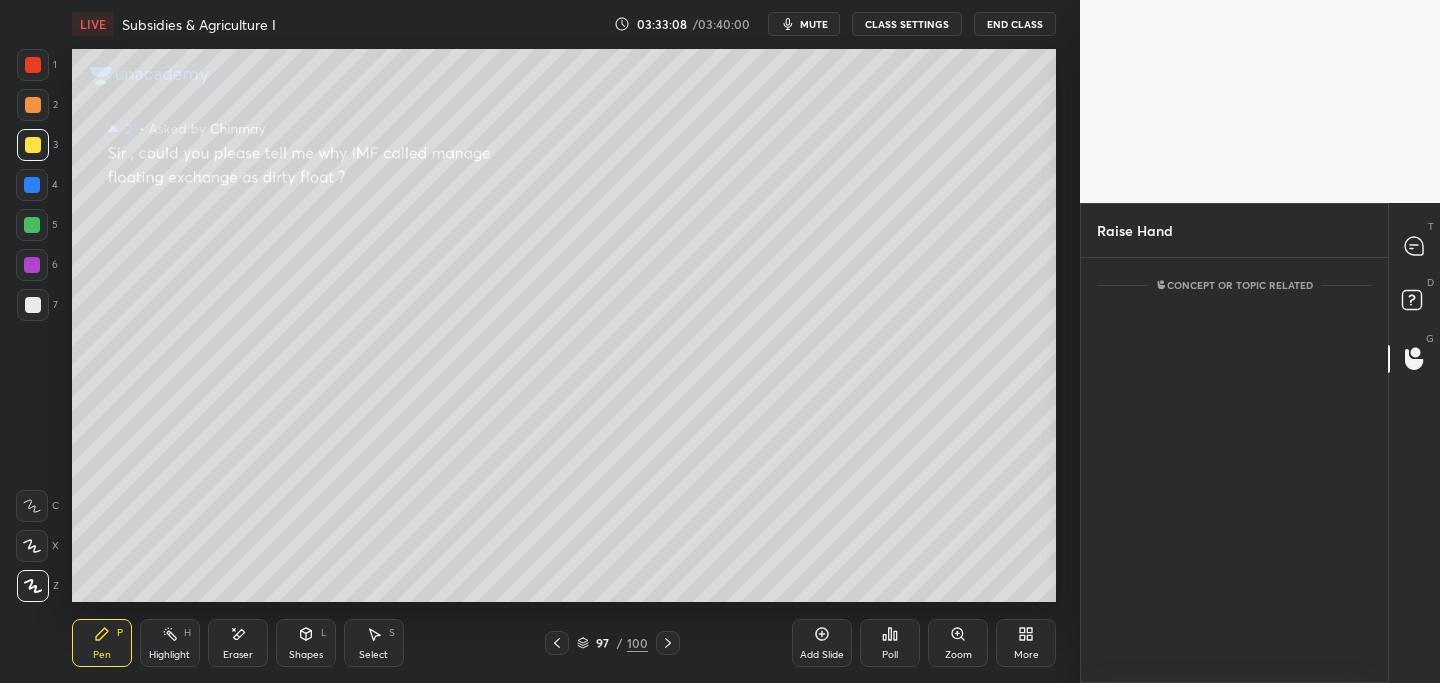 scroll, scrollTop: 338, scrollLeft: 301, axis: both 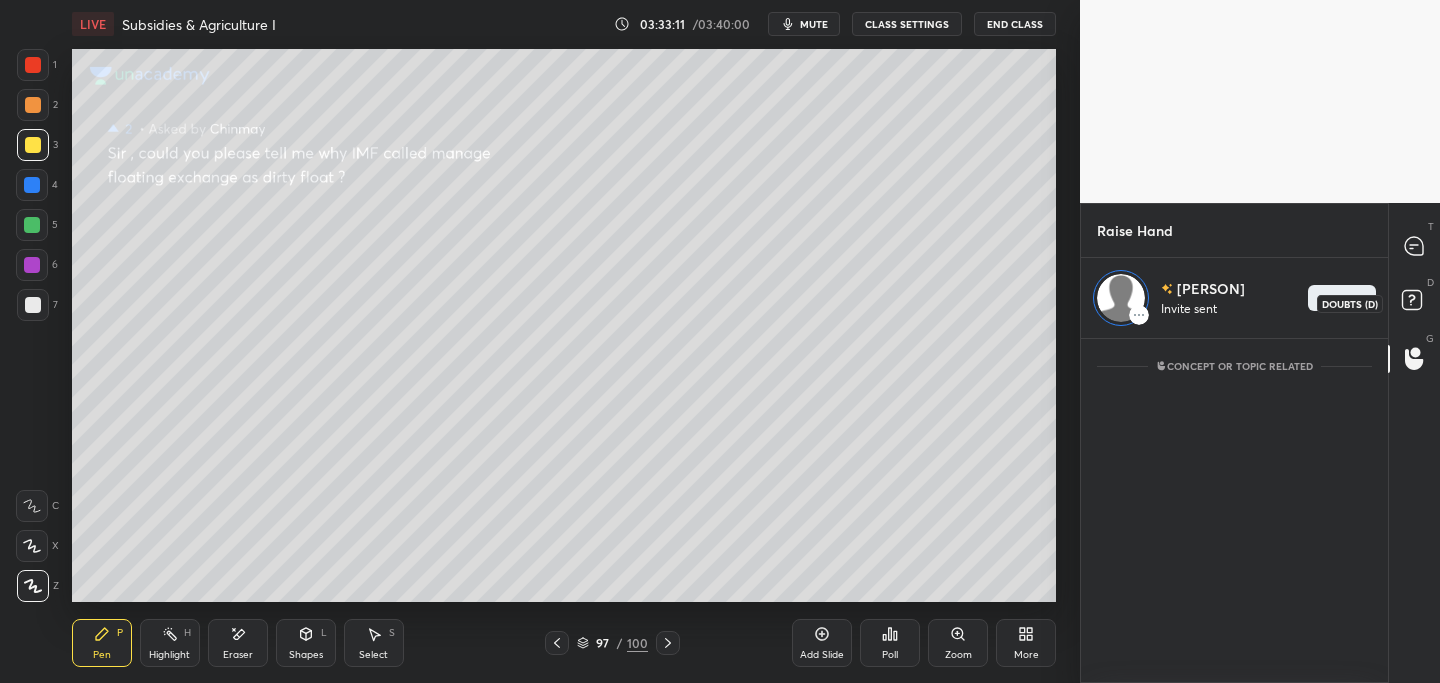 click 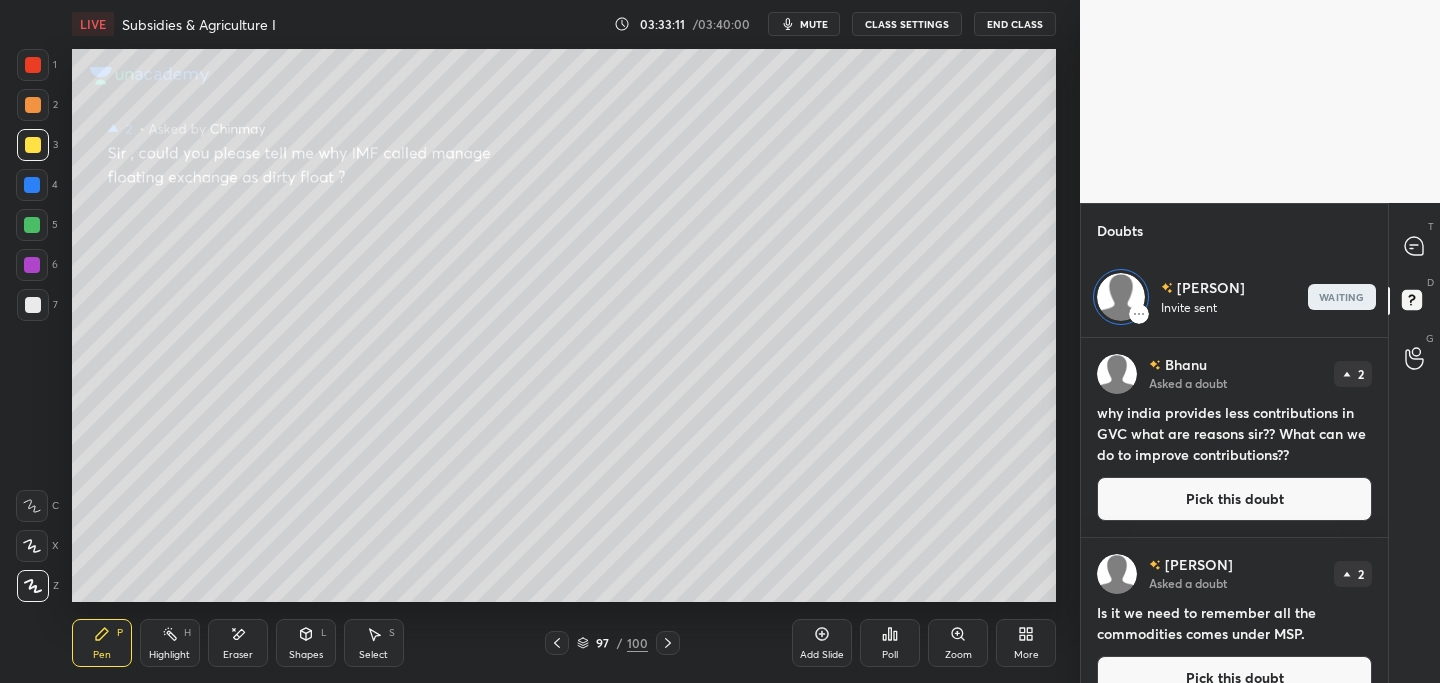 scroll, scrollTop: 339, scrollLeft: 301, axis: both 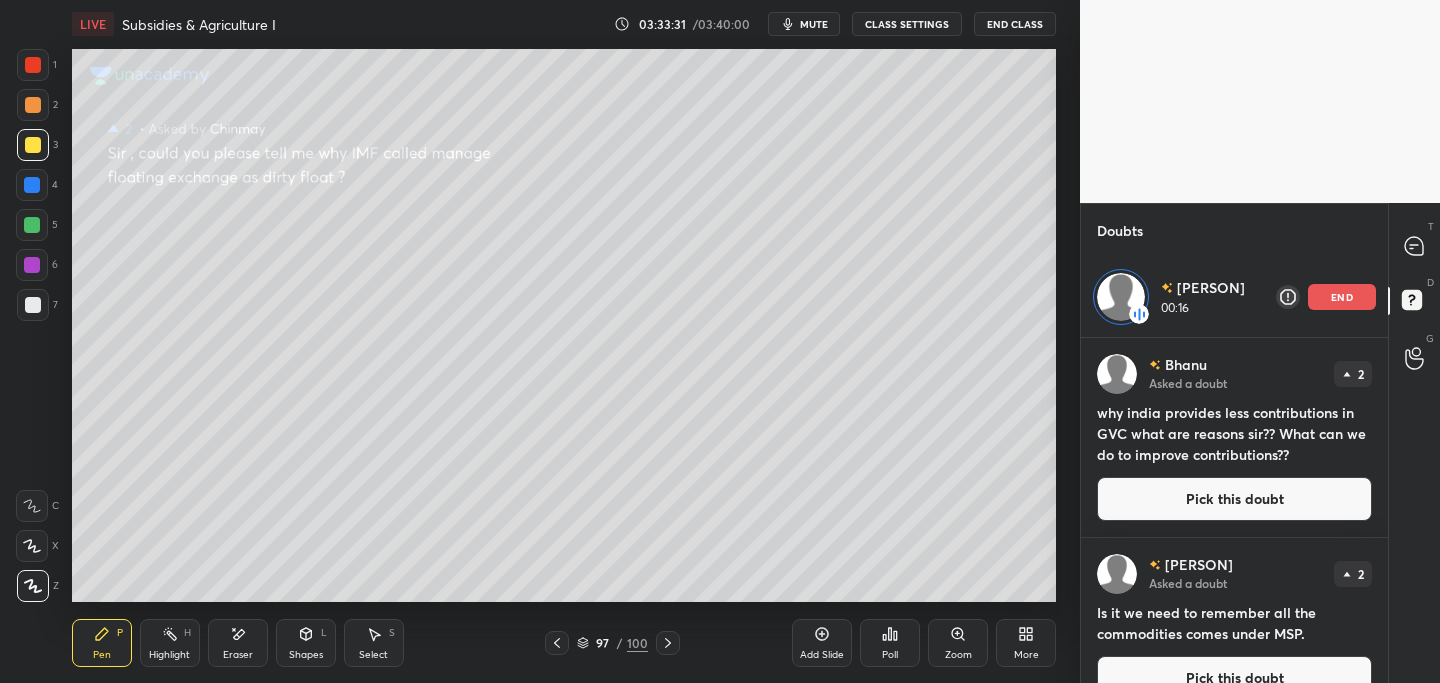 drag, startPoint x: 1233, startPoint y: 505, endPoint x: 1113, endPoint y: 531, distance: 122.78436 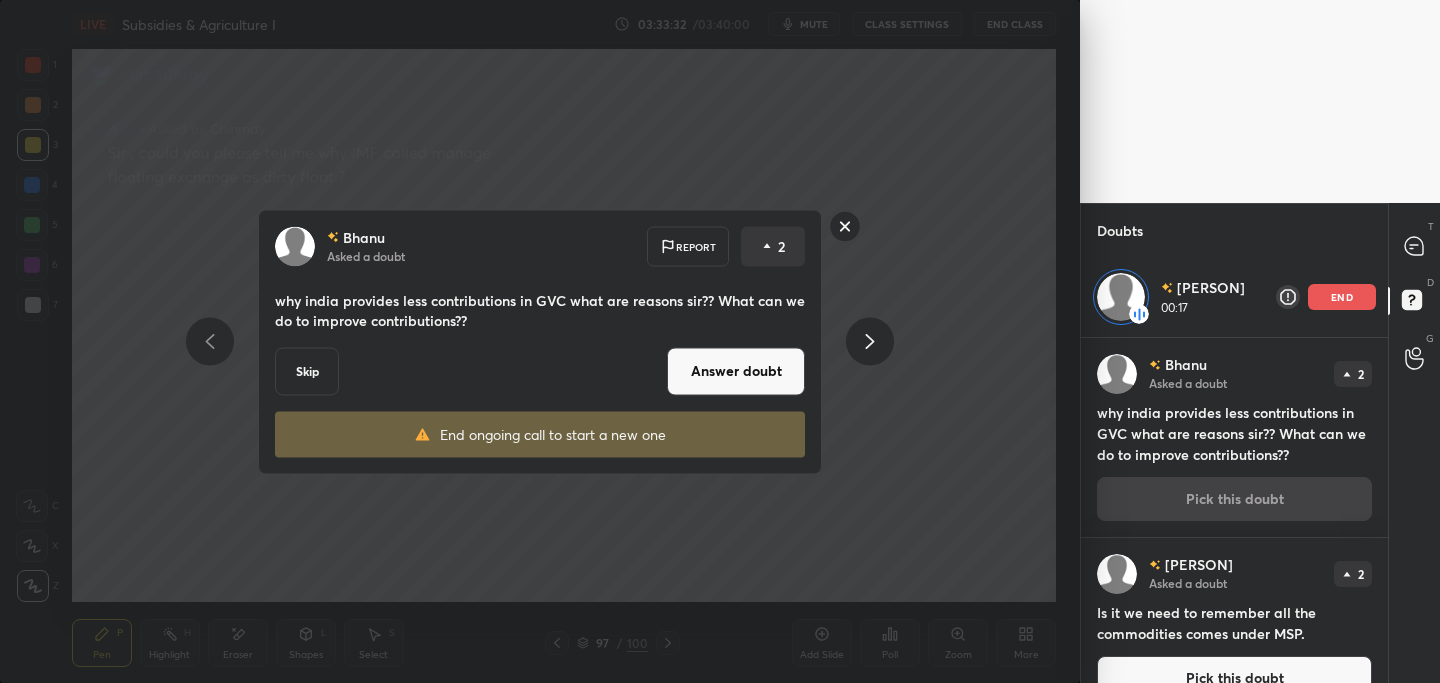 click on "Answer doubt" at bounding box center [736, 371] 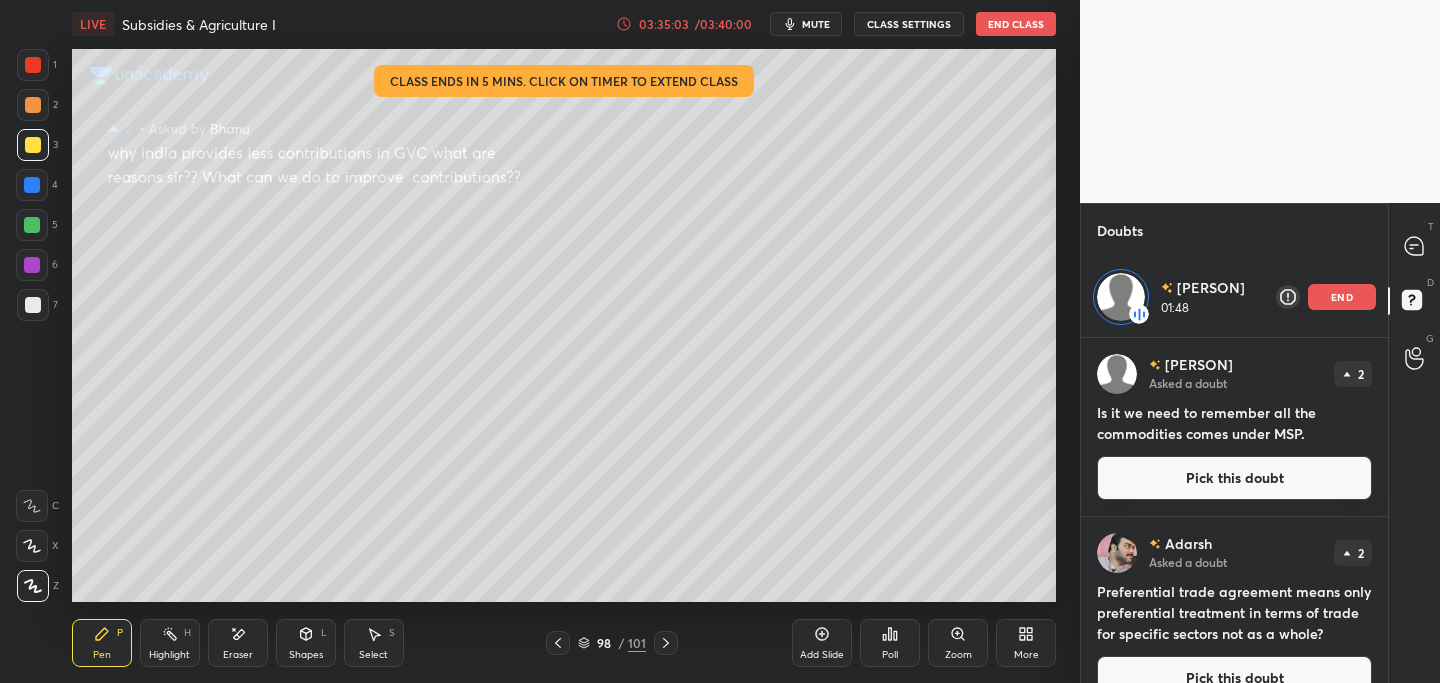 click on "03:35:03" at bounding box center [664, 24] 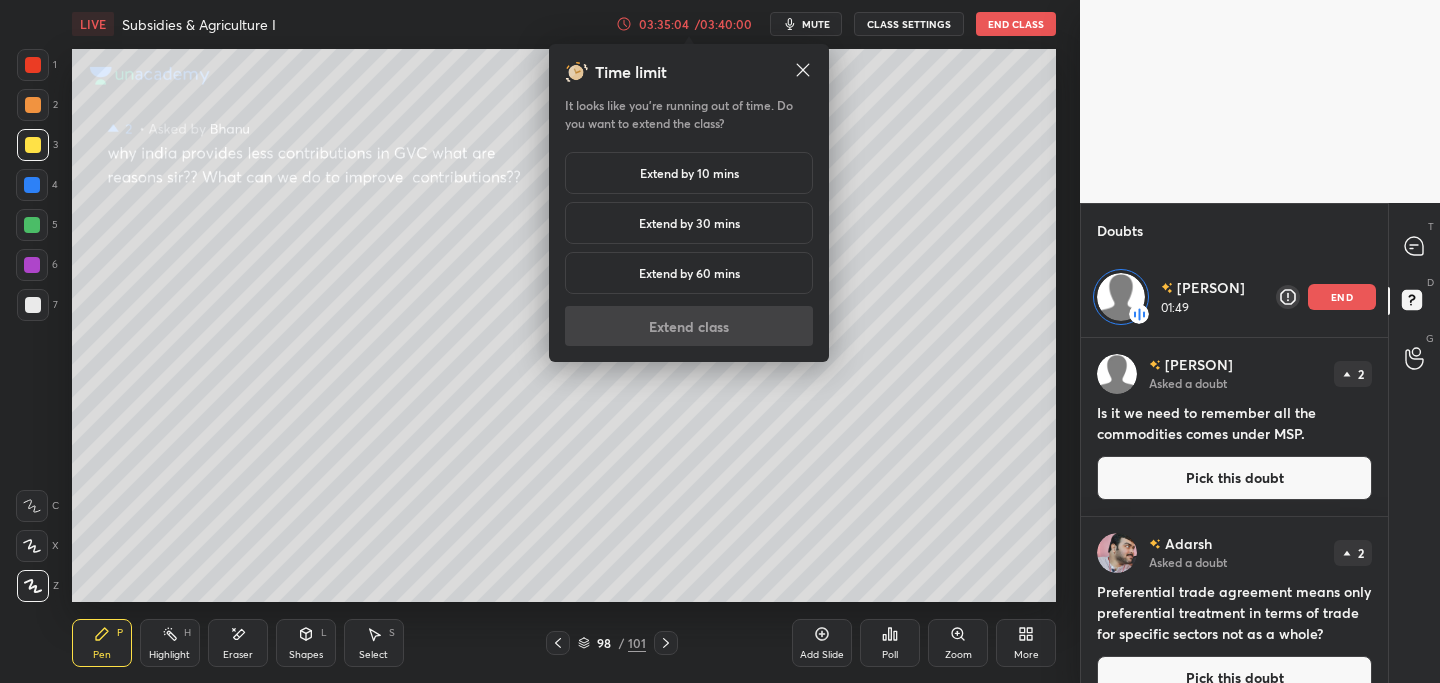 click on "Extend by 10 mins" at bounding box center [689, 173] 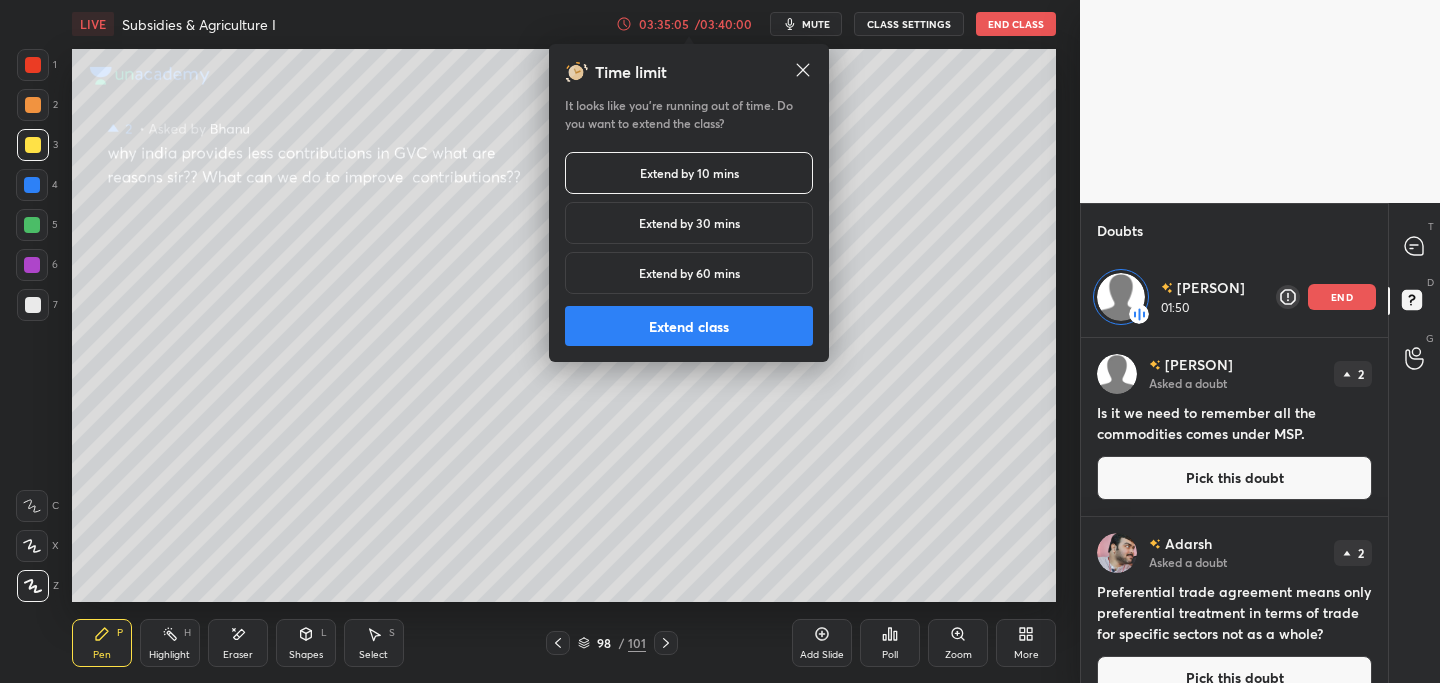 click on "Extend class" at bounding box center [689, 326] 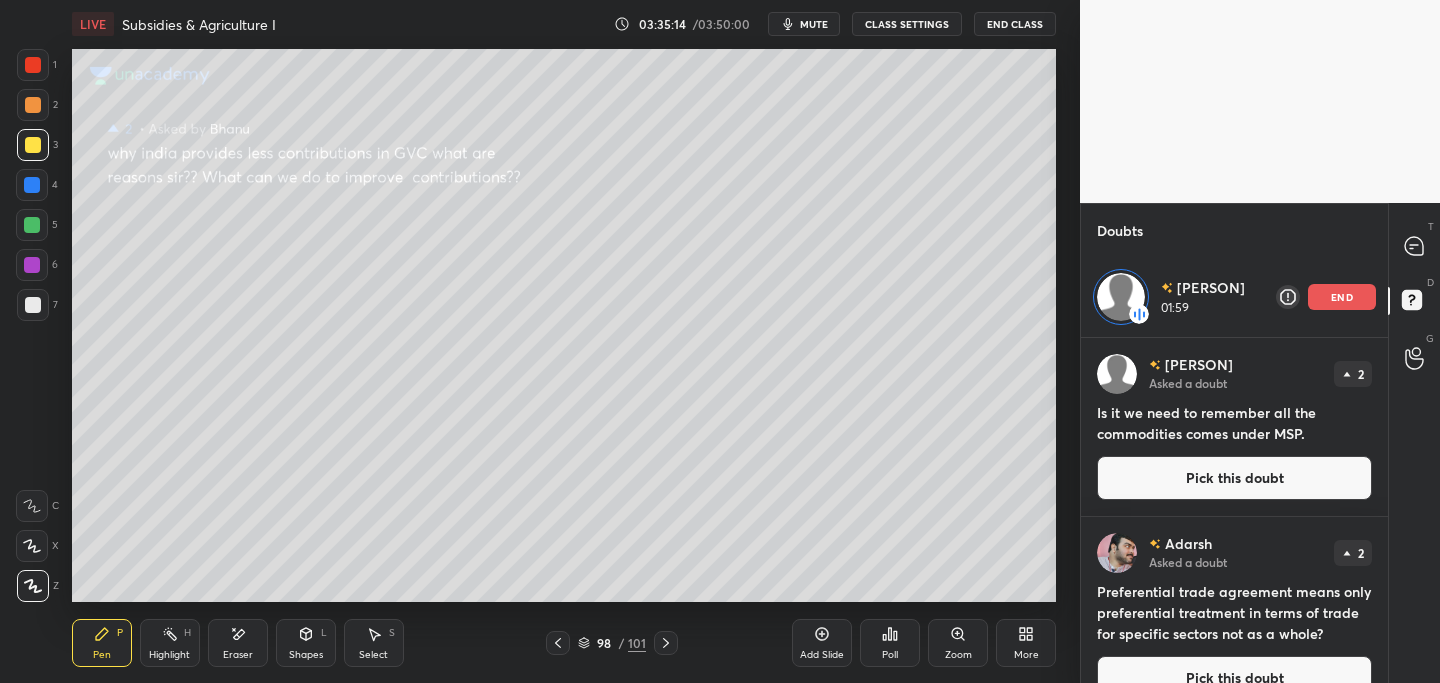 drag, startPoint x: 1348, startPoint y: 295, endPoint x: 1339, endPoint y: 302, distance: 11.401754 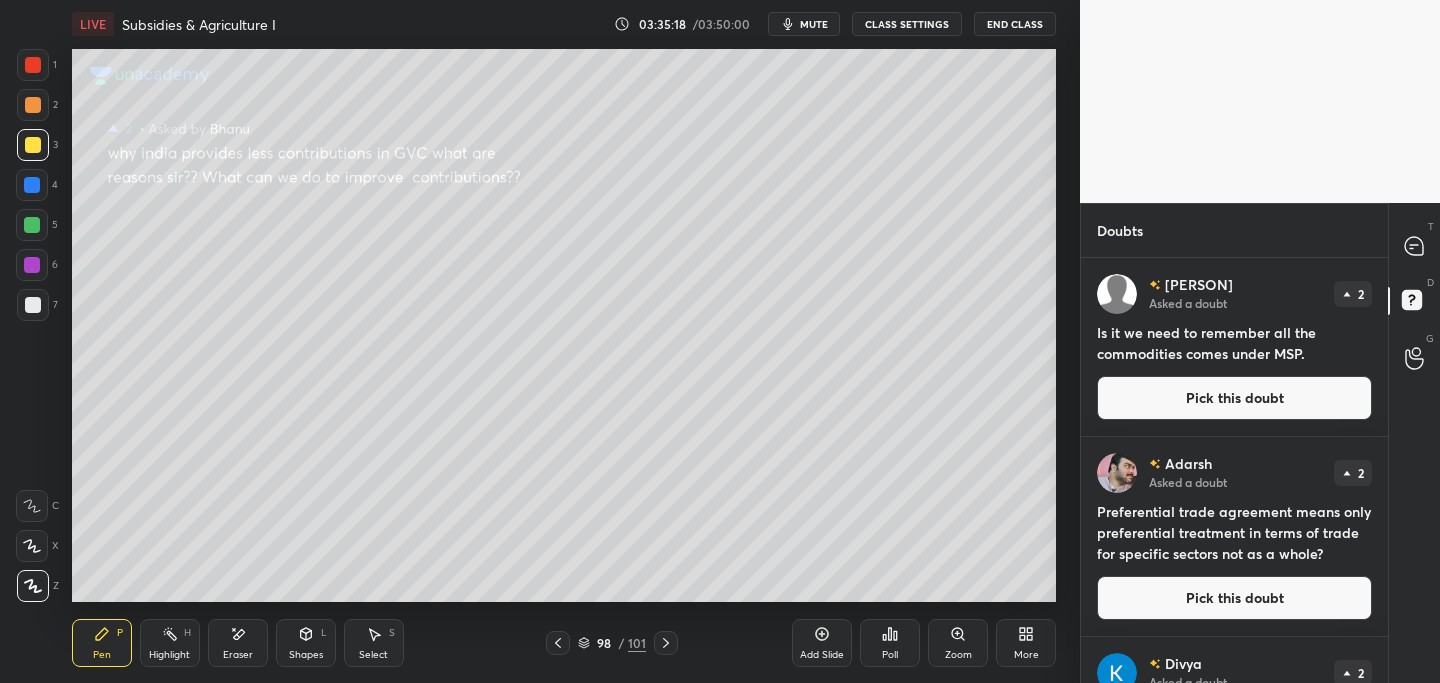 click on "Pick this doubt" at bounding box center [1234, 398] 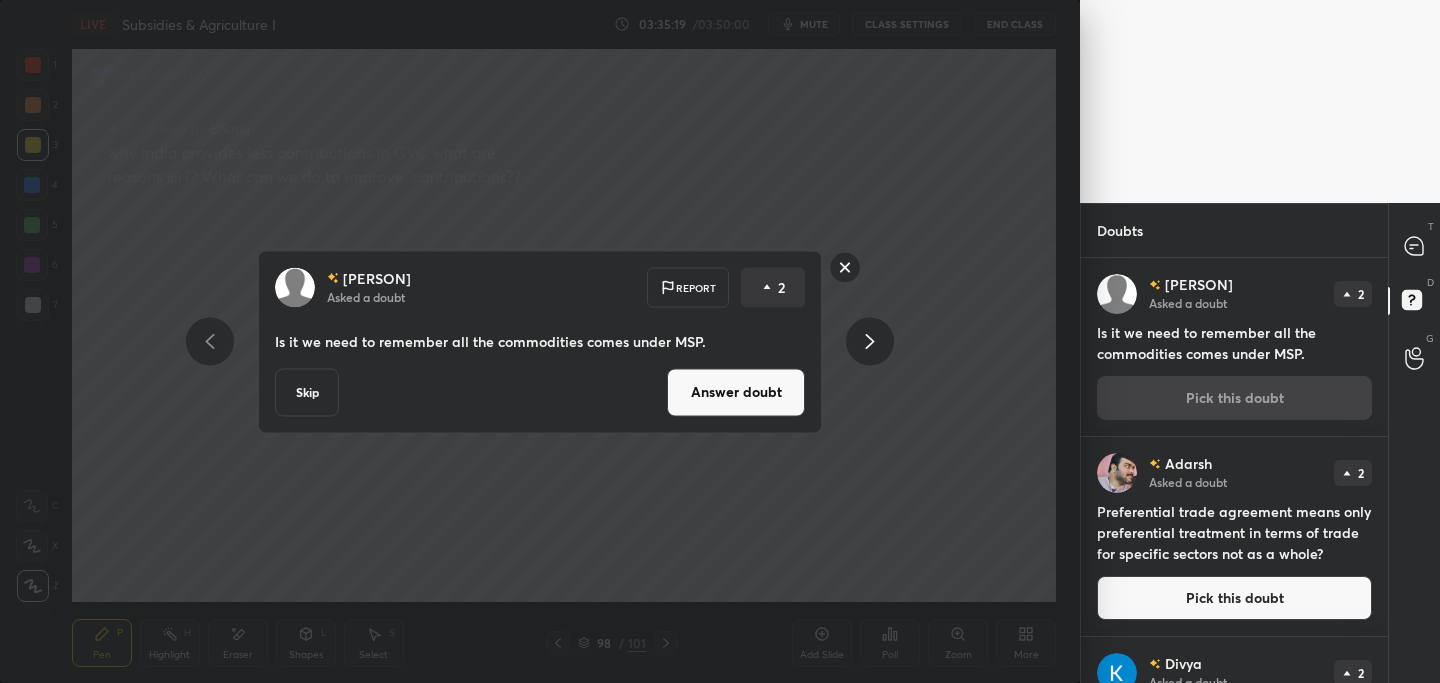 drag, startPoint x: 766, startPoint y: 394, endPoint x: 741, endPoint y: 402, distance: 26.24881 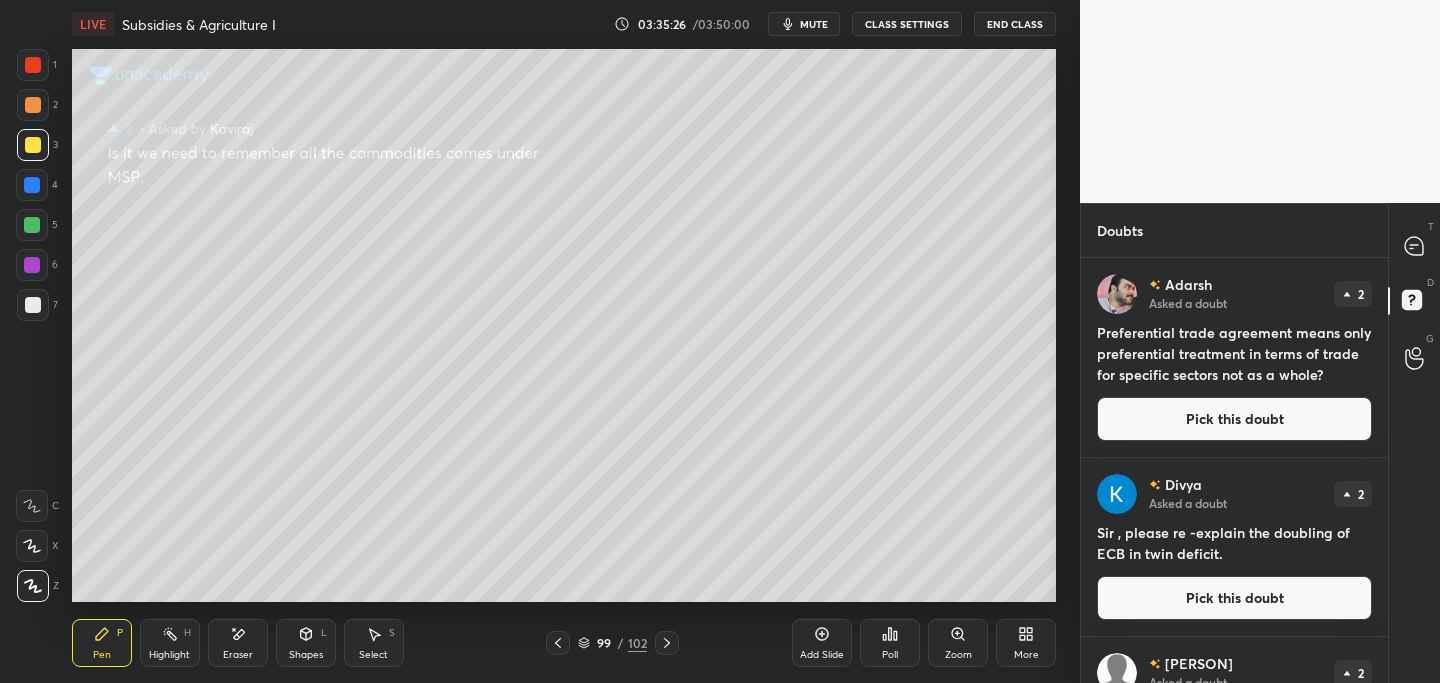 click on "Pick this doubt" at bounding box center [1234, 419] 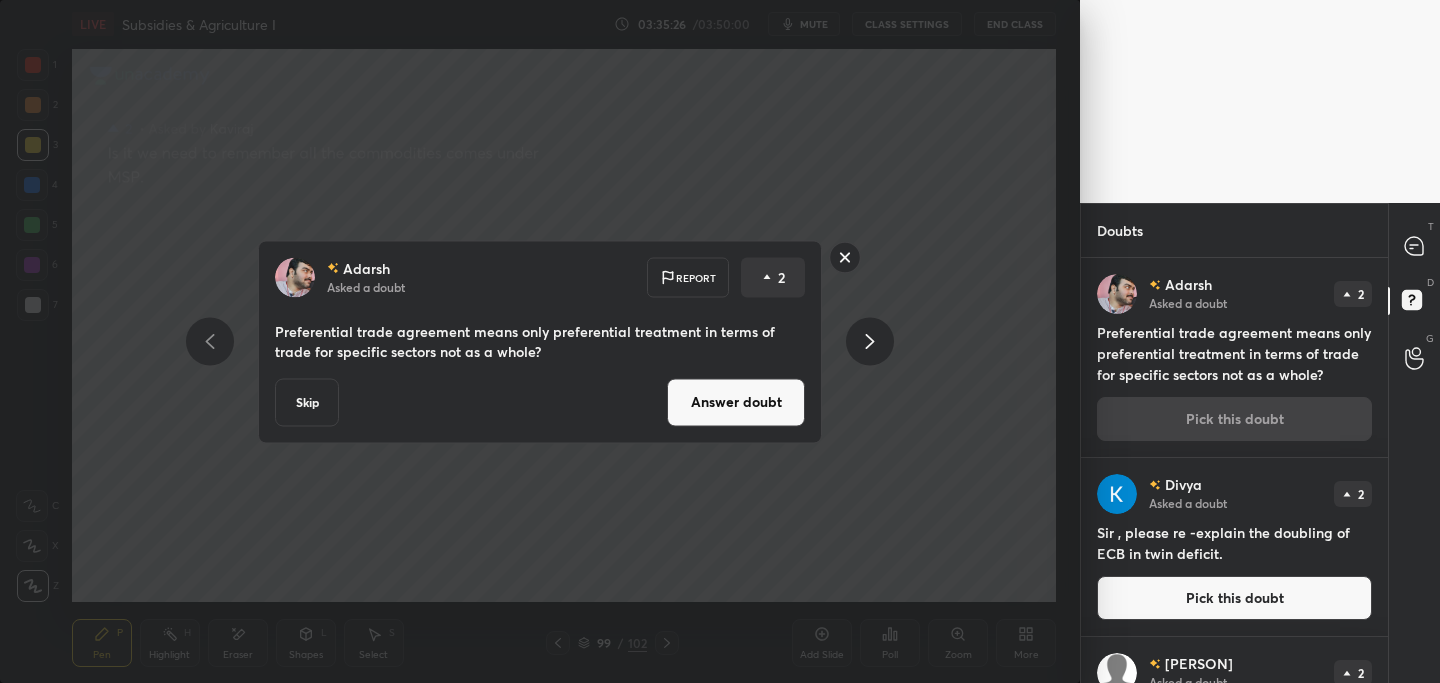 click on "Answer doubt" at bounding box center [736, 402] 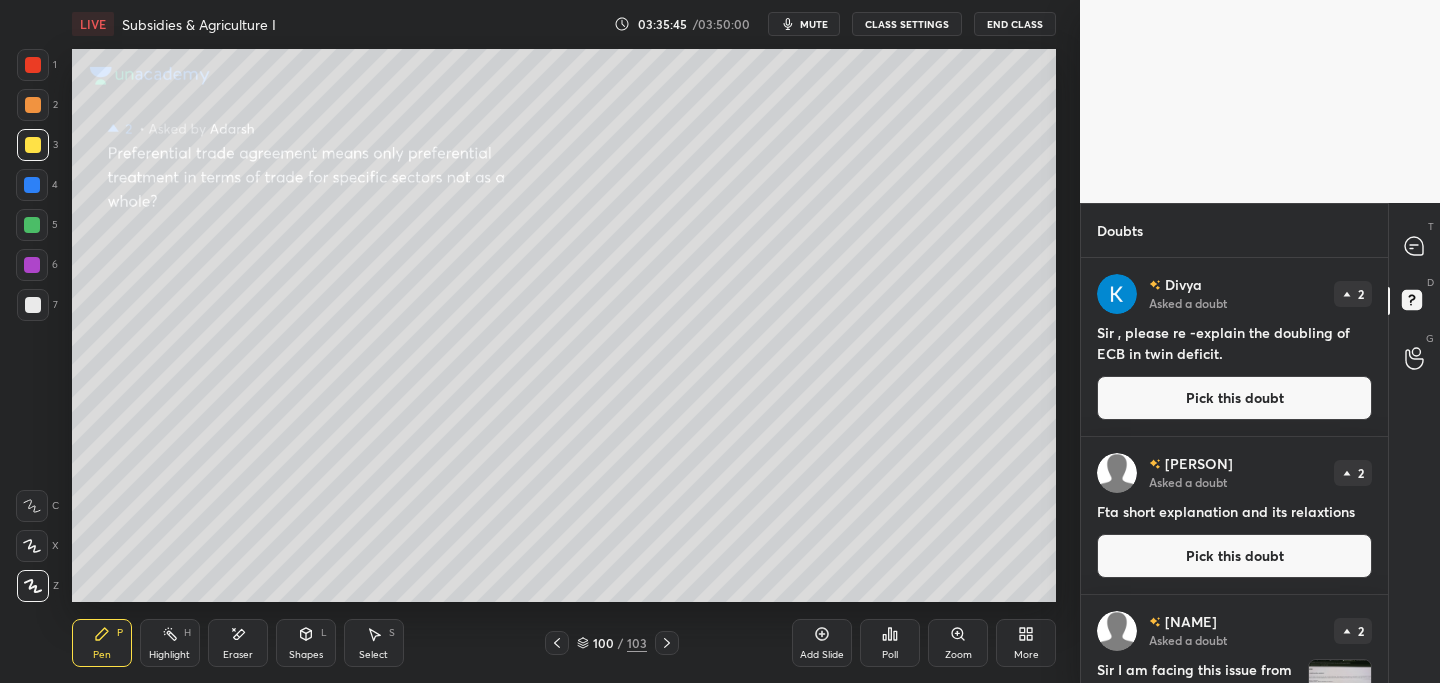click on "Pick this doubt" at bounding box center [1234, 398] 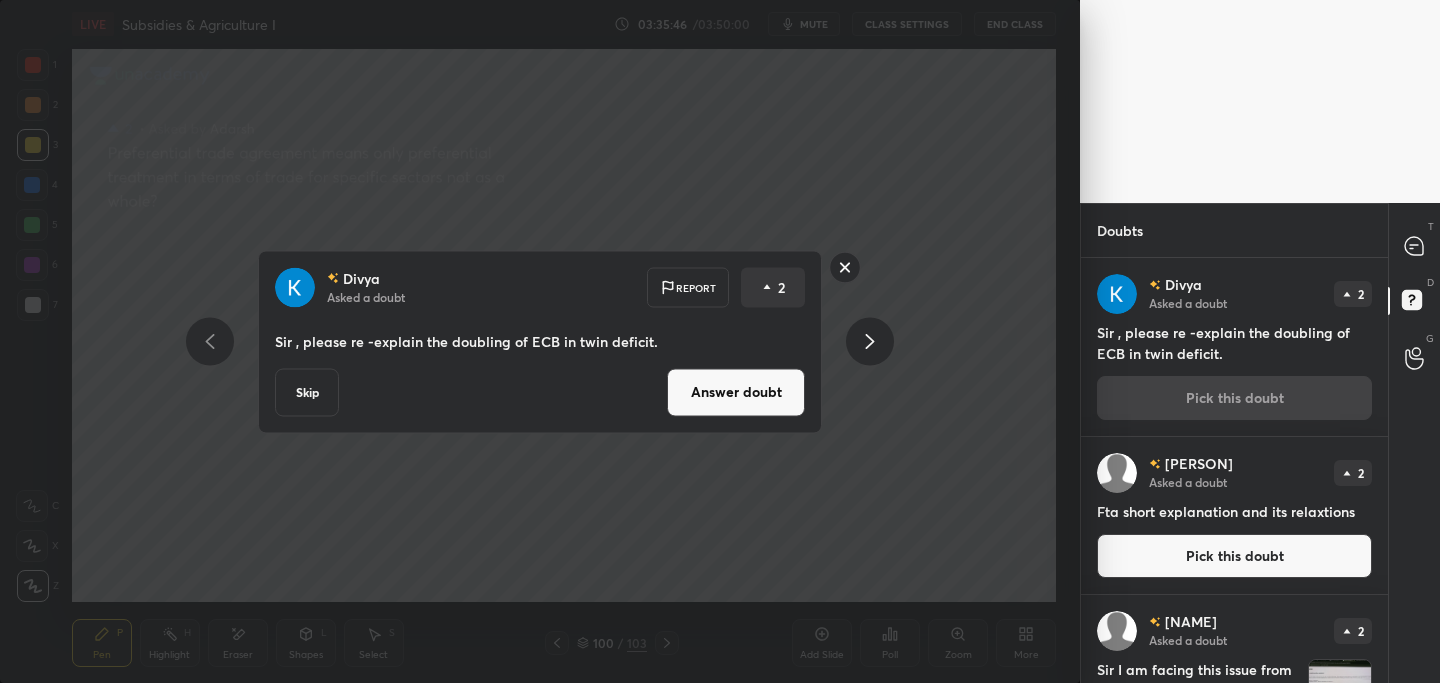 click on "Answer doubt" at bounding box center (736, 392) 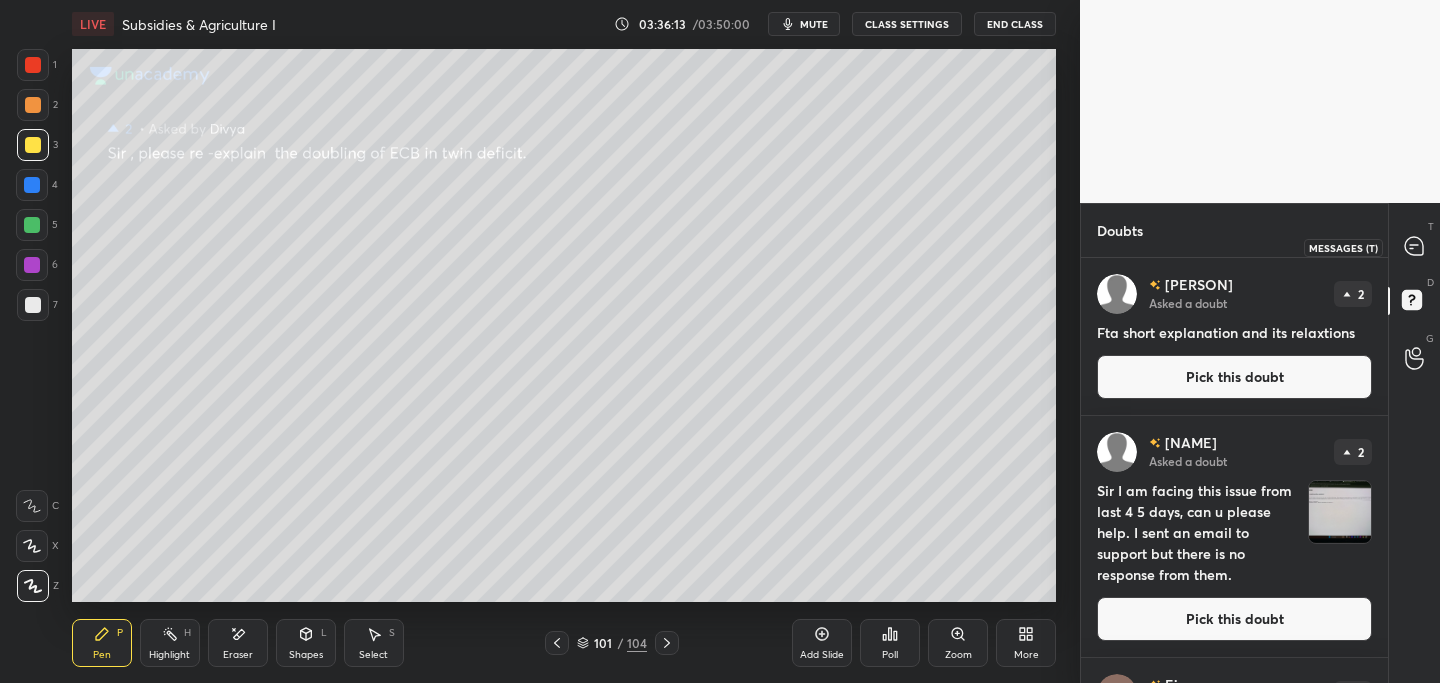 drag, startPoint x: 1417, startPoint y: 246, endPoint x: 1394, endPoint y: 250, distance: 23.345236 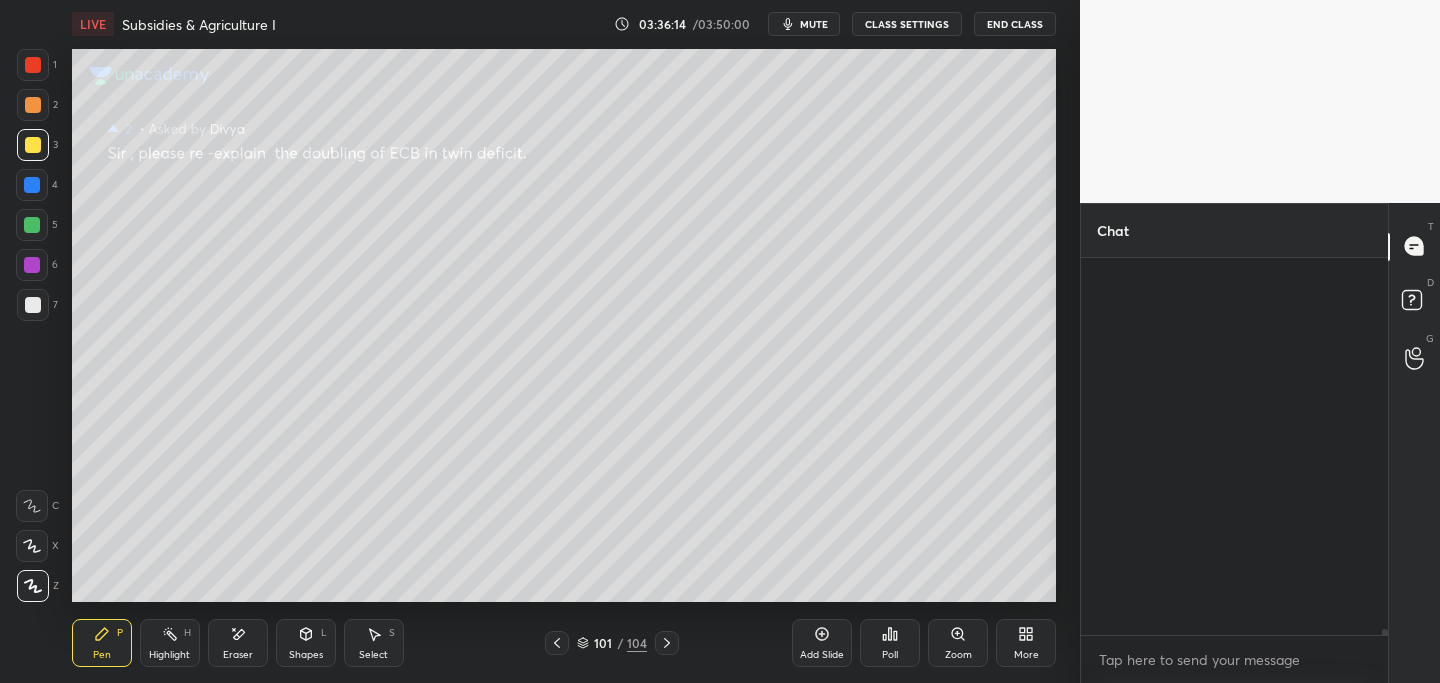 scroll, scrollTop: 36122, scrollLeft: 0, axis: vertical 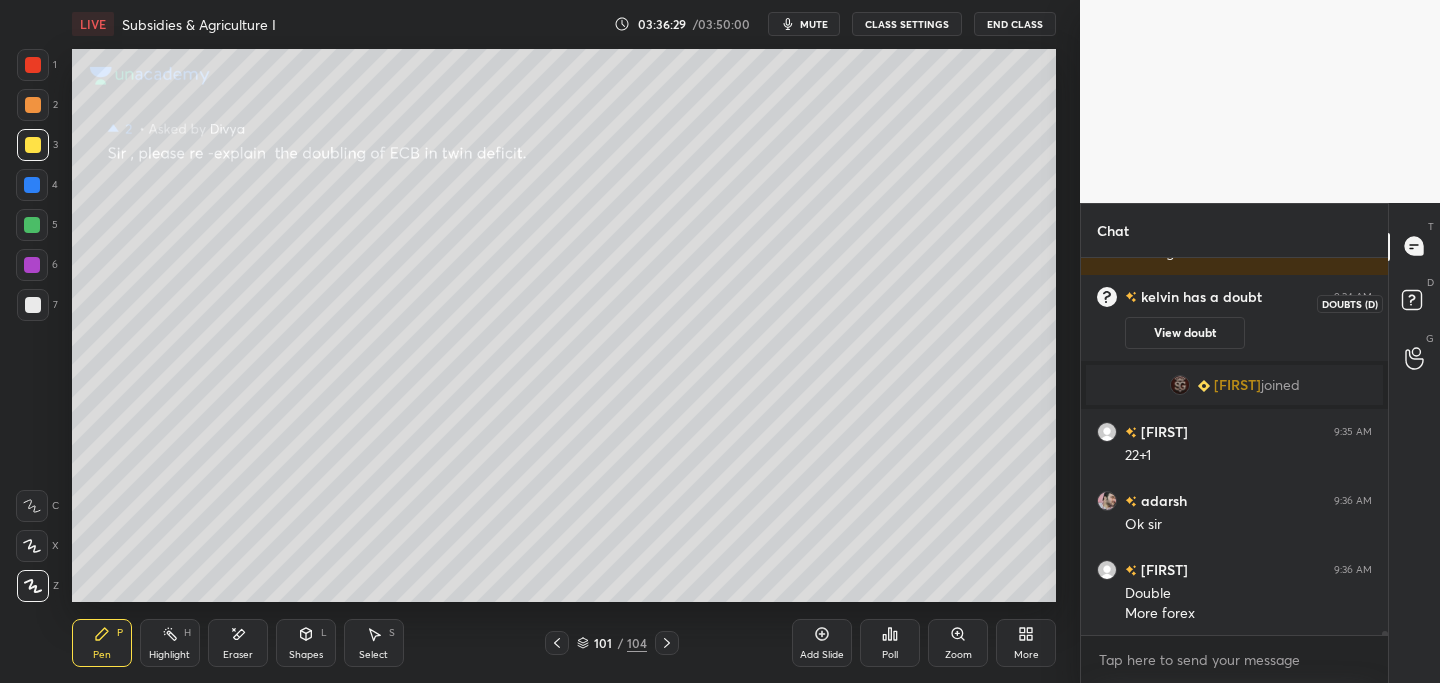 drag, startPoint x: 1409, startPoint y: 298, endPoint x: 1392, endPoint y: 306, distance: 18.788294 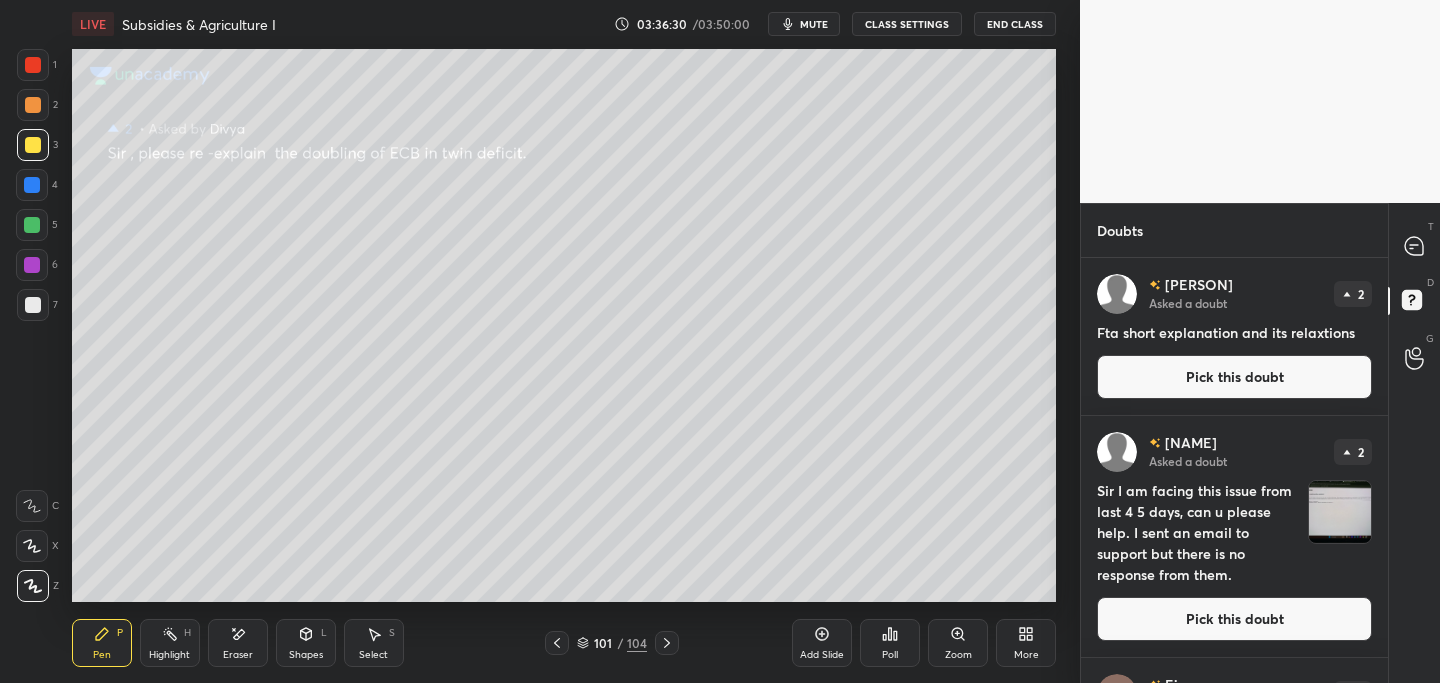 drag, startPoint x: 1186, startPoint y: 371, endPoint x: 1081, endPoint y: 378, distance: 105.23308 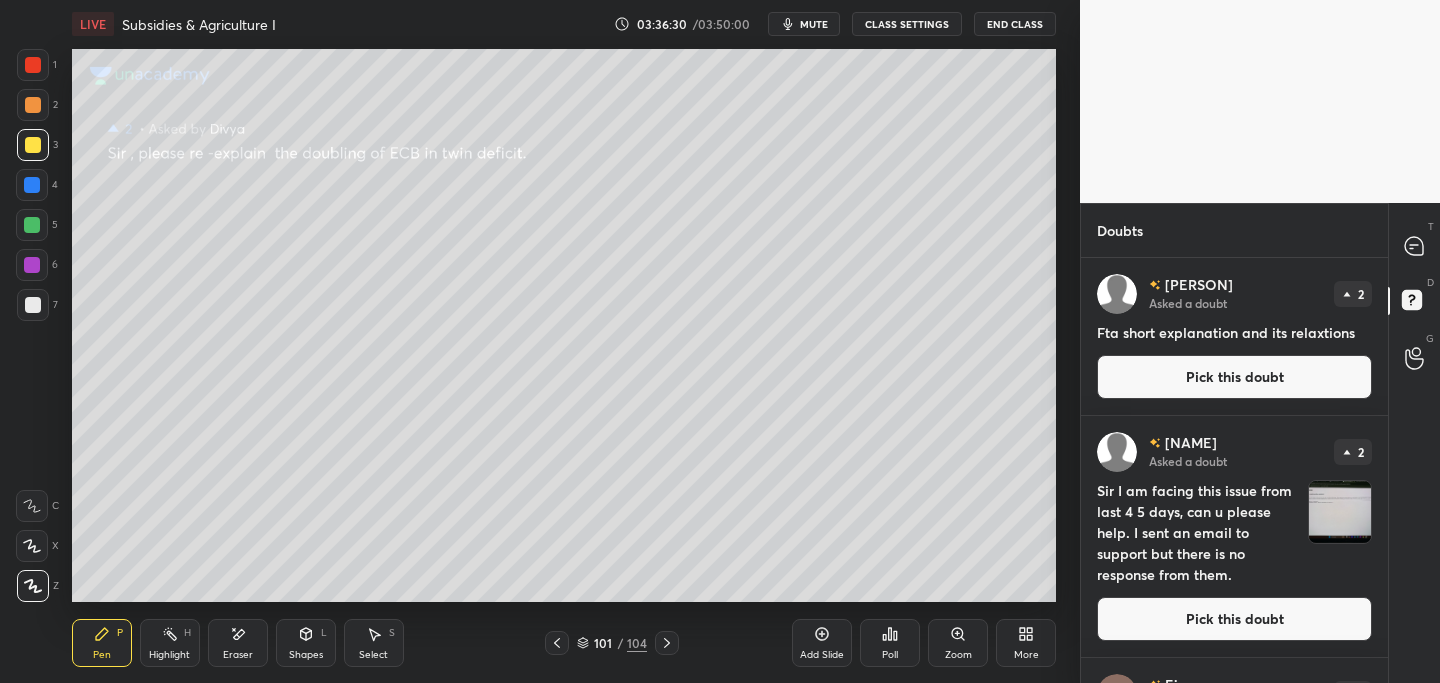 click on "Pick this doubt" at bounding box center [1234, 377] 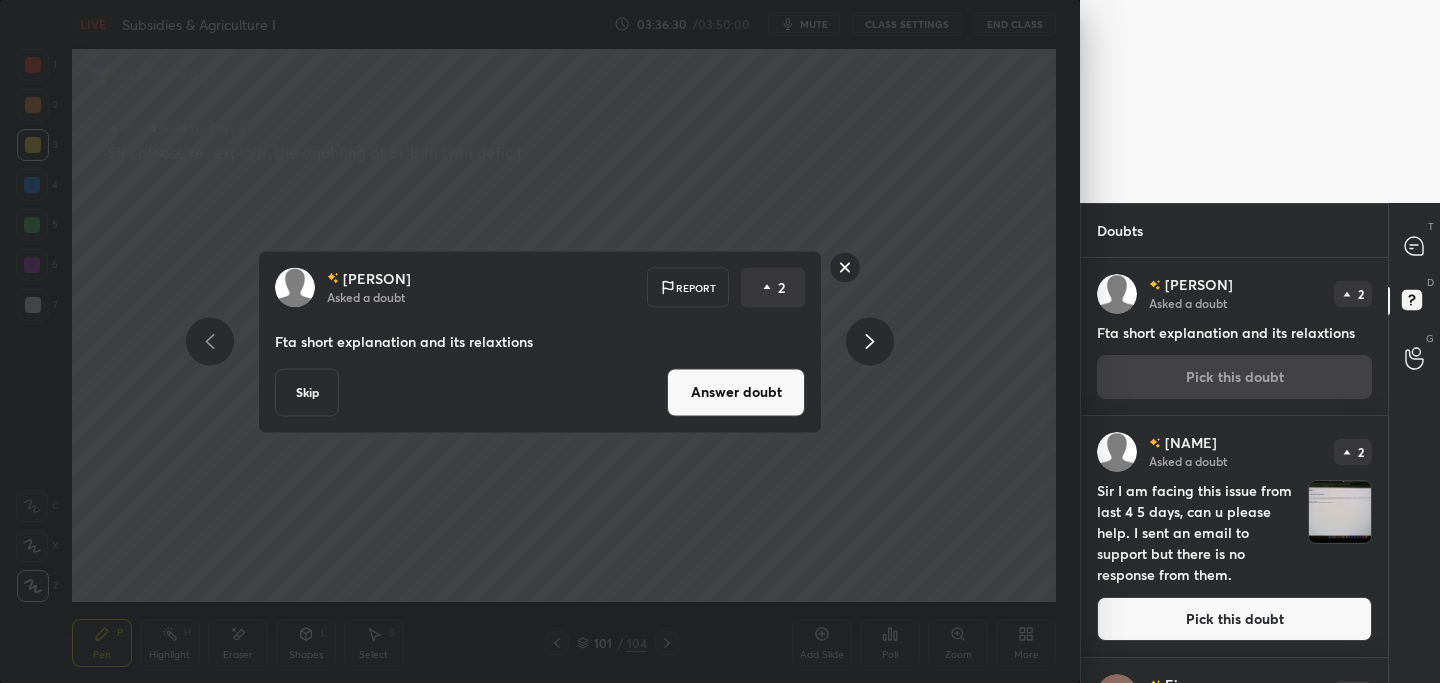 drag, startPoint x: 742, startPoint y: 398, endPoint x: 721, endPoint y: 405, distance: 22.135944 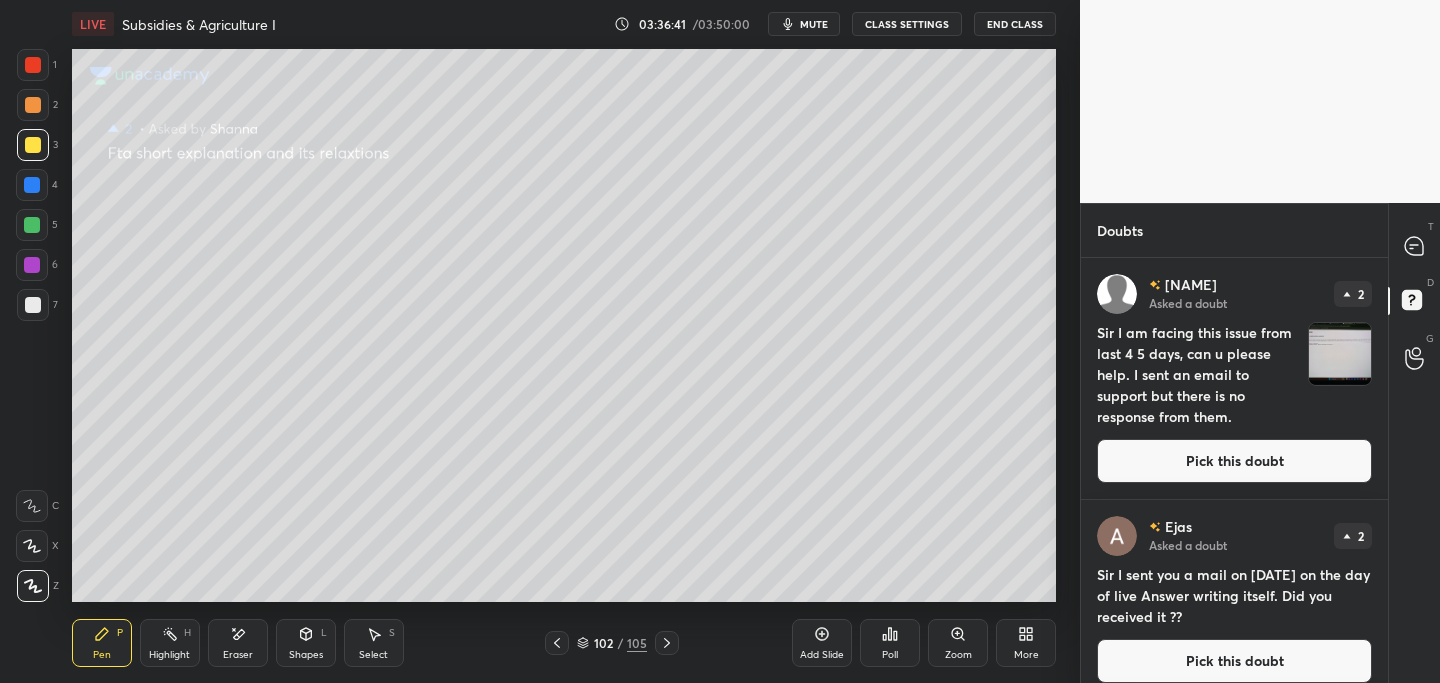 click on "Pick this doubt" at bounding box center (1234, 461) 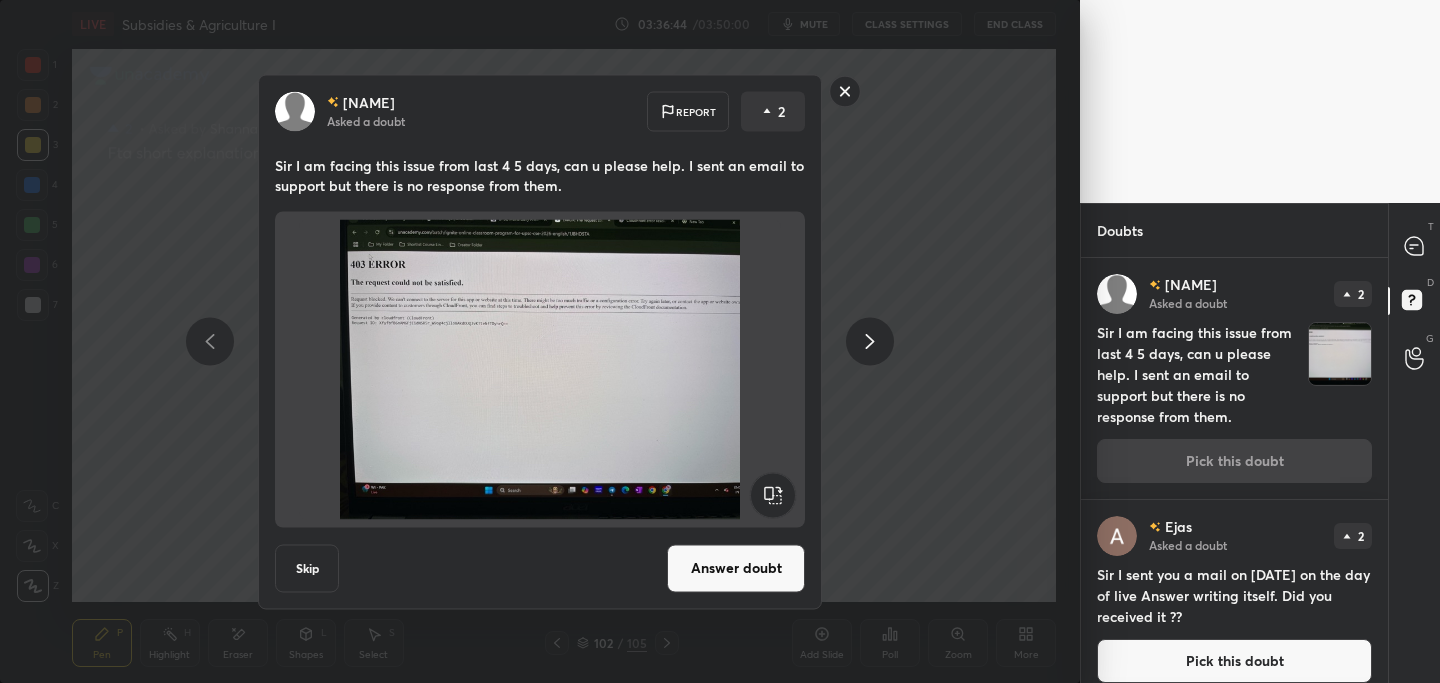 click 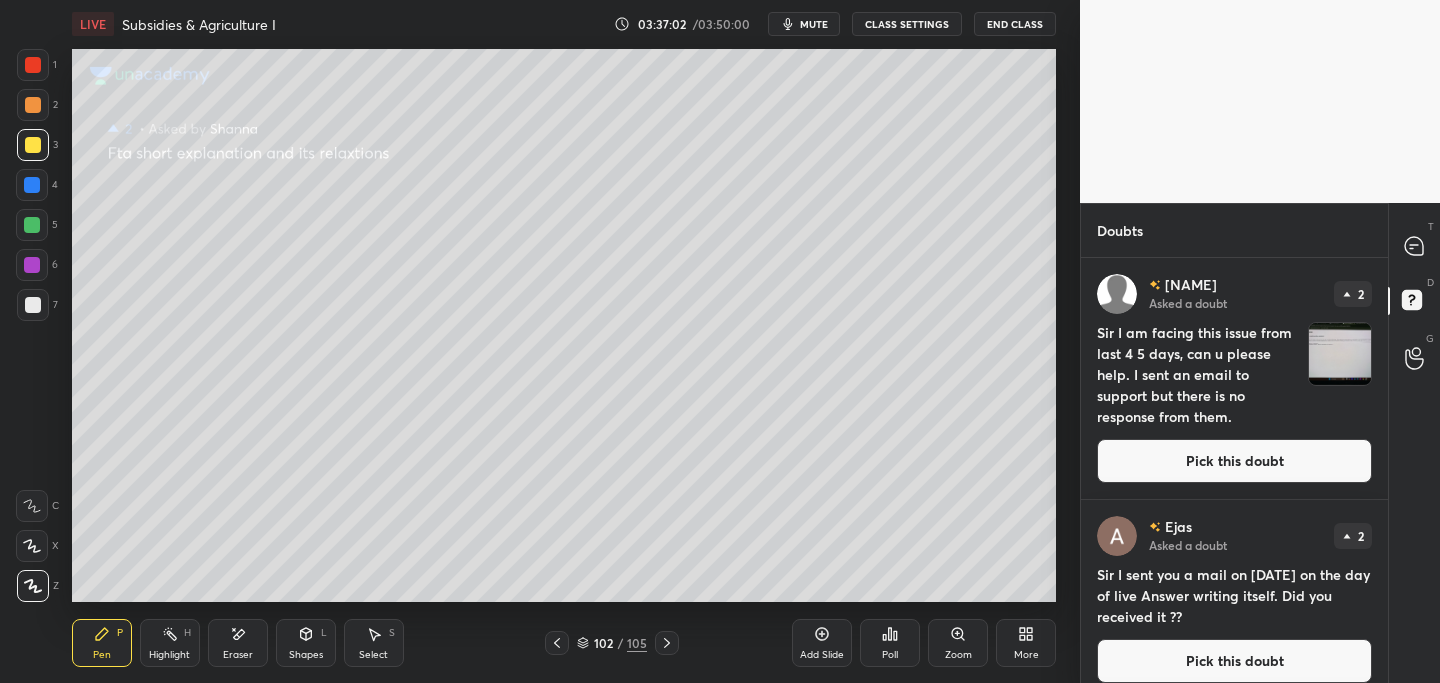 drag, startPoint x: 1170, startPoint y: 459, endPoint x: 1160, endPoint y: 462, distance: 10.440307 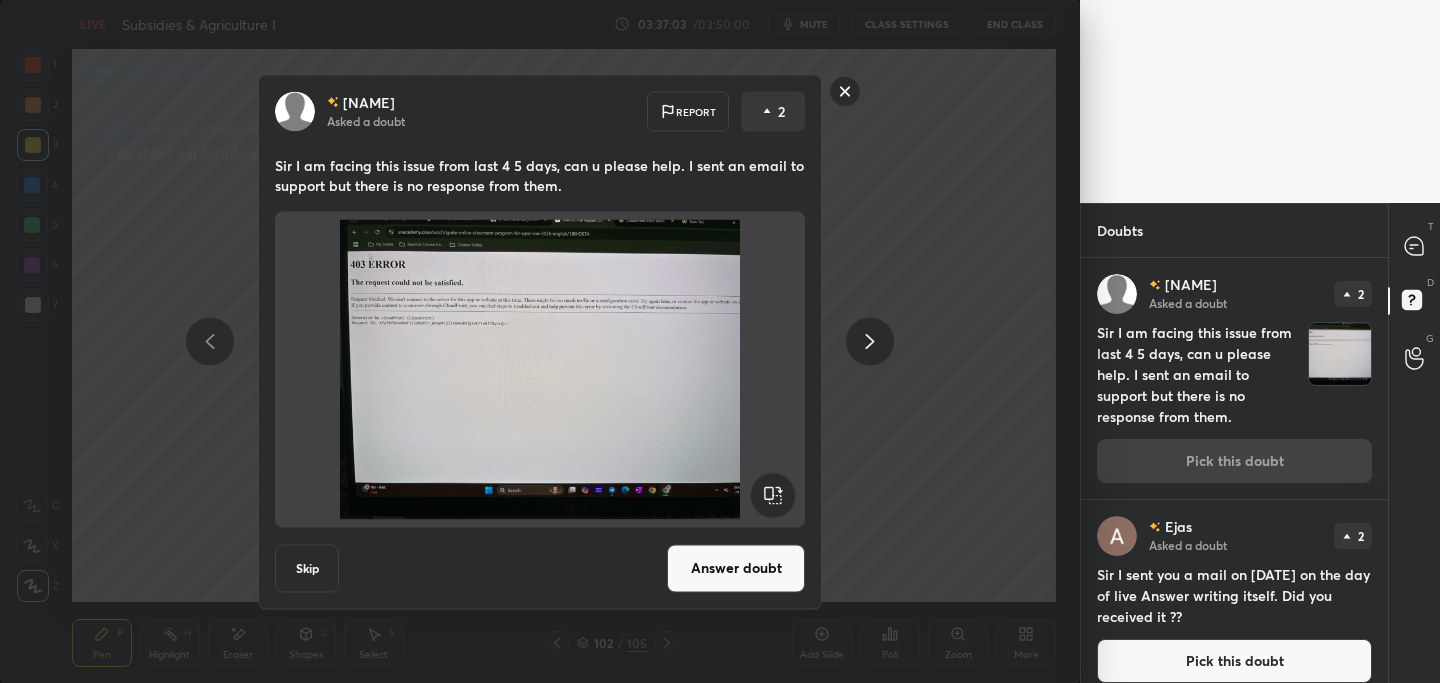 drag, startPoint x: 730, startPoint y: 571, endPoint x: 649, endPoint y: 583, distance: 81.88406 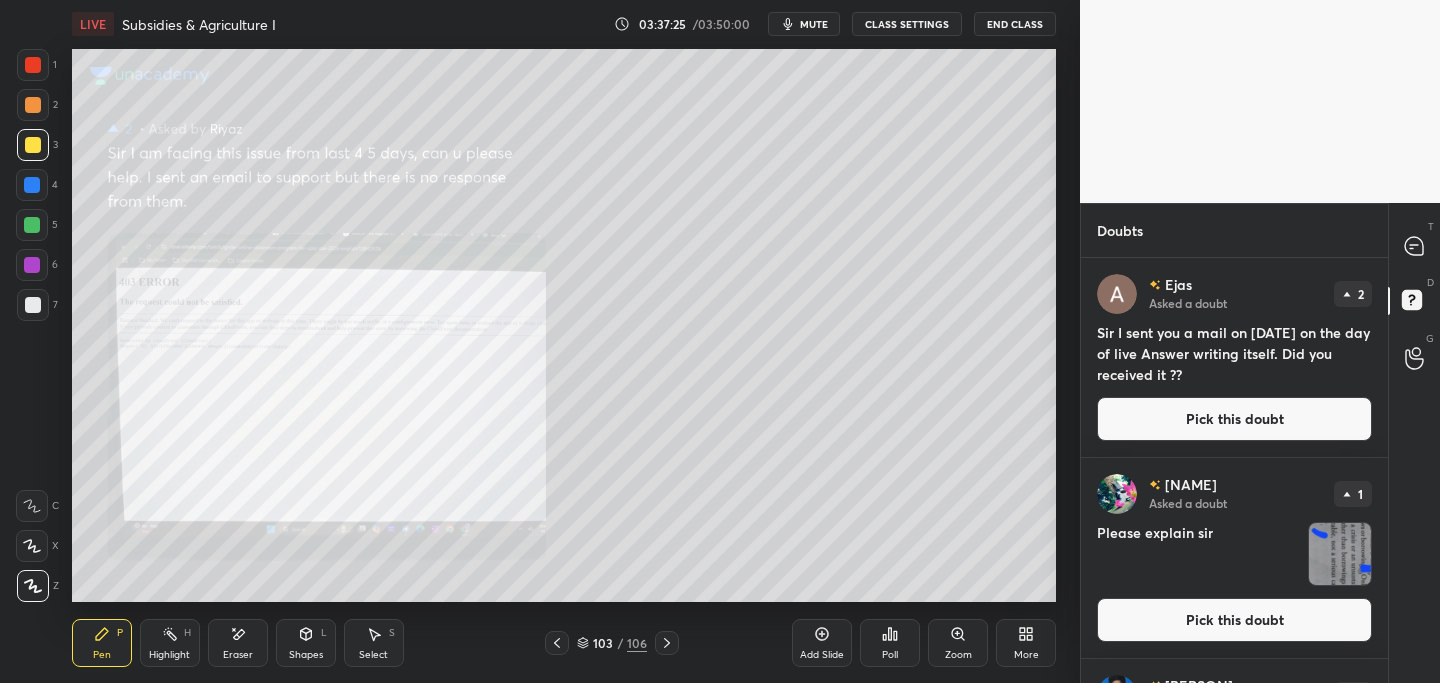 click on "Pick this doubt" at bounding box center (1234, 419) 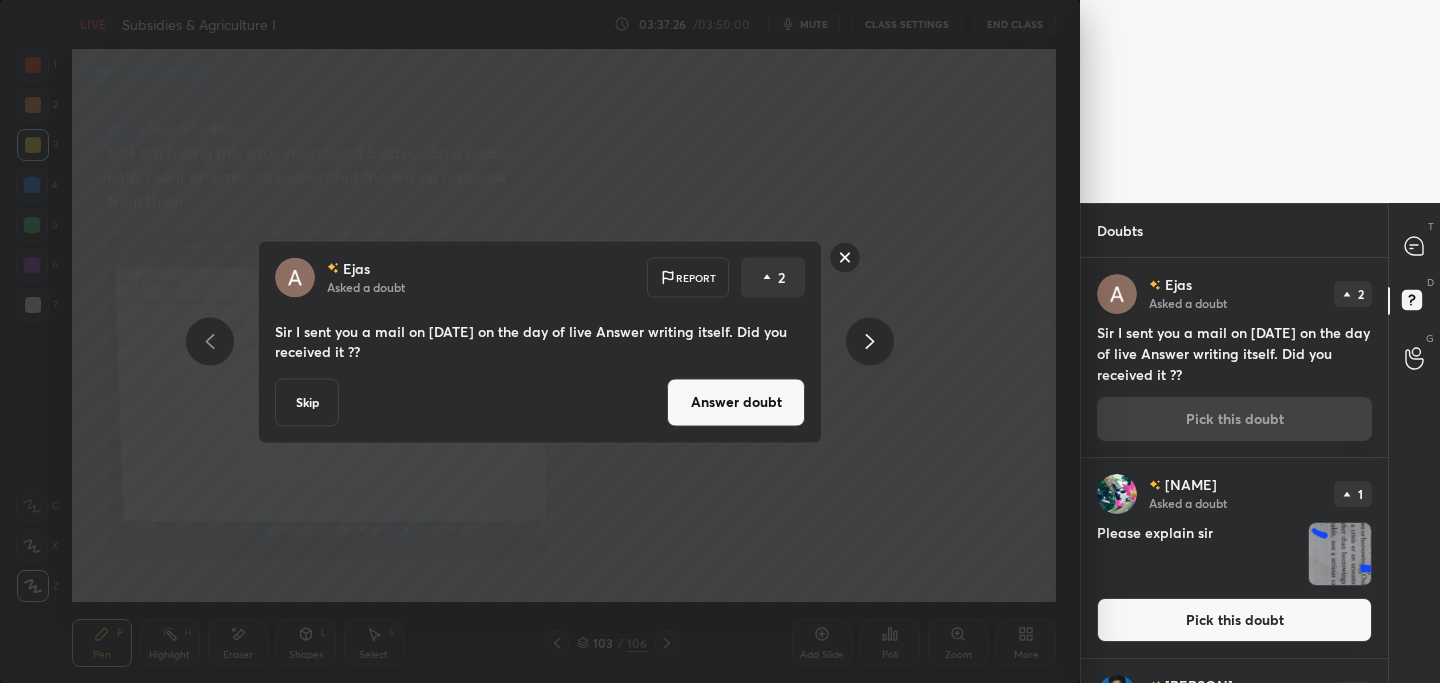 drag, startPoint x: 752, startPoint y: 403, endPoint x: 727, endPoint y: 415, distance: 27.730848 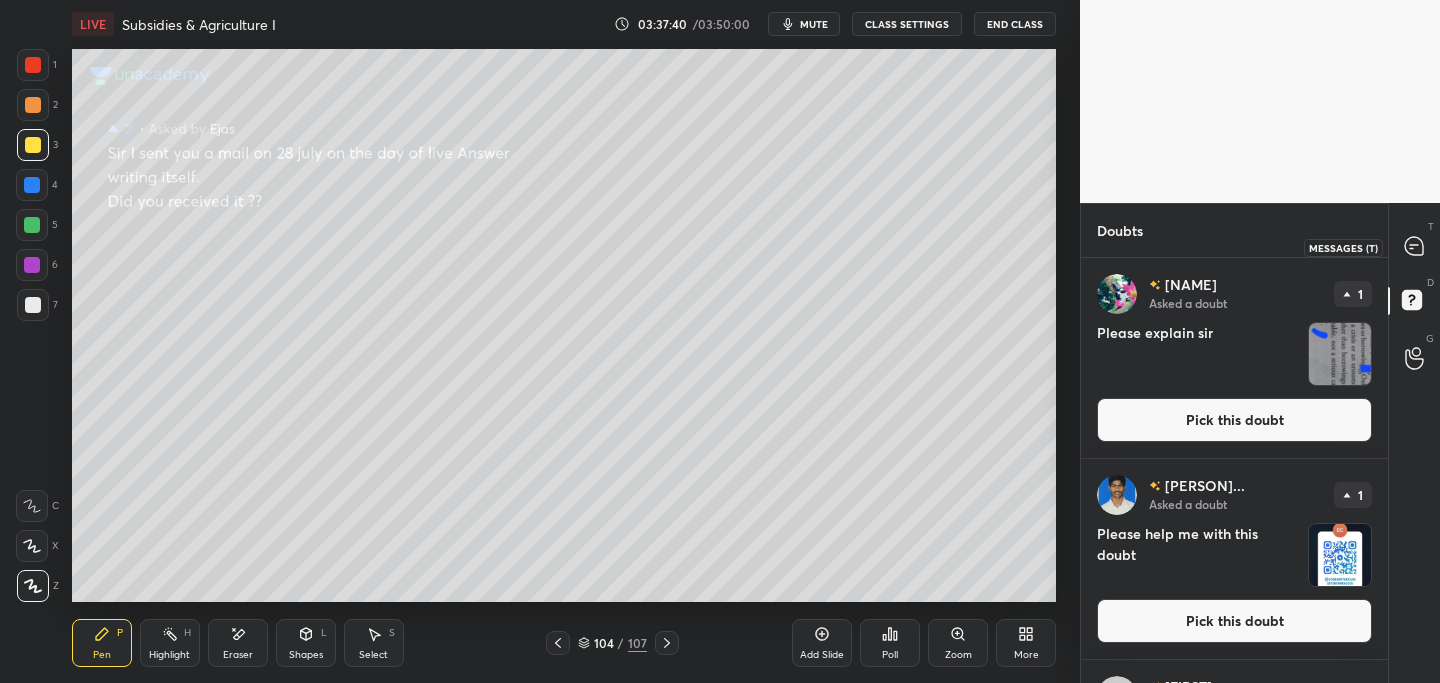 drag, startPoint x: 1416, startPoint y: 247, endPoint x: 1405, endPoint y: 248, distance: 11.045361 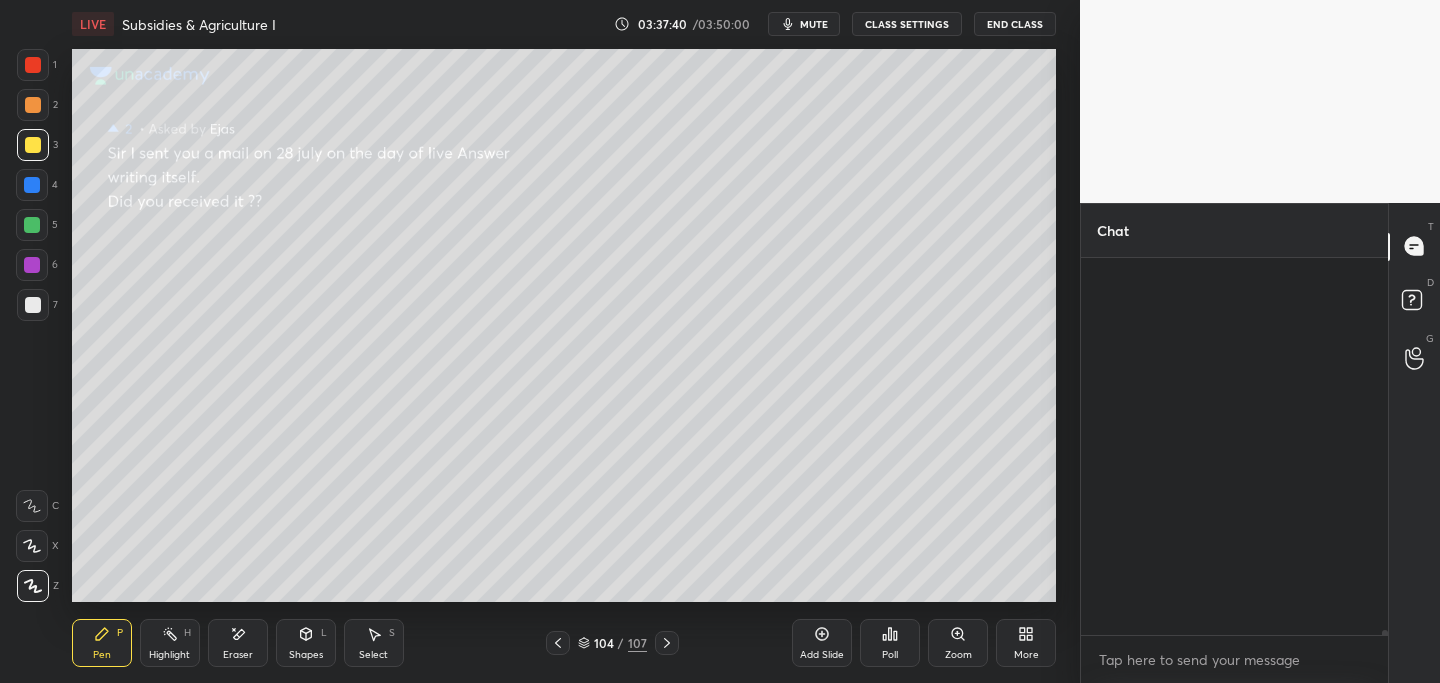 scroll, scrollTop: 36448, scrollLeft: 0, axis: vertical 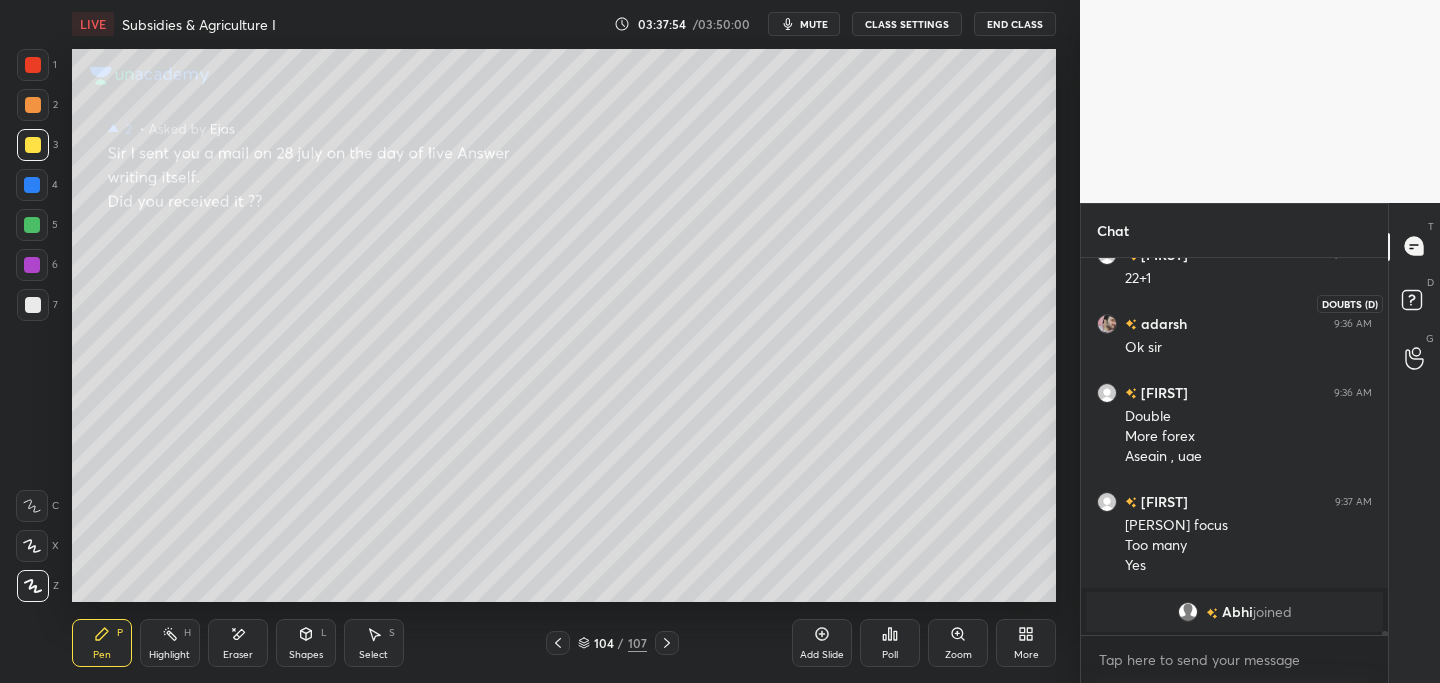 drag, startPoint x: 1409, startPoint y: 306, endPoint x: 1371, endPoint y: 336, distance: 48.414875 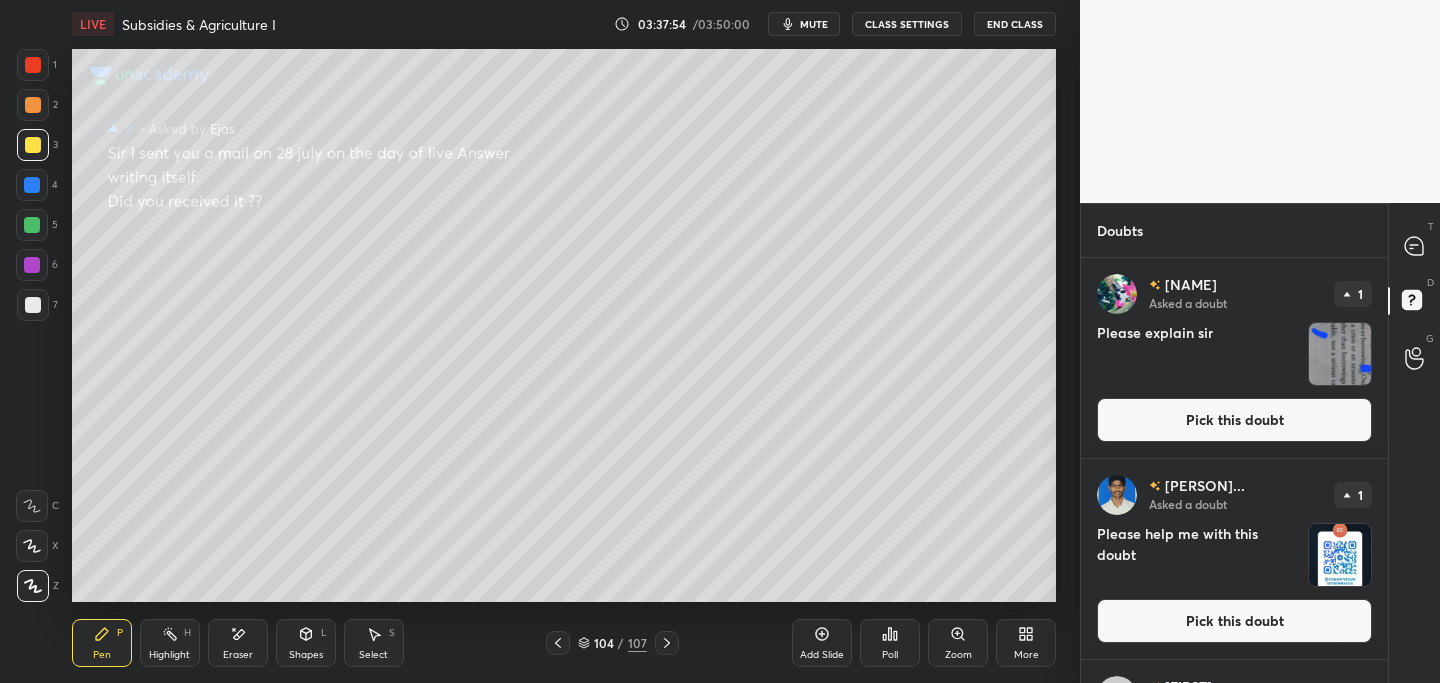 click on "Pick this doubt" at bounding box center [1234, 420] 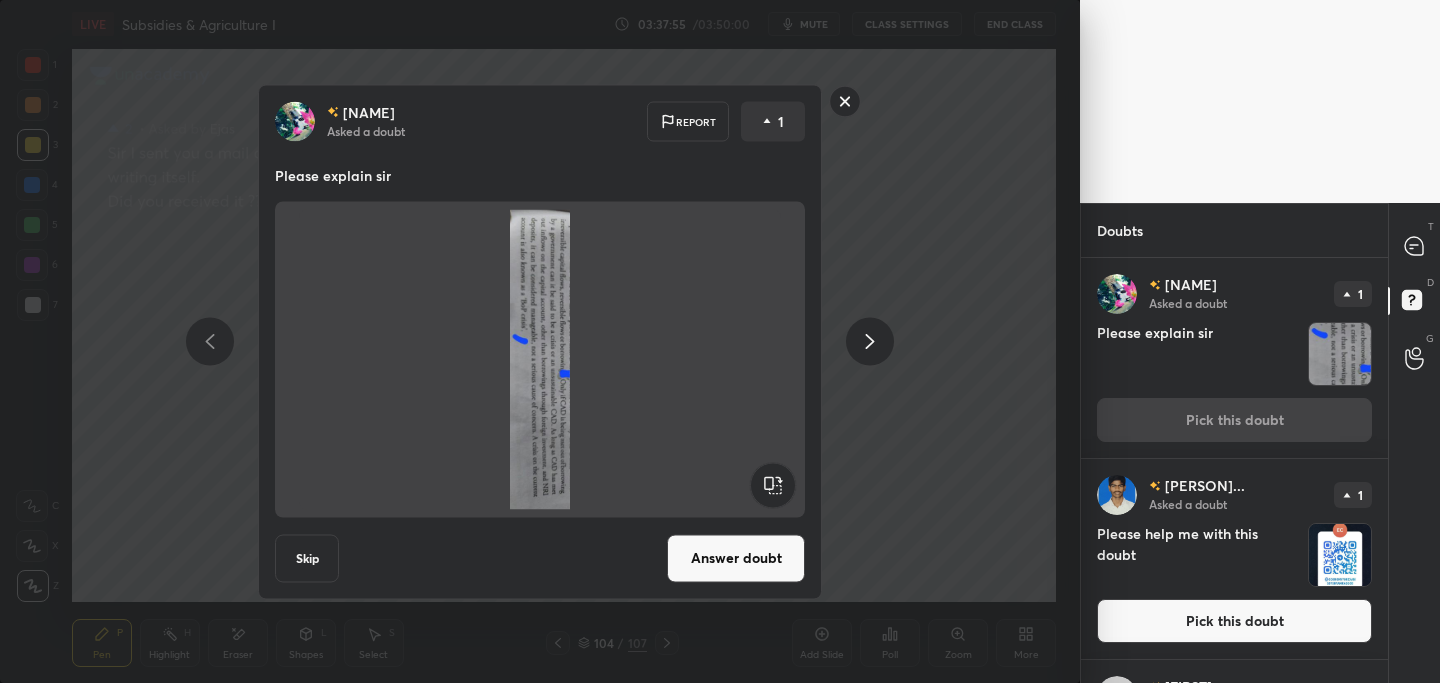click on "Answer doubt" at bounding box center [736, 558] 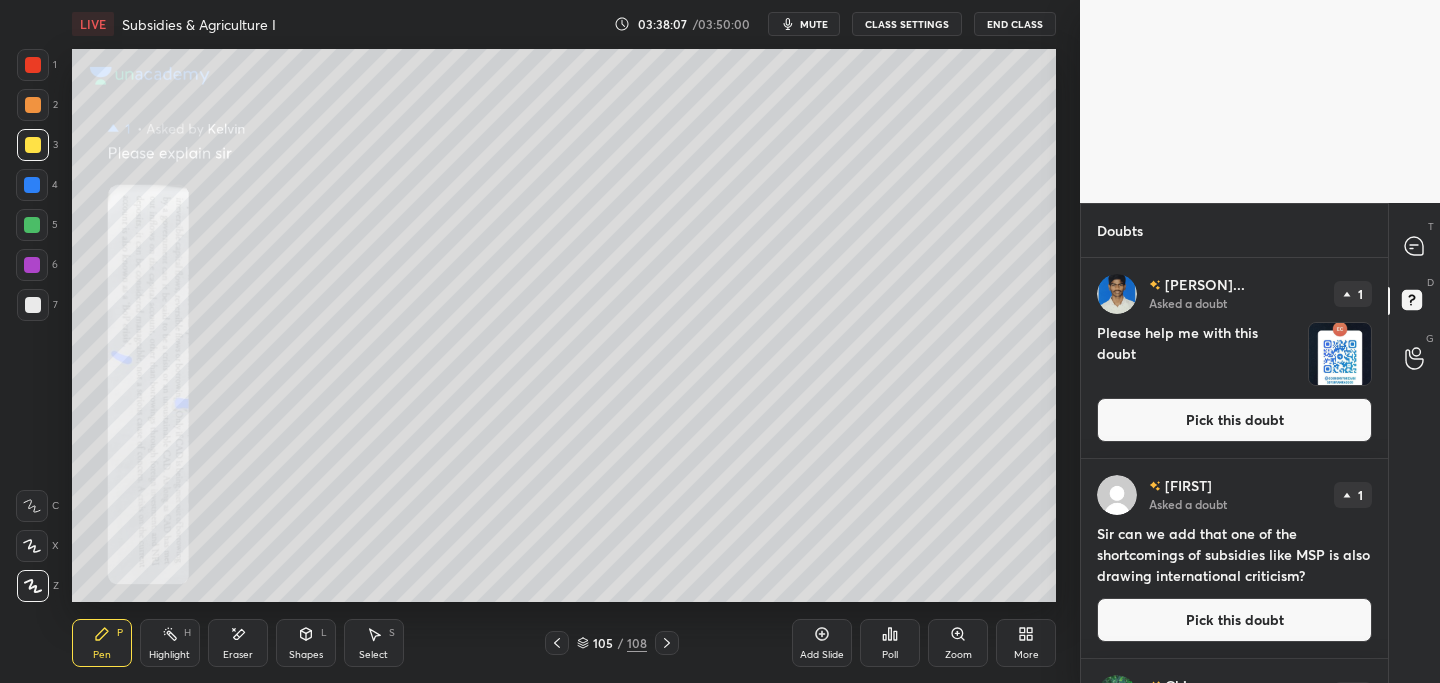 click on "Pick this doubt" at bounding box center (1234, 420) 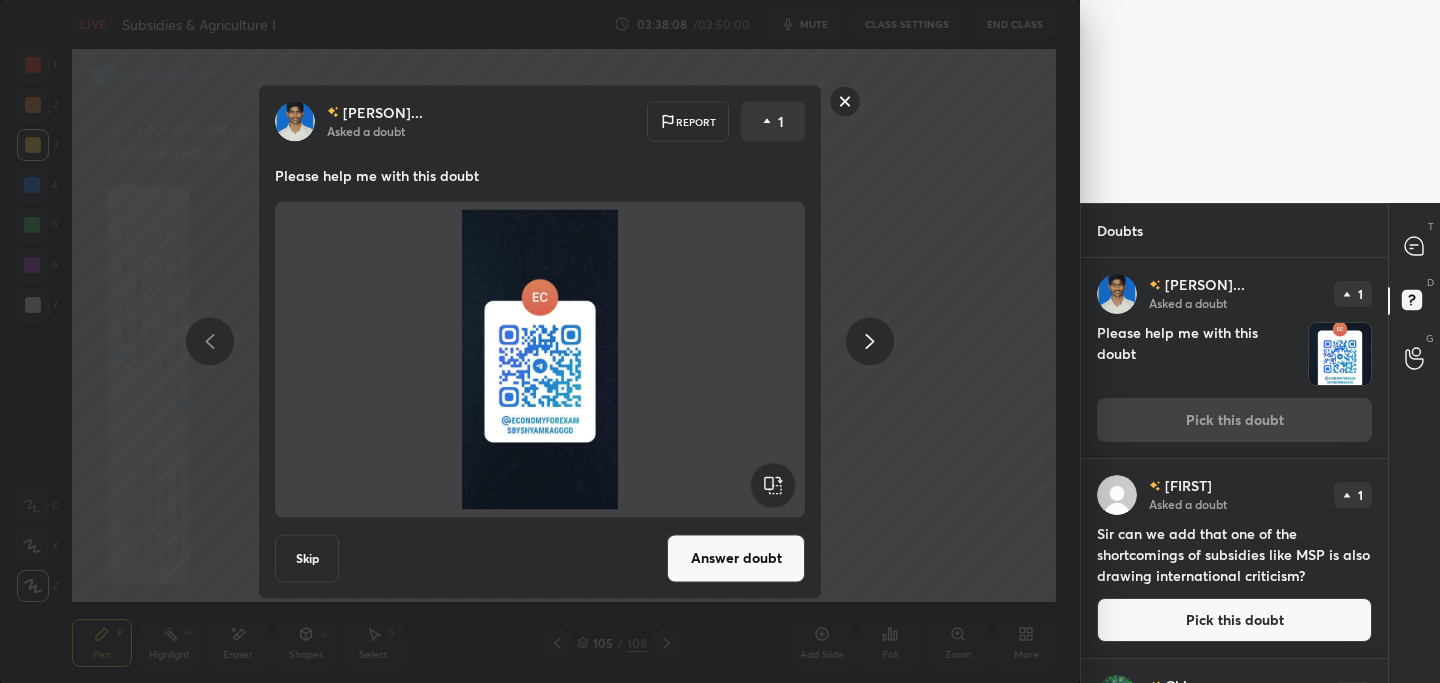 click on "Answer doubt" at bounding box center (736, 558) 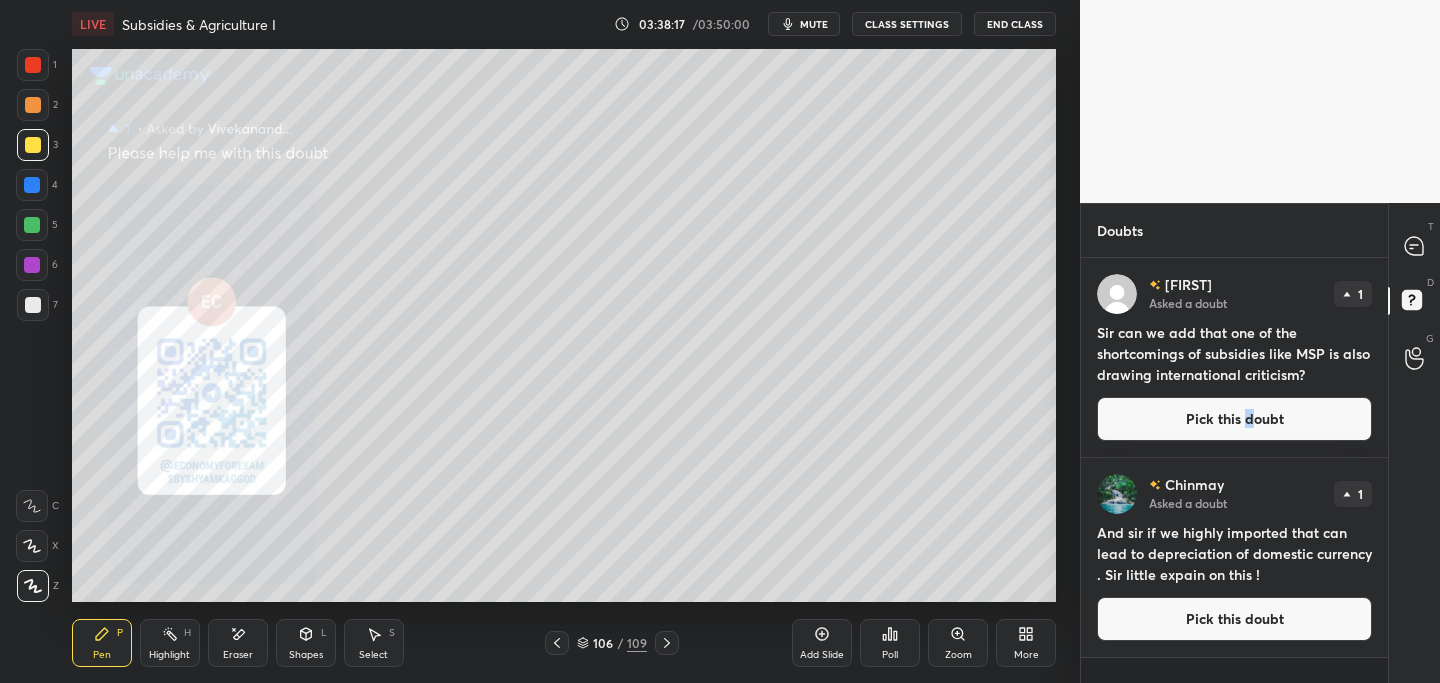 click on "Pick this doubt" at bounding box center (1234, 419) 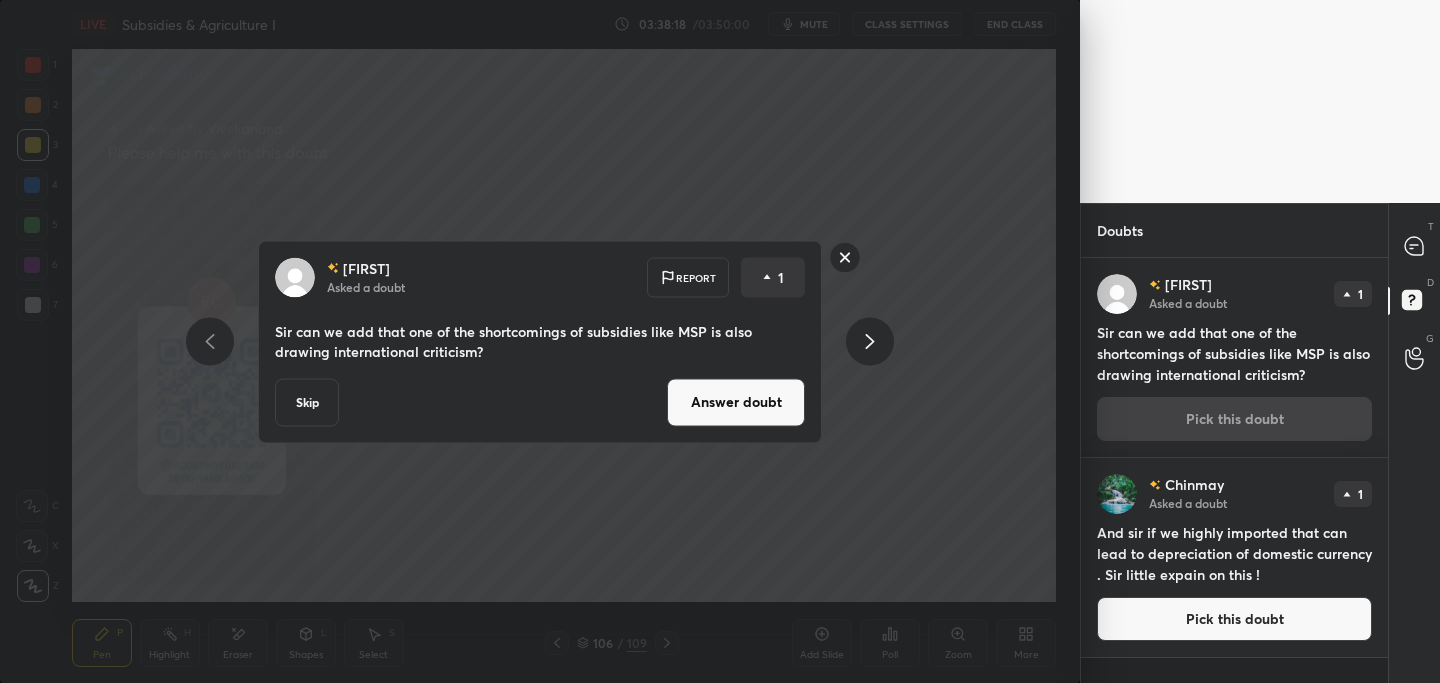 click on "Answer doubt" at bounding box center (736, 402) 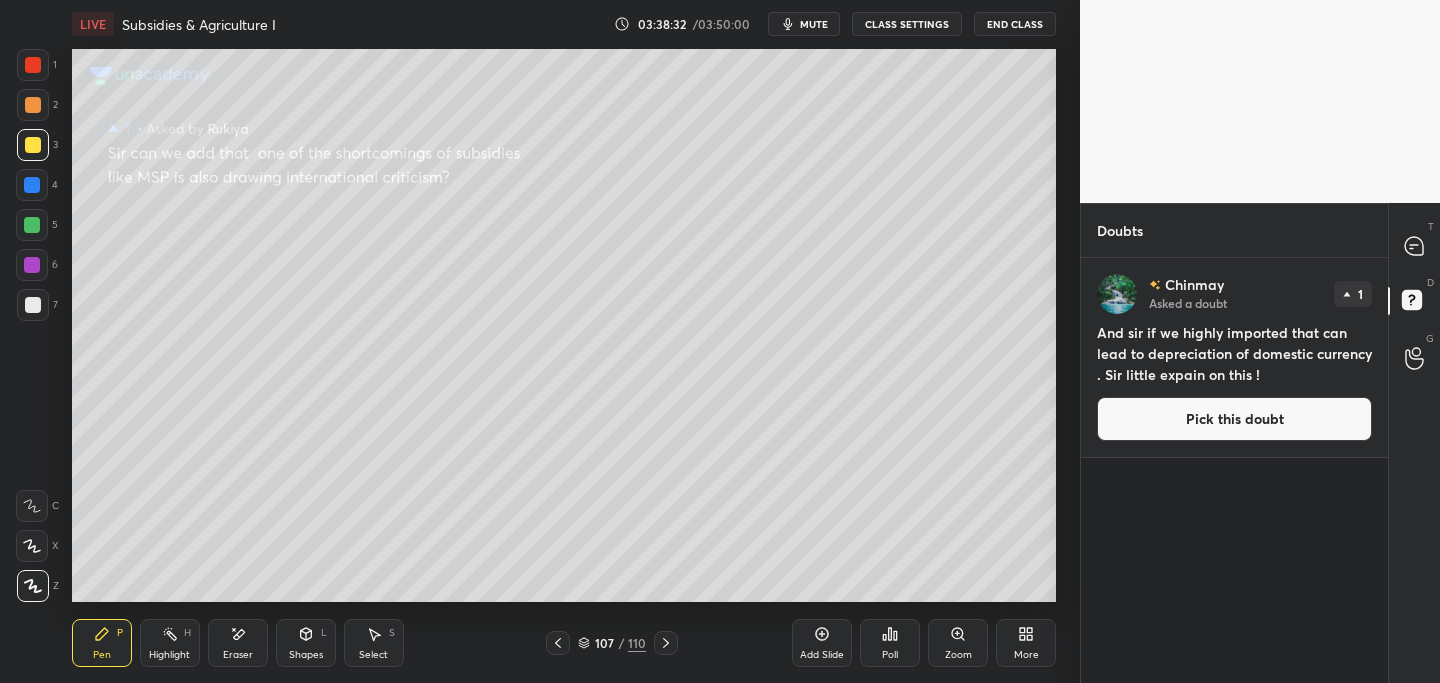 click on "Pick this doubt" at bounding box center (1234, 419) 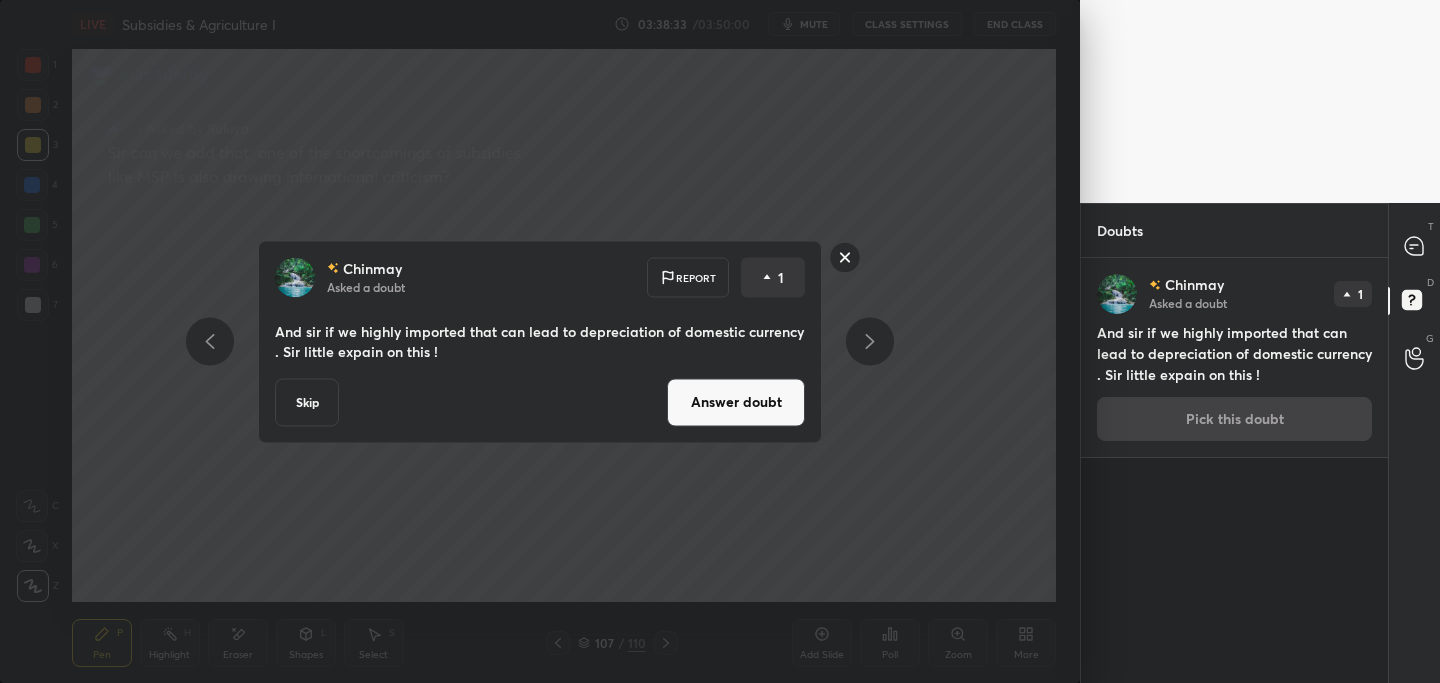 click on "Answer doubt" at bounding box center [736, 402] 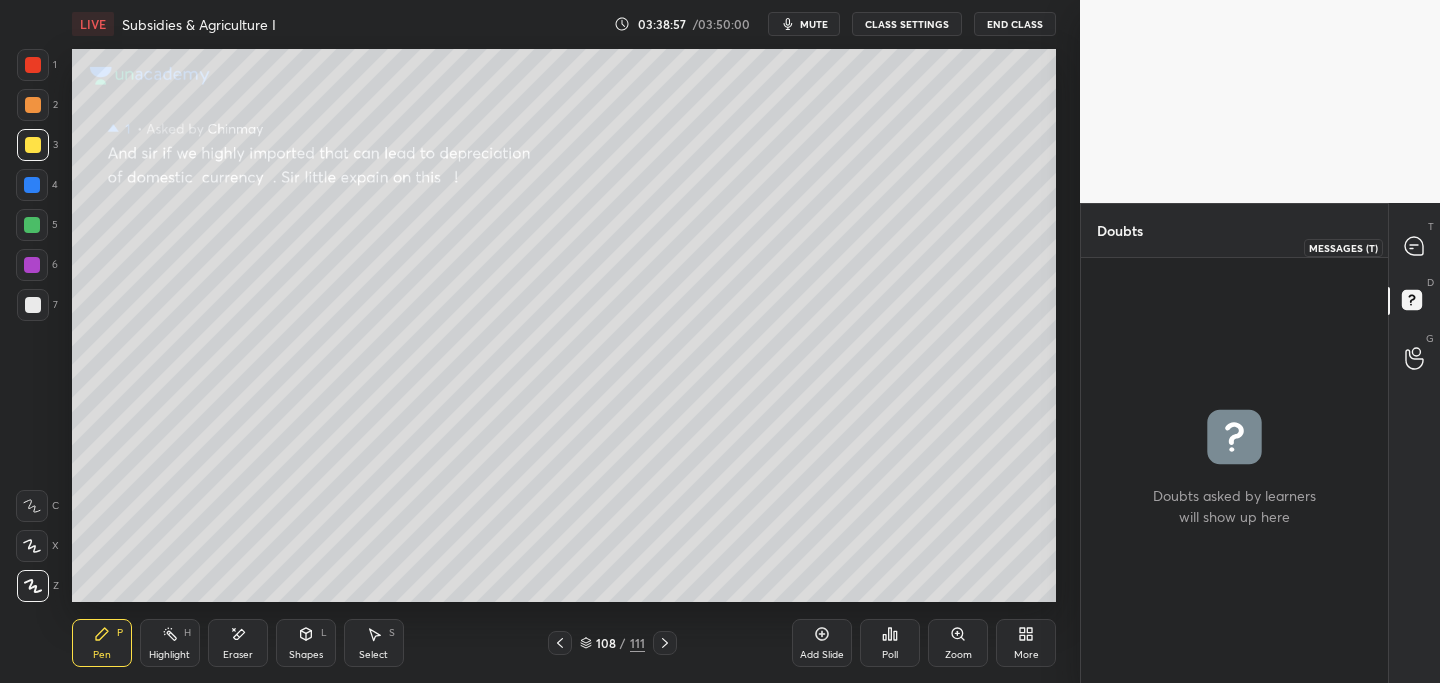 click 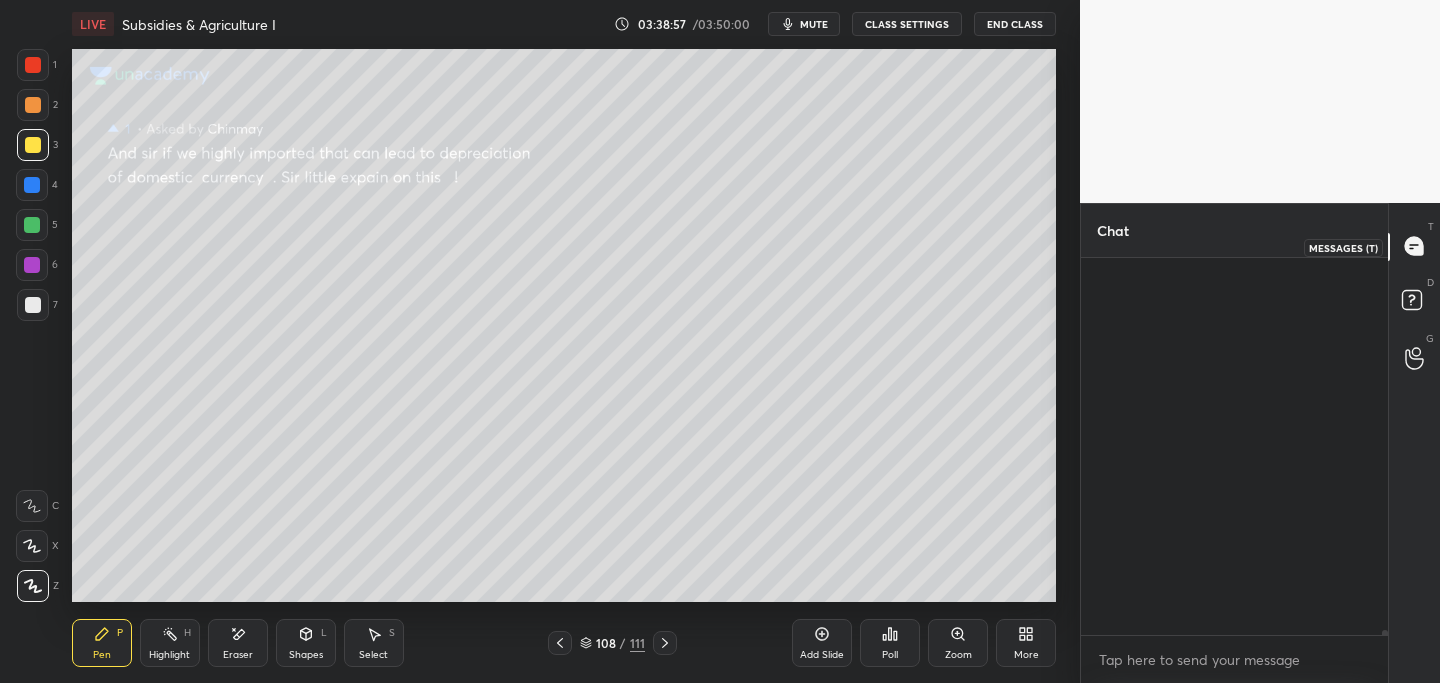 scroll, scrollTop: 35960, scrollLeft: 0, axis: vertical 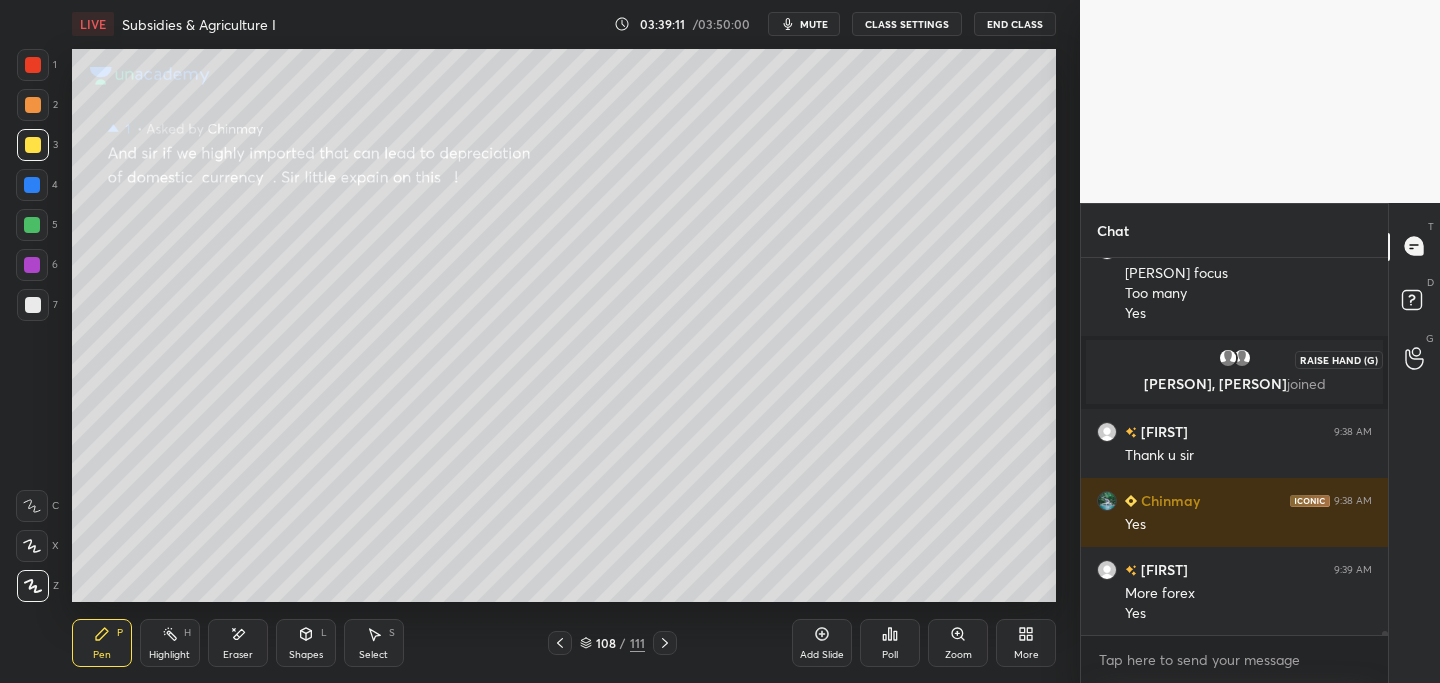 click 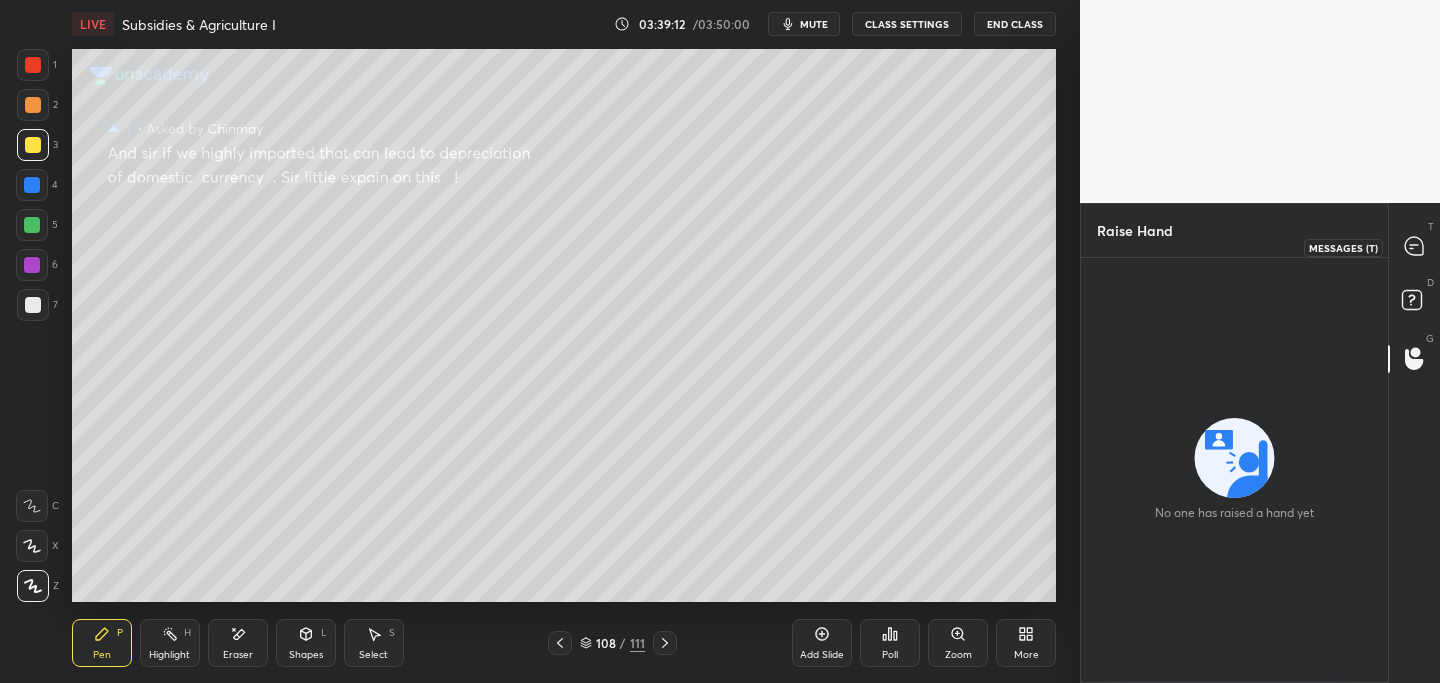 drag, startPoint x: 1417, startPoint y: 241, endPoint x: 1405, endPoint y: 251, distance: 15.6205 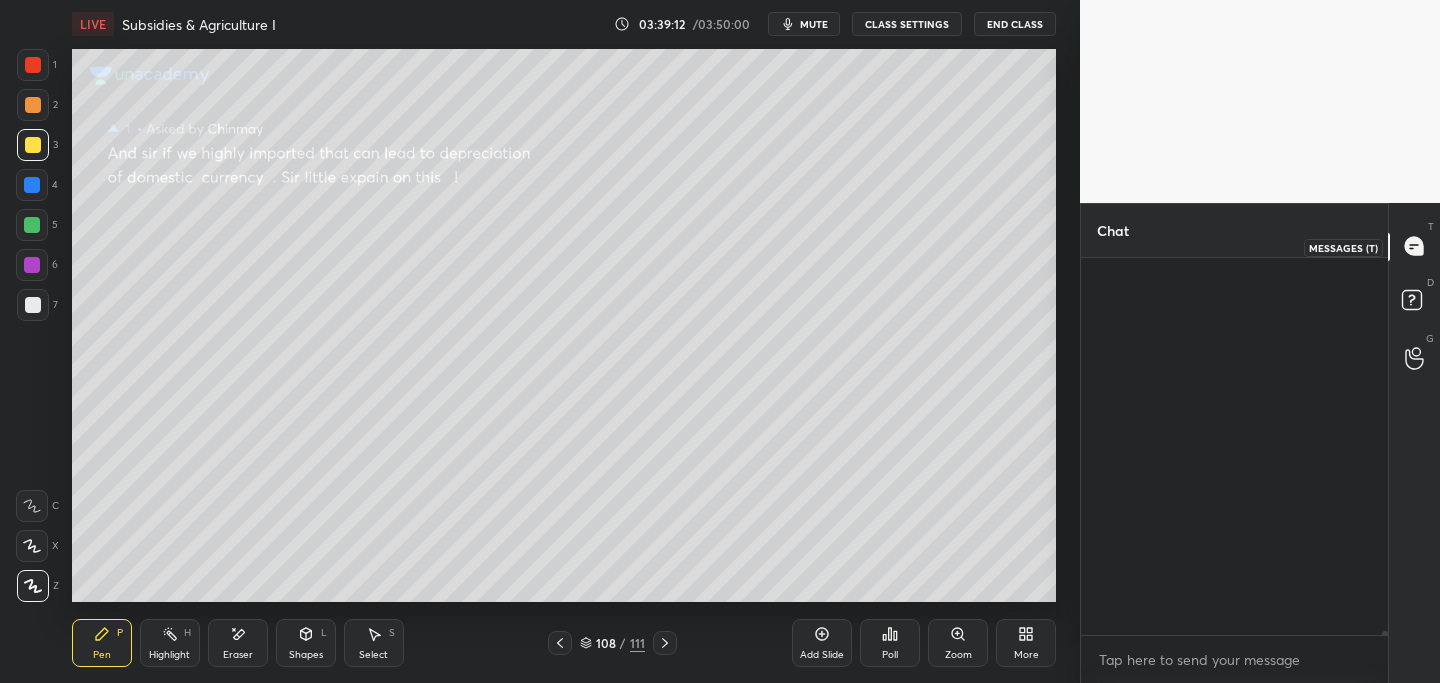 scroll, scrollTop: 36160, scrollLeft: 0, axis: vertical 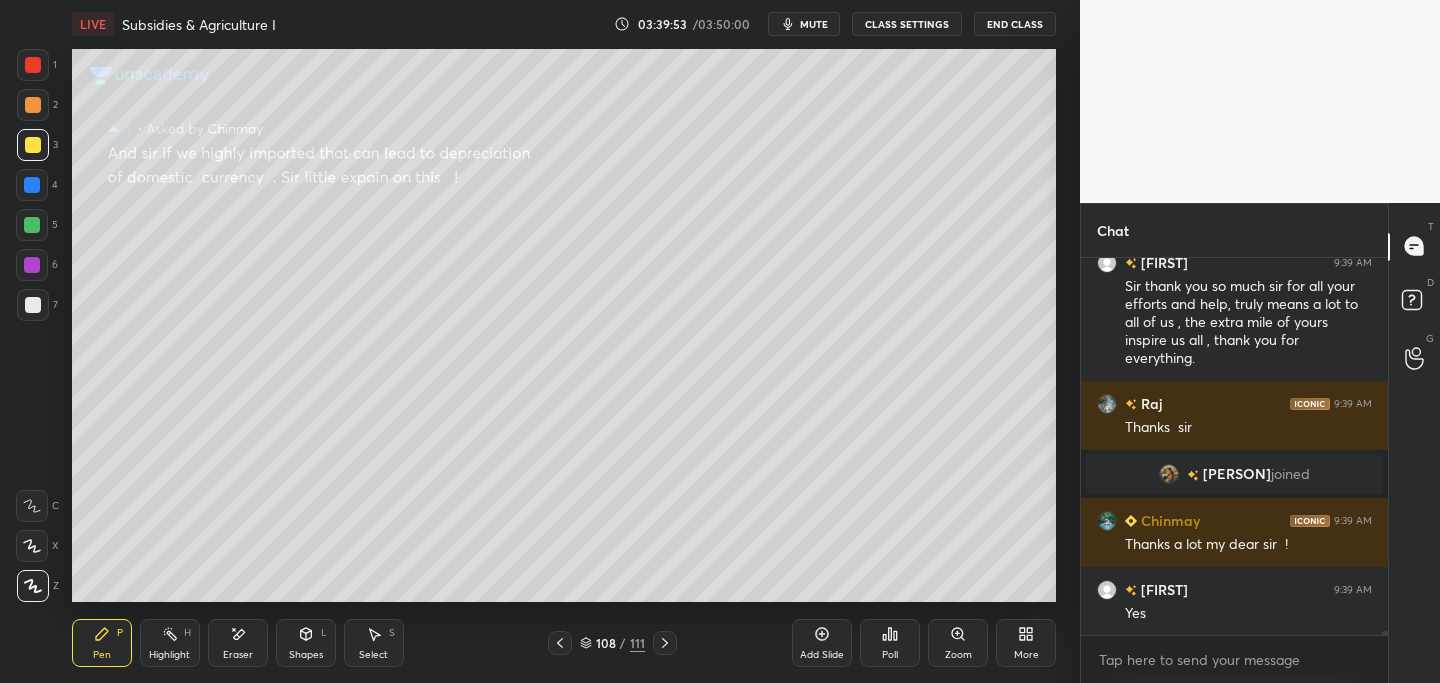 click on "End Class" at bounding box center [1015, 24] 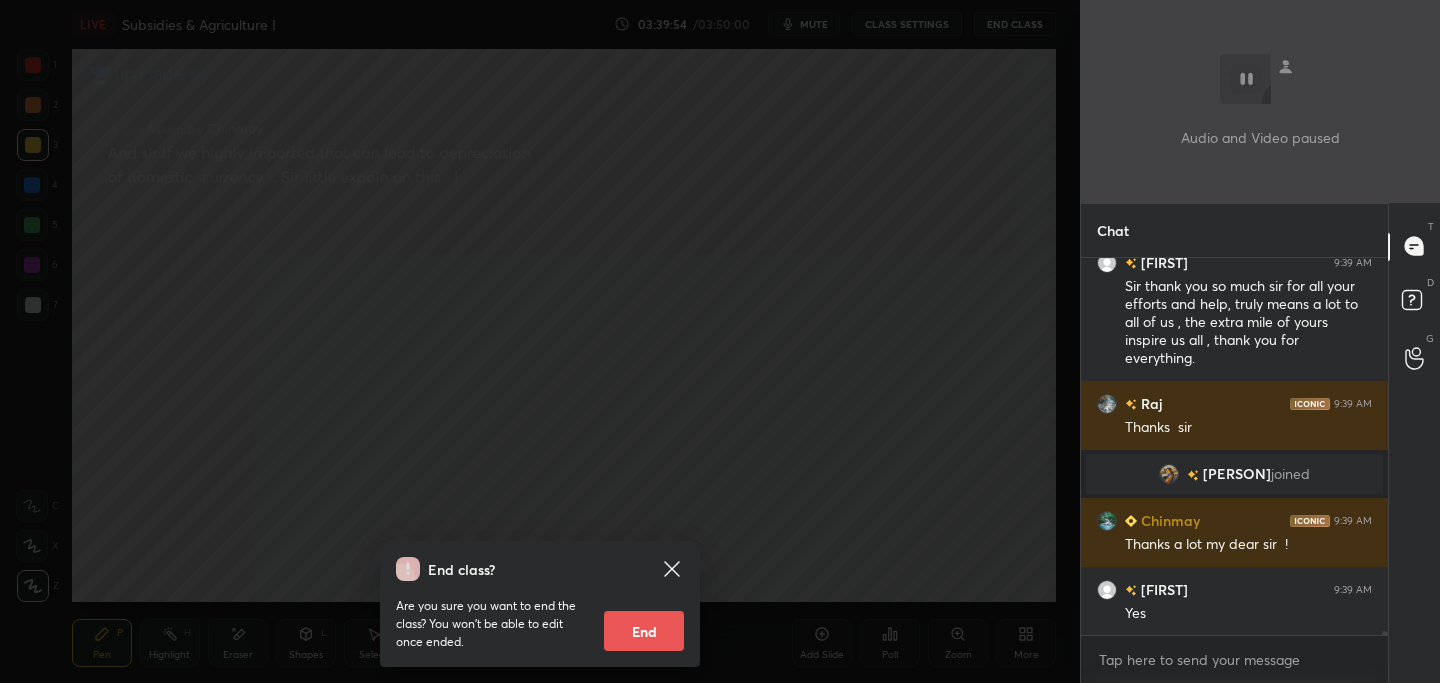 click on "End" at bounding box center [644, 631] 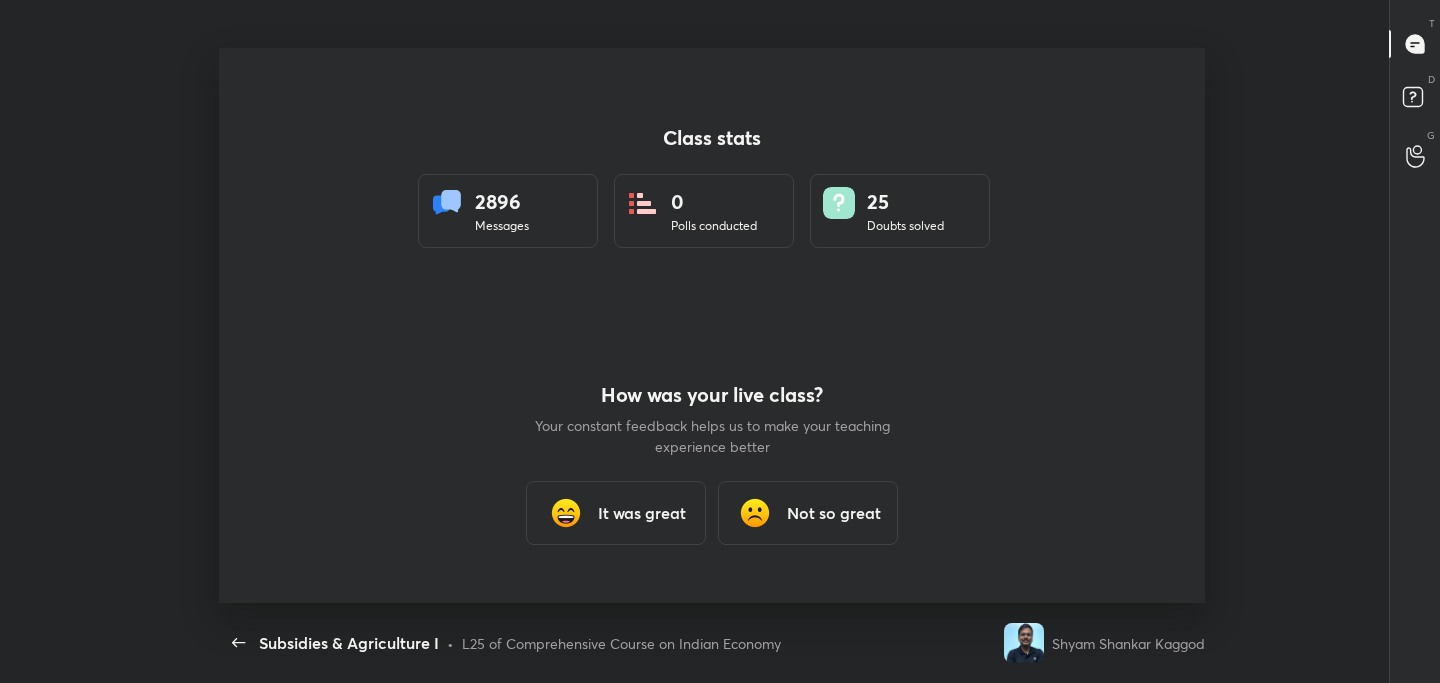 scroll, scrollTop: 99445, scrollLeft: 98933, axis: both 